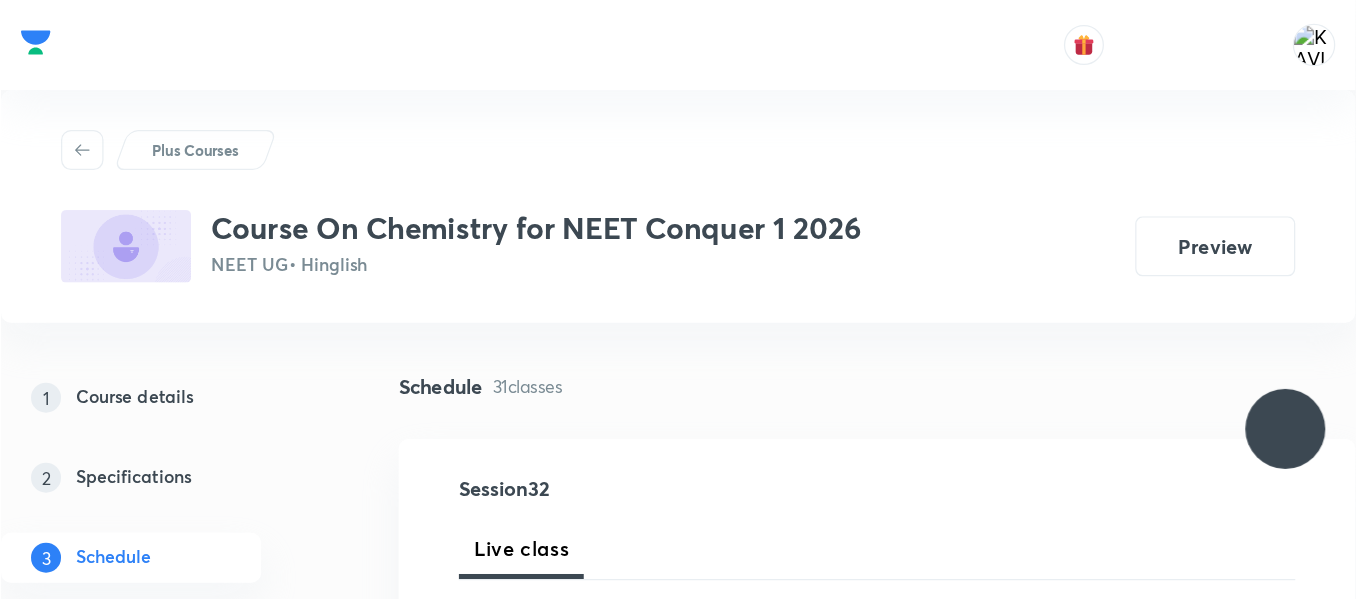 scroll, scrollTop: 0, scrollLeft: 0, axis: both 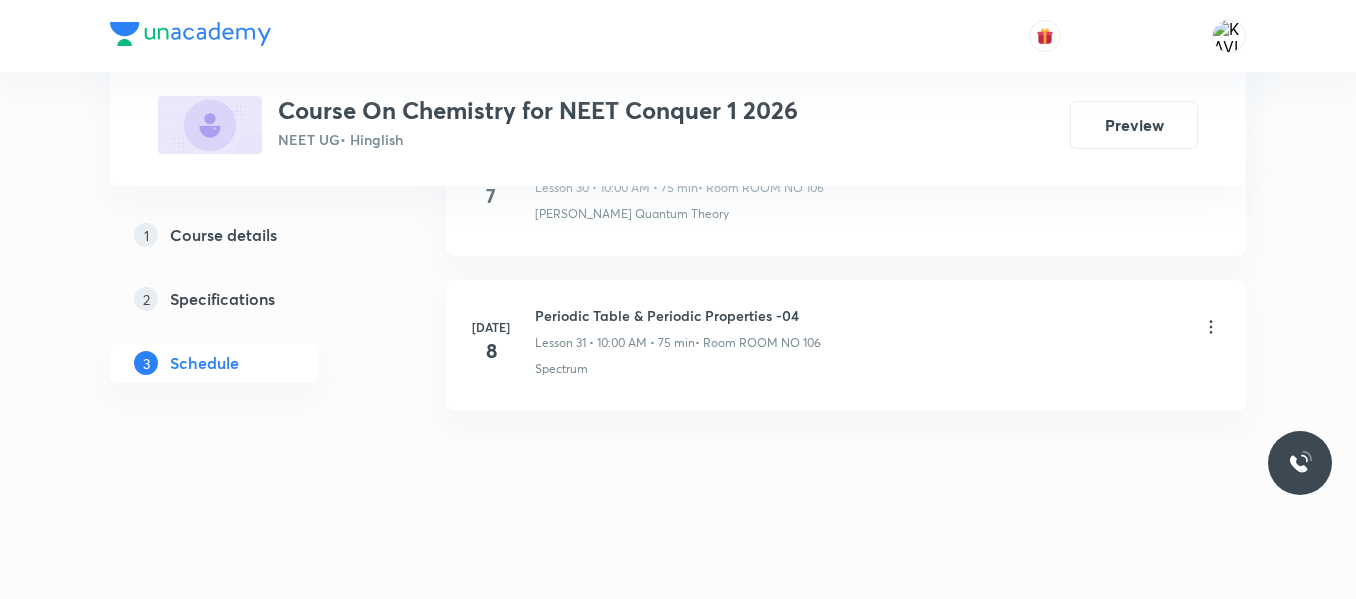 click on "Periodic Table & Periodic Properties -04" at bounding box center (678, 315) 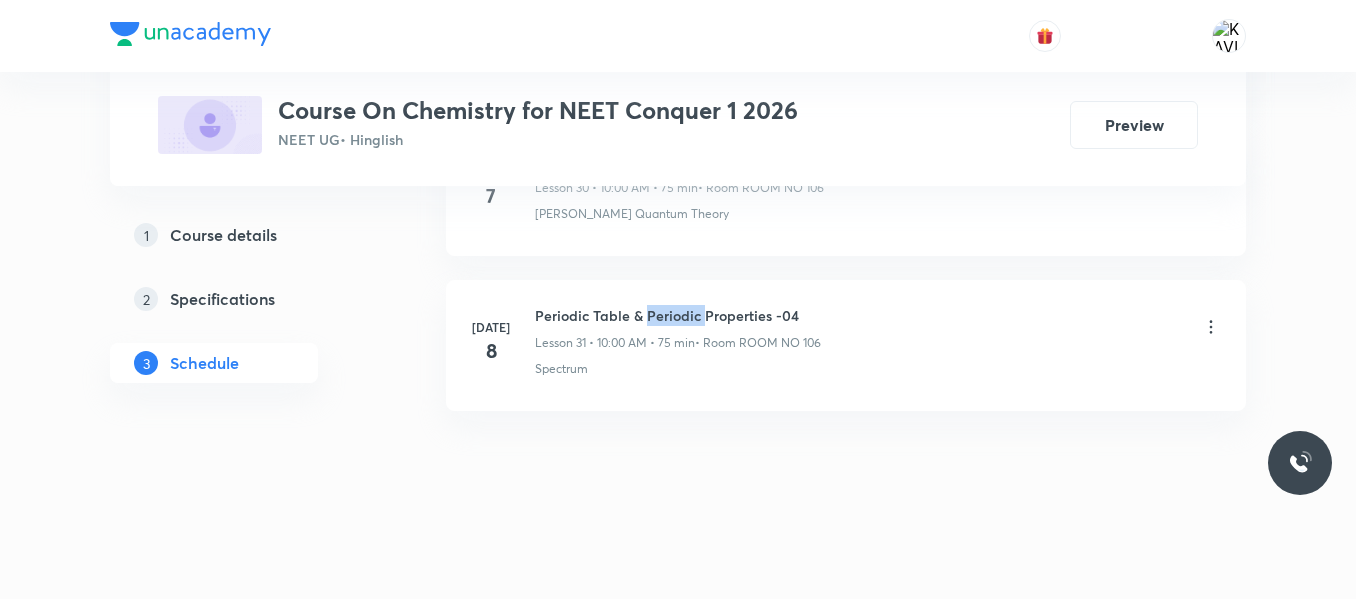 click on "Periodic Table & Periodic Properties -04" at bounding box center (678, 315) 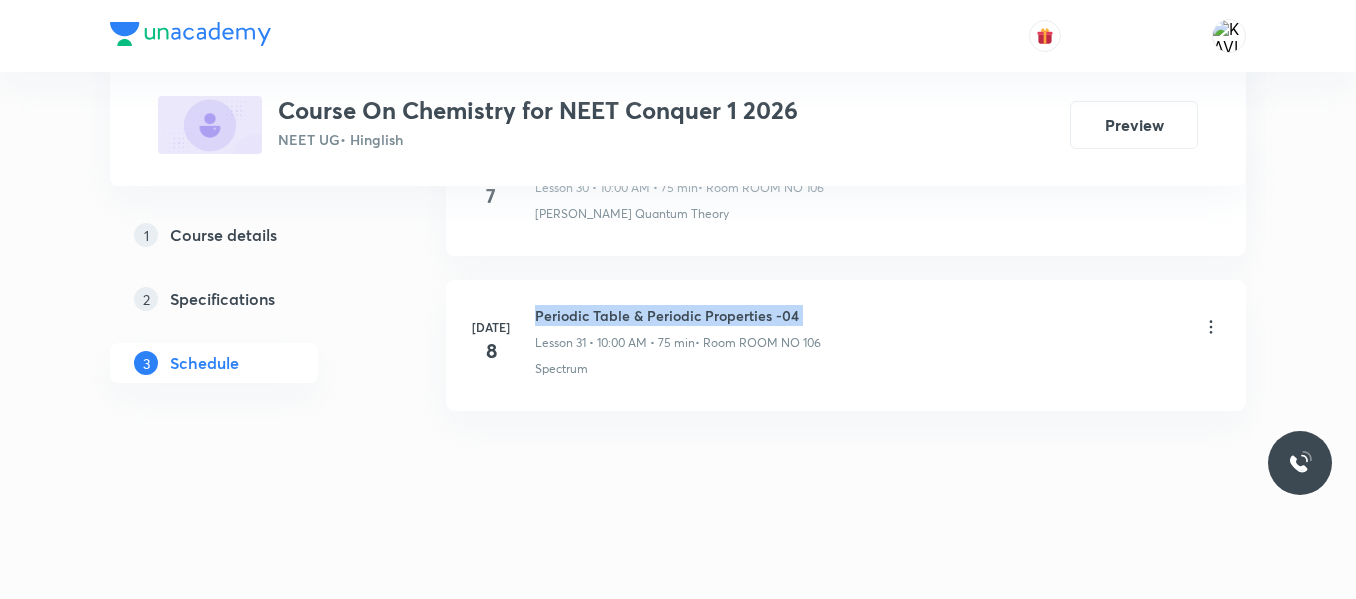 click on "Periodic Table & Periodic Properties -04" at bounding box center (678, 315) 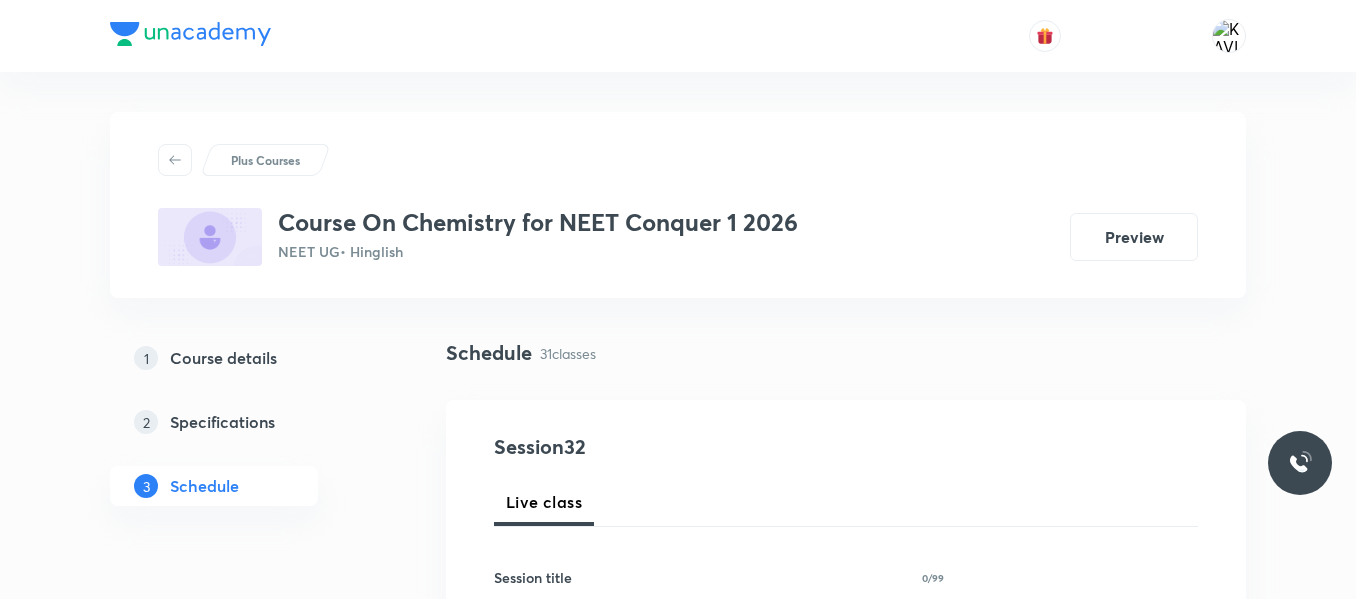 scroll, scrollTop: 337, scrollLeft: 0, axis: vertical 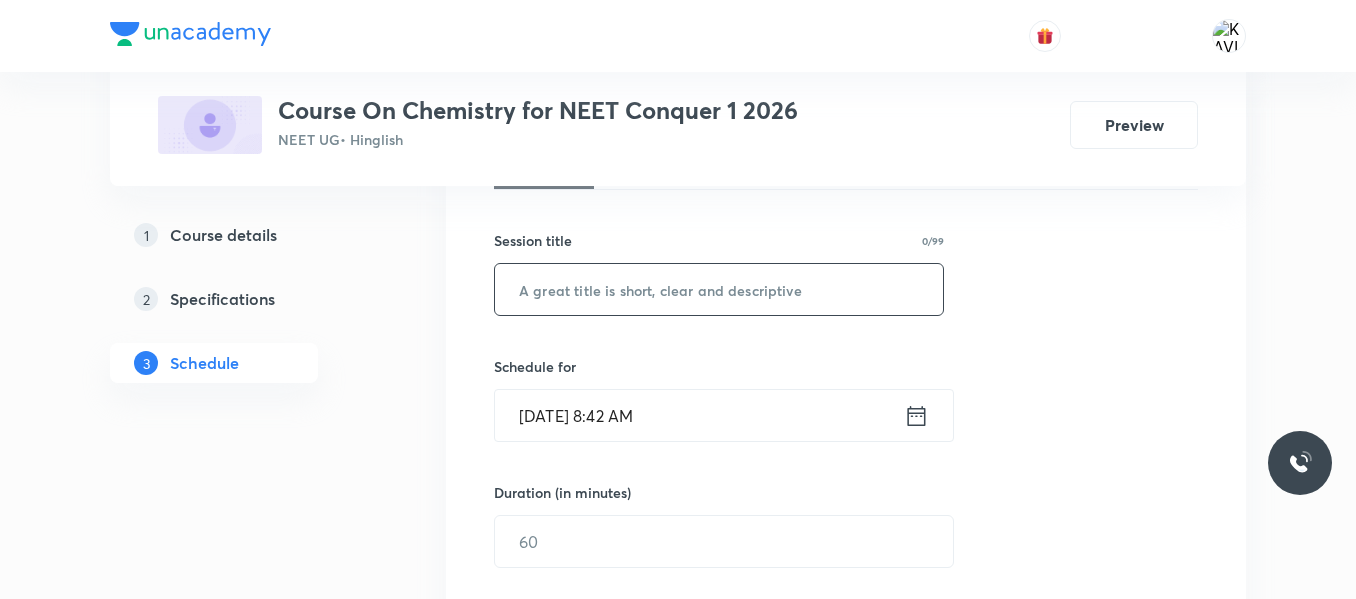 click at bounding box center [719, 289] 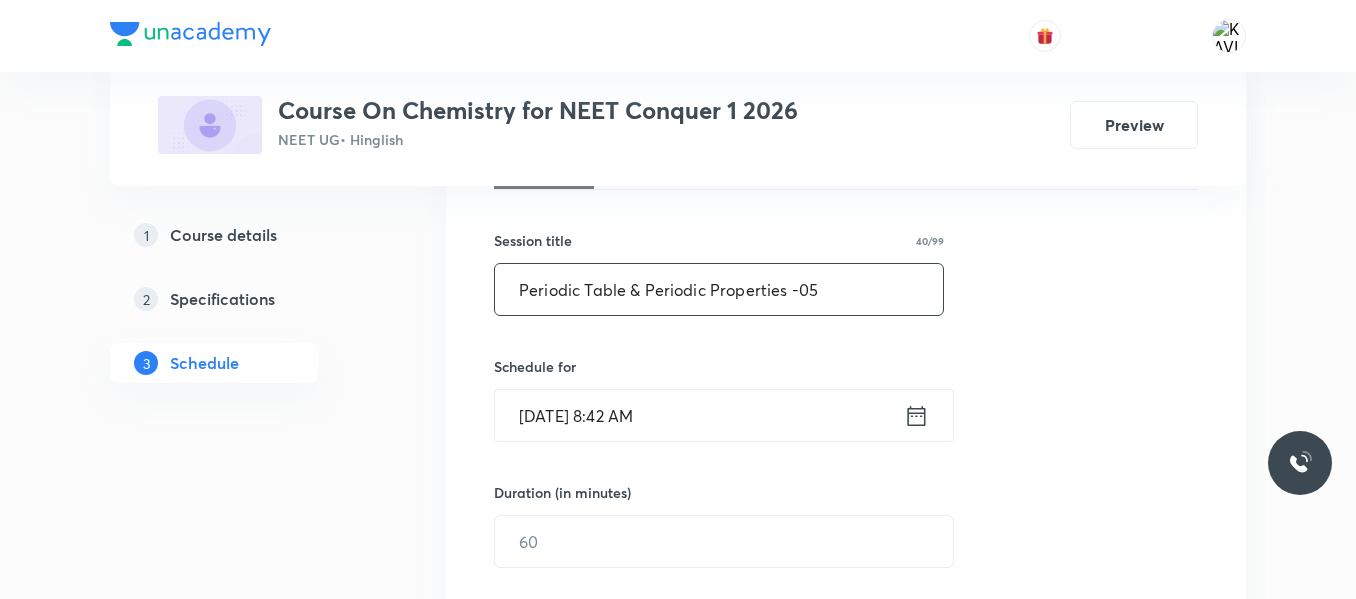 type on "Periodic Table & Periodic Properties -05" 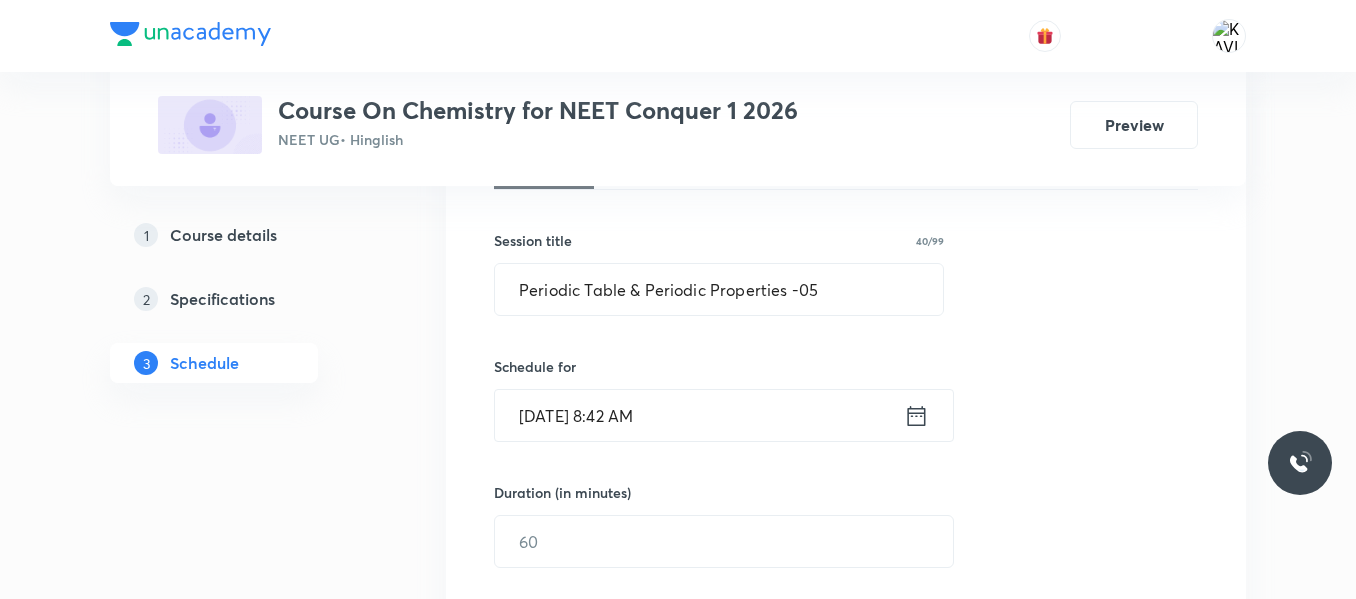 click on "Jul 10, 2025, 8:42 AM ​" at bounding box center [724, 415] 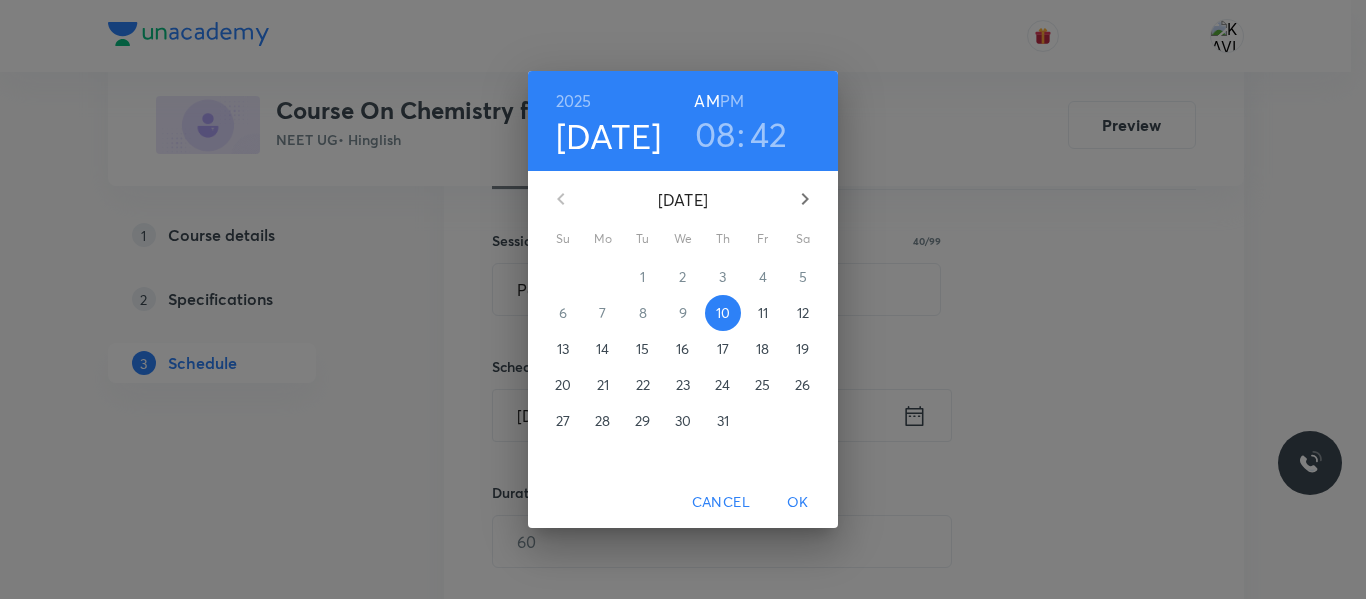 click on "08" at bounding box center [715, 134] 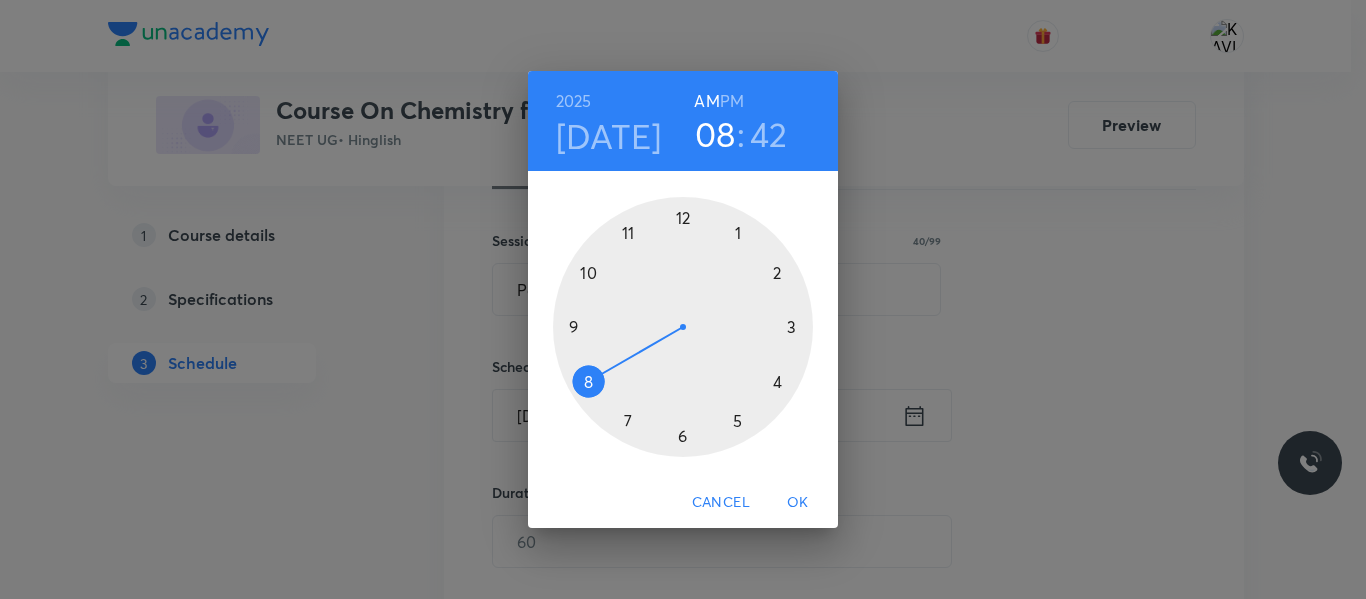 click at bounding box center [683, 327] 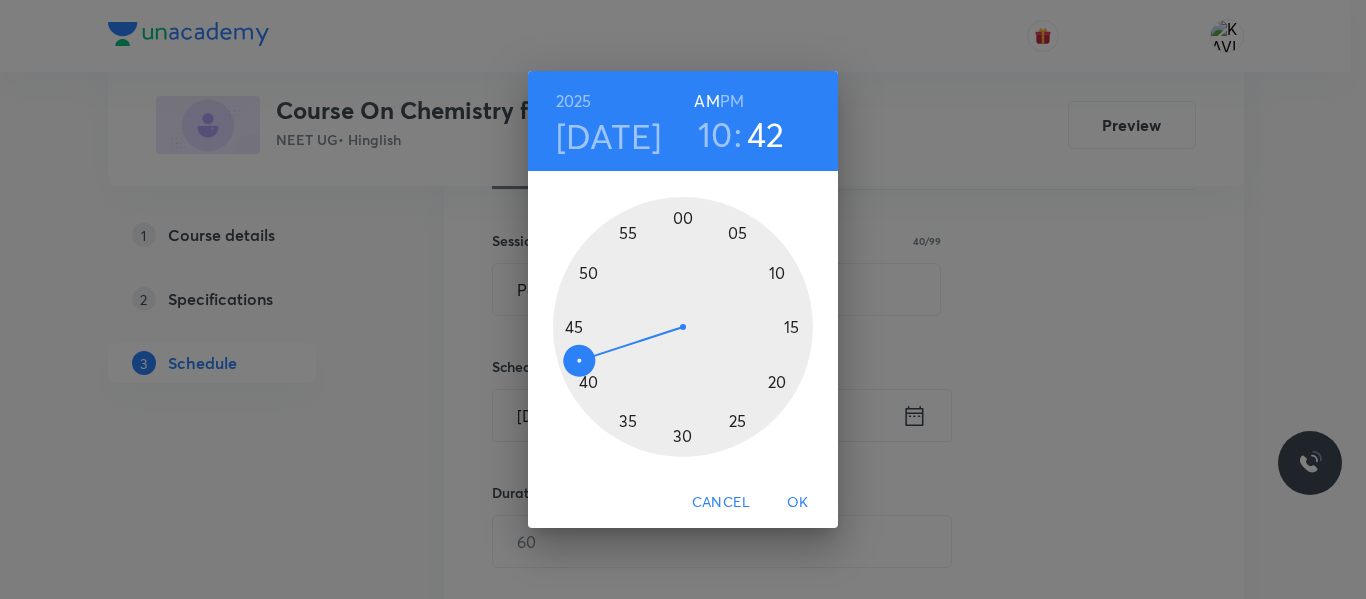 click at bounding box center (683, 327) 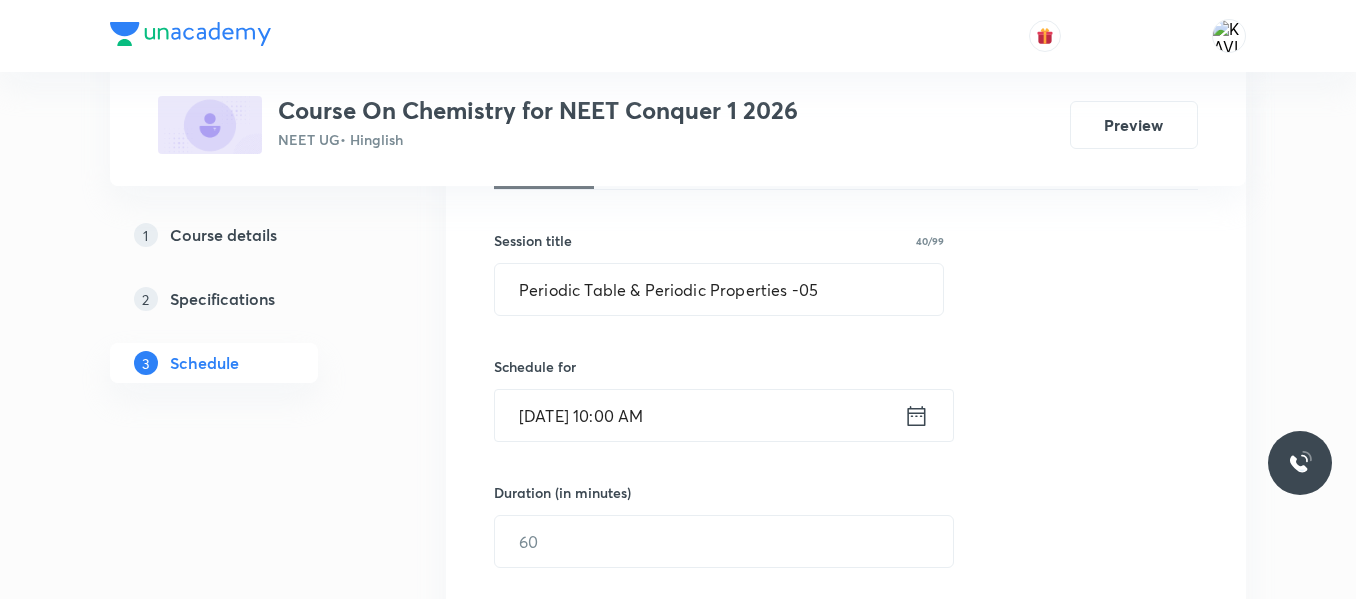 scroll, scrollTop: 575, scrollLeft: 0, axis: vertical 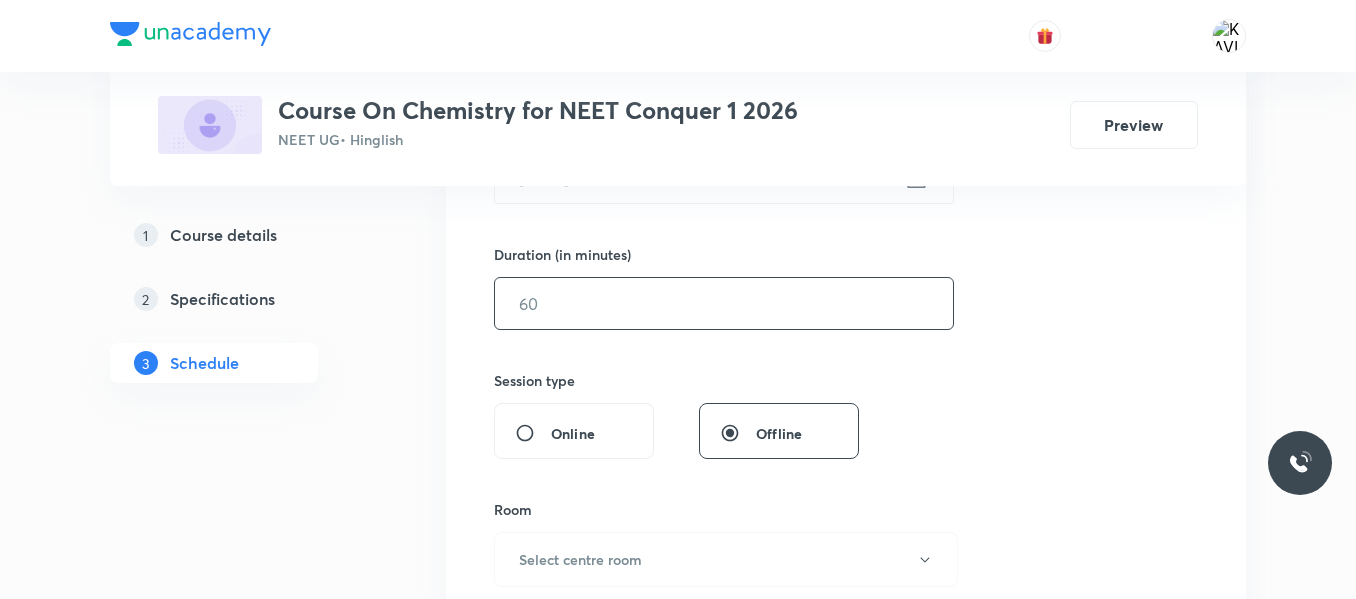 click at bounding box center [724, 303] 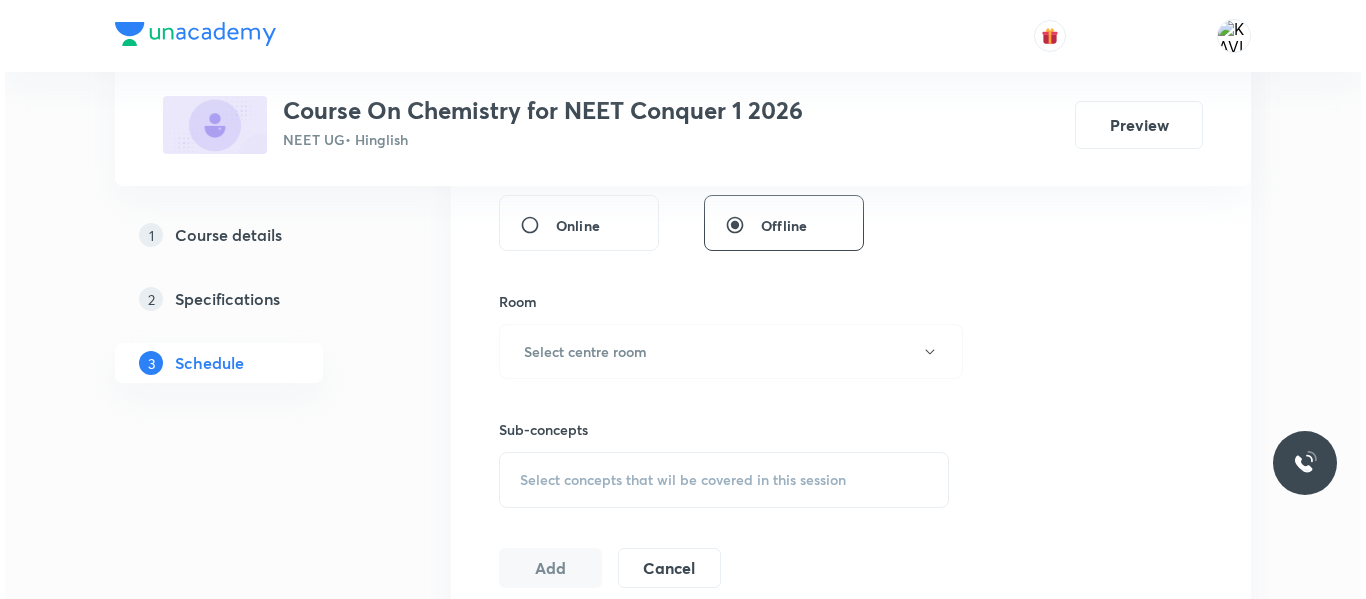 scroll, scrollTop: 786, scrollLeft: 0, axis: vertical 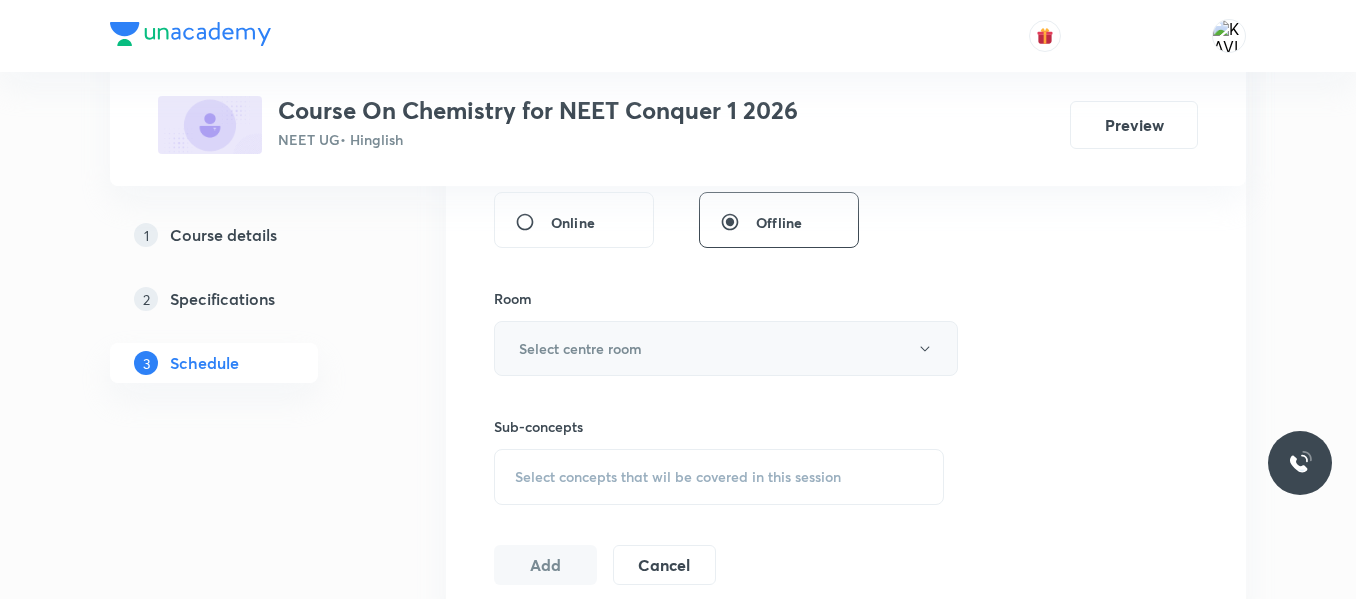 type on "75" 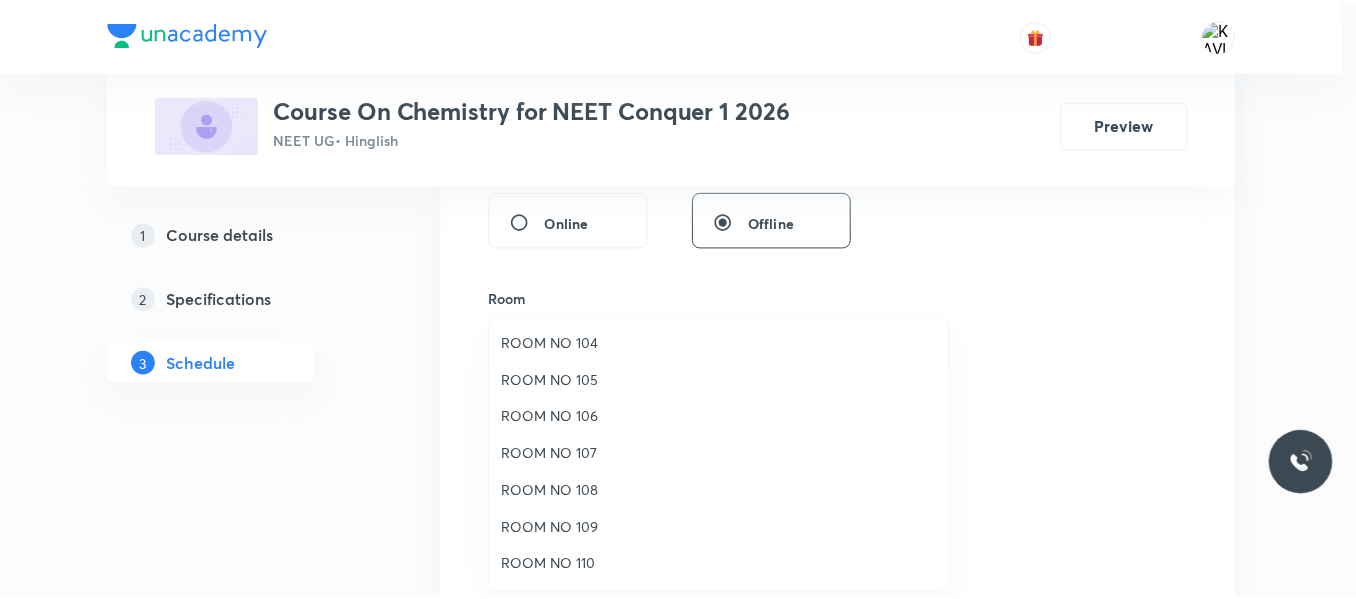scroll, scrollTop: 110, scrollLeft: 0, axis: vertical 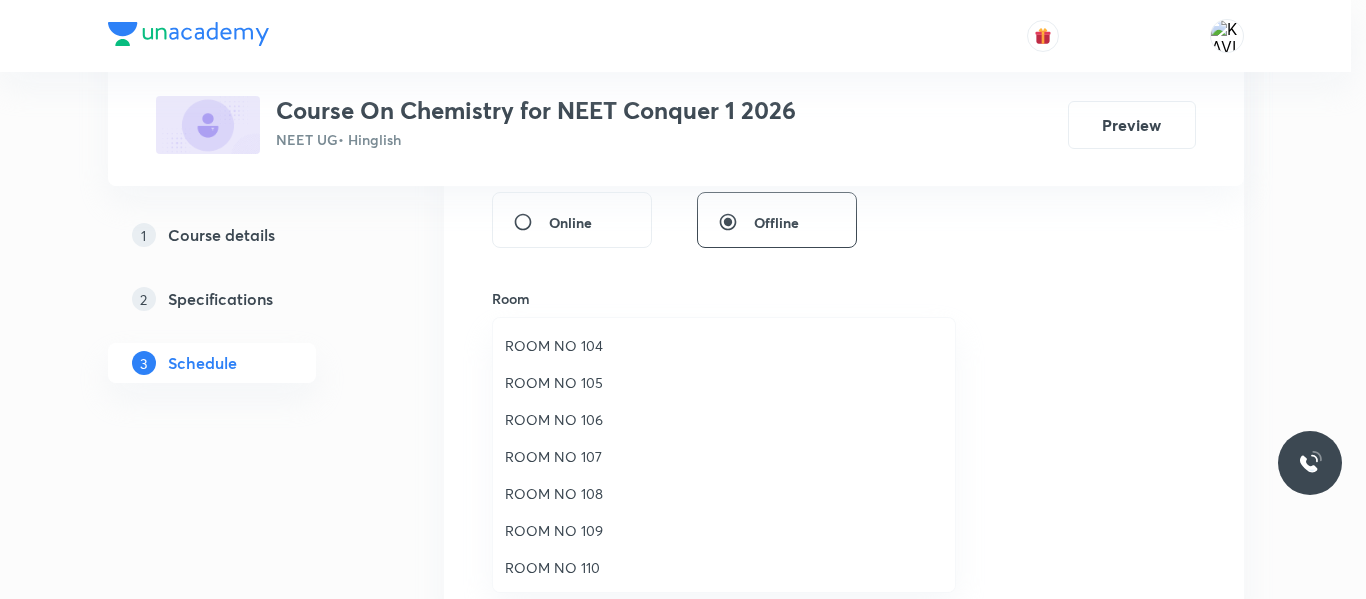click on "ROOM NO 106" at bounding box center (724, 419) 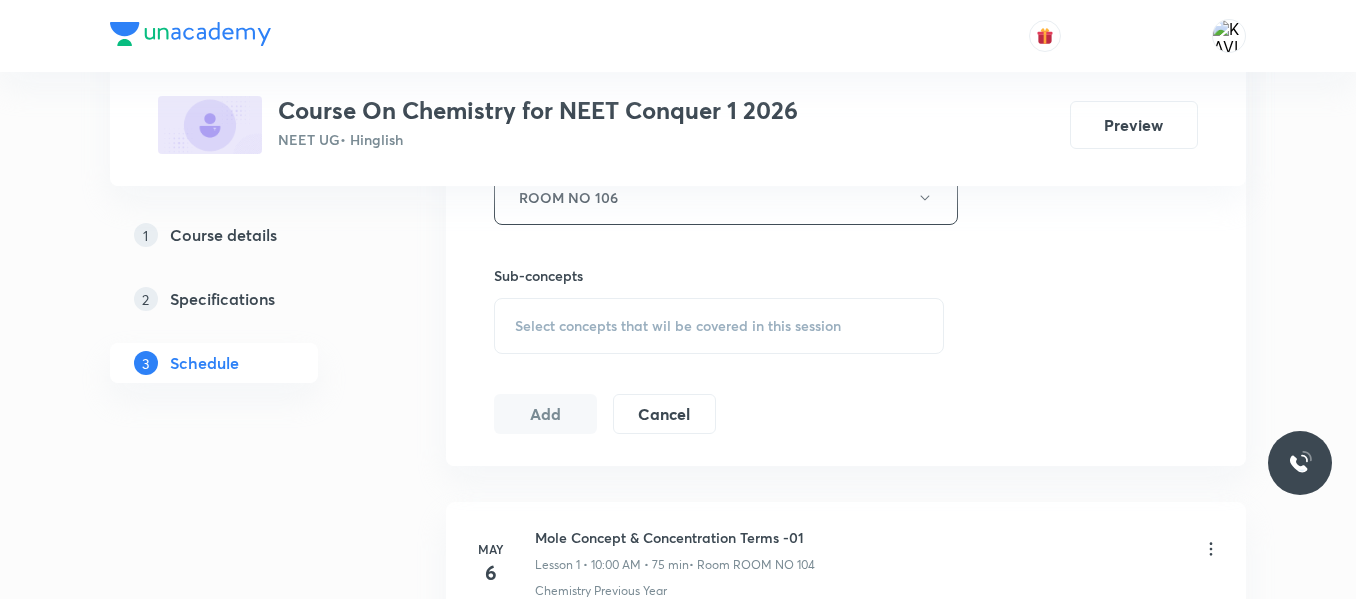 scroll, scrollTop: 946, scrollLeft: 0, axis: vertical 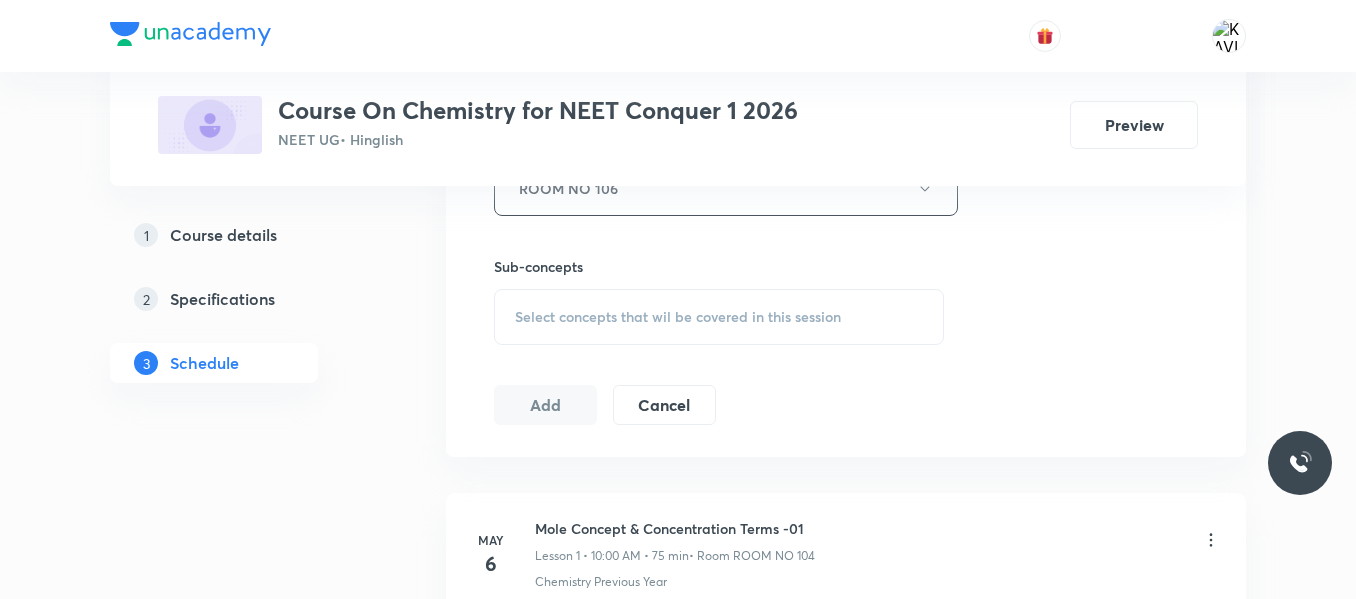 click on "Select concepts that wil be covered in this session" at bounding box center [678, 317] 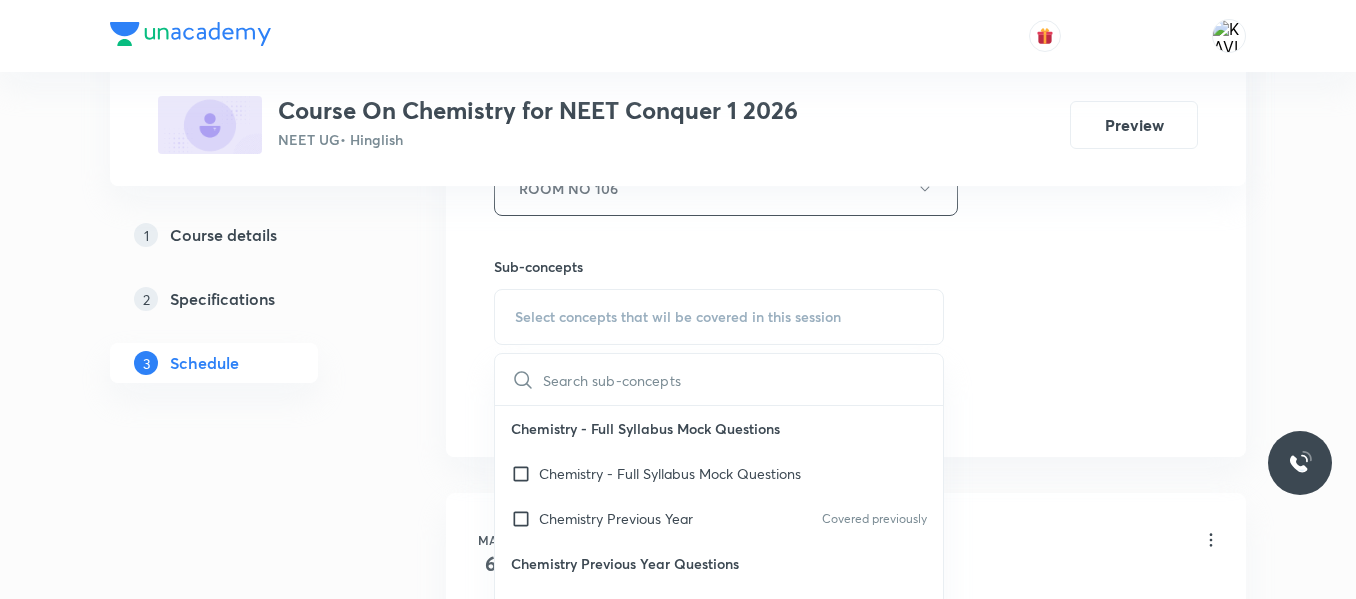 click at bounding box center [743, 379] 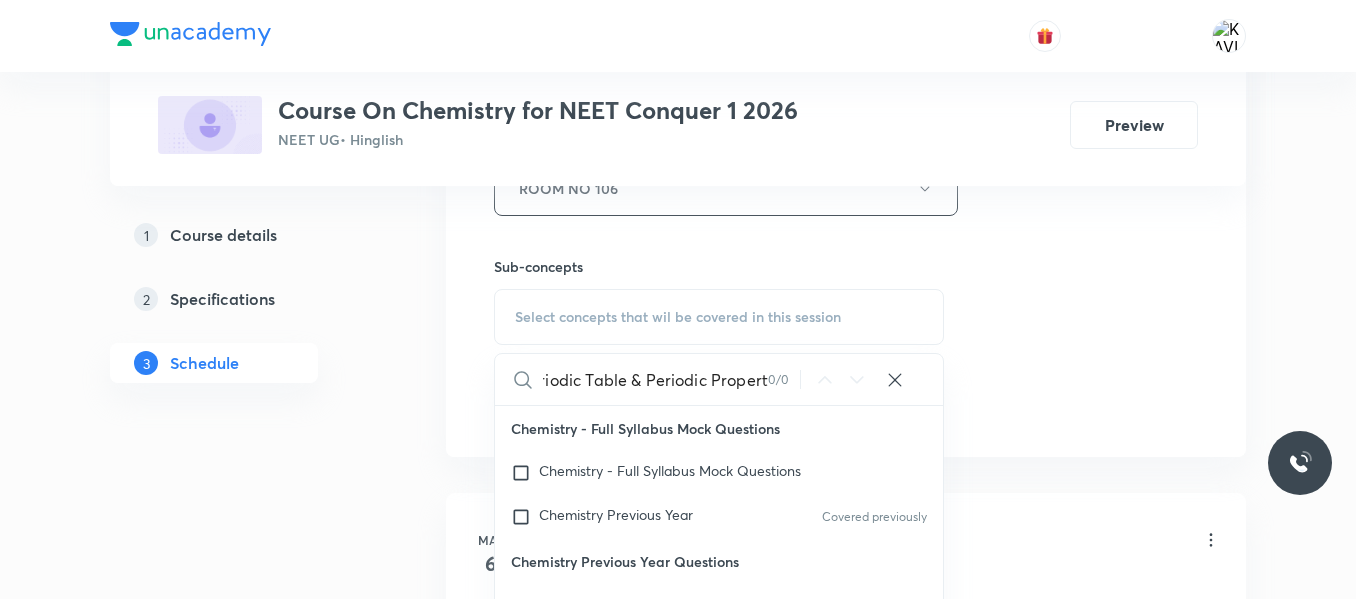 scroll, scrollTop: 0, scrollLeft: 22, axis: horizontal 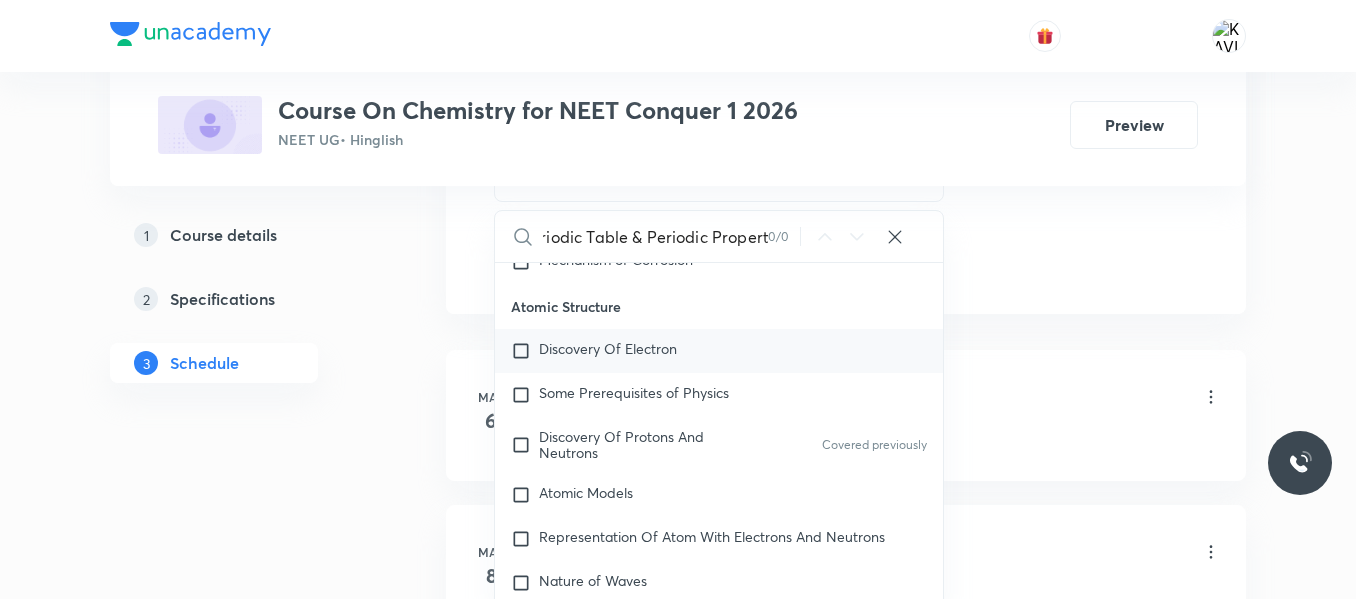 type on "Periodic Table & Periodic Propert" 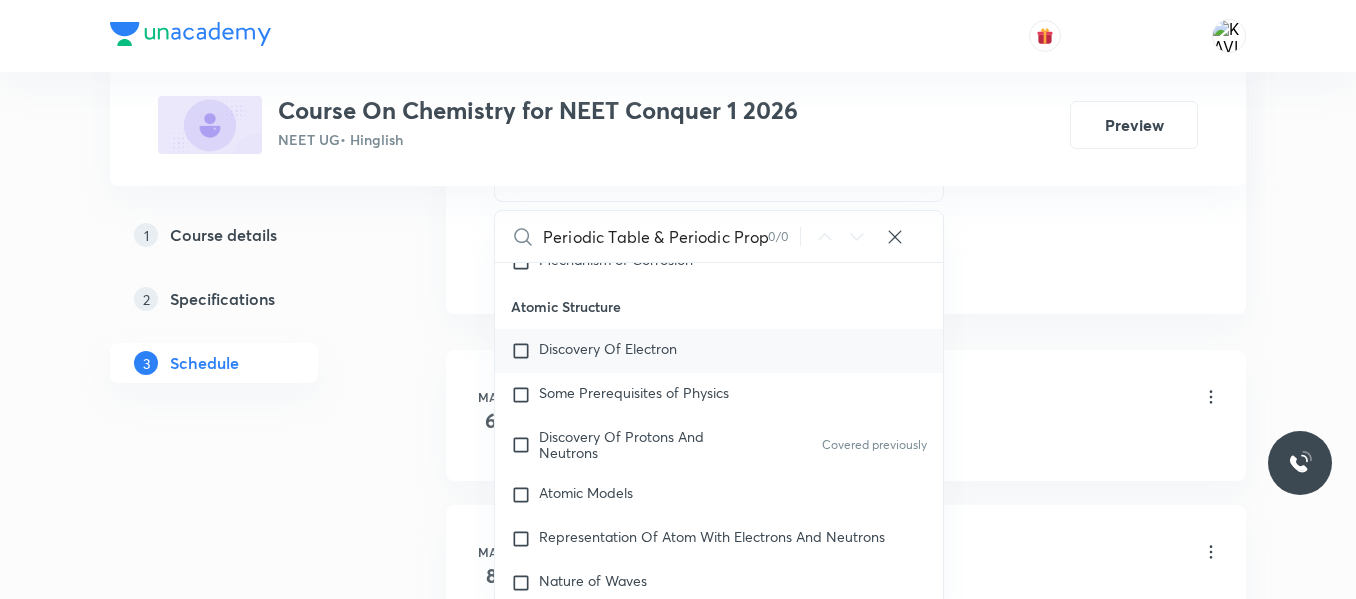 click on "Discovery Of Electron" at bounding box center (719, 351) 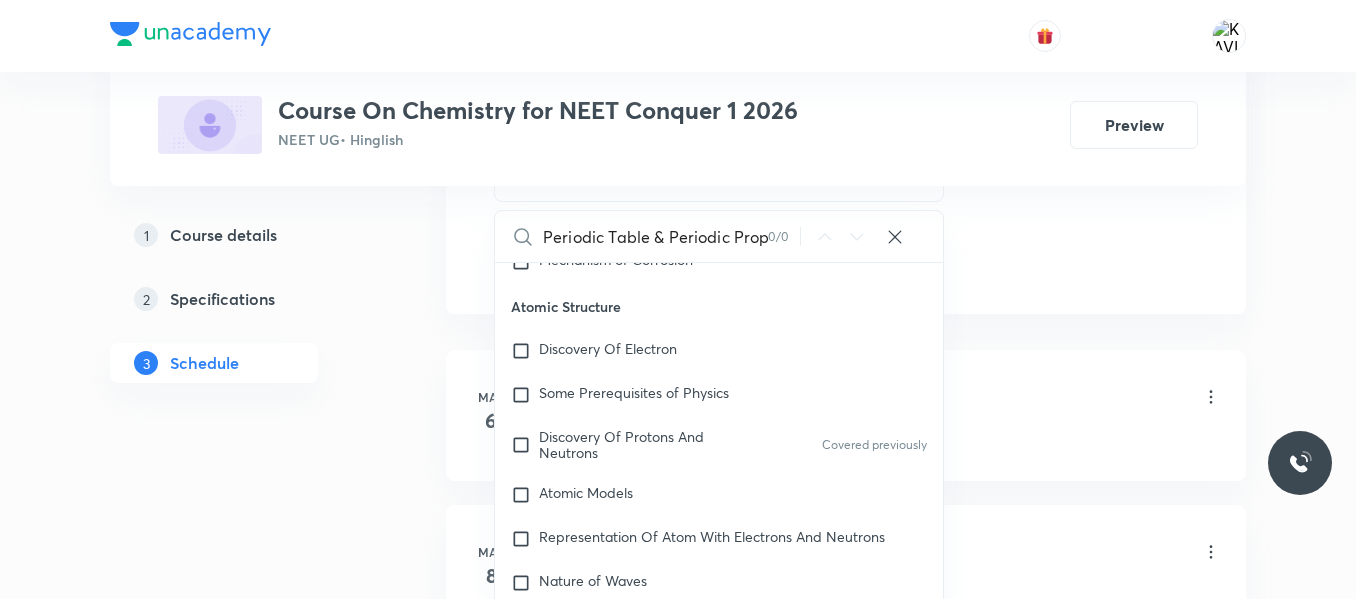 checkbox on "true" 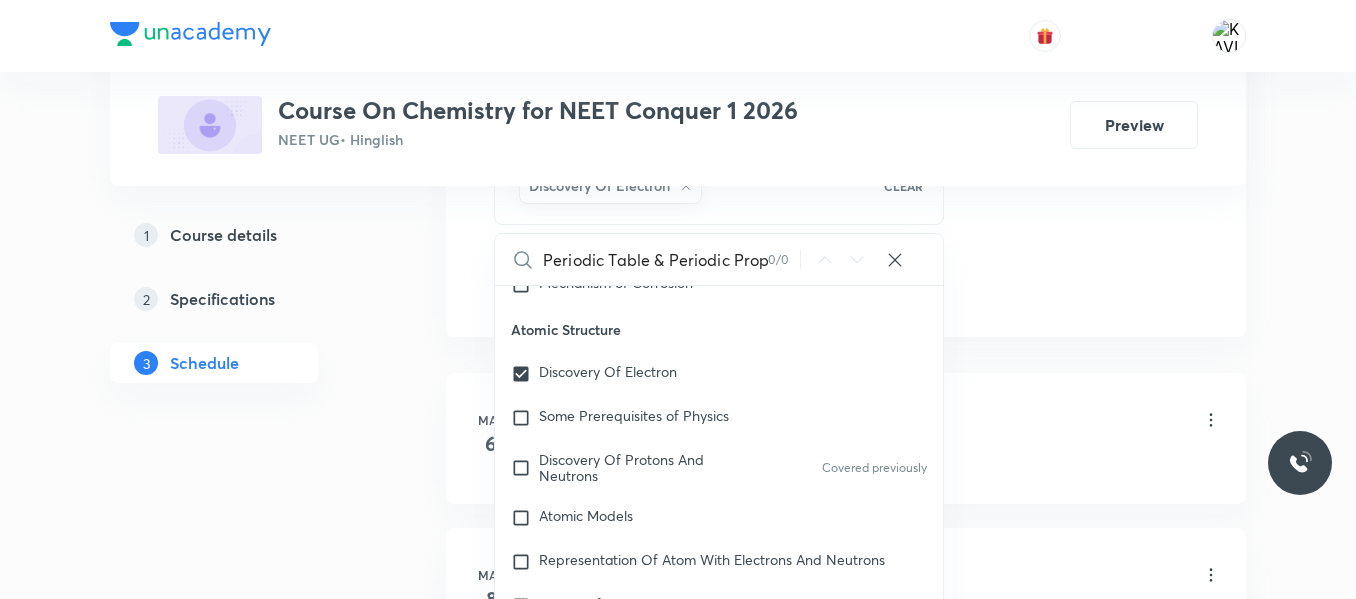 click on "Session  32 Live class Session title 40/99 Periodic Table & Periodic Properties -05 ​ Schedule for Jul 10, 2025, 10:00 AM ​ Duration (in minutes) 75 ​   Session type Online Offline Room ROOM NO 106 Sub-concepts Discovery Of Electron CLEAR Periodic Table & Periodic Propert 0 / 0 ​ Chemistry - Full Syllabus Mock Questions Chemistry - Full Syllabus Mock Questions Chemistry Previous Year Covered previously Chemistry Previous Year Questions Chemistry Previous Year Questions Covered previously General Topics & Mole Concept Basic Concepts Mole – Basic Introduction Percentage Composition Covered previously Stoichiometry Principle of Atom Conservation (POAC) Relation between Stoichiometric Quantities Application of Mole Concept: Gravimetric Analysis Electronic Configuration Of Atoms (Hund's rule) Covered previously  Quantum Numbers (Magnetic Quantum no.) Covered previously Quantum Numbers(Pauli's Exclusion law) Mean Molar Mass or Molecular Mass Variation of Conductivity with Concentration Atomic Structure pH" at bounding box center [846, -176] 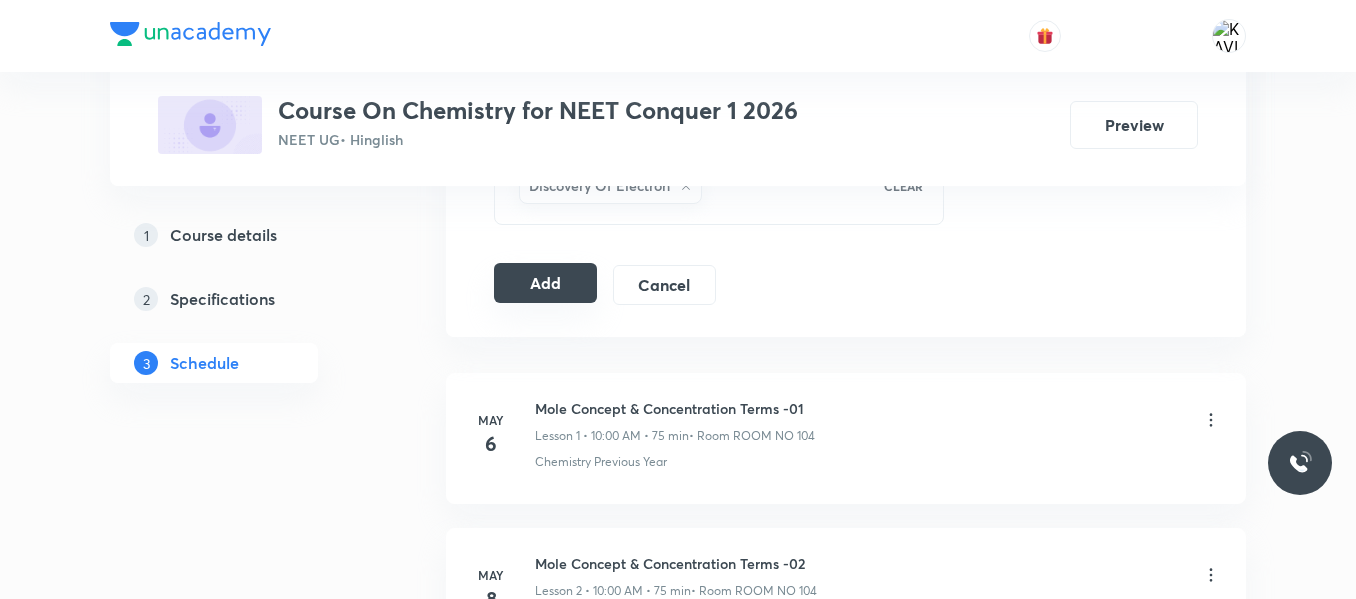 click on "Add" at bounding box center [545, 283] 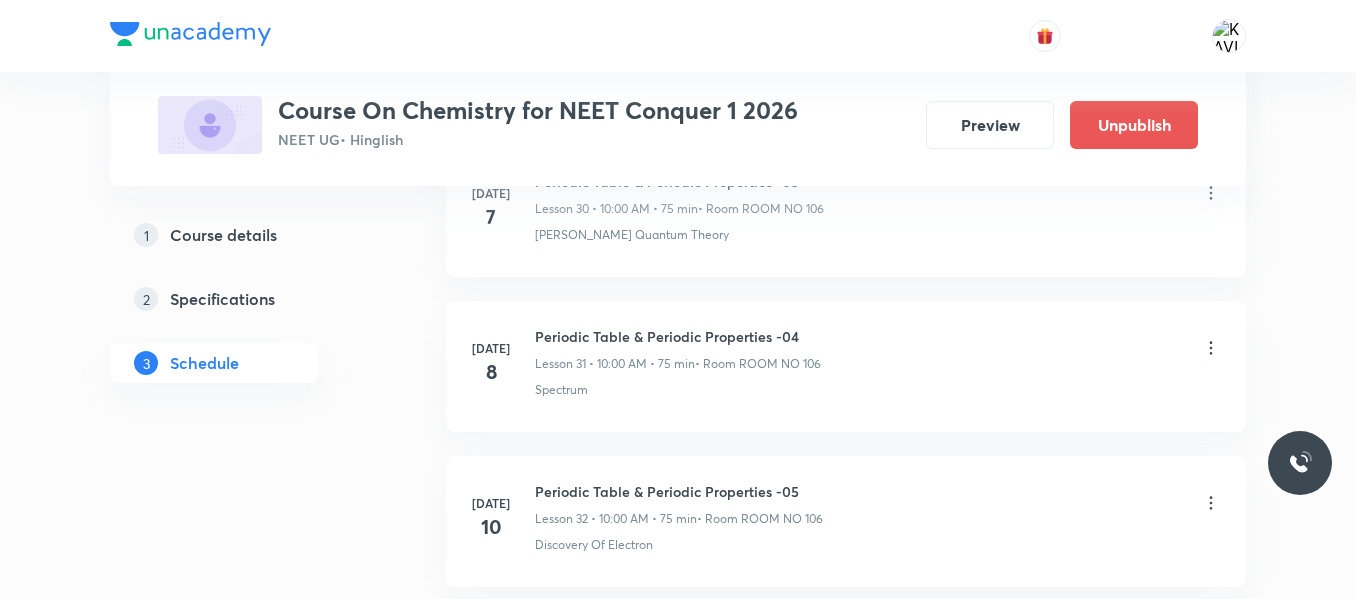 scroll, scrollTop: 5045, scrollLeft: 0, axis: vertical 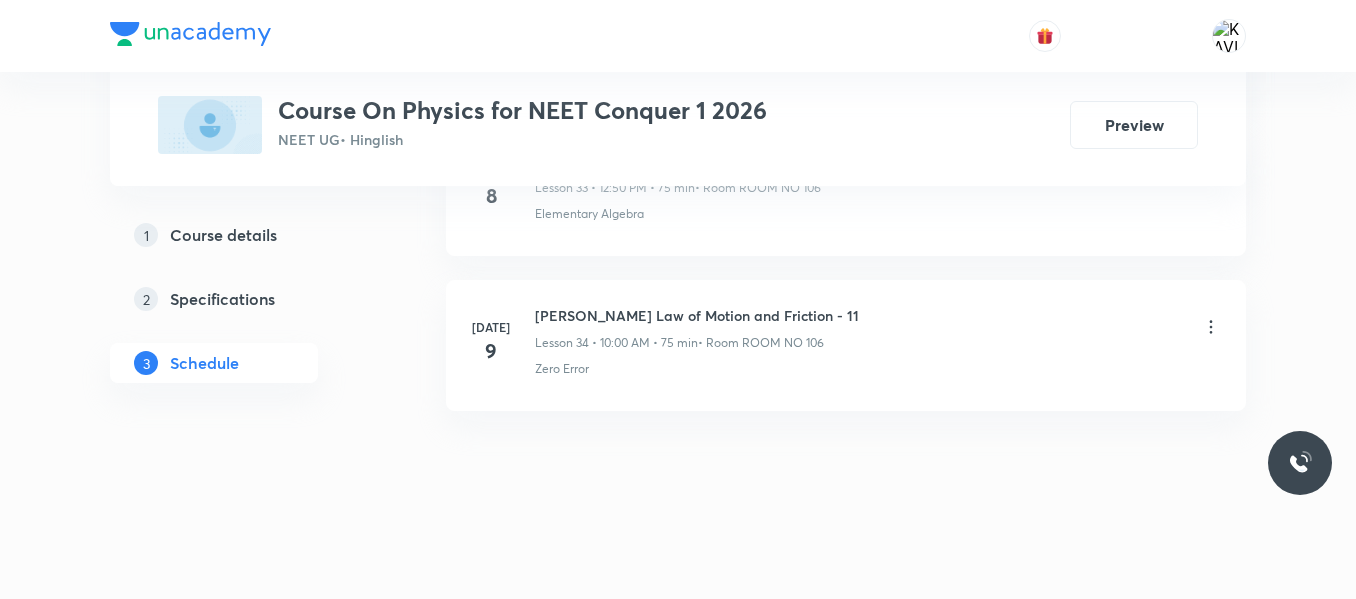 click on "Newton's Law of Motion and Friction - 11" at bounding box center [697, 315] 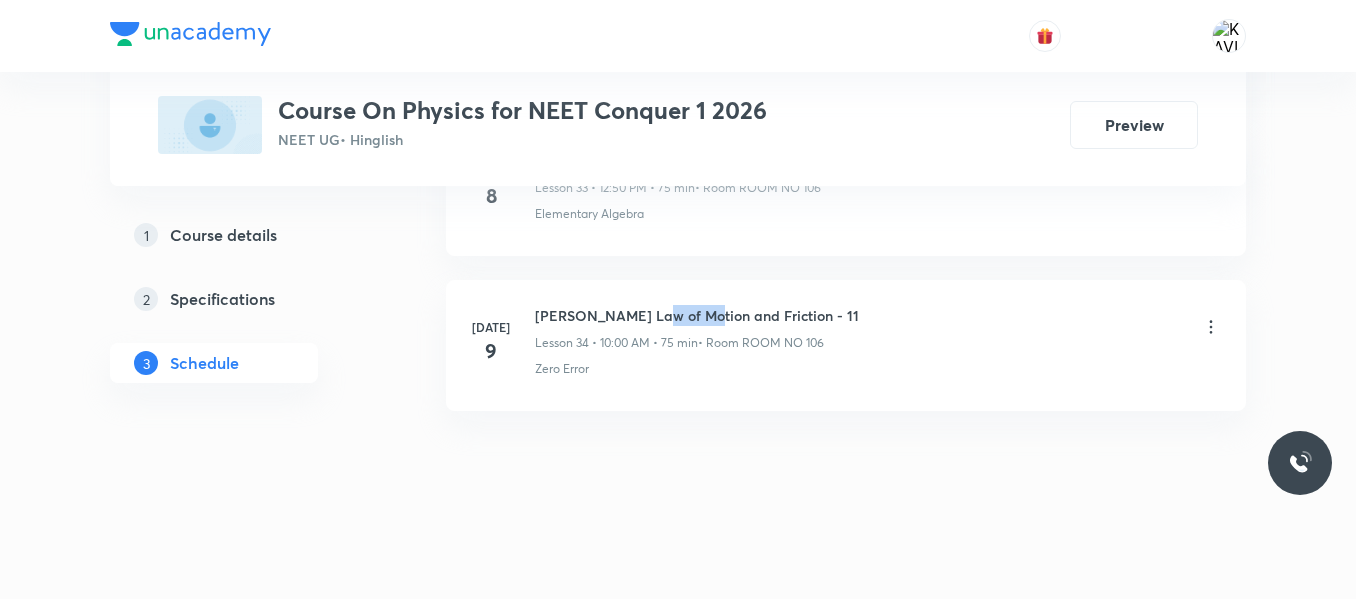 click on "Newton's Law of Motion and Friction - 11" at bounding box center (697, 315) 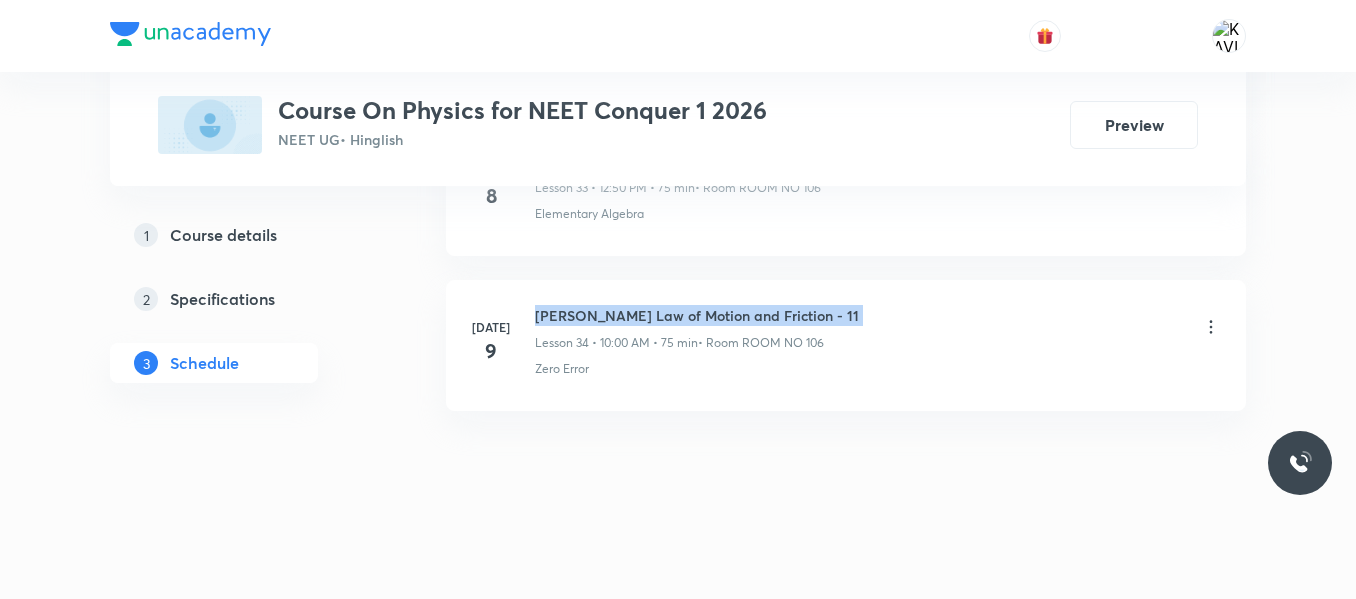 click on "Newton's Law of Motion and Friction - 11" at bounding box center (697, 315) 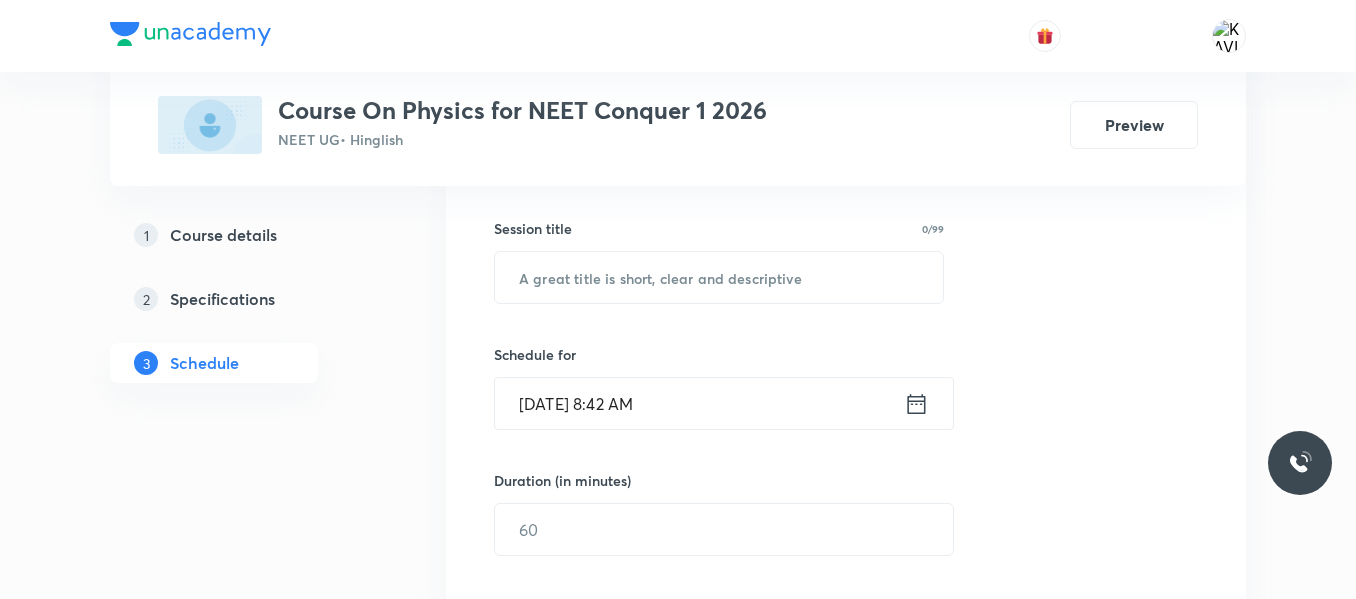 scroll, scrollTop: 350, scrollLeft: 0, axis: vertical 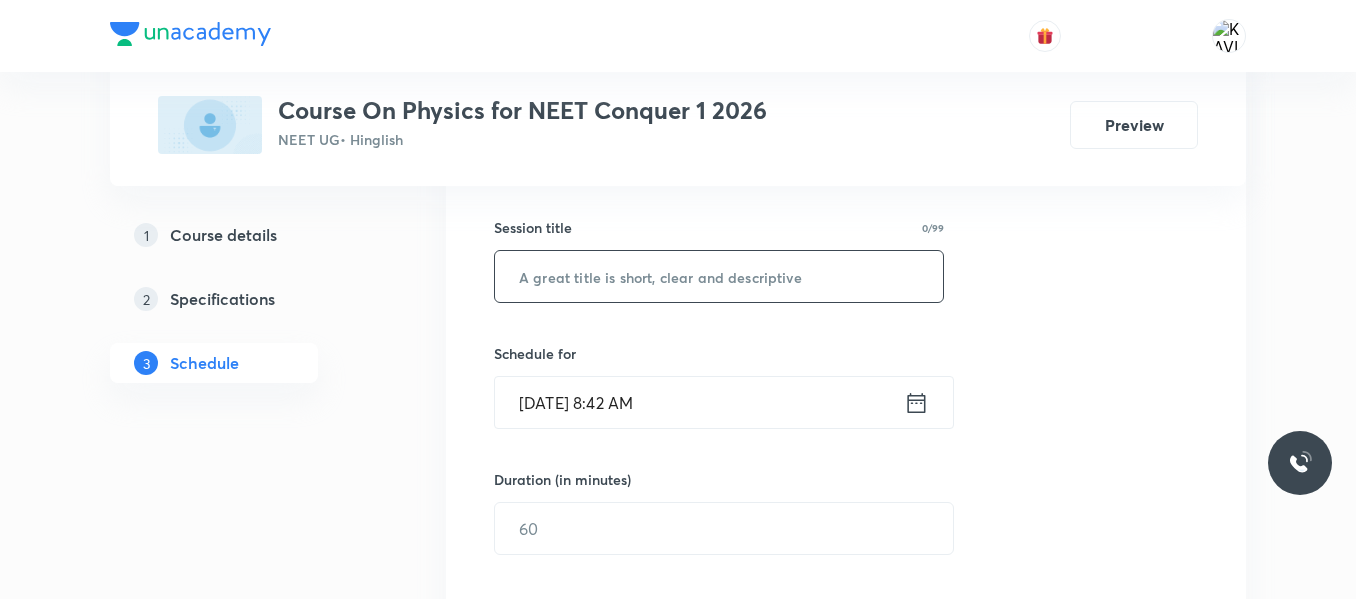 click at bounding box center [719, 276] 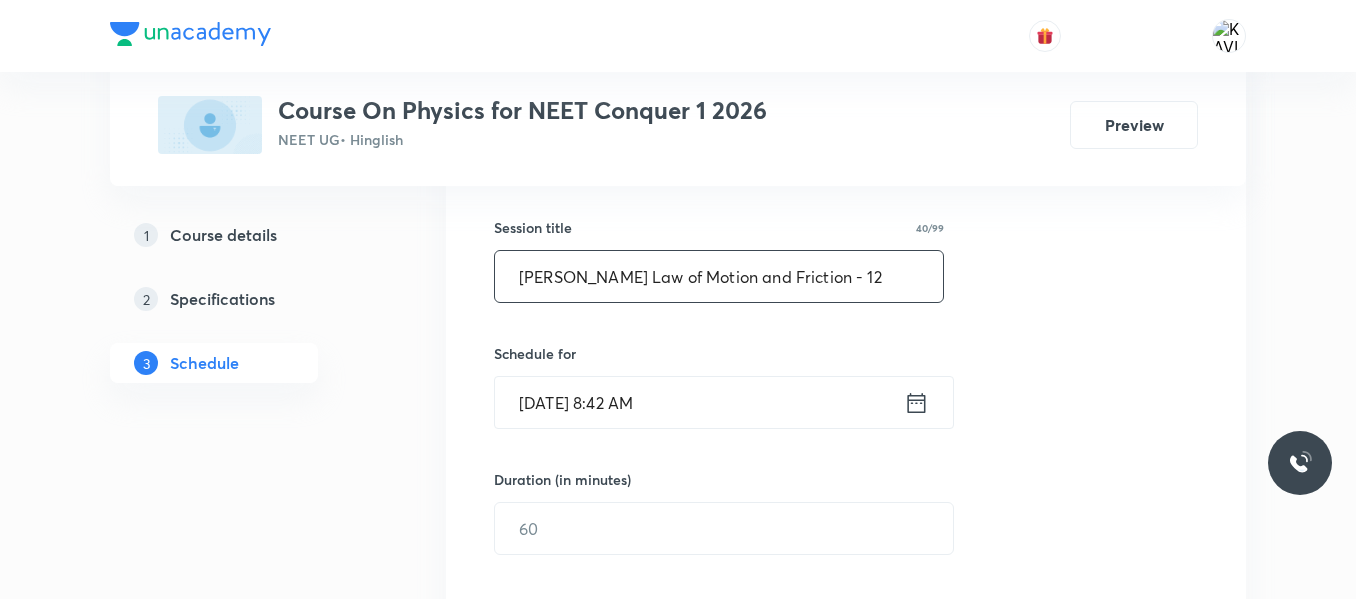 scroll, scrollTop: 534, scrollLeft: 0, axis: vertical 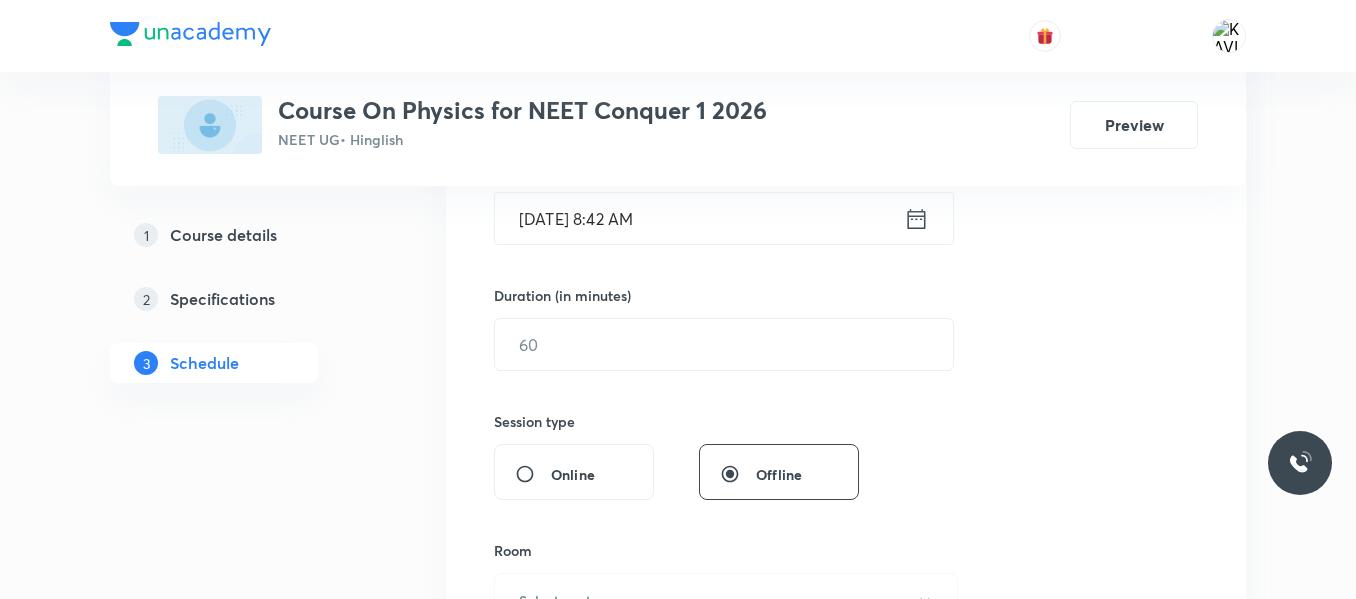 type on "Newton's Law of Motion and Friction - 12" 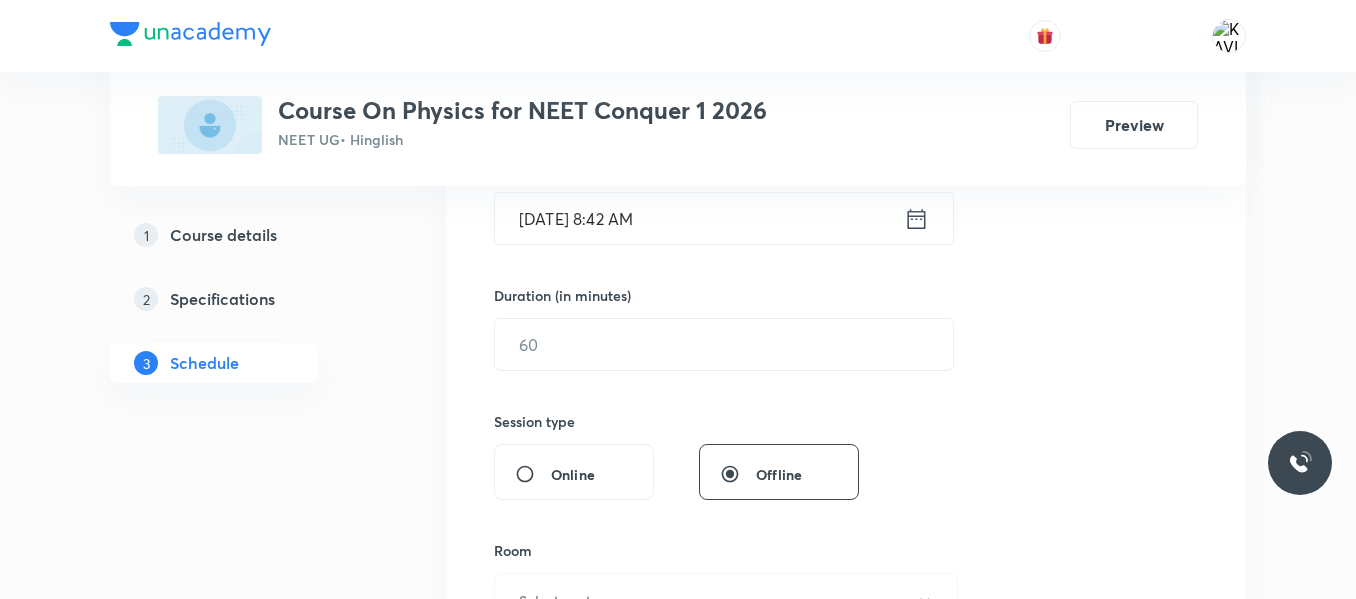 click 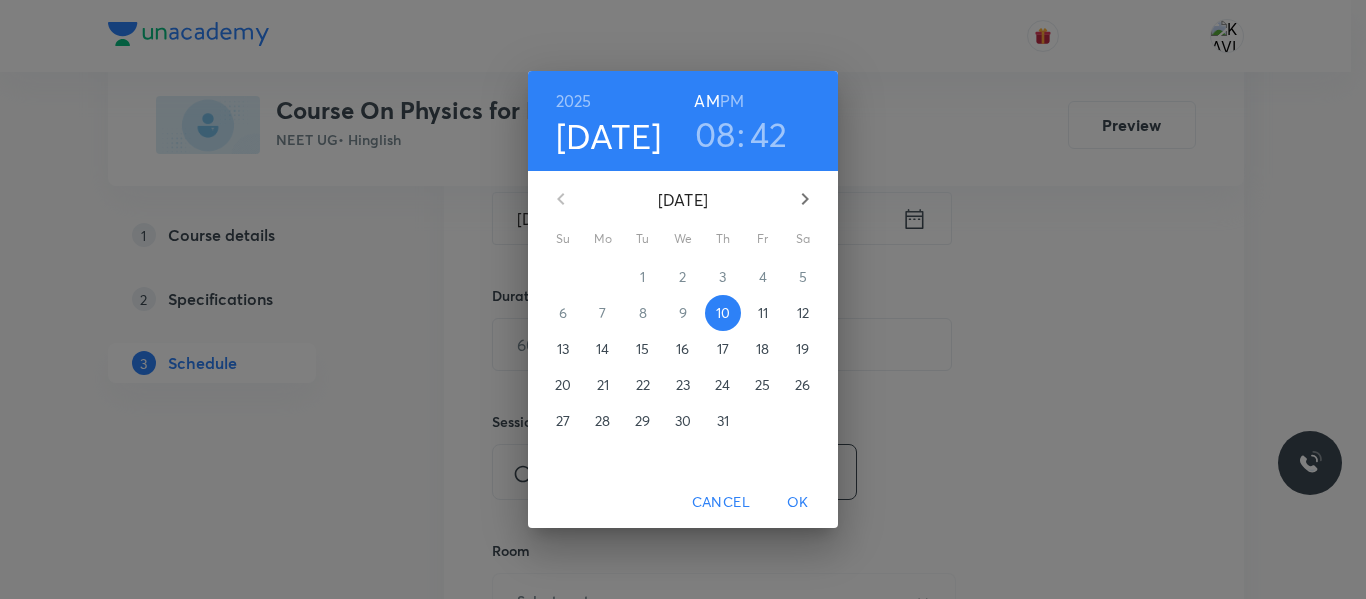 click on "PM" at bounding box center (732, 101) 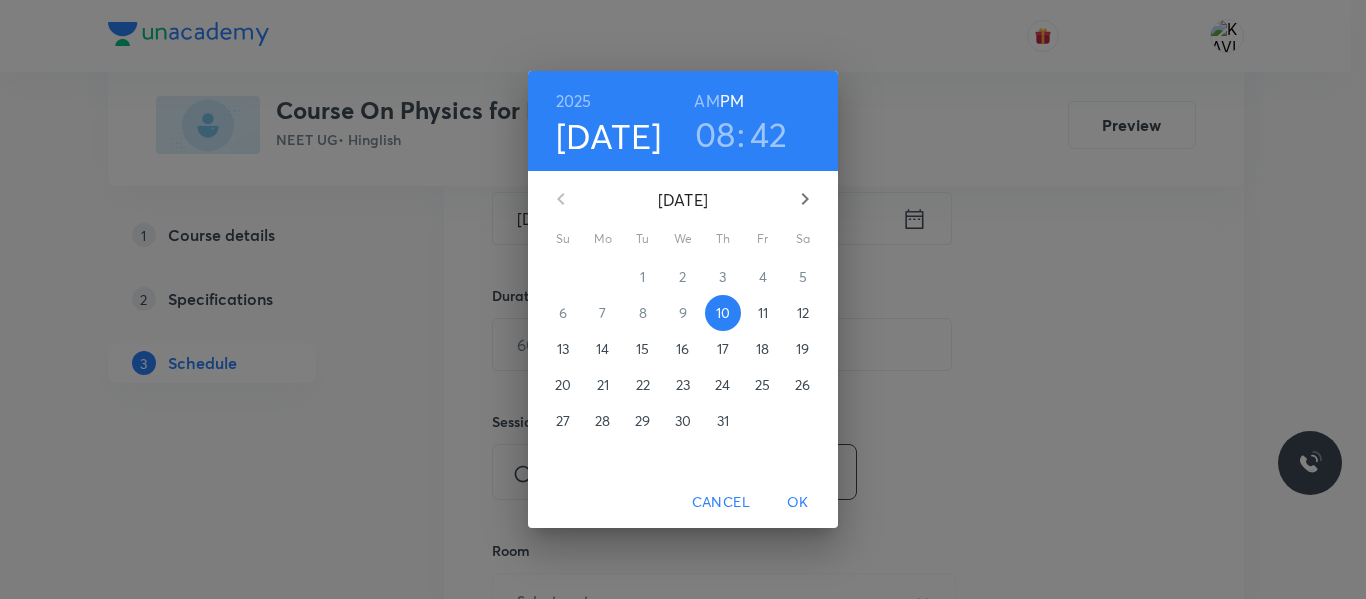 click on "08" at bounding box center [715, 134] 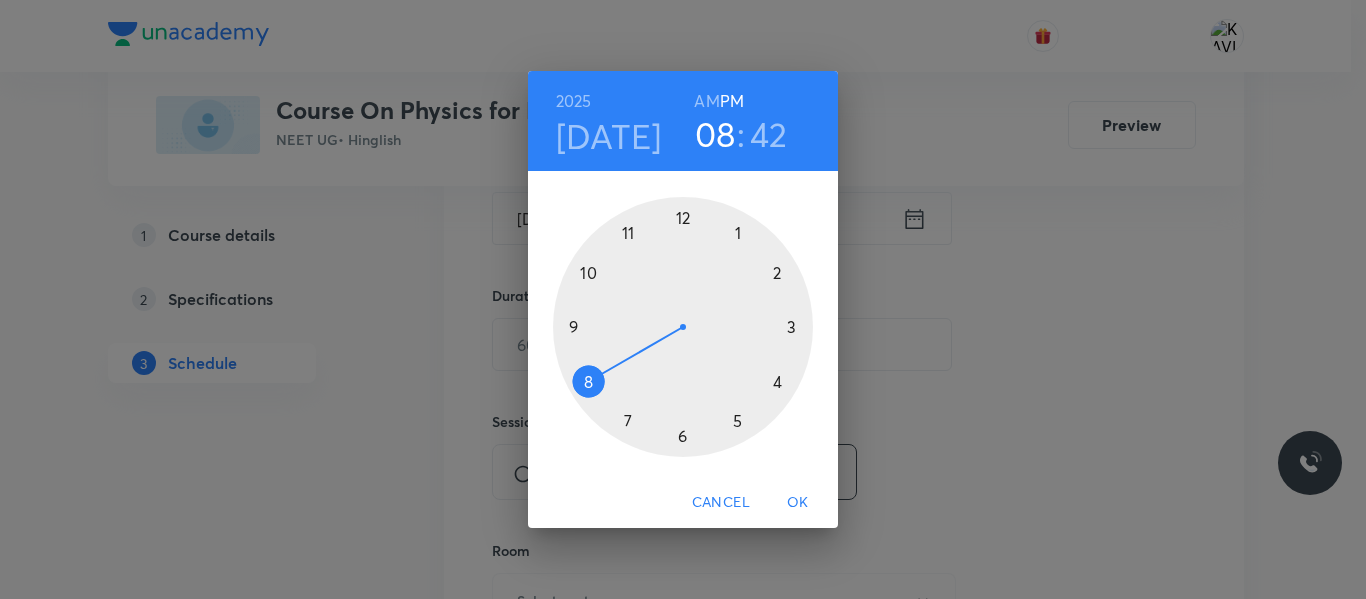 click at bounding box center [683, 327] 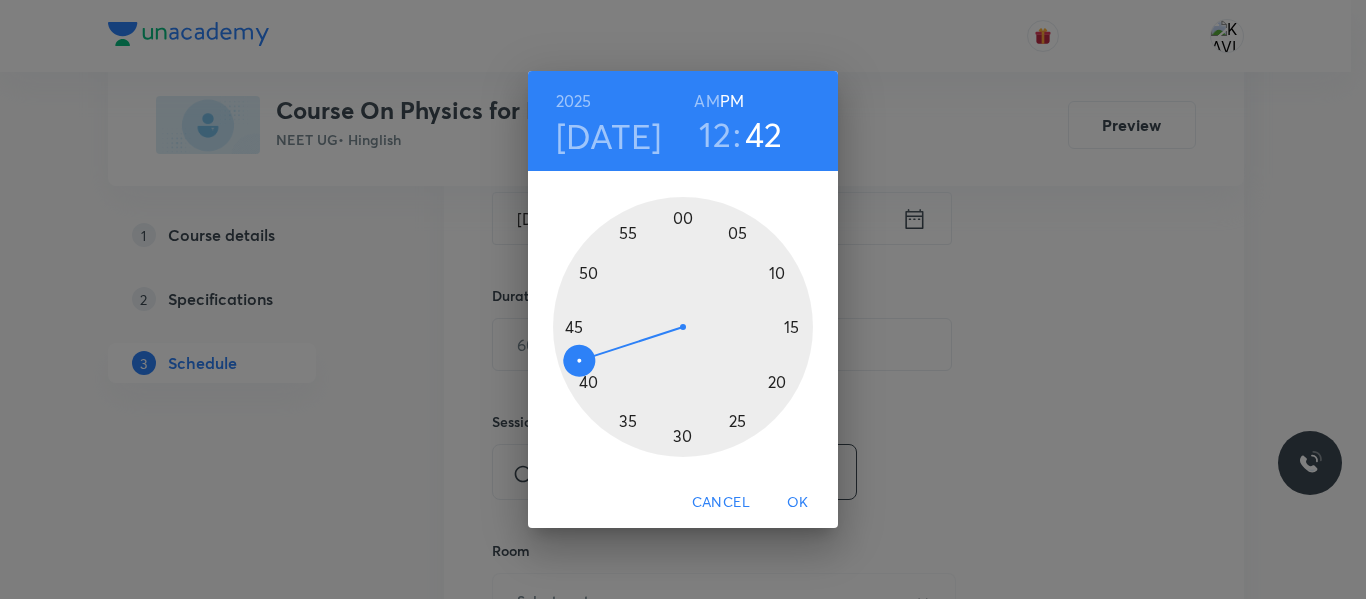 click at bounding box center [683, 327] 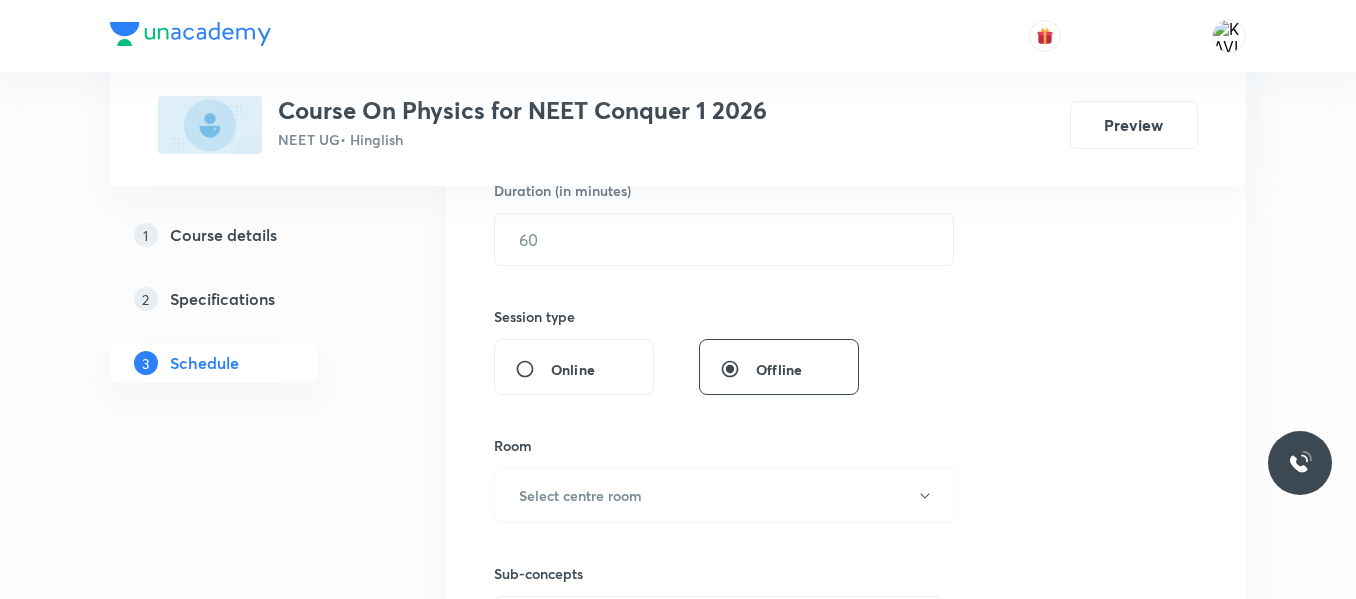 scroll, scrollTop: 640, scrollLeft: 0, axis: vertical 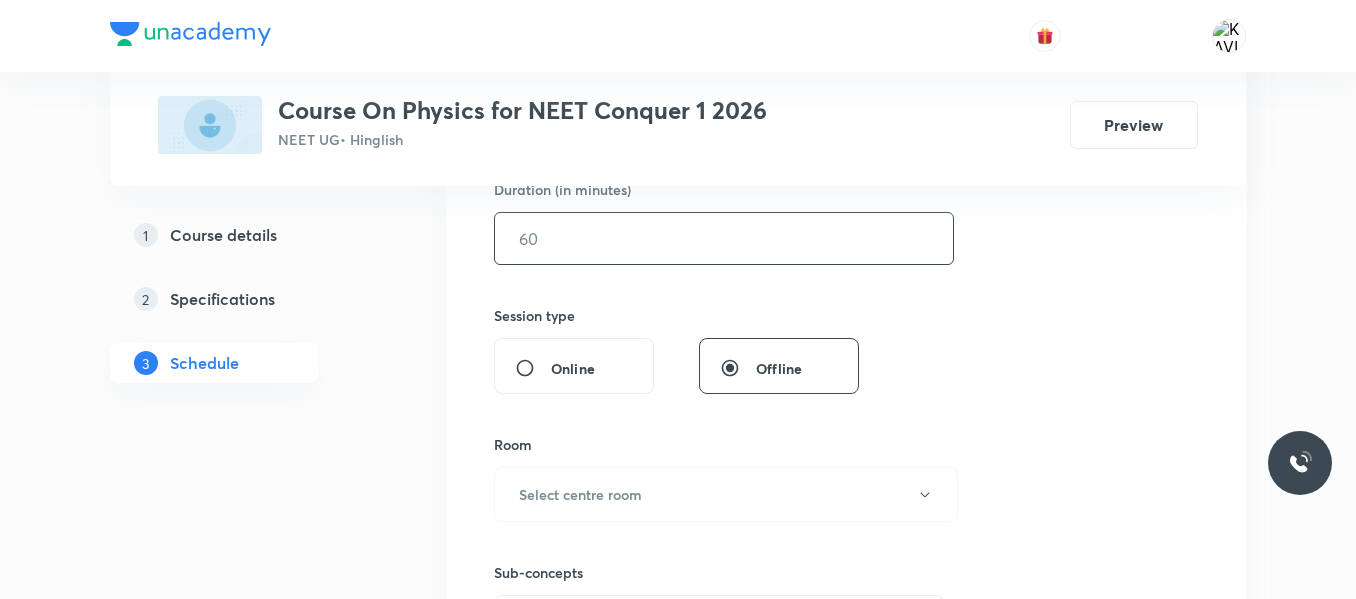 click at bounding box center (724, 238) 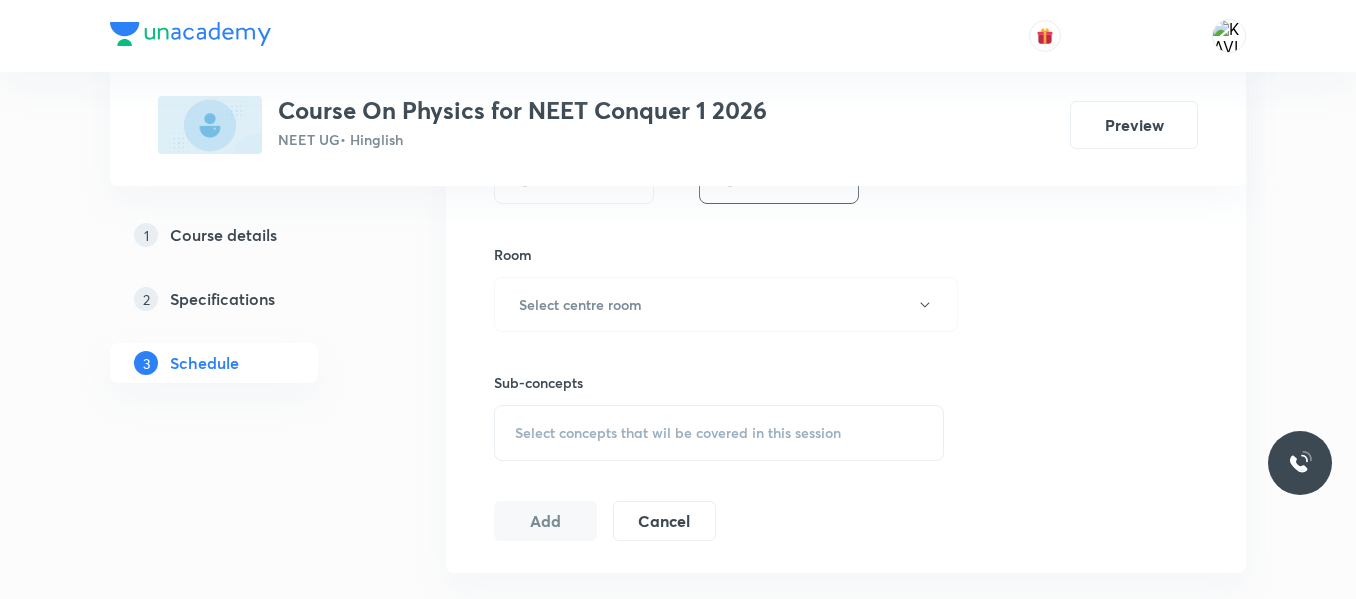scroll, scrollTop: 832, scrollLeft: 0, axis: vertical 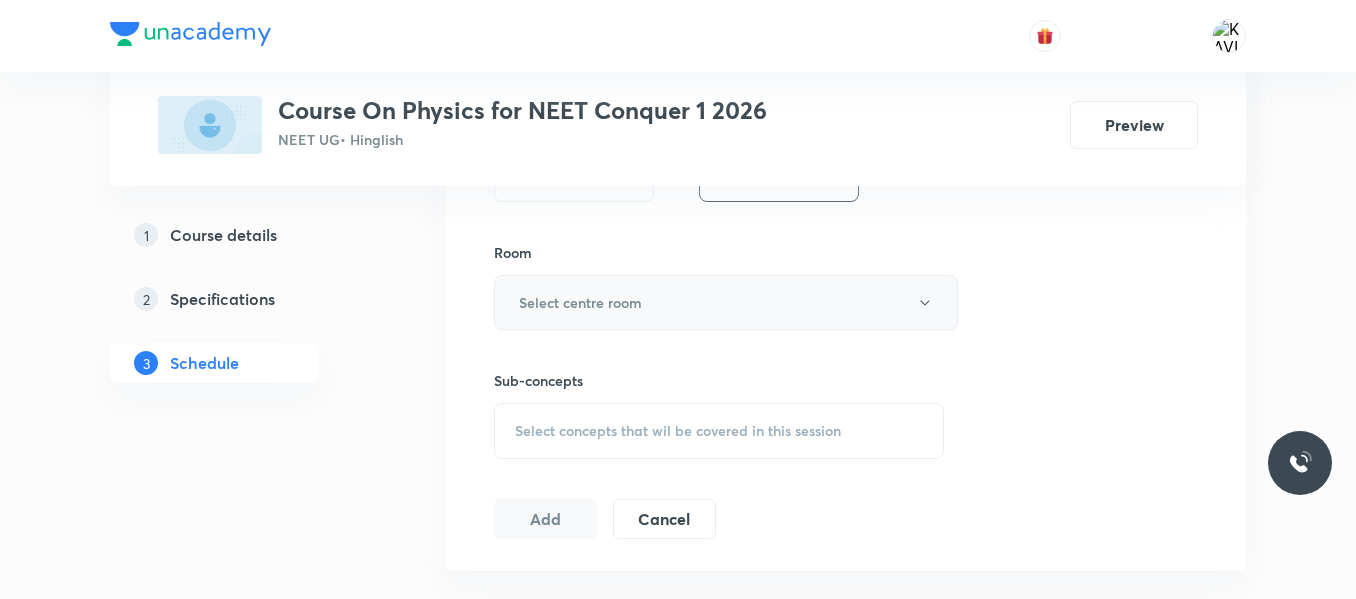type on "75" 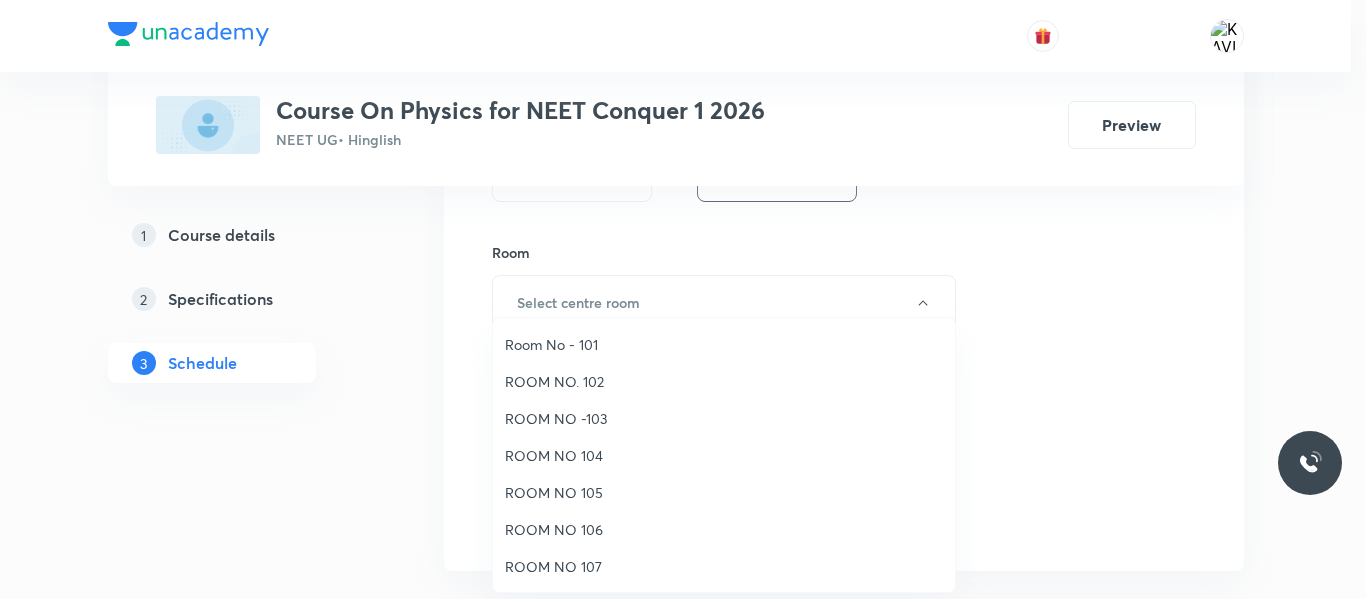 click on "ROOM NO 106" at bounding box center [724, 529] 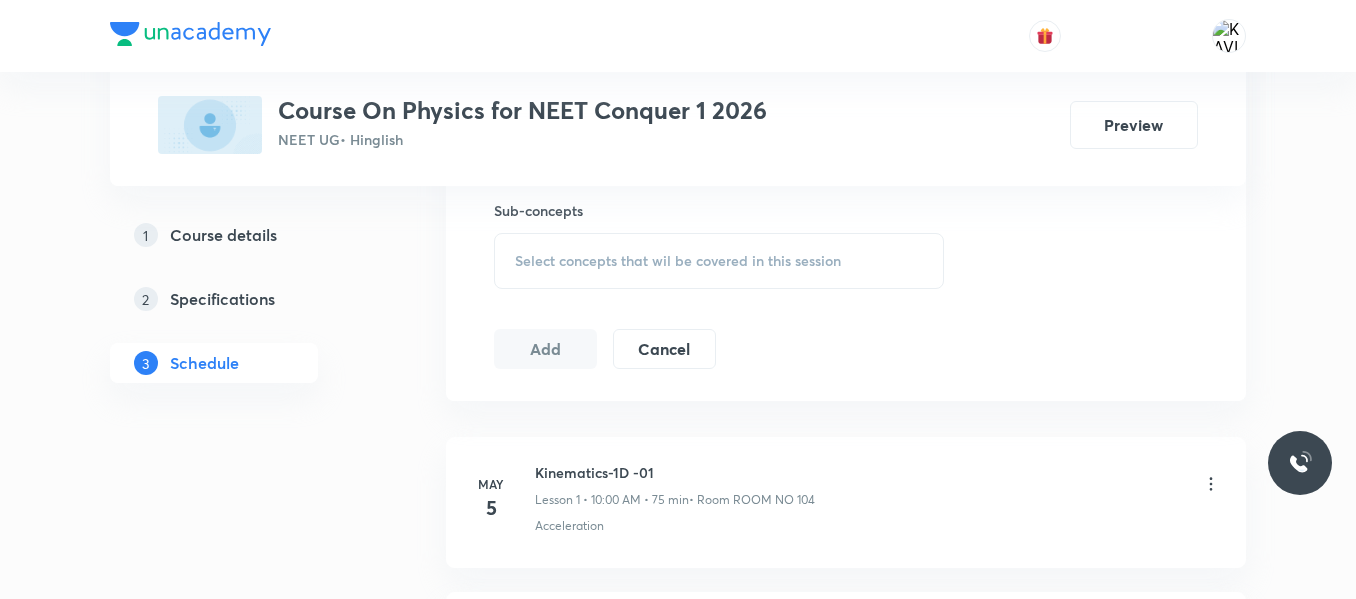 scroll, scrollTop: 1008, scrollLeft: 0, axis: vertical 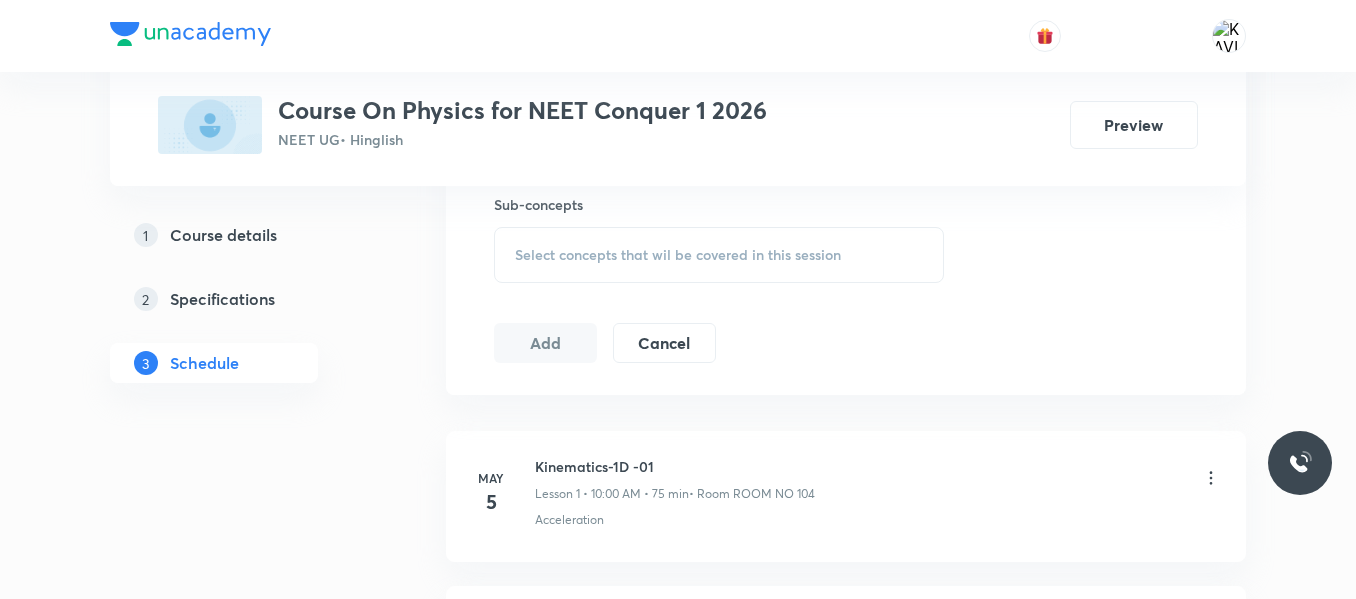 click on "Select concepts that wil be covered in this session" at bounding box center [678, 255] 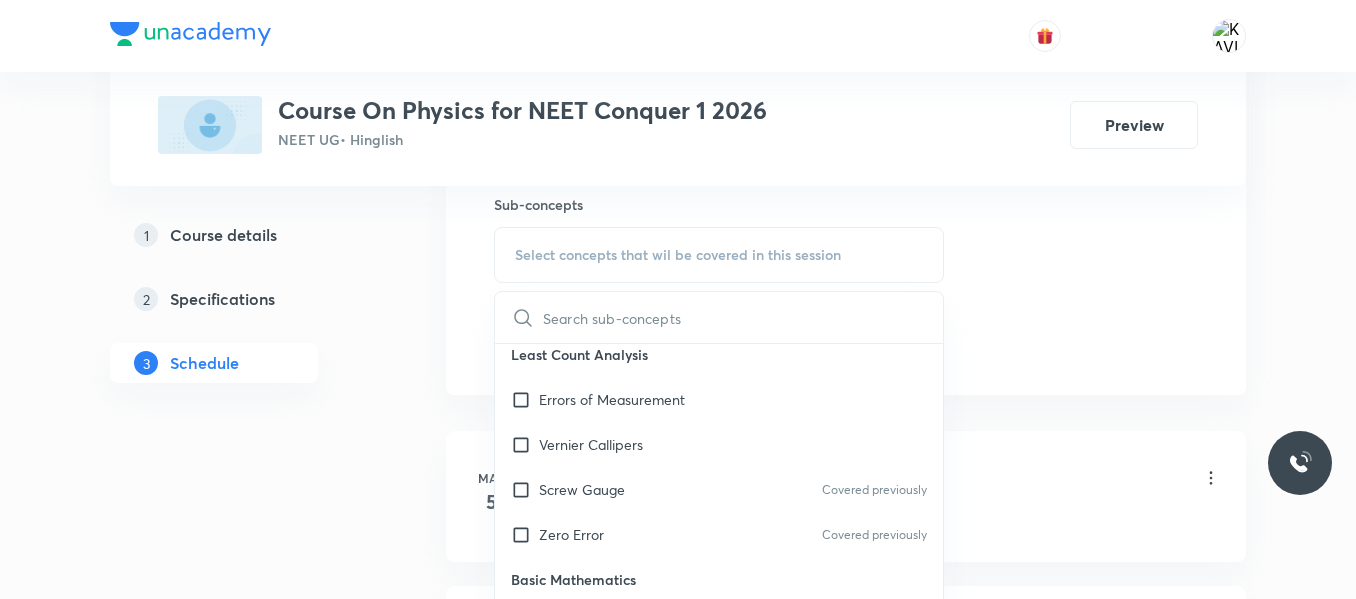 scroll, scrollTop: 849, scrollLeft: 0, axis: vertical 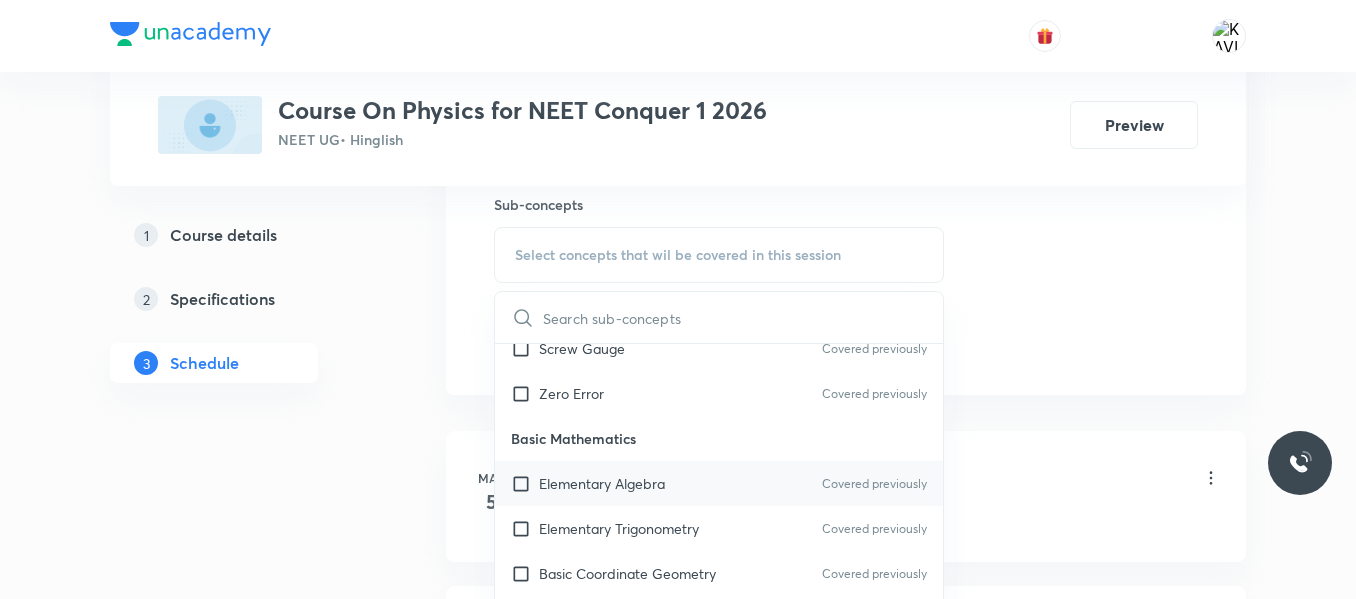 click on "Elementary Algebra" at bounding box center [602, 483] 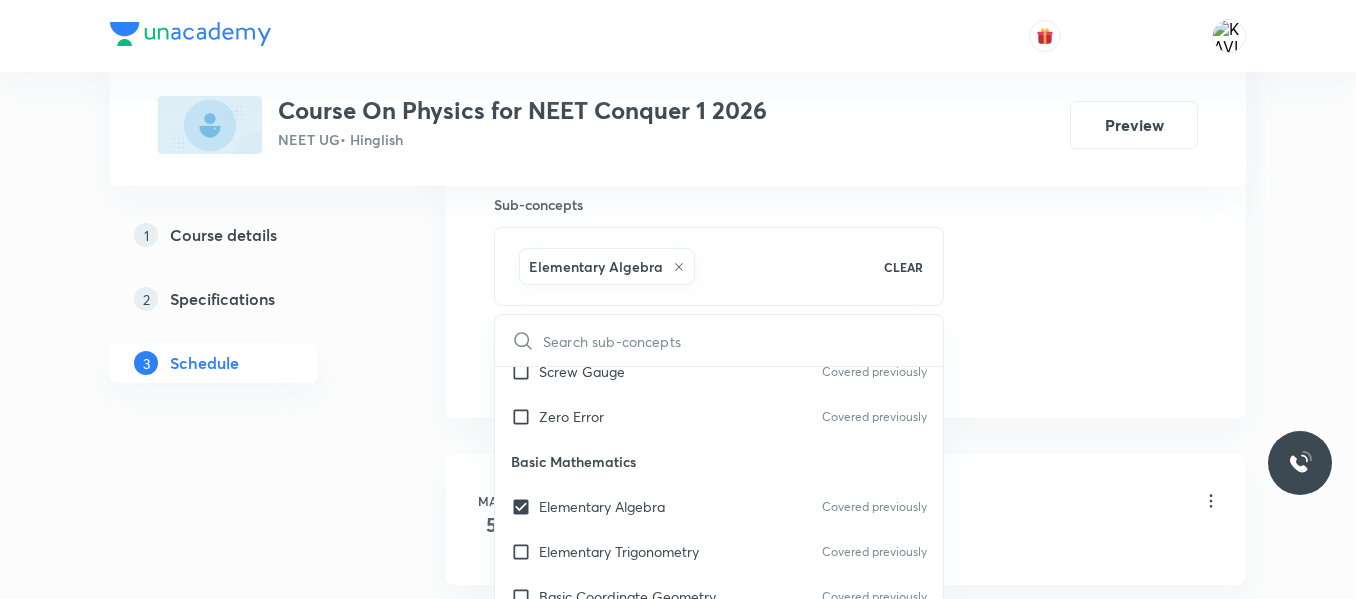 click on "Session  35 Live class Session title 40/99 Newton's Law of Motion and Friction - 12 ​ Schedule for Jul 10, 2025, 12:50 PM ​ Duration (in minutes) 75 ​   Session type Online Offline Room ROOM NO 106 Sub-concepts Elementary Algebra CLEAR ​ Physics - Full Syllabus Mock Questions Physics - Full Syllabus Mock Questions Physics Previous Year Question Physics Previous Year Question Covered previously Units & Dimensions Physical quantity Covered previously Applications of Dimensional Analysis Significant Figures Covered previously Units of Physical Quantities Covered previously System of Units Covered previously Dimensions of Some Mathematical Functions Covered previously Unit and Dimension Covered previously Product of Two Vectors Covered previously Subtraction of Vectors Covered previously Cross Product Least Count Analysis Errors of Measurement Vernier Callipers Screw Gauge Covered previously Zero Error Covered previously Basic Mathematics Elementary Algebra Covered previously Elementary Trigonometry Error" at bounding box center [846, -95] 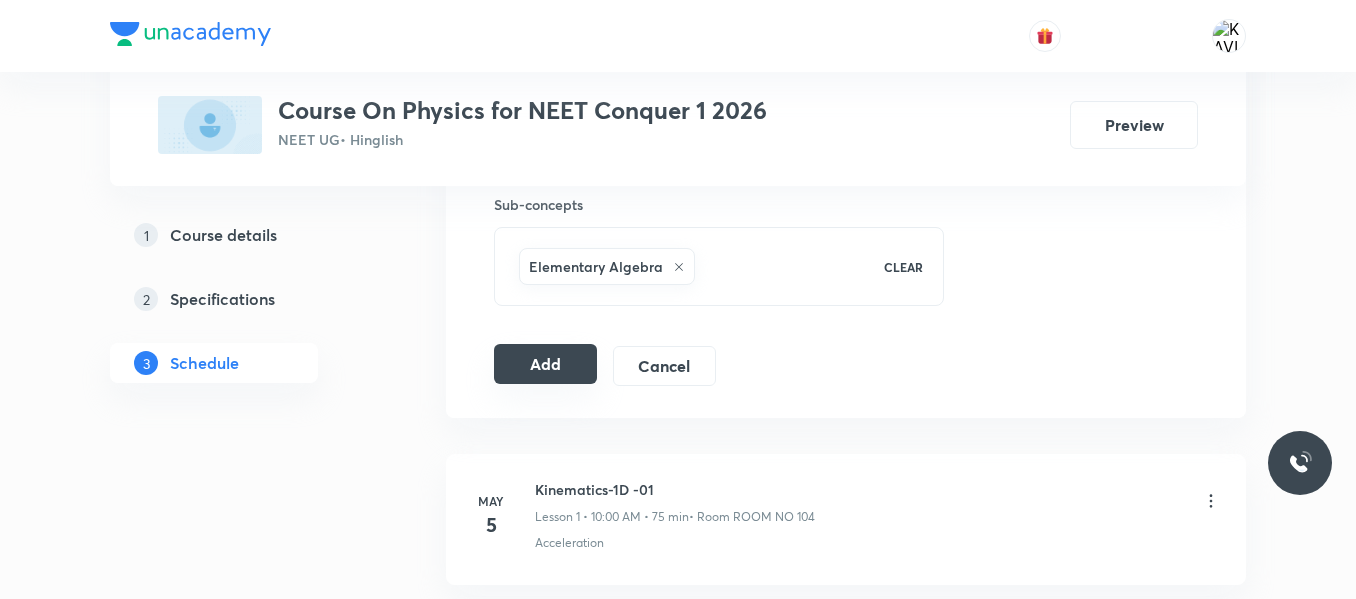 click on "Add" at bounding box center [545, 364] 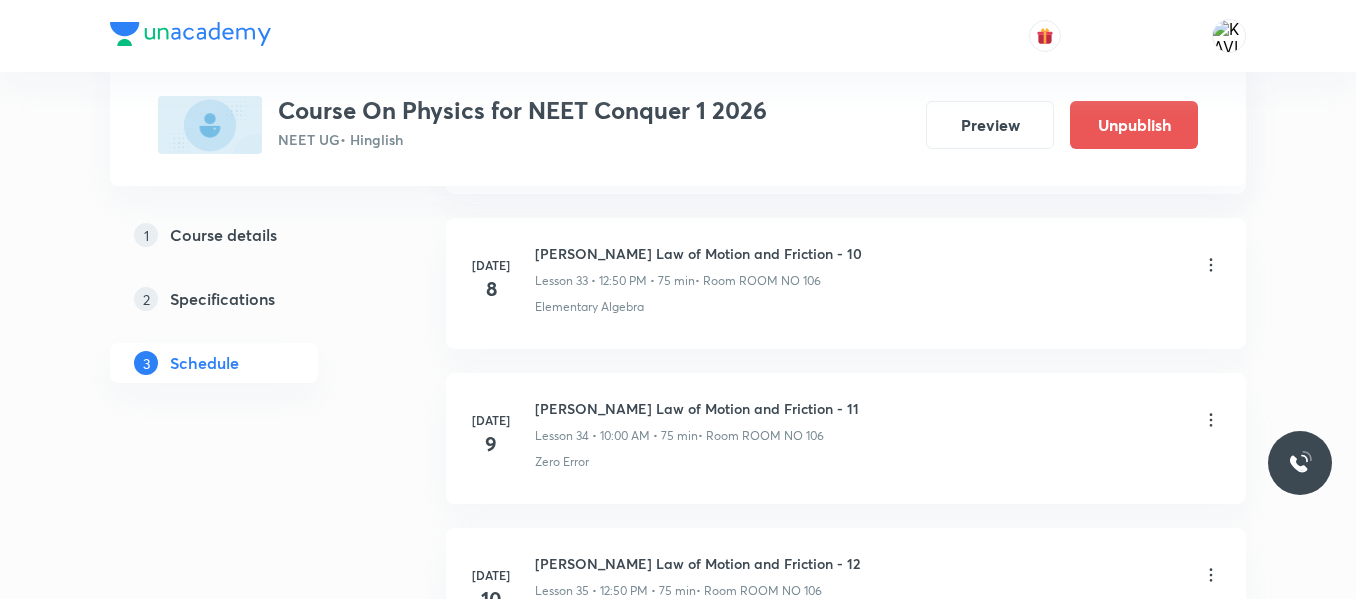 scroll, scrollTop: 5510, scrollLeft: 0, axis: vertical 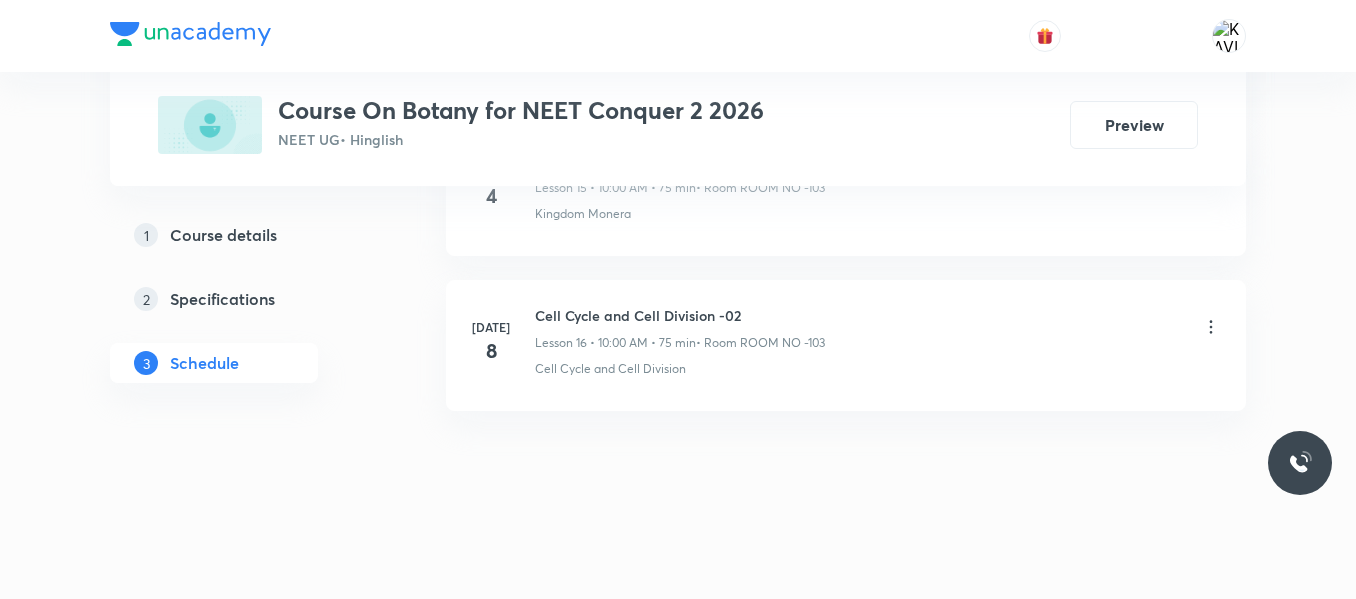 click on "Cell Cycle and Cell Division -02" at bounding box center (680, 315) 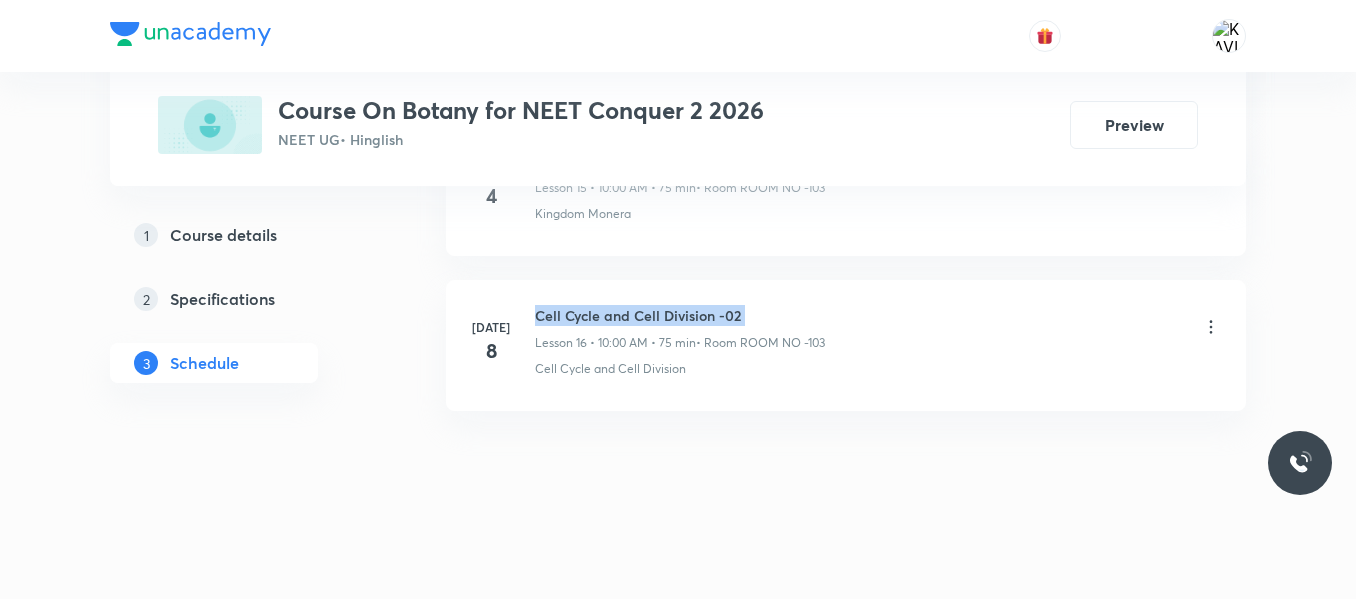 click on "Cell Cycle and Cell Division -02" at bounding box center [680, 315] 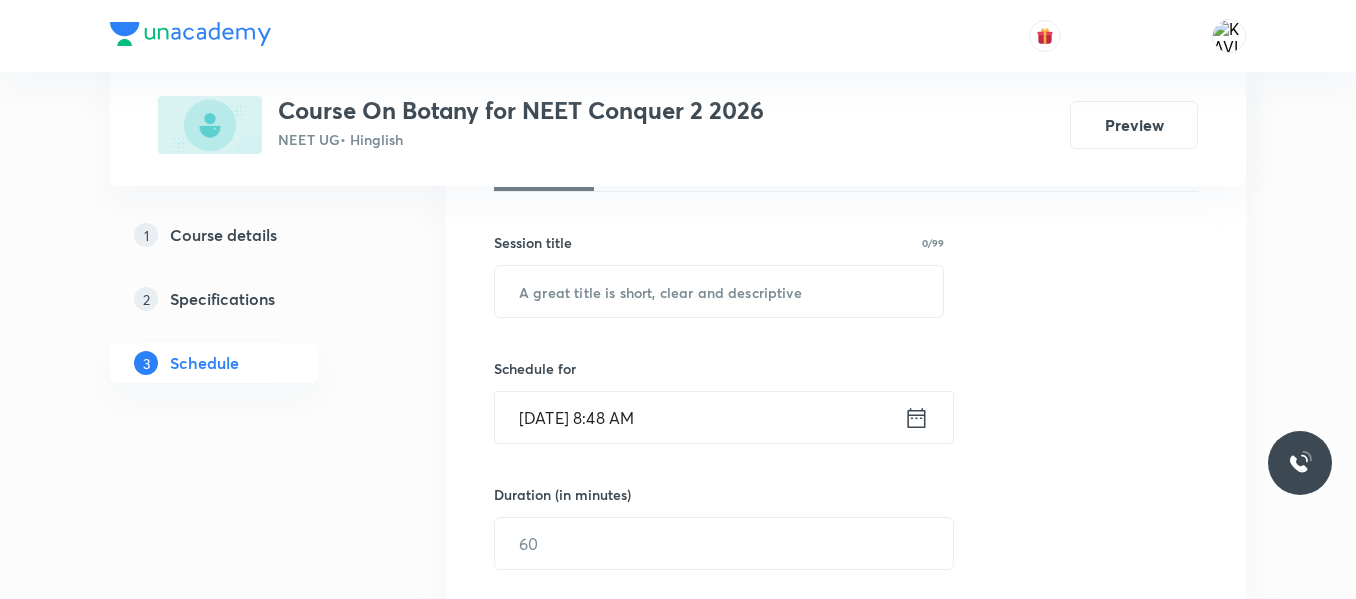 scroll, scrollTop: 347, scrollLeft: 0, axis: vertical 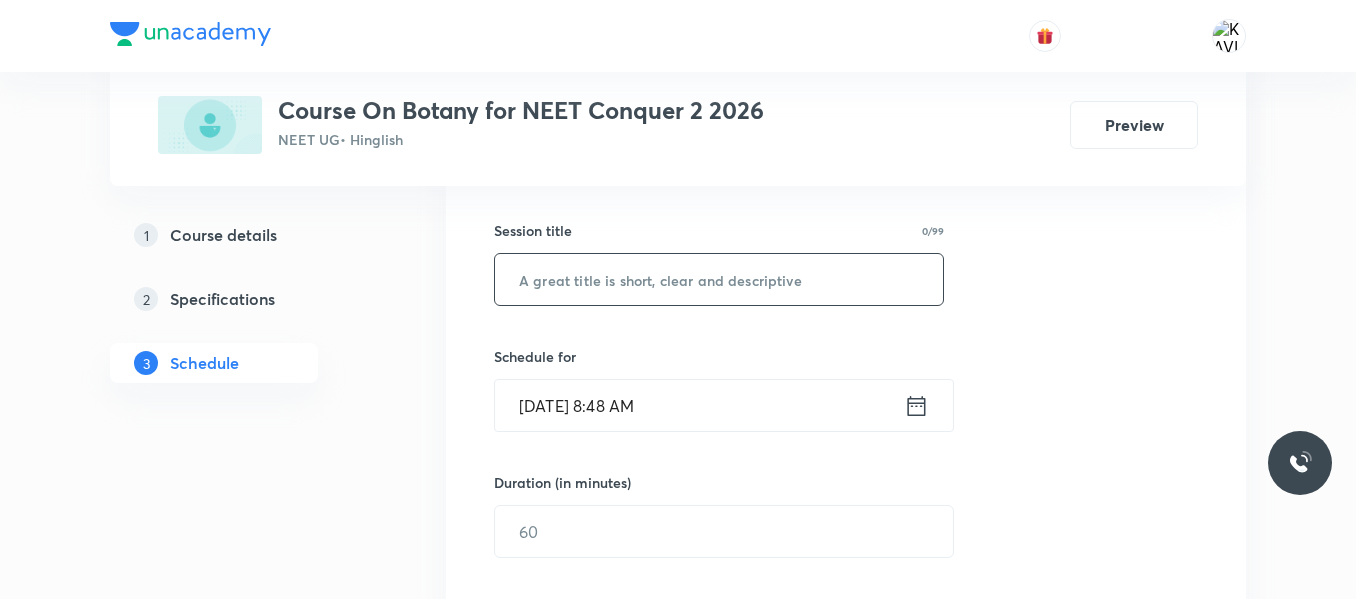 click at bounding box center (719, 279) 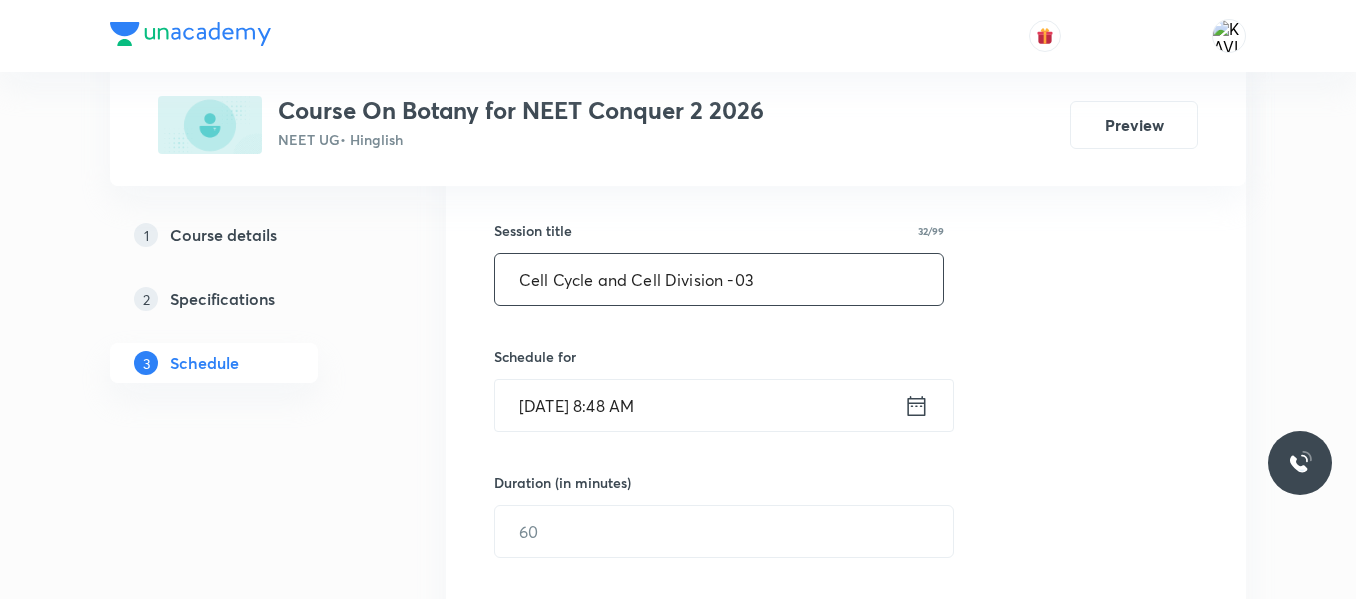 type on "Cell Cycle and Cell Division -03" 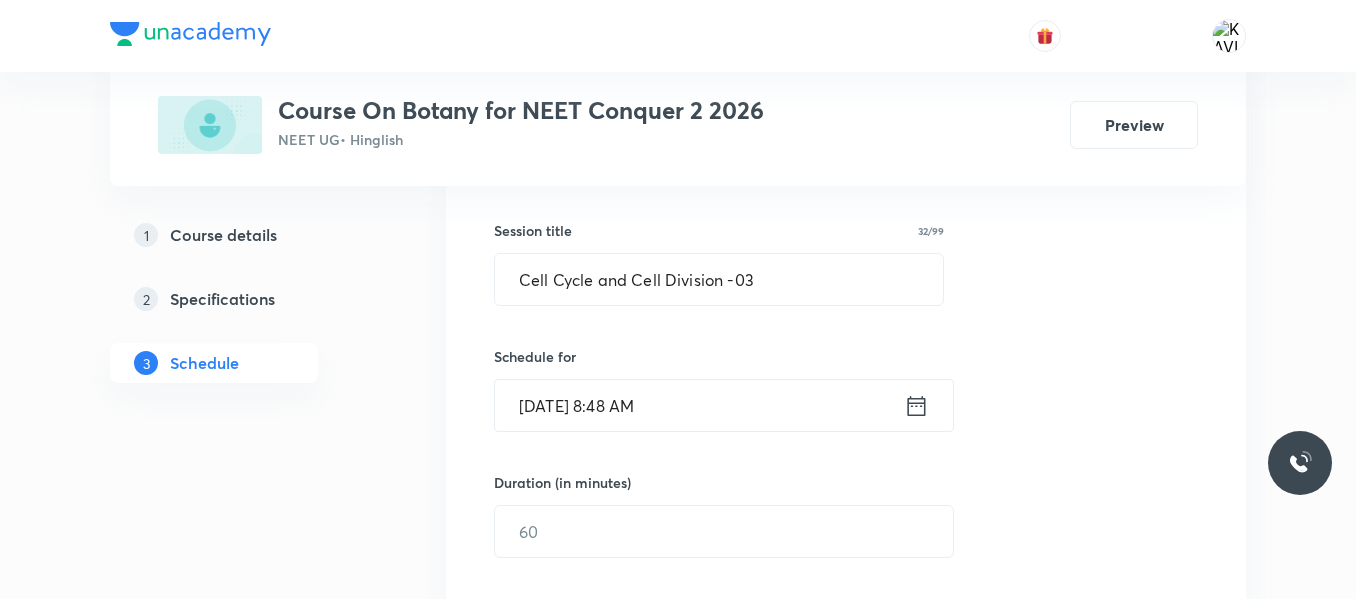 click 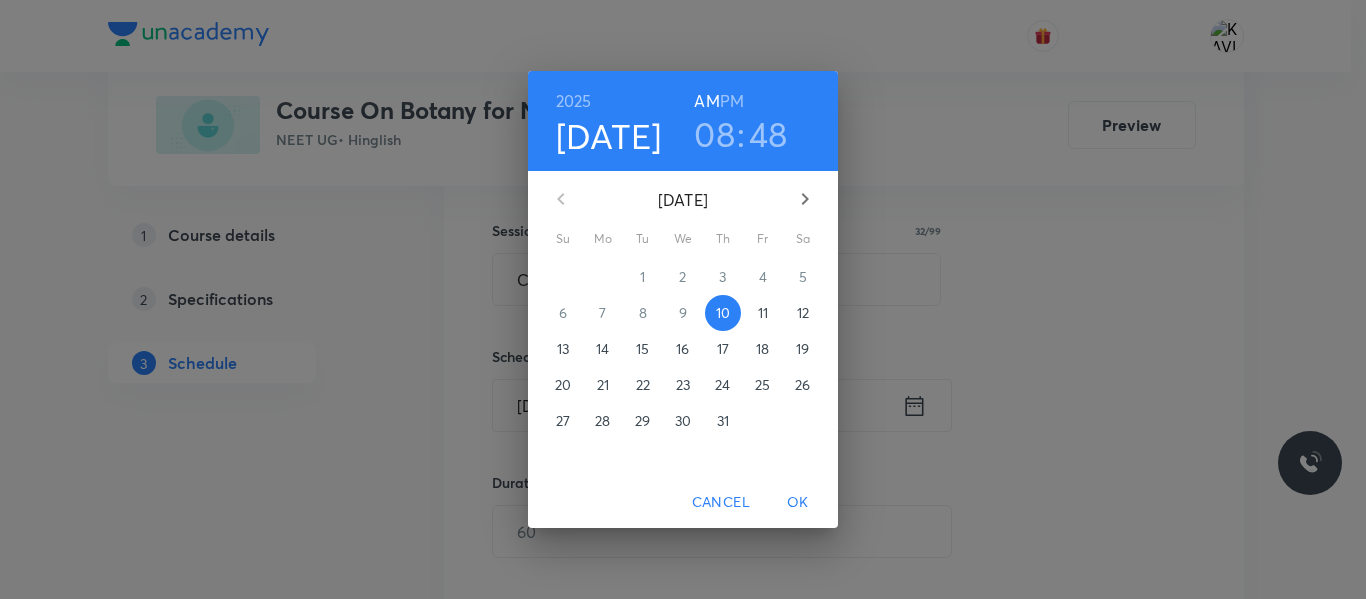 click on "08" at bounding box center (714, 134) 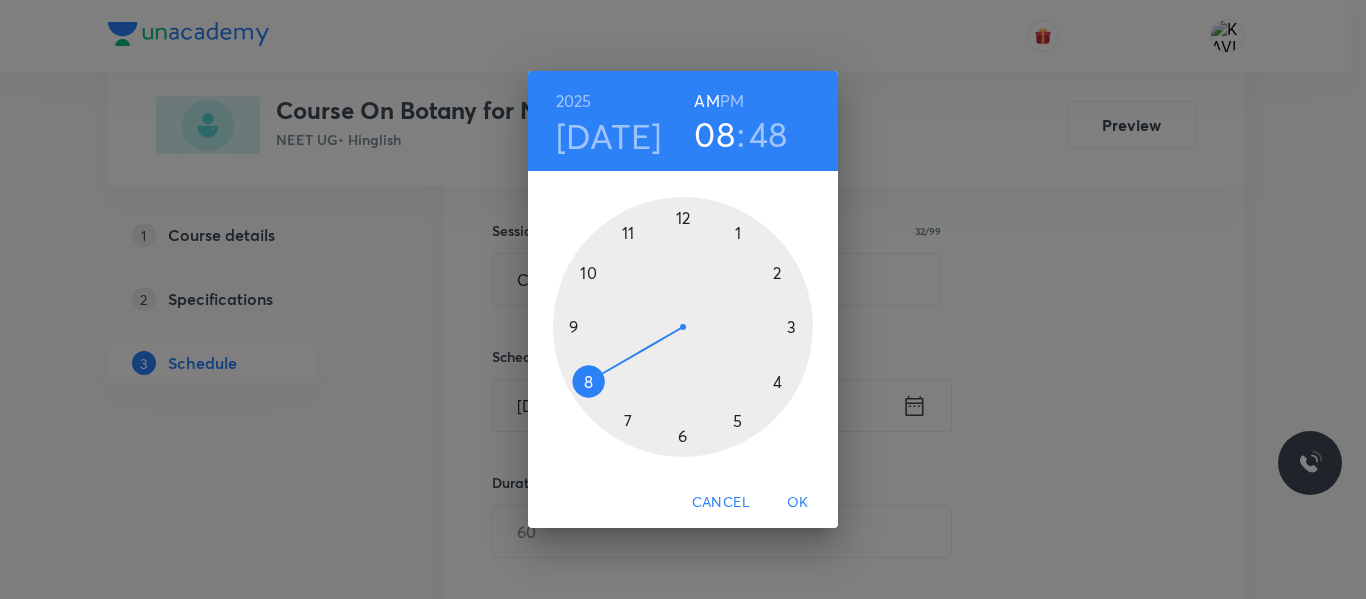 click at bounding box center (683, 327) 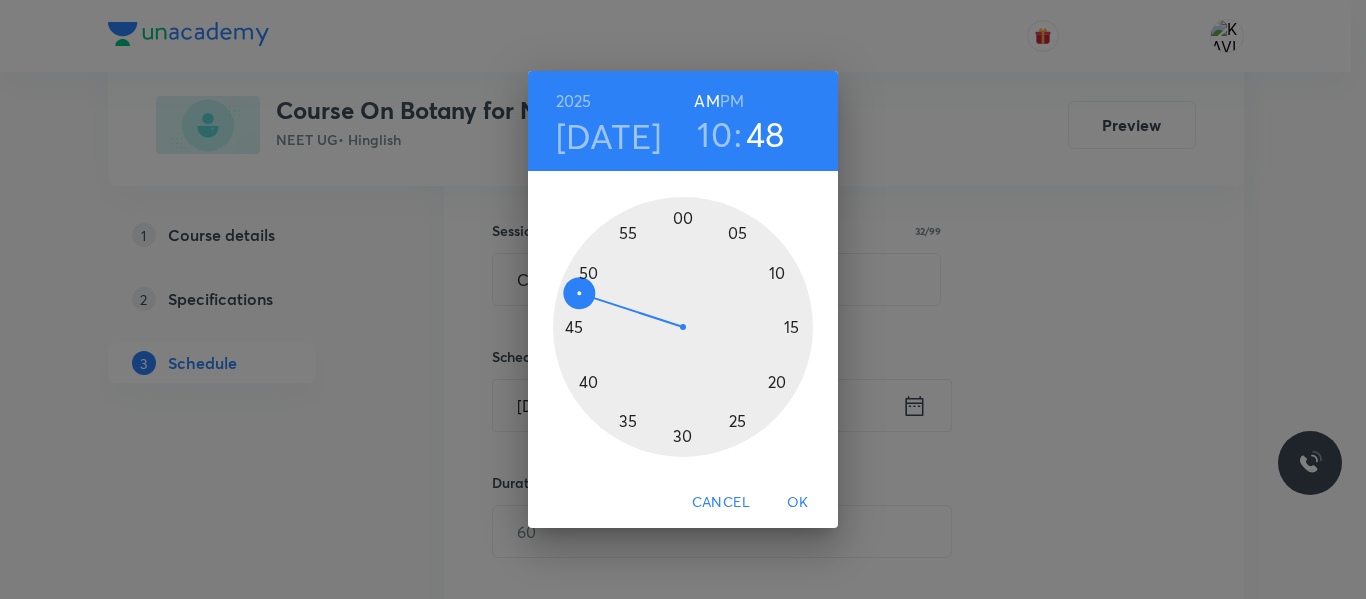 click at bounding box center (683, 327) 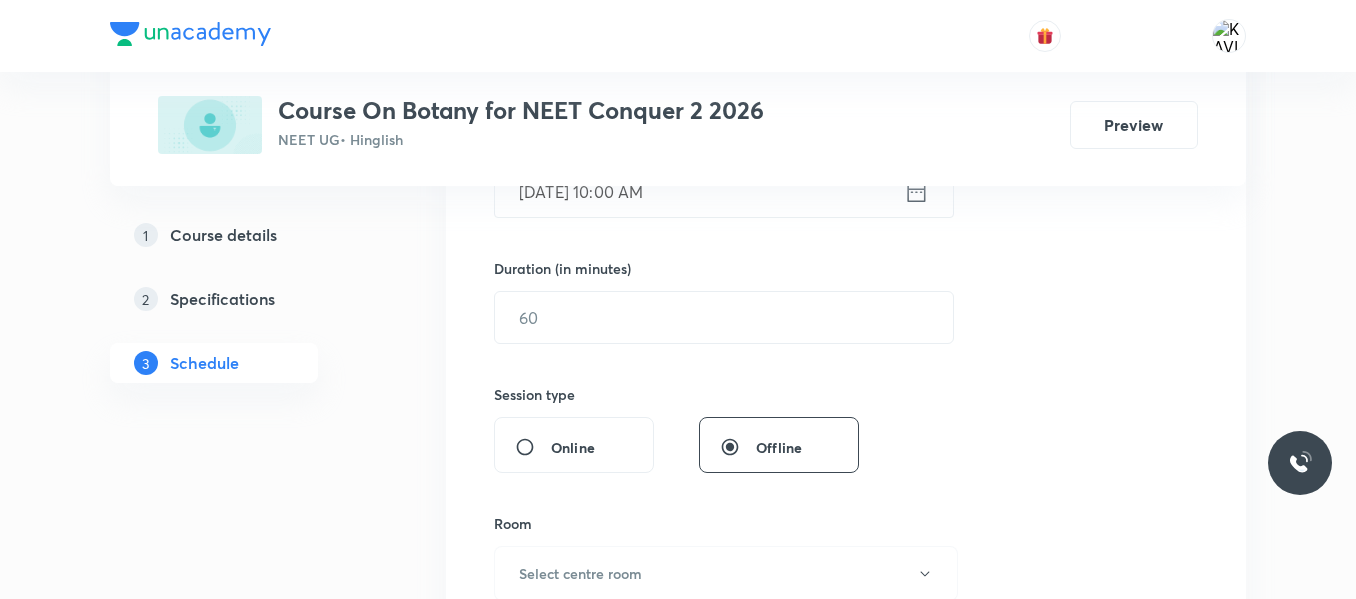 scroll, scrollTop: 562, scrollLeft: 0, axis: vertical 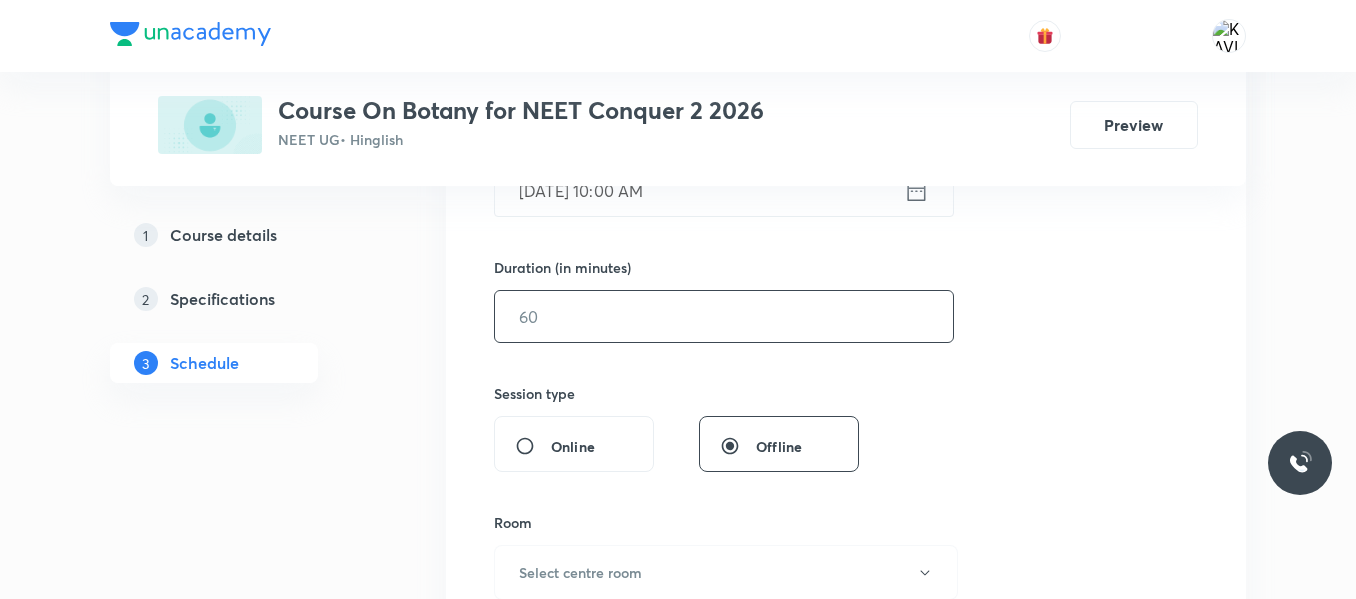 click at bounding box center (724, 316) 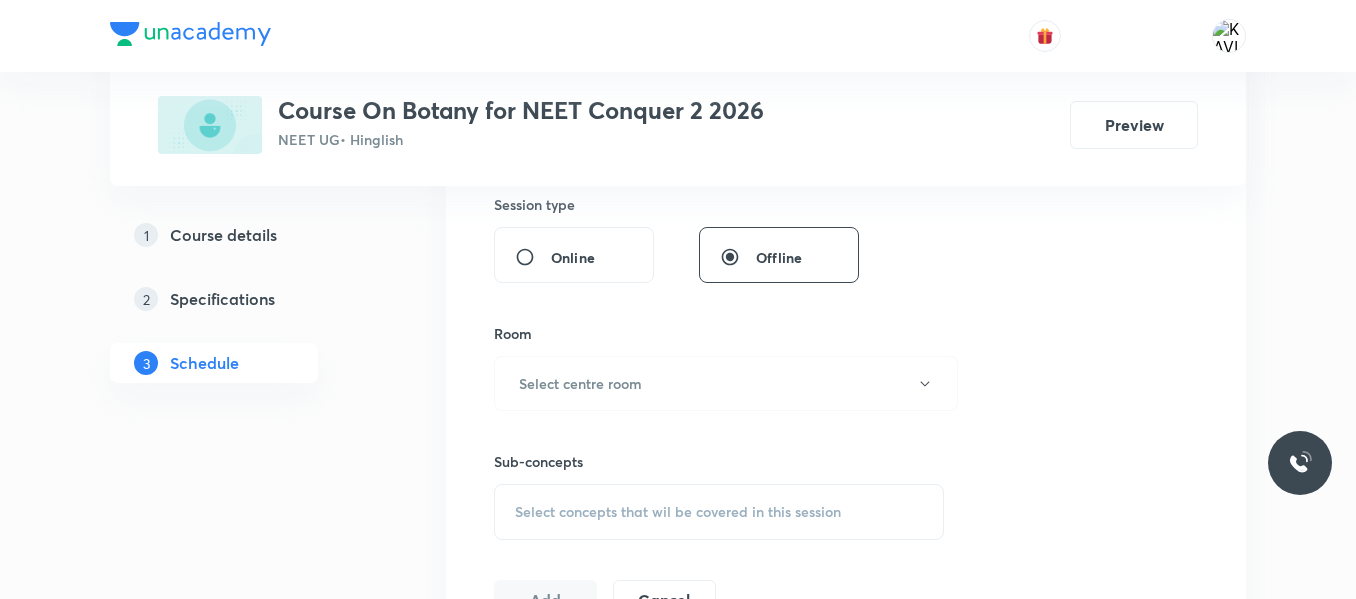 scroll, scrollTop: 752, scrollLeft: 0, axis: vertical 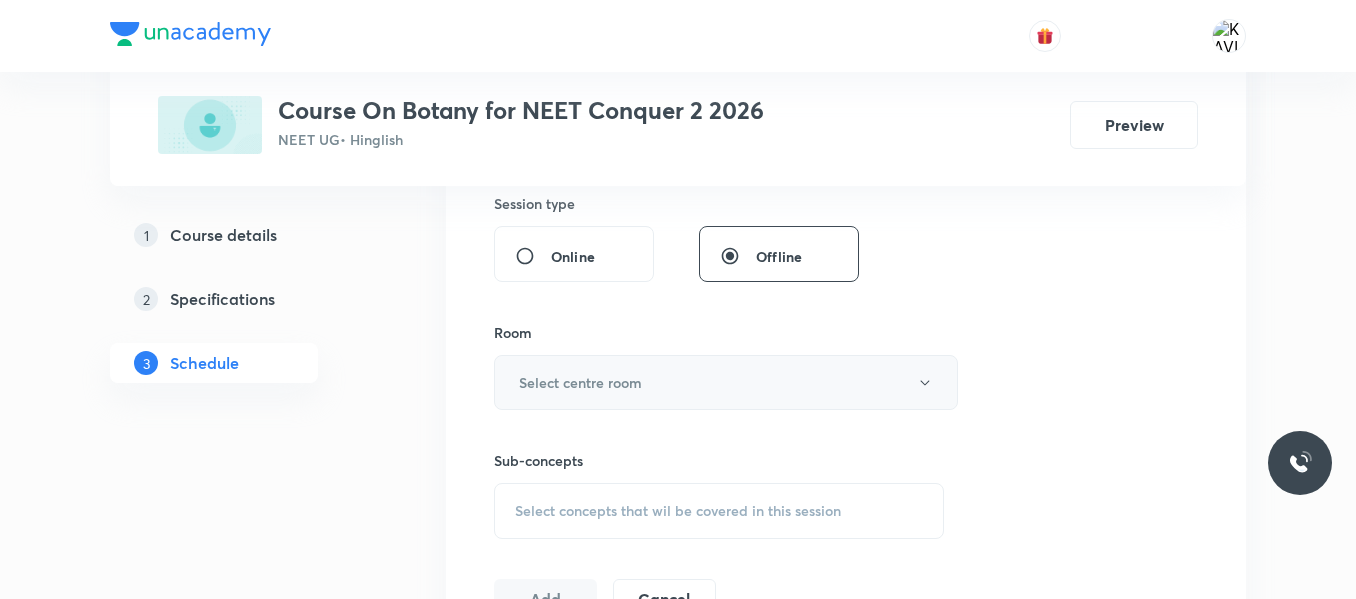 type on "75" 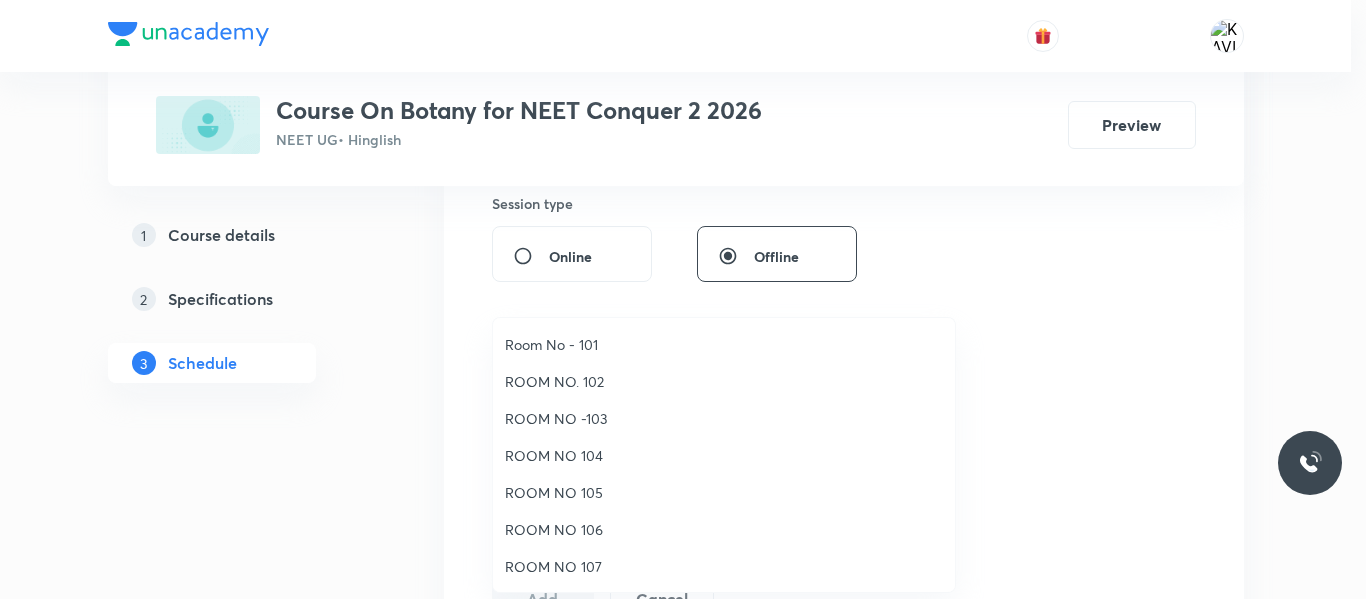 click on "ROOM NO -103" at bounding box center (724, 418) 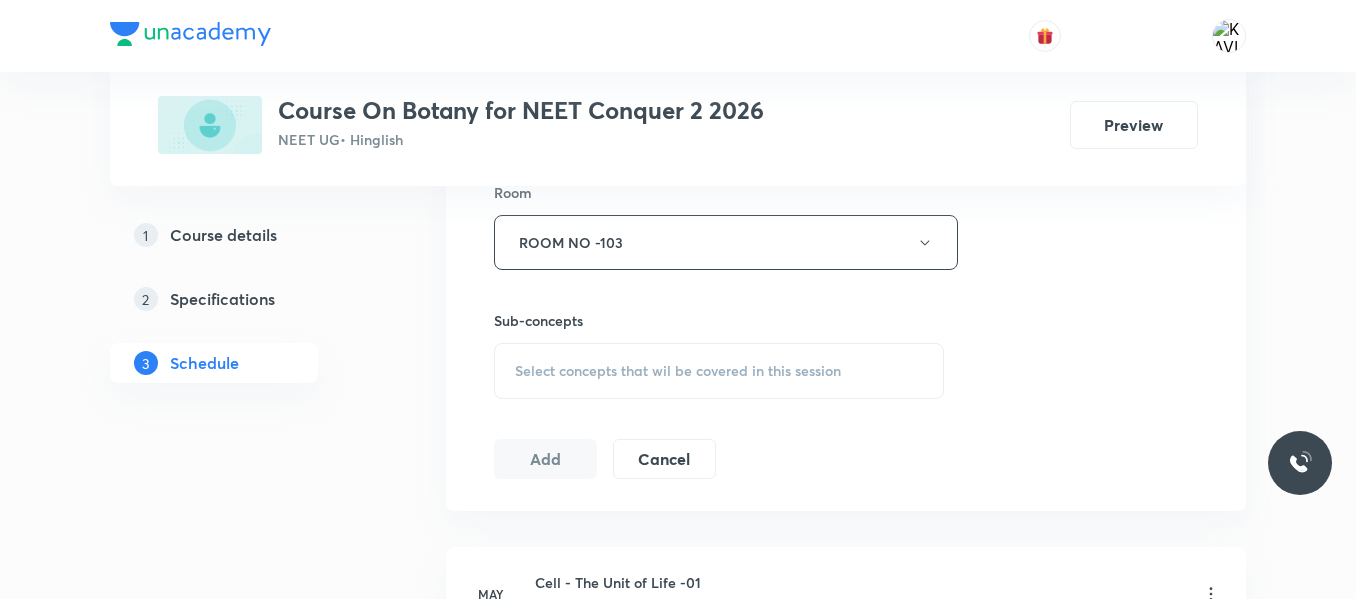 scroll, scrollTop: 896, scrollLeft: 0, axis: vertical 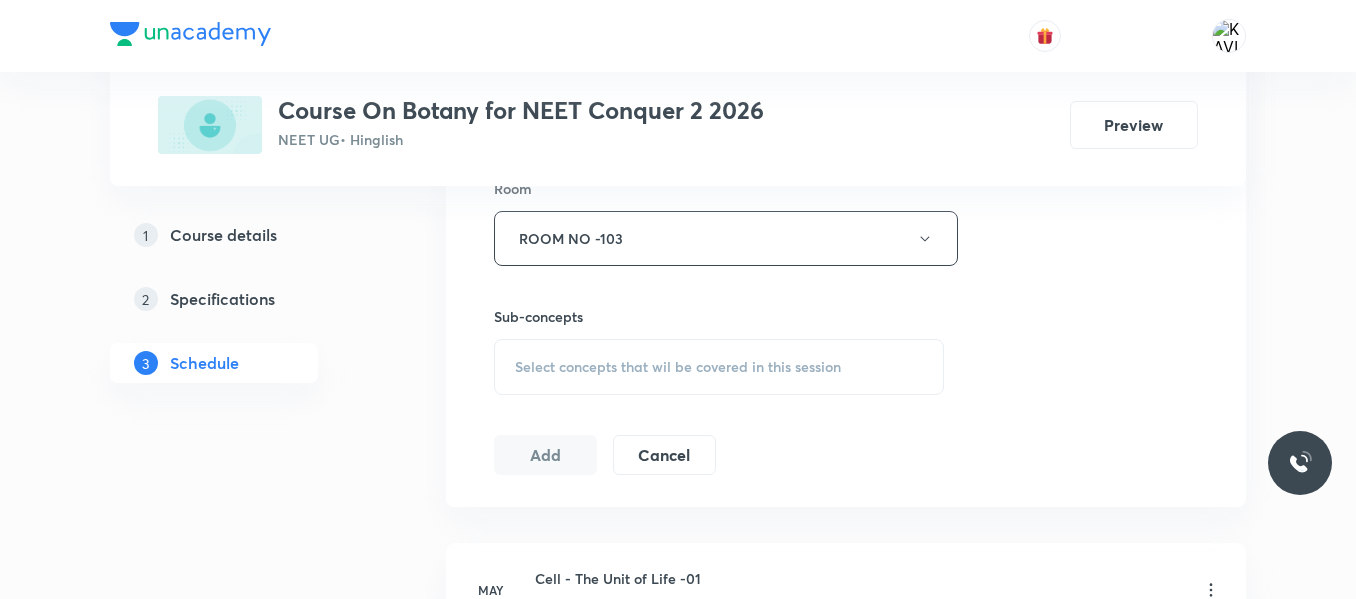 click on "Select concepts that wil be covered in this session" at bounding box center [719, 367] 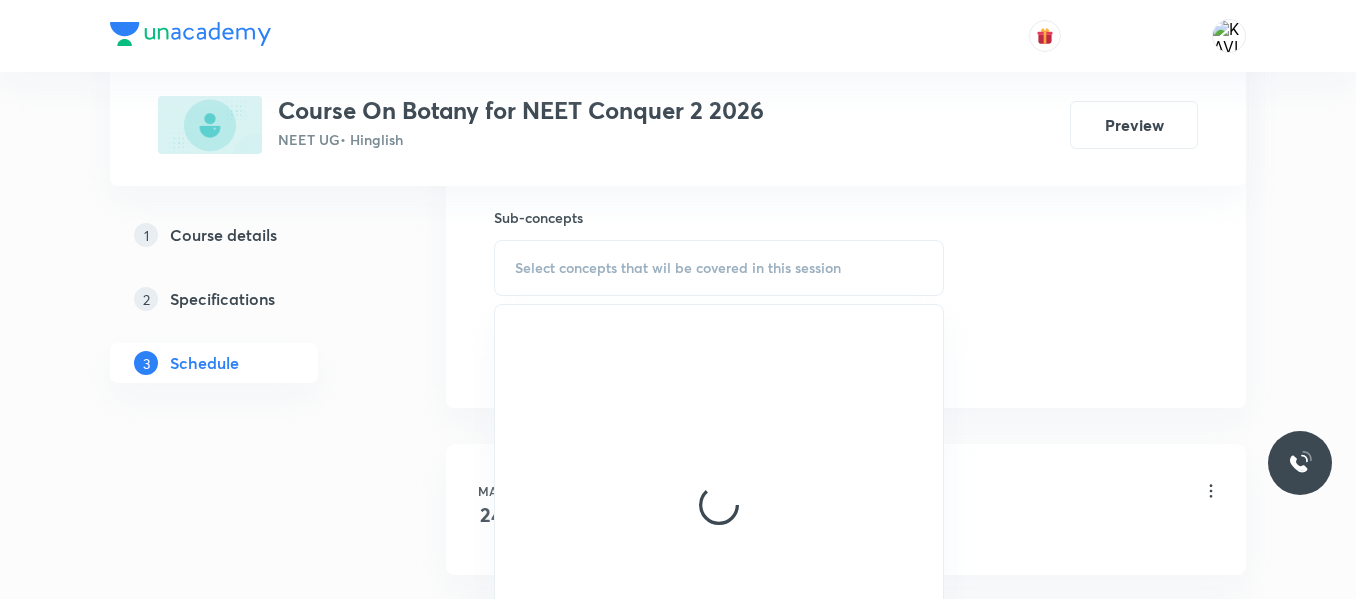 scroll, scrollTop: 996, scrollLeft: 0, axis: vertical 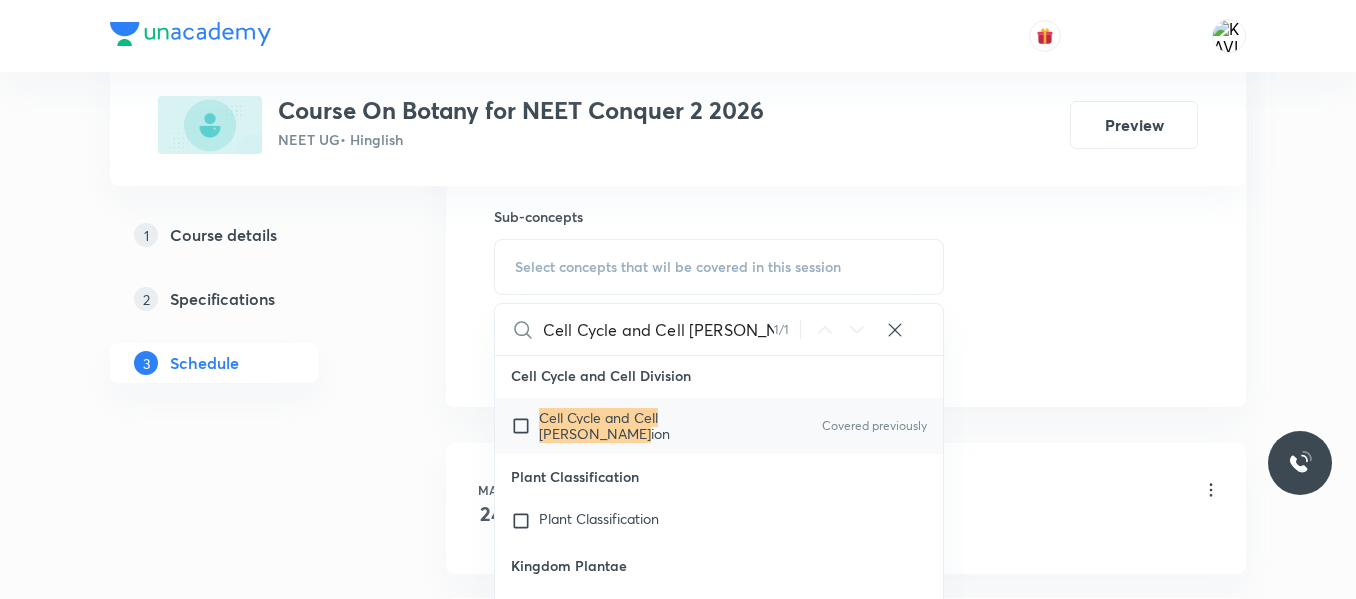 type on "Cell Cycle and Cell Divis" 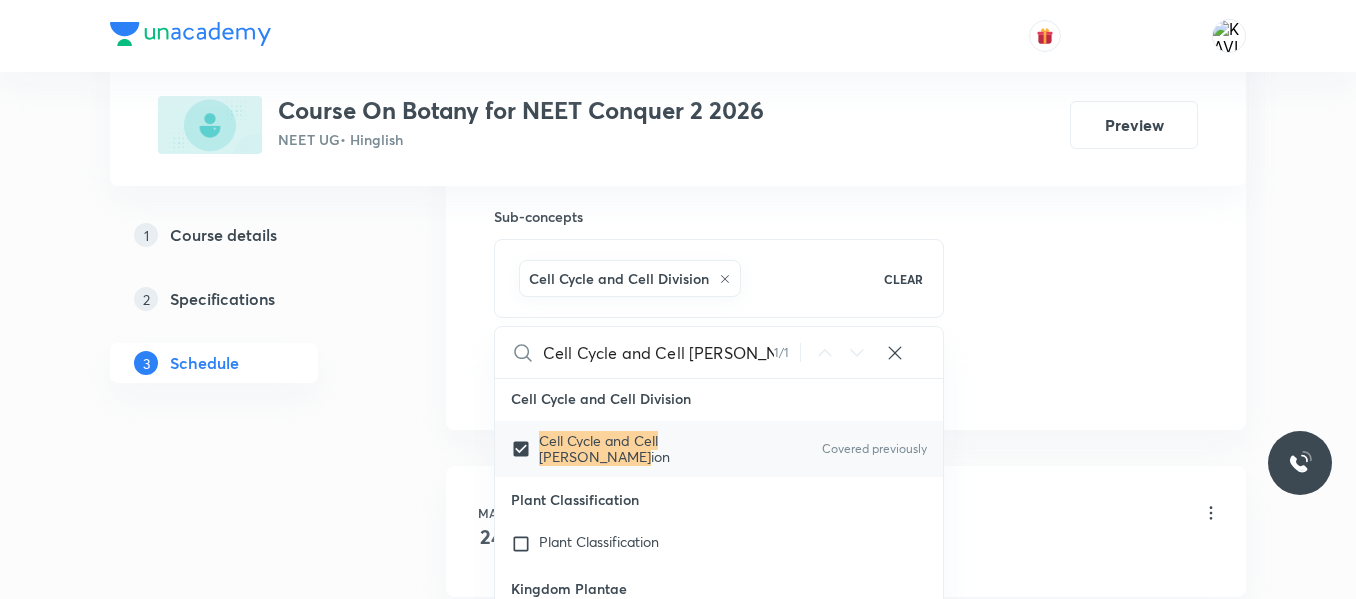 click on "Session  17 Live class Session title 32/99 Cell Cycle and Cell Division -03 ​ Schedule for Jul 10, 2025, 10:00 AM ​ Duration (in minutes) 75 ​   Session type Online Offline Room ROOM NO -103 Sub-concepts Cell Cycle and Cell Division CLEAR Cell Cycle and Cell Divis 1 / 1 ​ Biology - Full Syllabus Mock Questions Biology - Full Syllabus Mock Questions Covered previously Practice questions Practice Questions Covered previously Biology Previous Year Questions Maths Previous Year Questions Living World What Is Living? Diversity In The Living World Systematics Types Of Taxonomy Fundamental Components Of Taxonomy Taxonomic Categories Covered previously Taxonomical Aids The Three Domains Of Life Covered previously Biological Nomenclature  Biological Classification System Of Classification Kingdom Monera Covered previously Kingdom Protista Kingdom Fungi Covered previously Kingdom Plantae Kingdom Animalia Linchens Mycorrhiza Virus Prions Viroids Plant Kingdom Algae Bryophytes Pteridophytes Gymnosperms Root Stem" at bounding box center (846, -83) 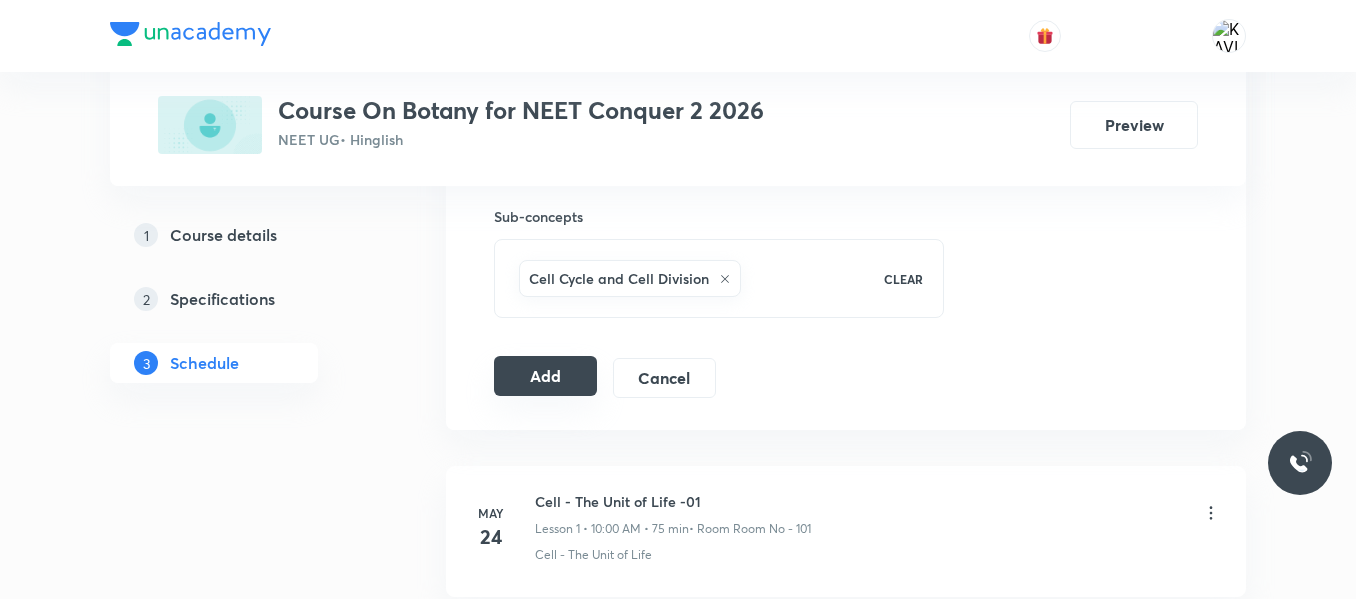 click on "Add" at bounding box center (545, 376) 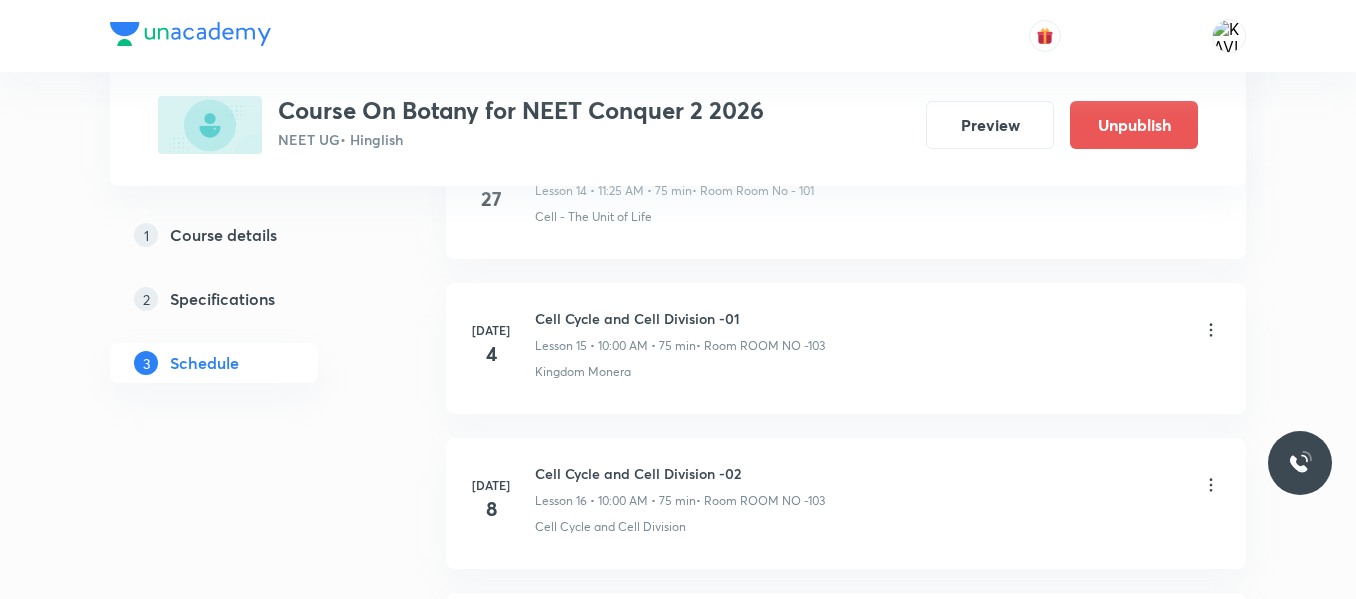 scroll, scrollTop: 2720, scrollLeft: 0, axis: vertical 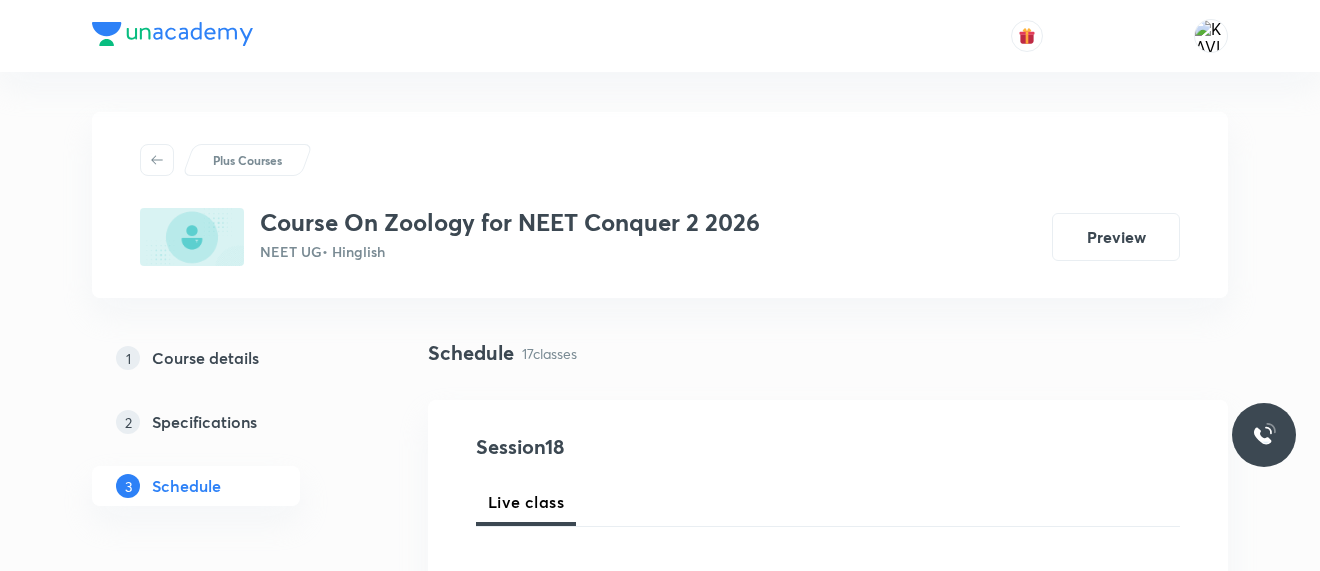 click at bounding box center (660, 36) 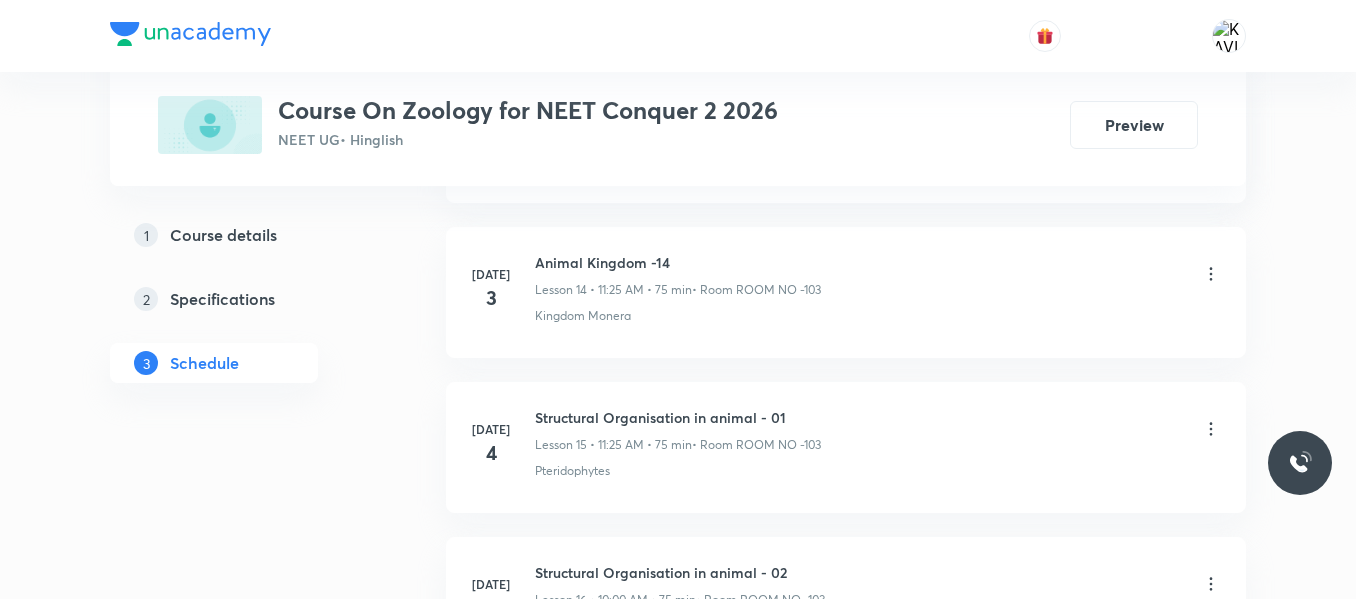 scroll, scrollTop: 3639, scrollLeft: 0, axis: vertical 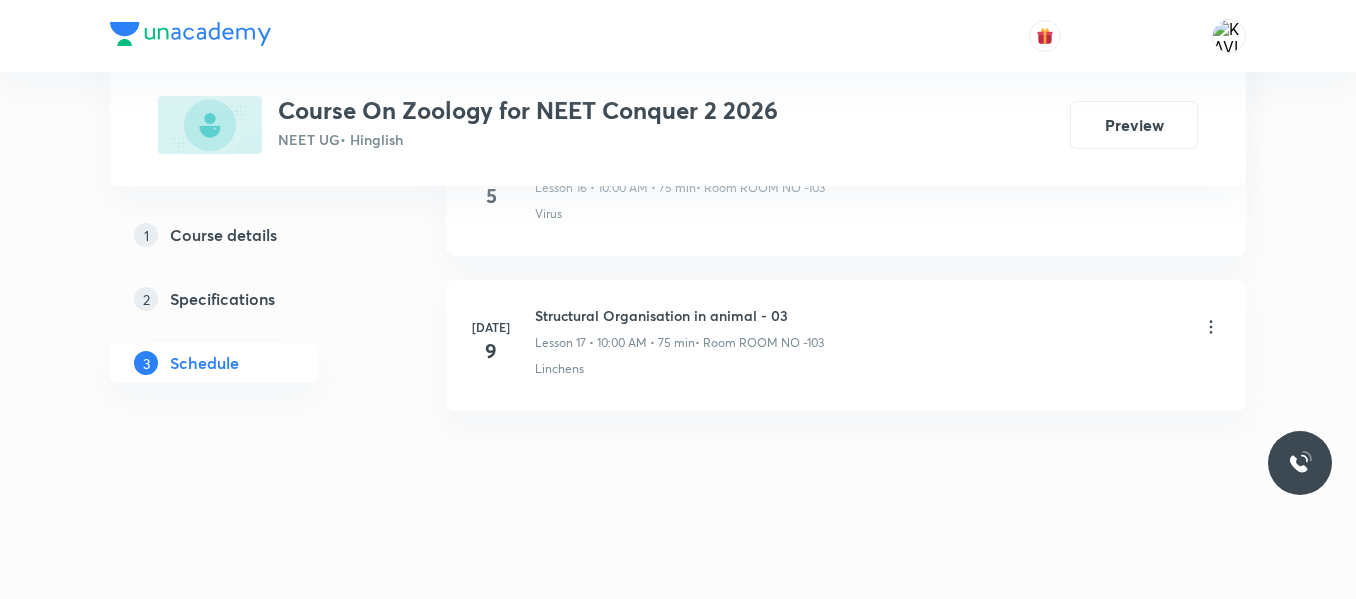 click on "Structural Organisation in animal - 03" at bounding box center [679, 315] 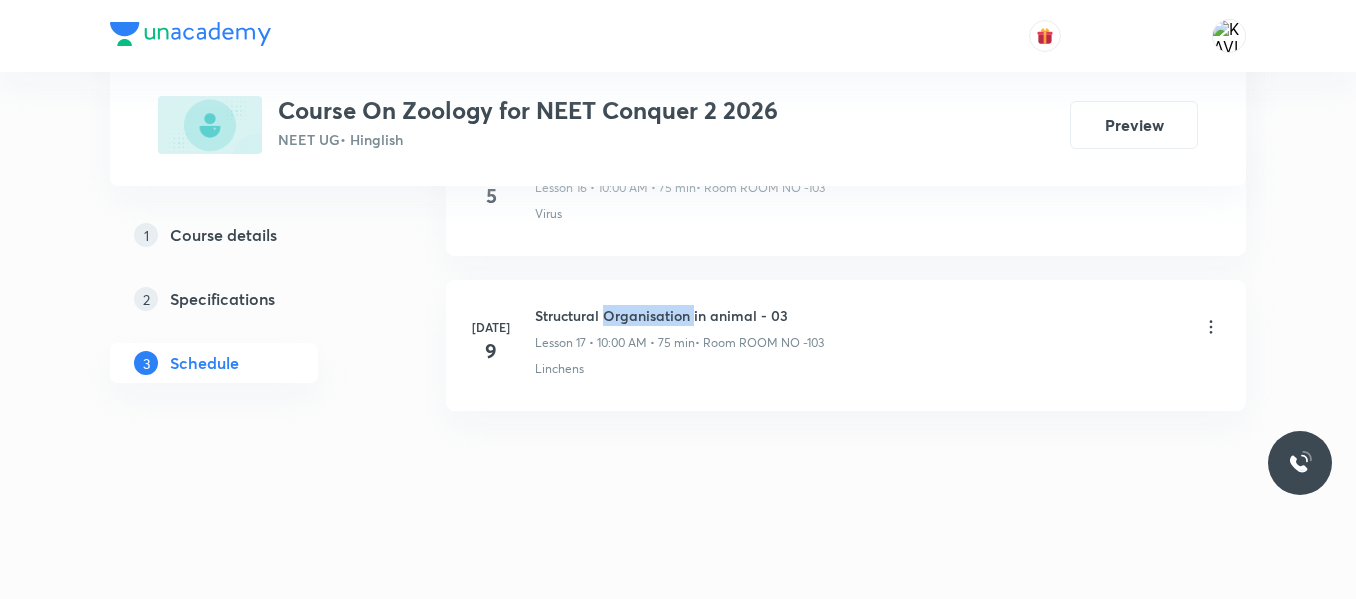 click on "Structural Organisation in animal - 03" at bounding box center [679, 315] 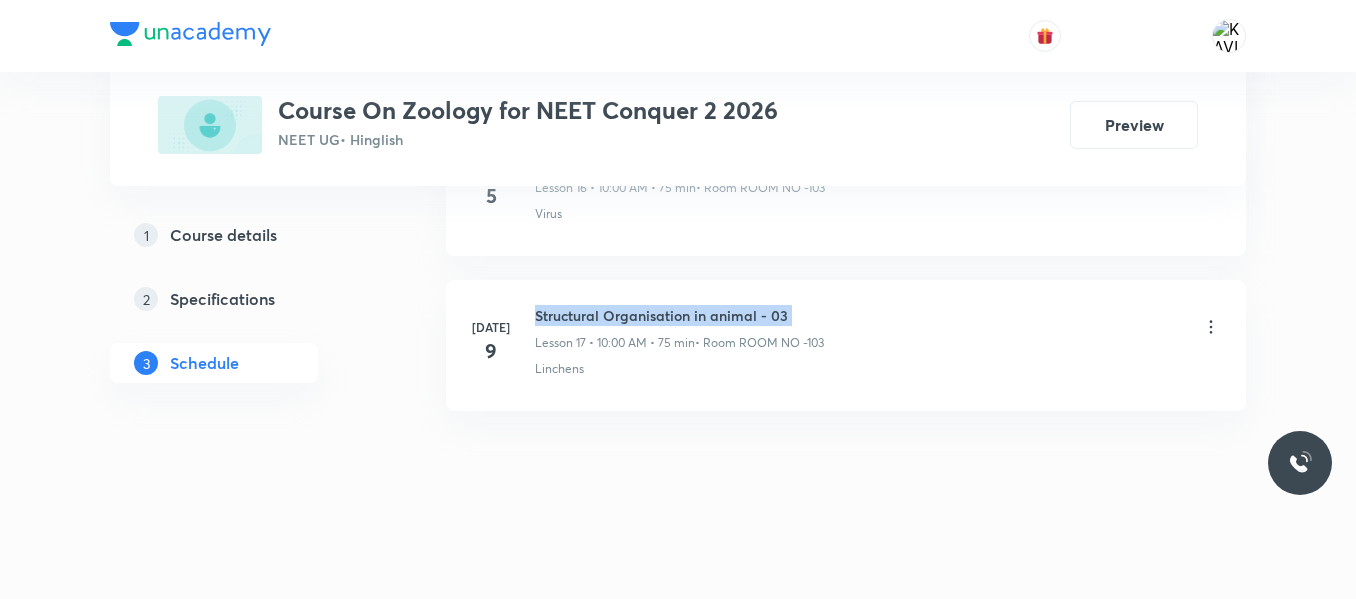 click on "Structural Organisation in animal - 03" at bounding box center [679, 315] 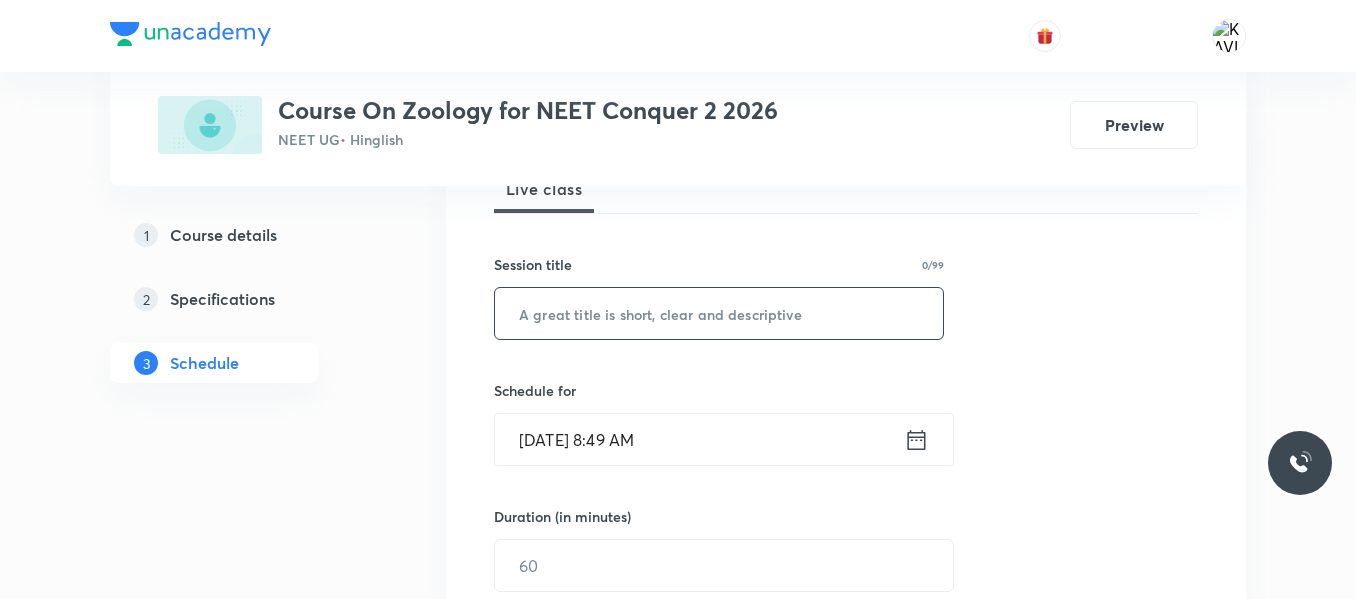 scroll, scrollTop: 315, scrollLeft: 0, axis: vertical 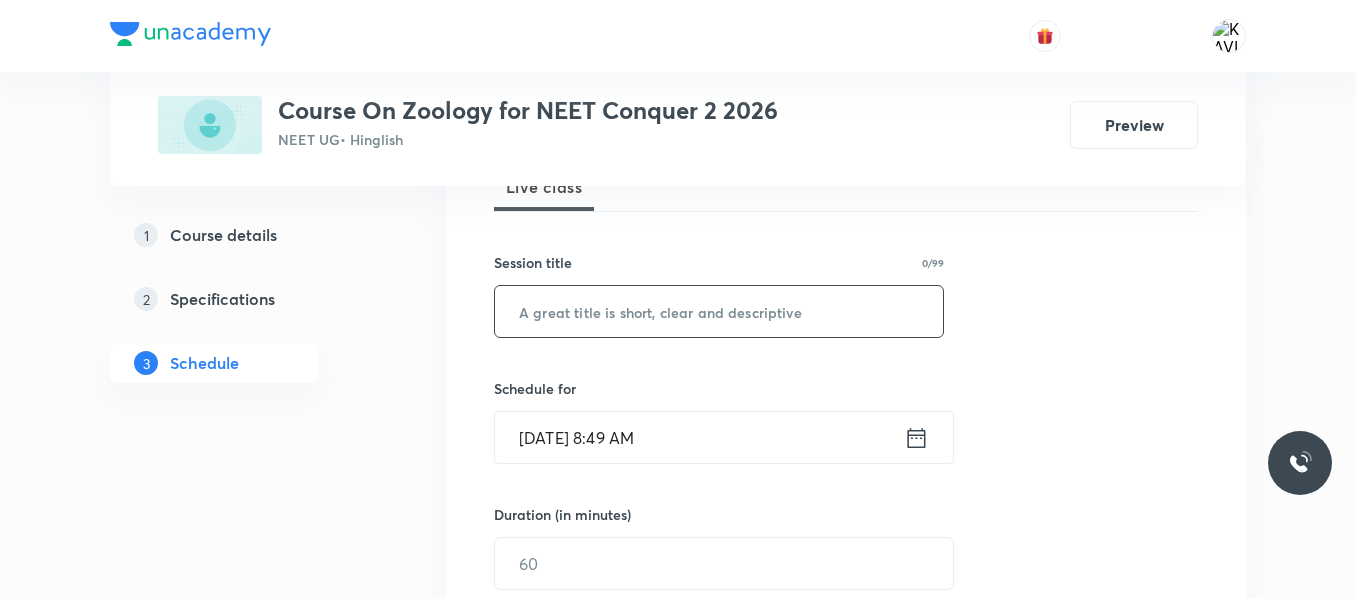 click at bounding box center [719, 311] 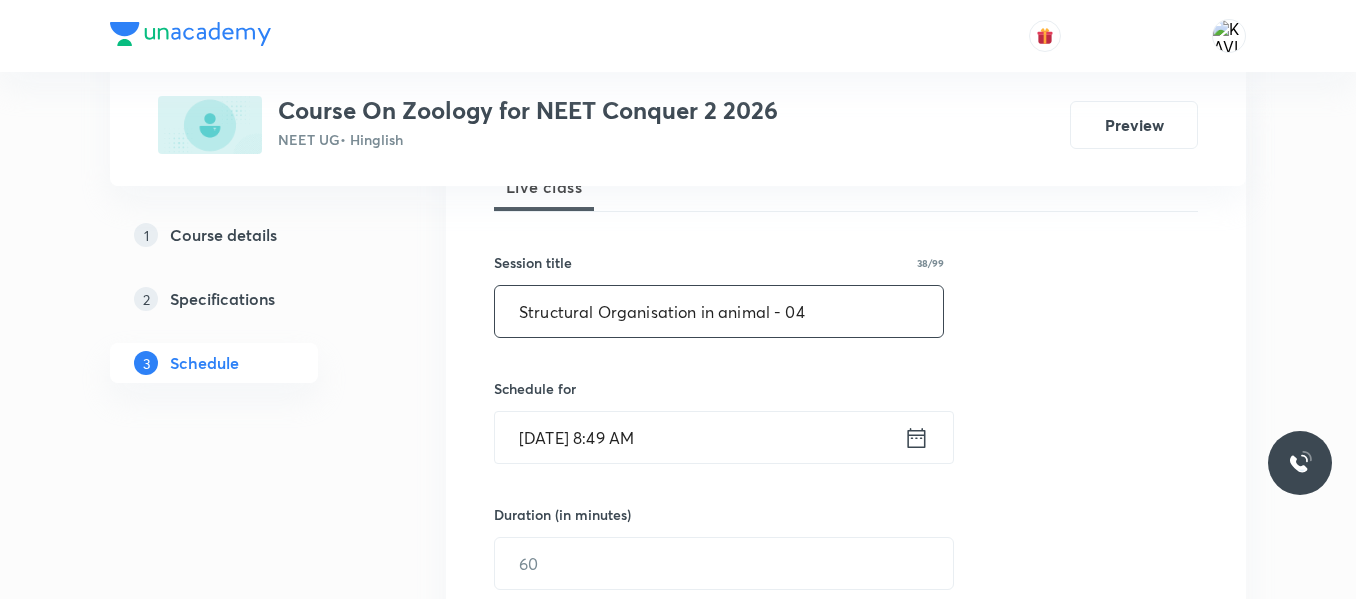 type on "Structural Organisation in animal - 04" 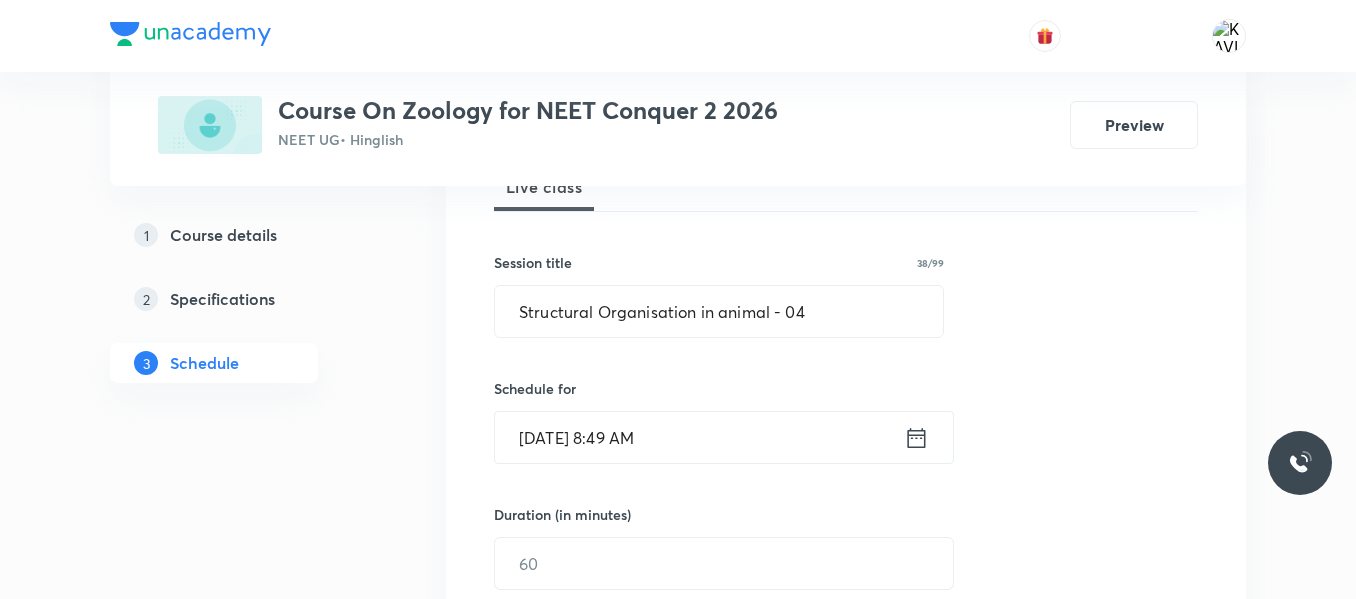 click 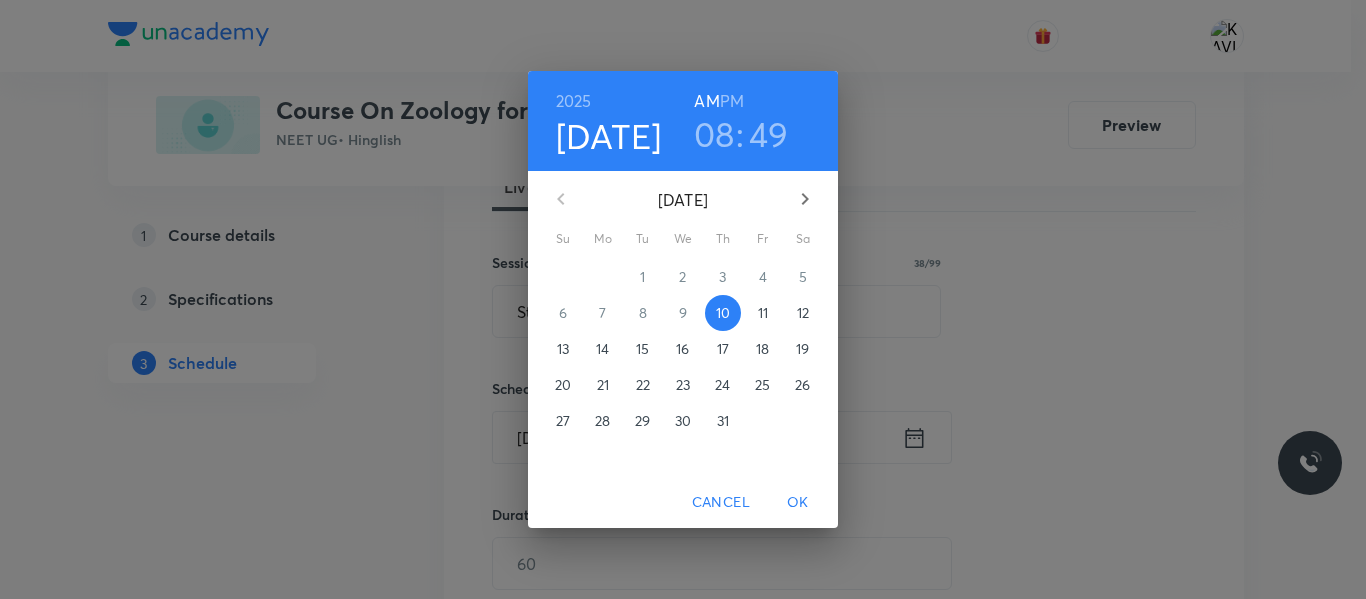click on "08" at bounding box center [714, 134] 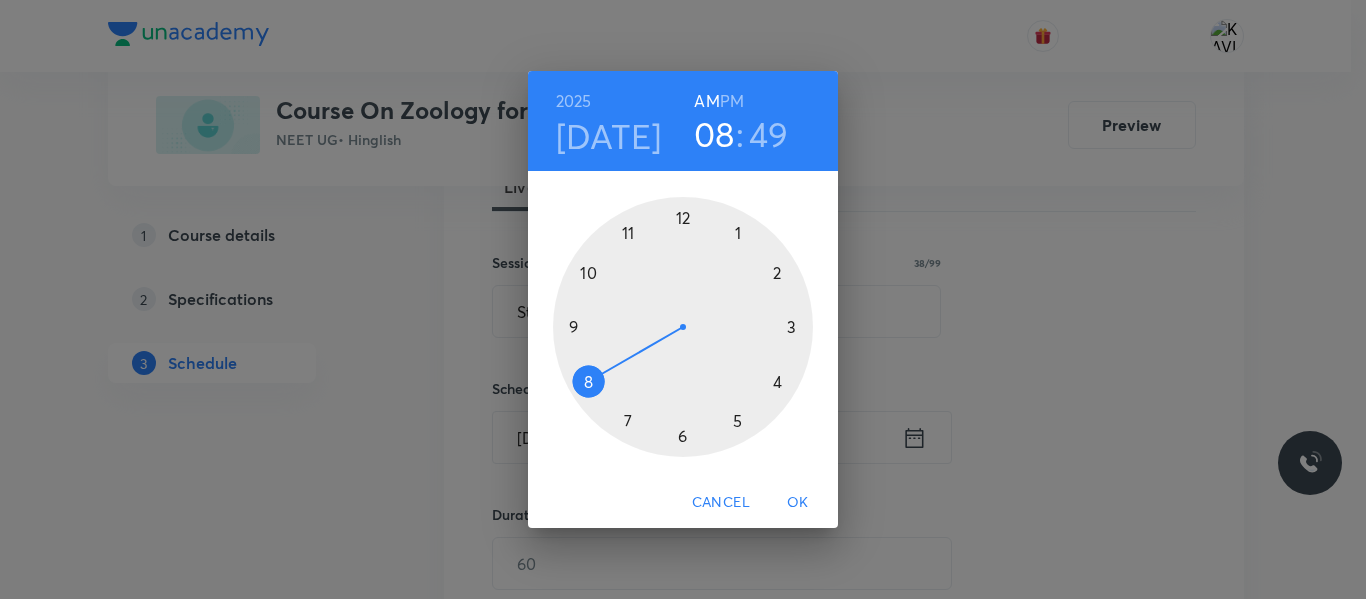 click at bounding box center (683, 327) 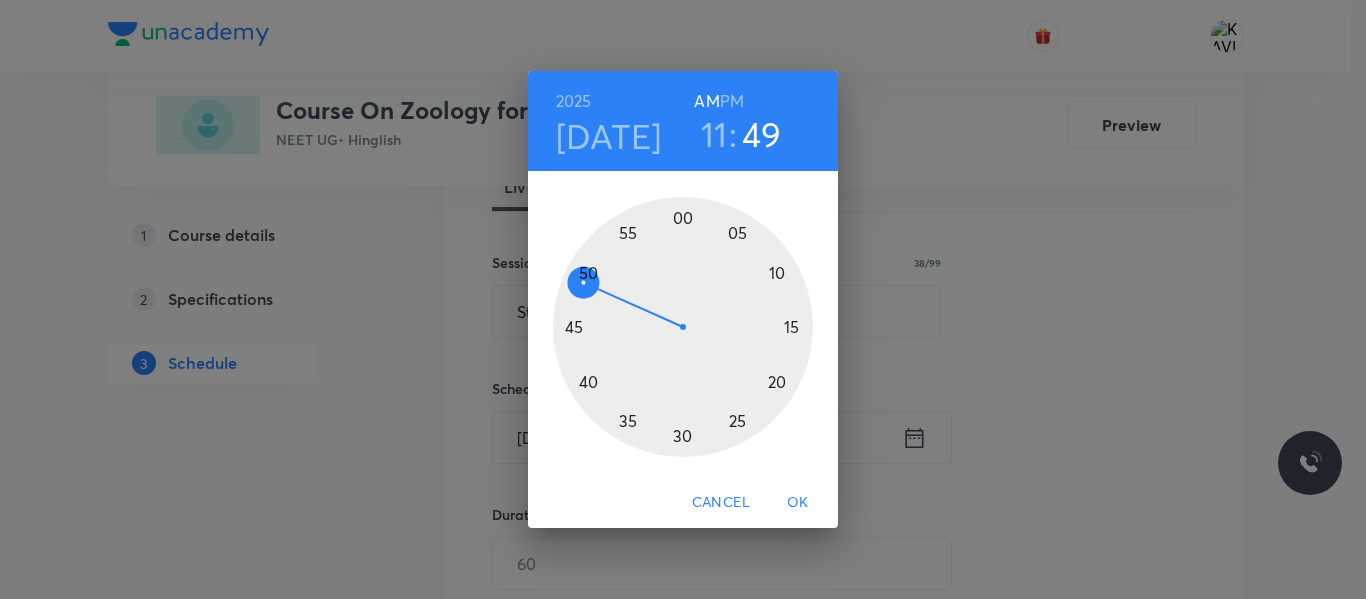 click at bounding box center [683, 327] 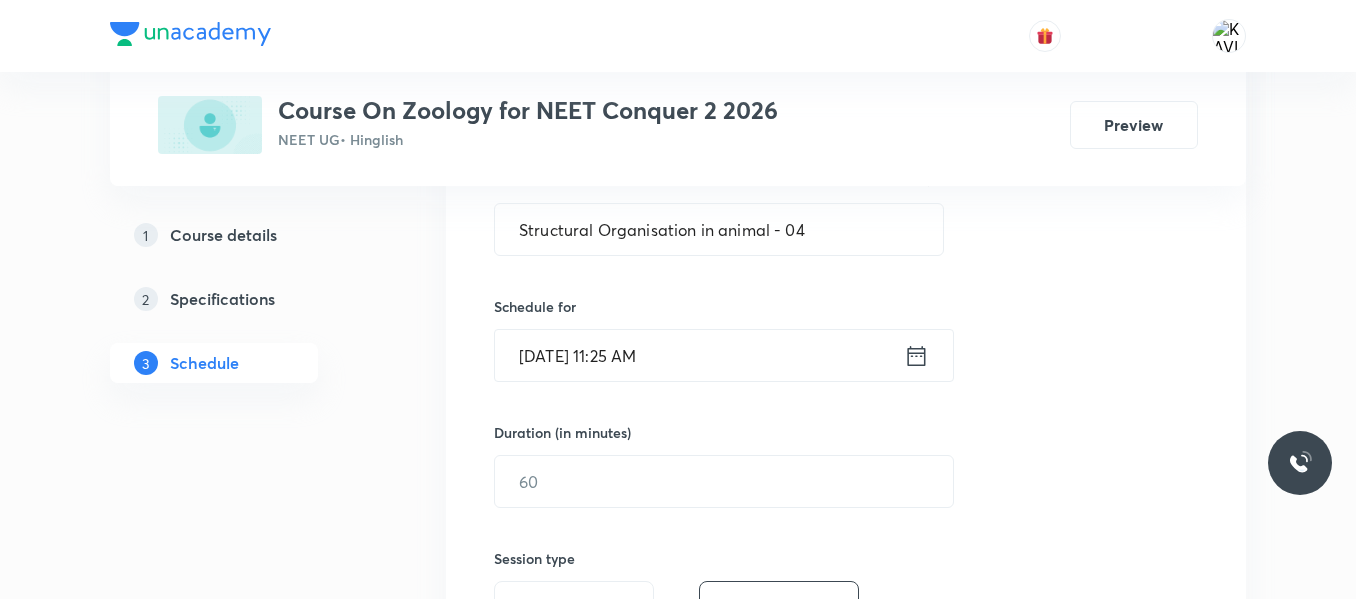 scroll, scrollTop: 415, scrollLeft: 0, axis: vertical 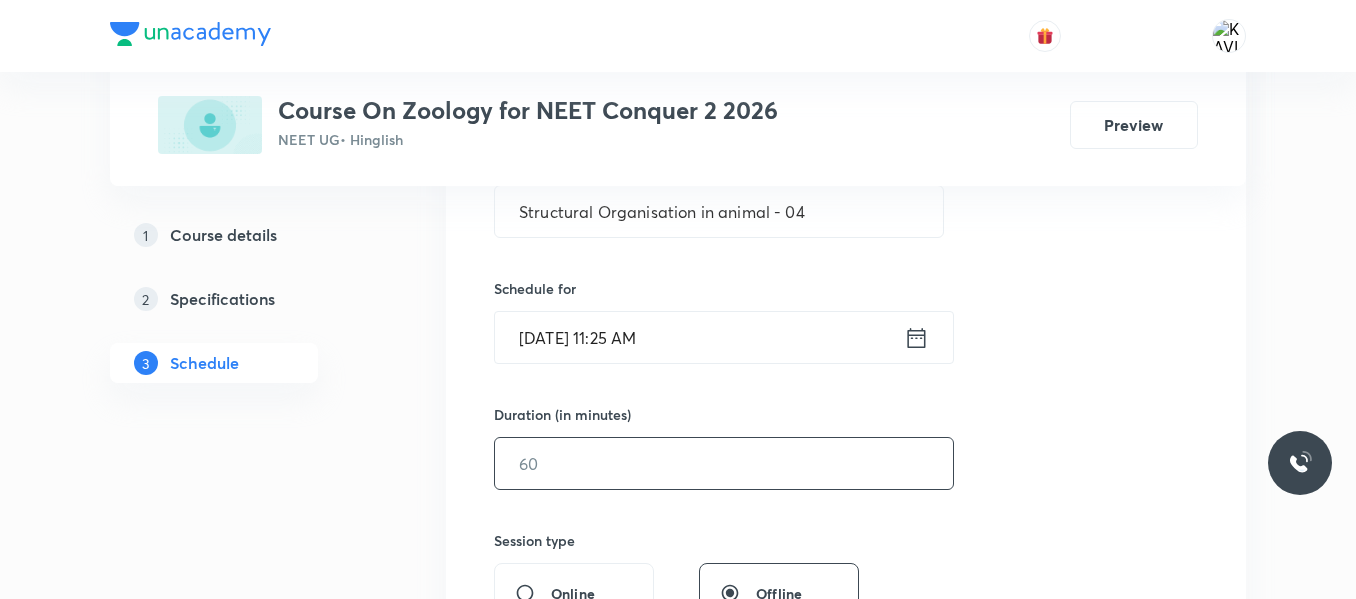 click at bounding box center (724, 463) 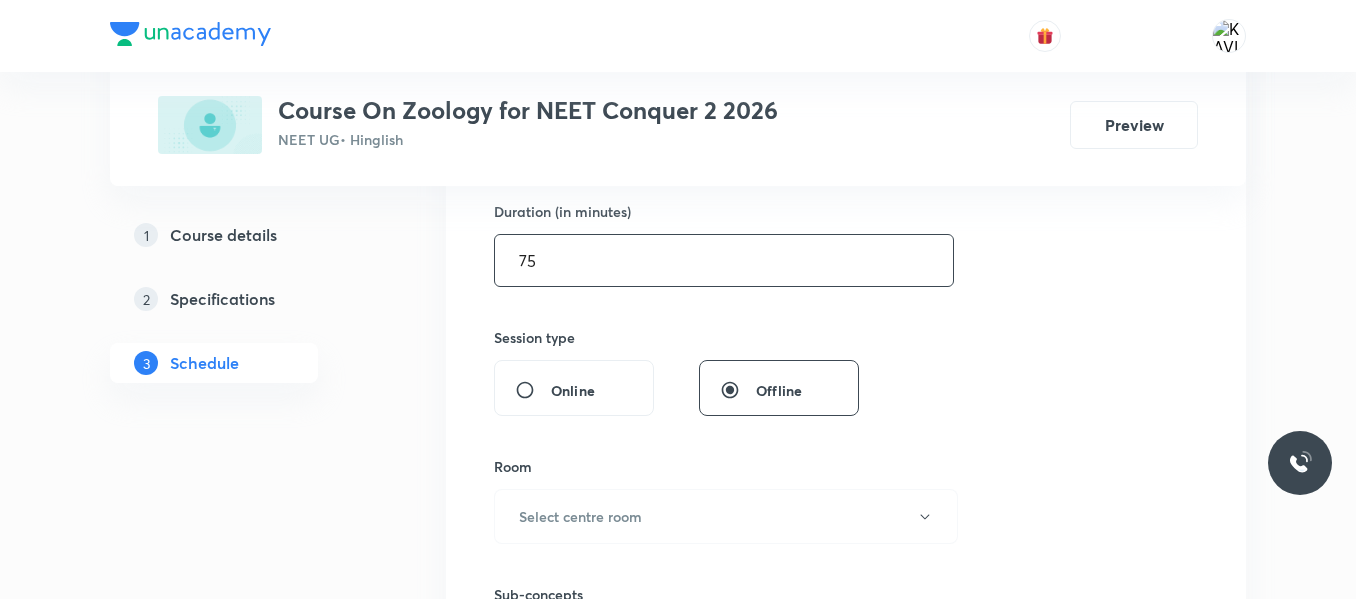 scroll, scrollTop: 620, scrollLeft: 0, axis: vertical 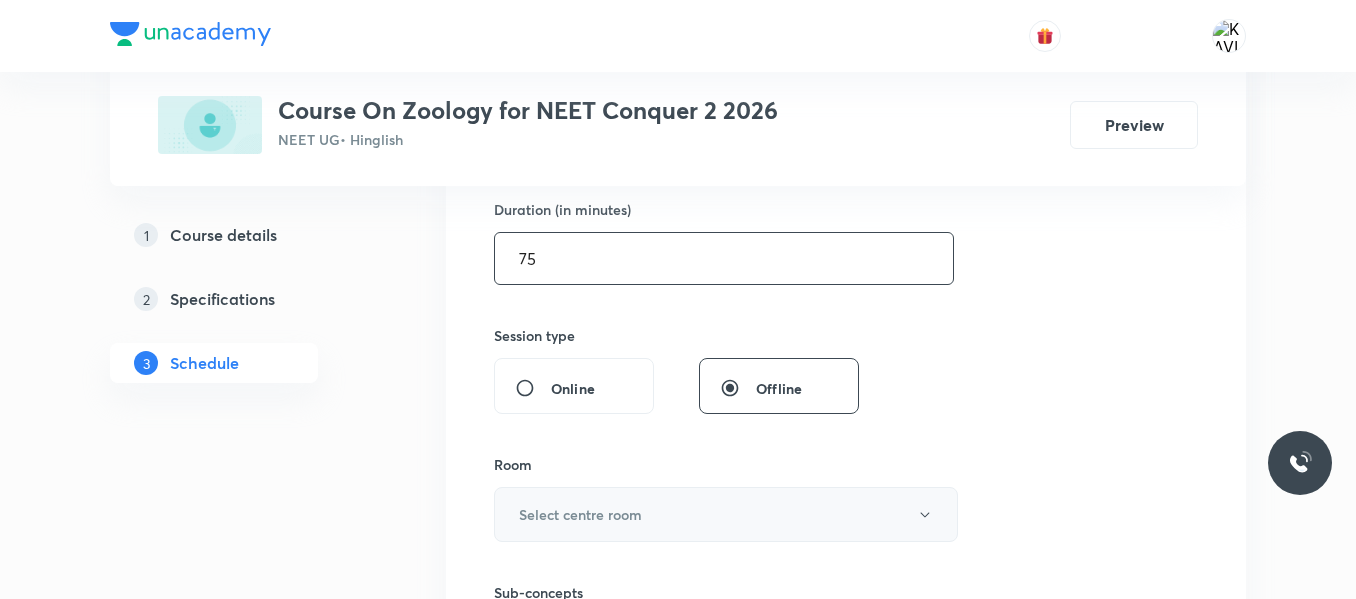 type on "75" 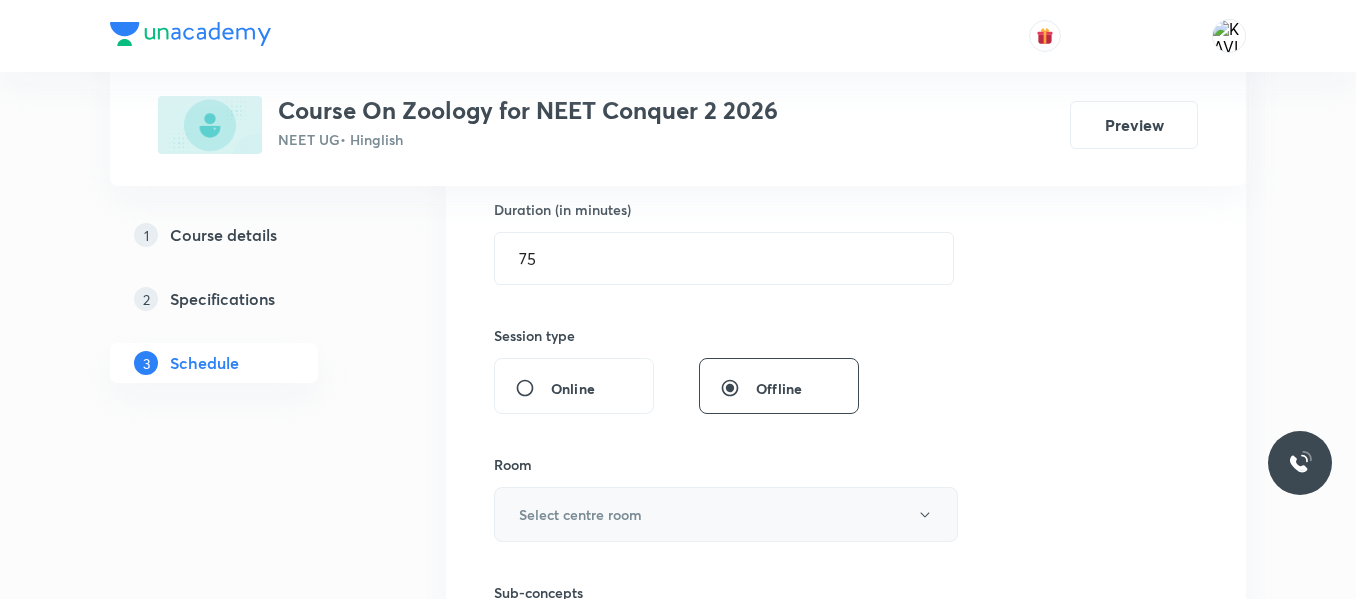 click on "Select centre room" at bounding box center (580, 514) 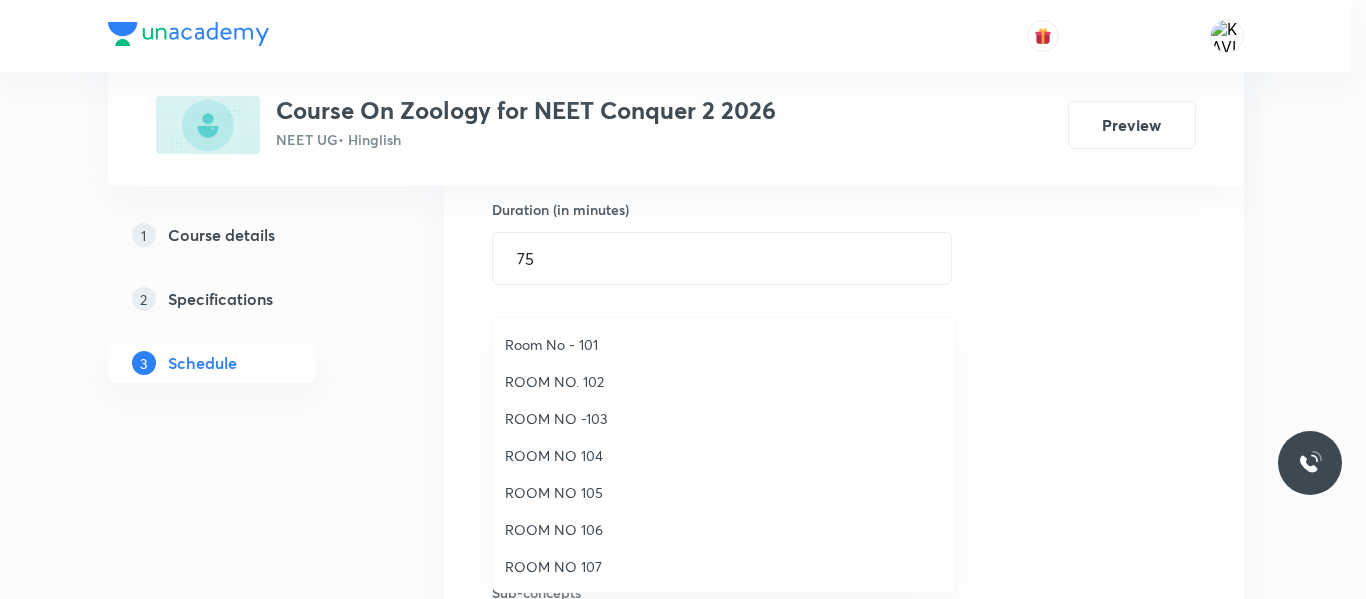 click on "ROOM NO -103" at bounding box center (724, 418) 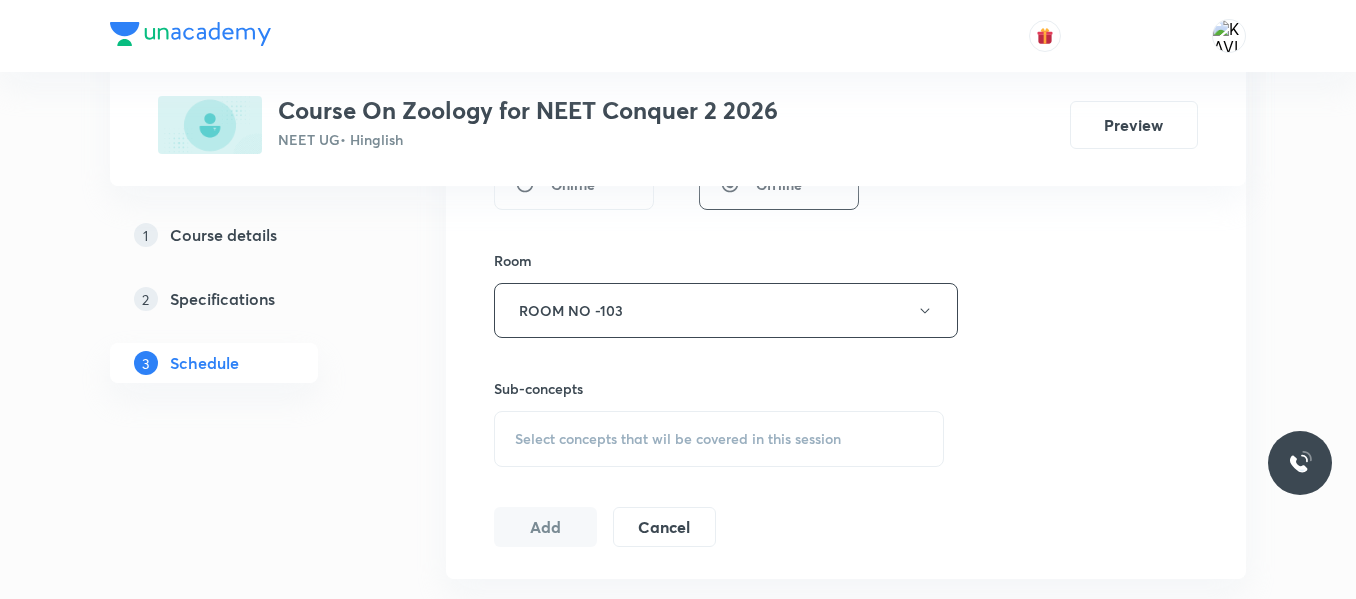 scroll, scrollTop: 831, scrollLeft: 0, axis: vertical 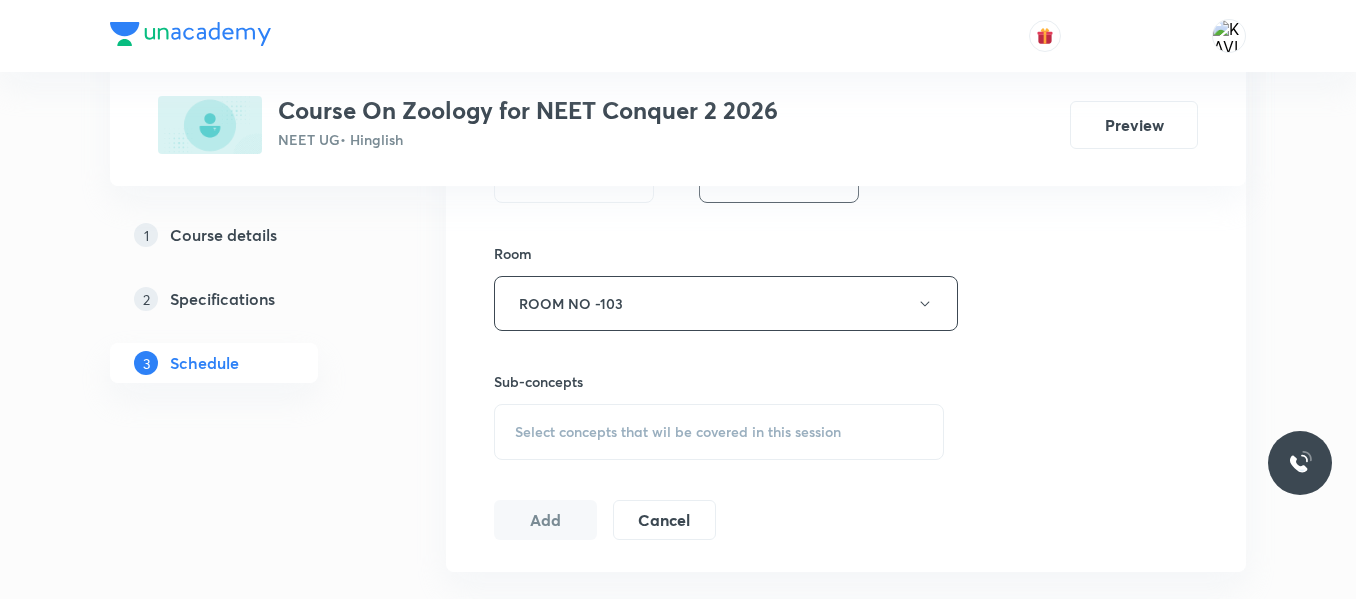click on "Select concepts that wil be covered in this session" at bounding box center [678, 432] 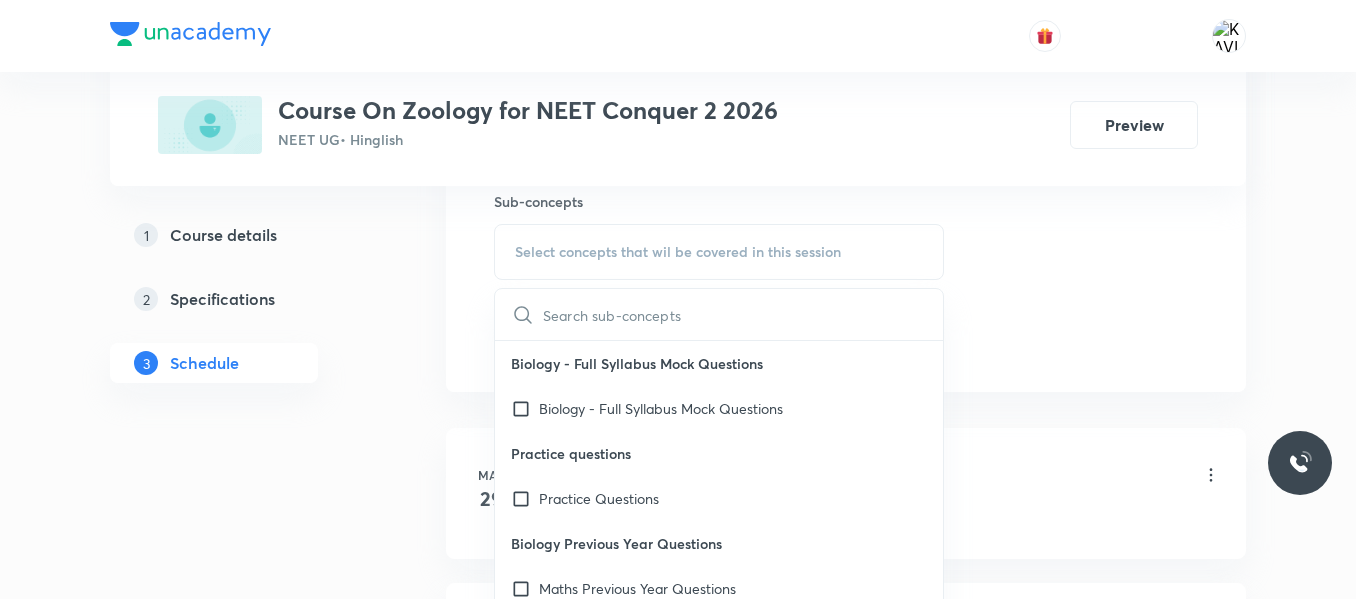 scroll, scrollTop: 1013, scrollLeft: 0, axis: vertical 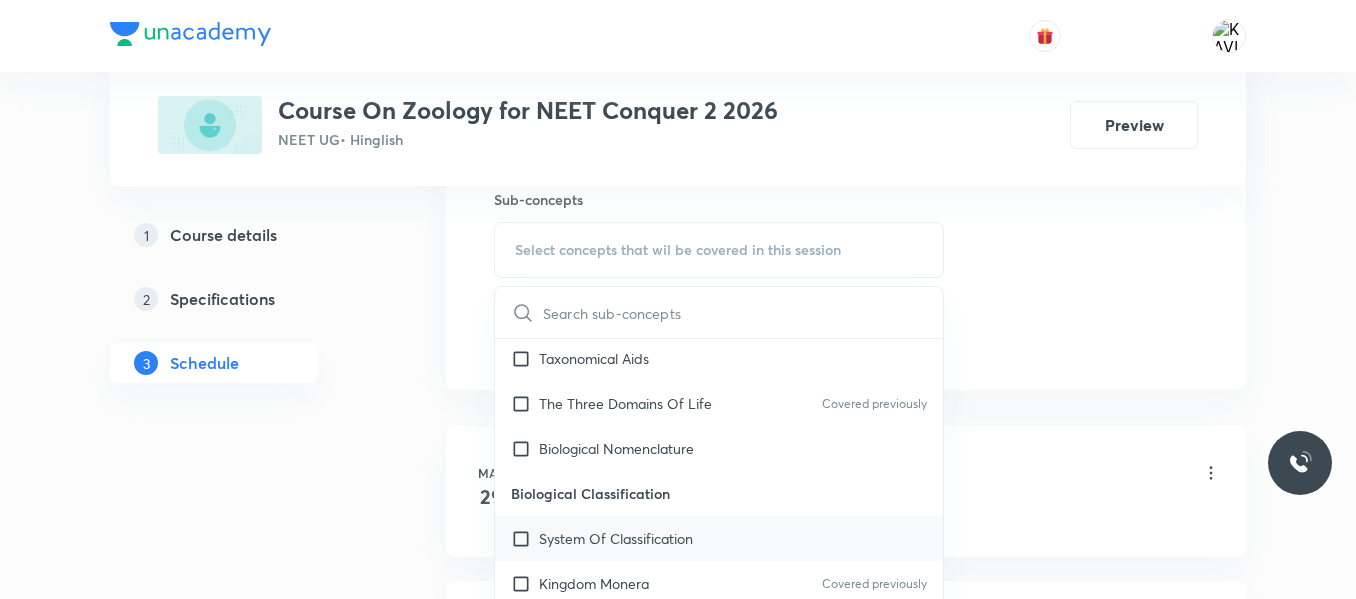 click on "System Of Classification" at bounding box center [616, 538] 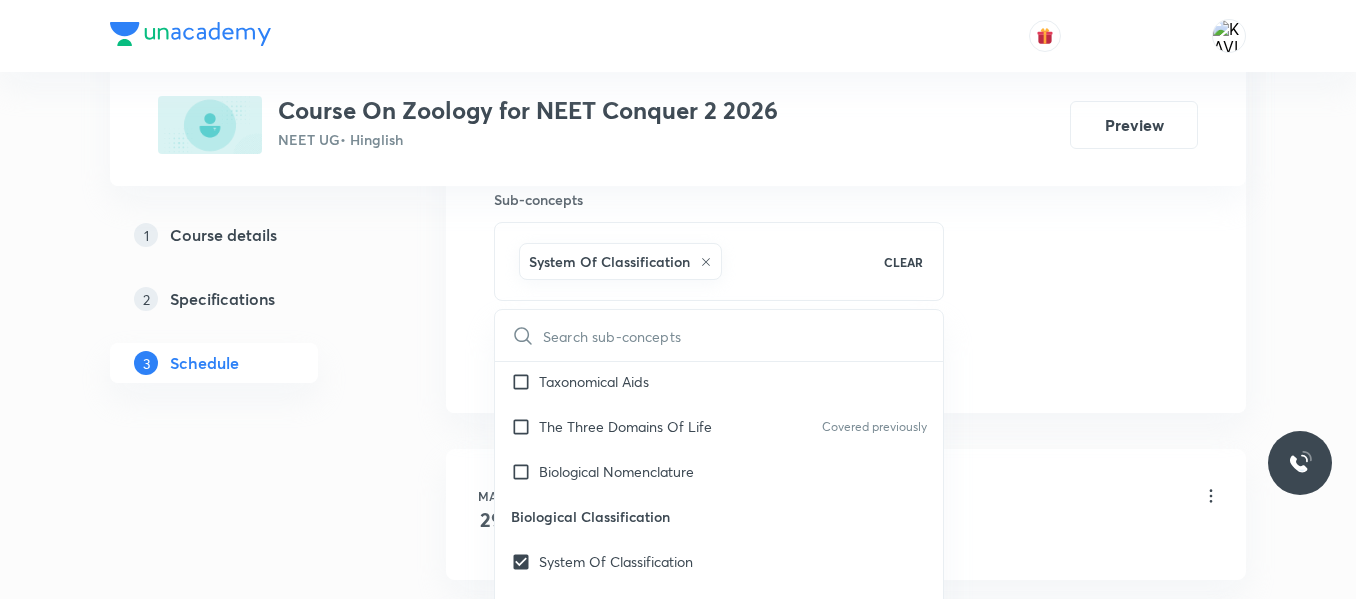 click on "Session  18 Live class Session title 38/99 Structural Organisation in animal - 04 ​ Schedule for Jul 10, 2025, 11:25 AM ​ Duration (in minutes) 75 ​   Session type Online Offline Room ROOM NO -103 Sub-concepts System Of Classification CLEAR ​ Biology - Full Syllabus Mock Questions Biology - Full Syllabus Mock Questions Practice questions Practice Questions Biology Previous Year Questions Maths Previous Year Questions Living World What Is Living? Diversity In The Living World Systematics Types Of Taxonomy Fundamental Components Of Taxonomy Taxonomic Categories Taxonomical Aids The Three Domains Of Life Covered previously Biological Nomenclature  Biological Classification System Of Classification Kingdom Monera Covered previously Kingdom Protista Kingdom Fungi Kingdom Plantae Kingdom Animalia Linchens Covered previously Mycorrhiza Virus Covered previously Prions Viroids Plant Kingdom Algae Bryophytes Pteridophytes Covered previously Gymnosperms Angiosperms Animal Kingdom Basics Of Classification Root ER" at bounding box center (846, -100) 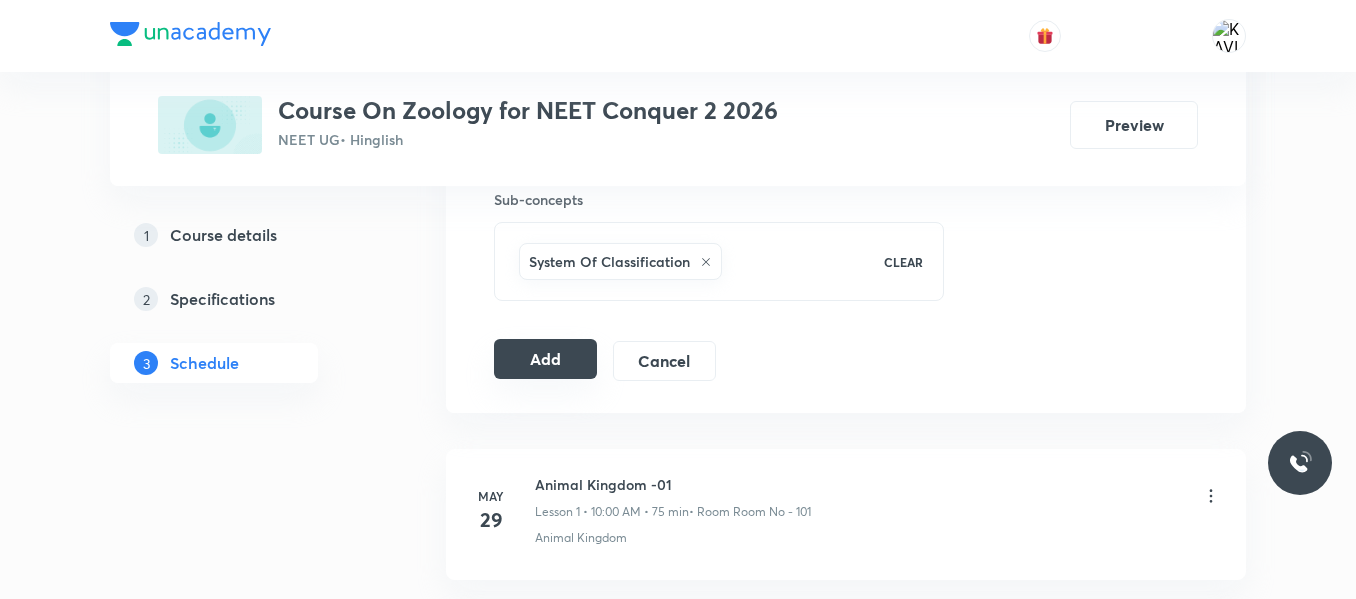 click on "Add" at bounding box center [545, 359] 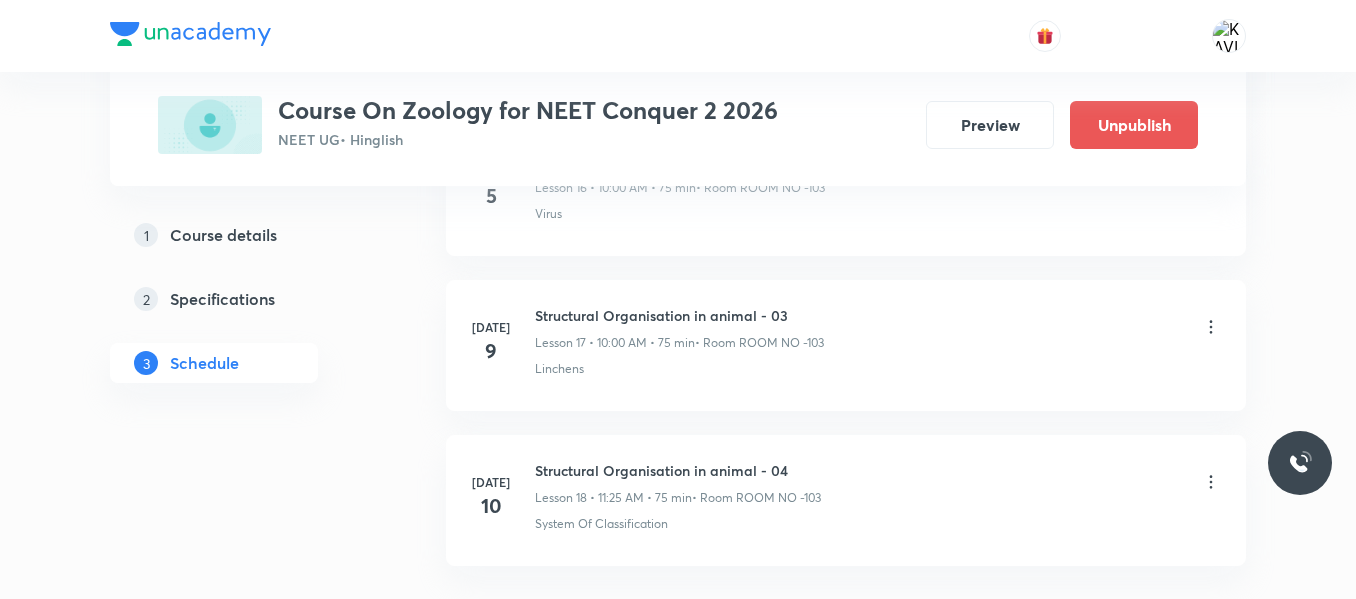 scroll, scrollTop: 2875, scrollLeft: 0, axis: vertical 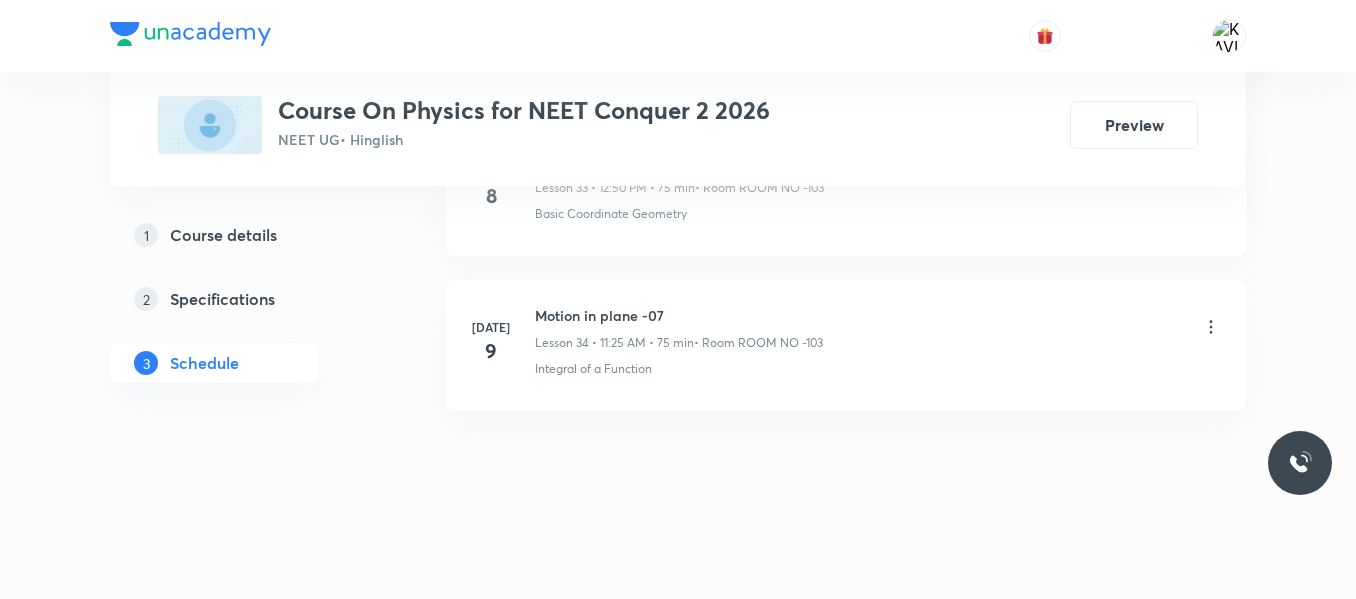 click on "Motion in plane -07" at bounding box center [679, 315] 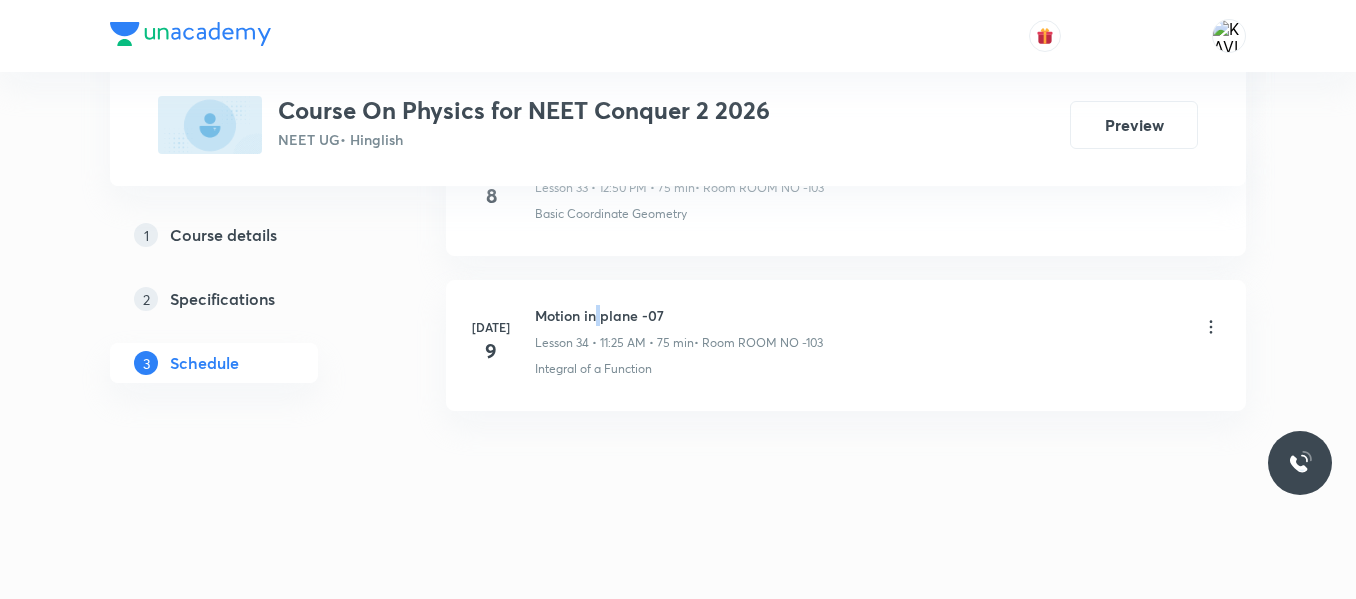 click on "Motion in plane -07" at bounding box center (679, 315) 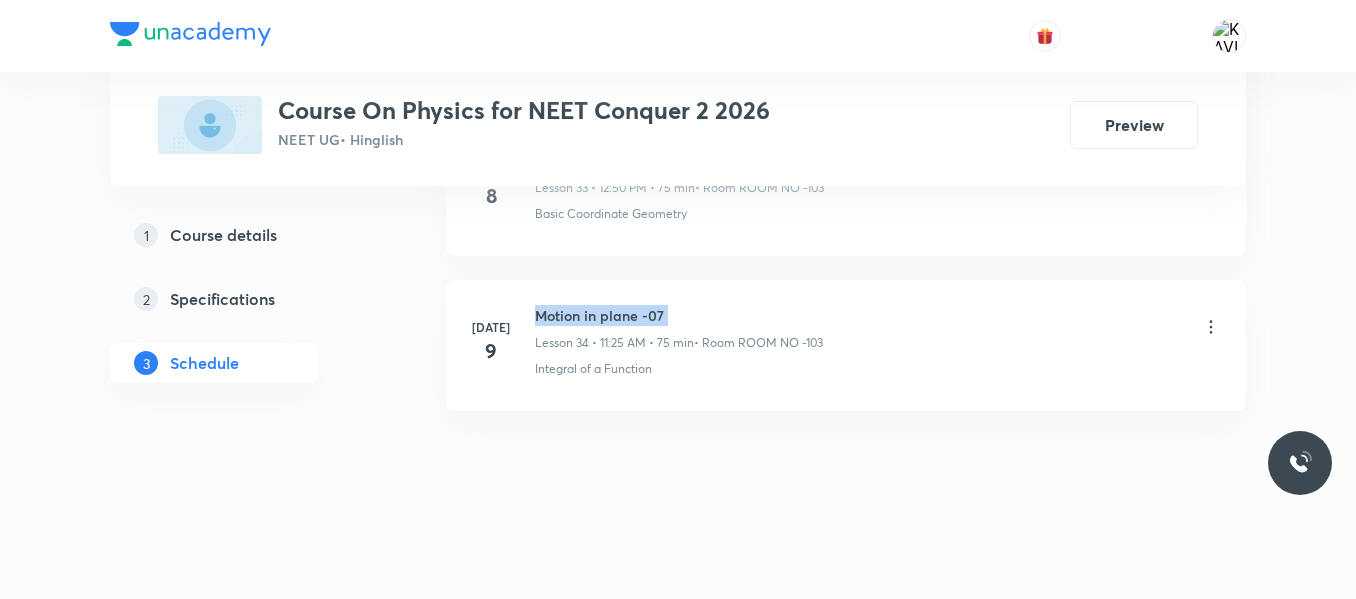 click on "Motion in plane -07" at bounding box center [679, 315] 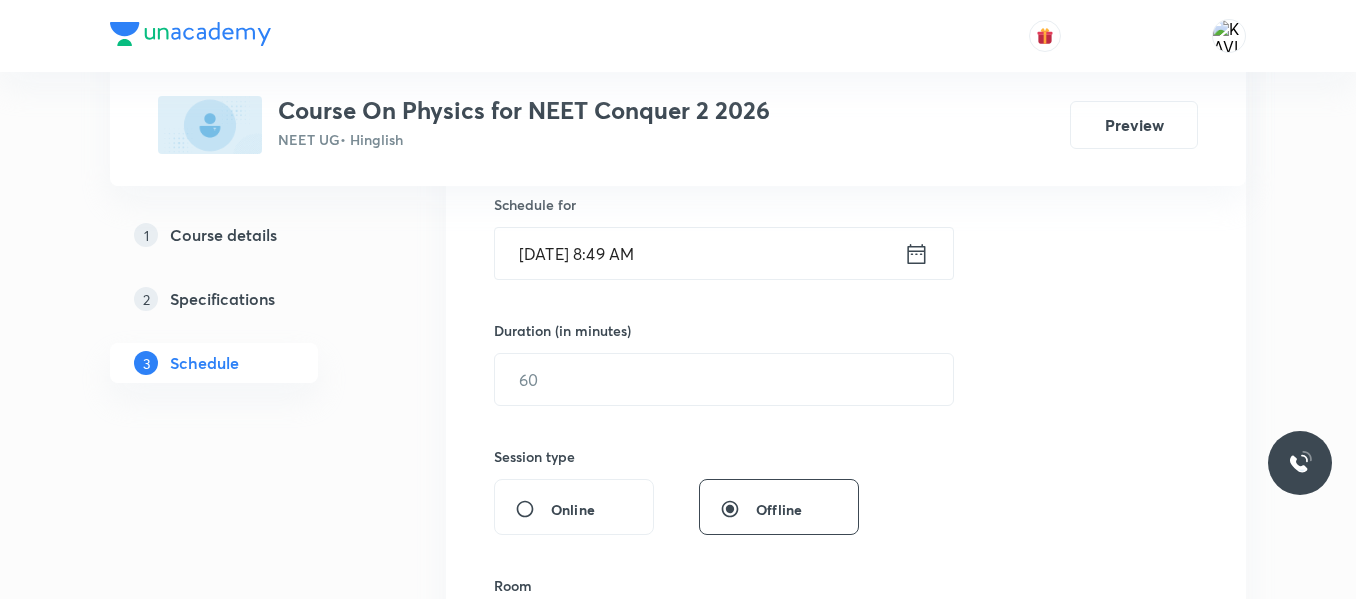 scroll, scrollTop: 373, scrollLeft: 0, axis: vertical 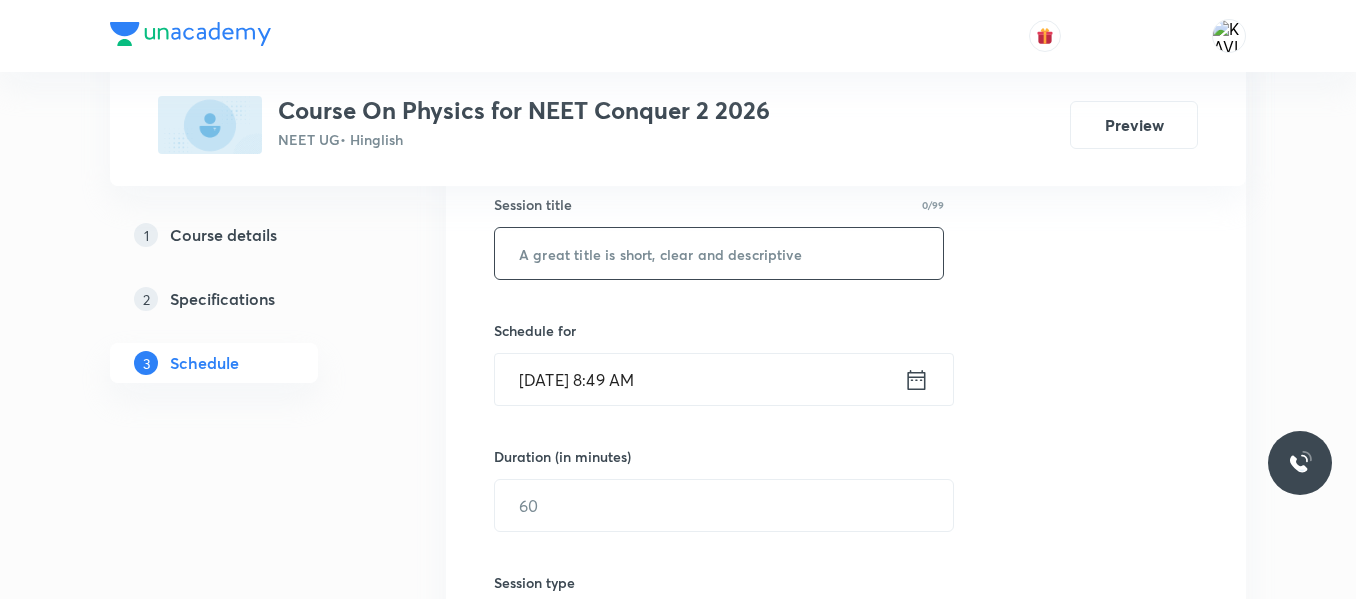 click at bounding box center [719, 253] 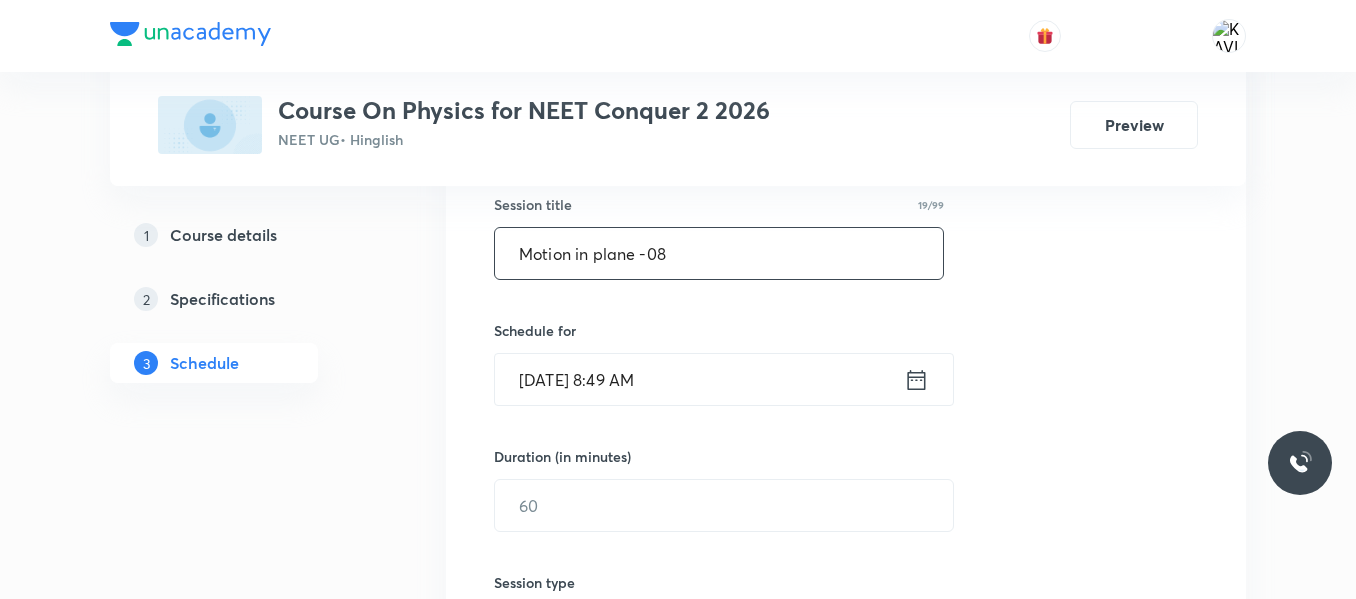 type on "Motion in plane -08" 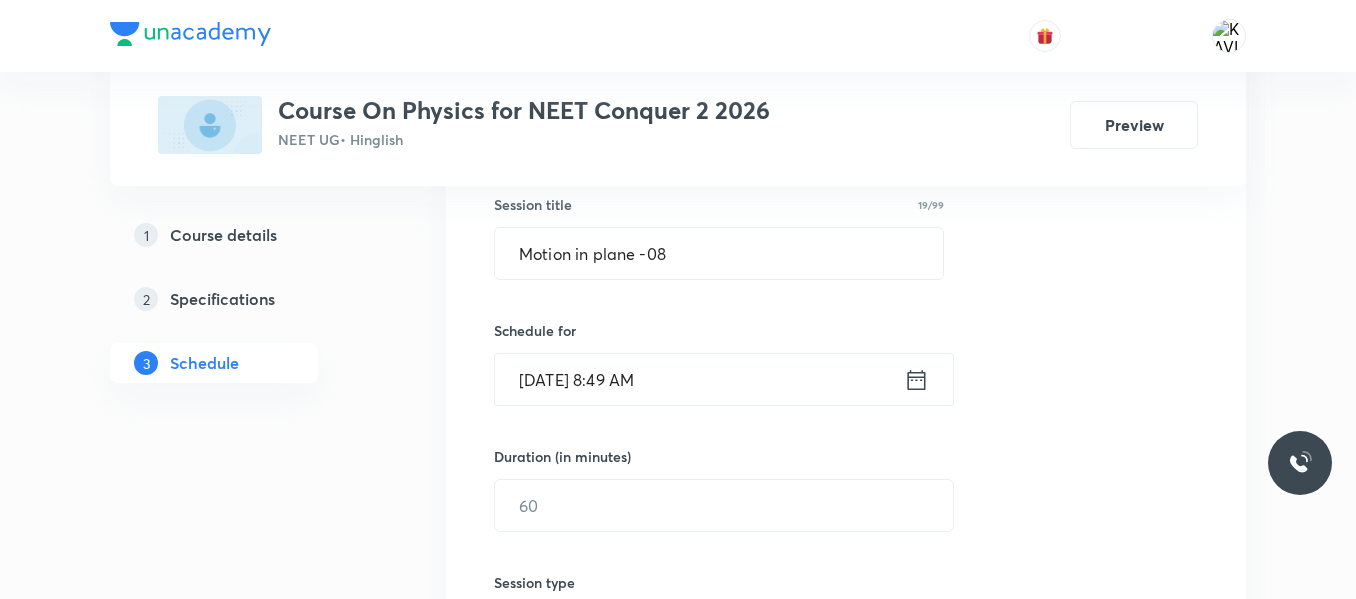 click 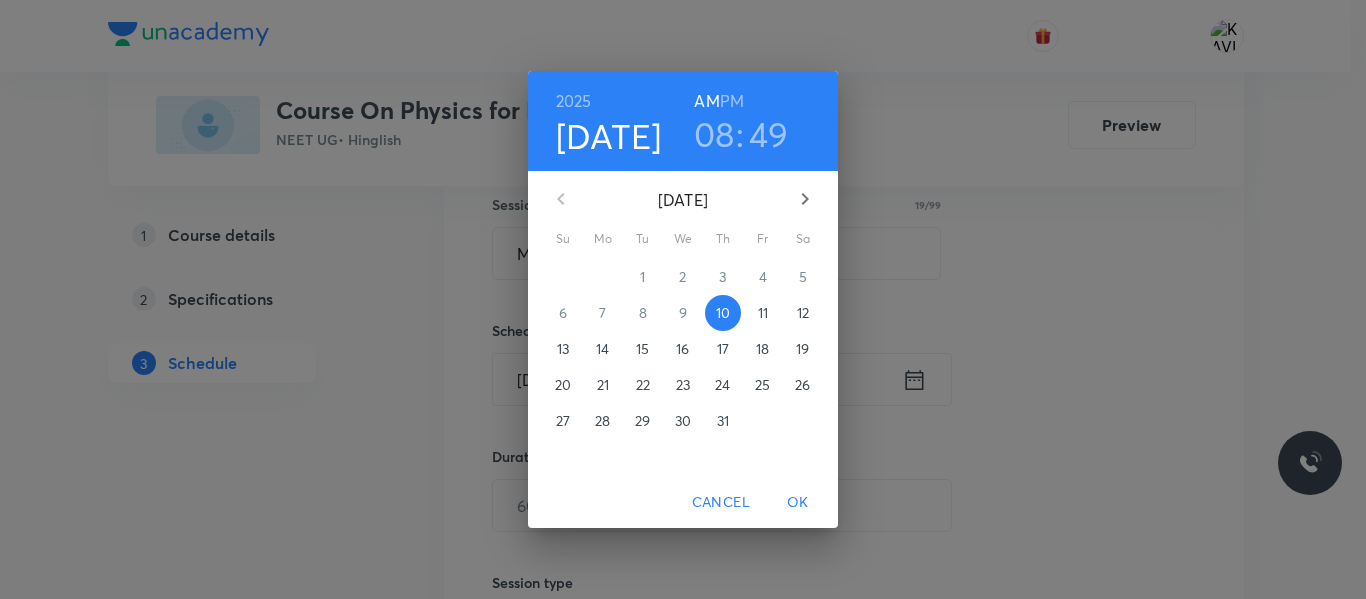 click on "PM" at bounding box center [732, 101] 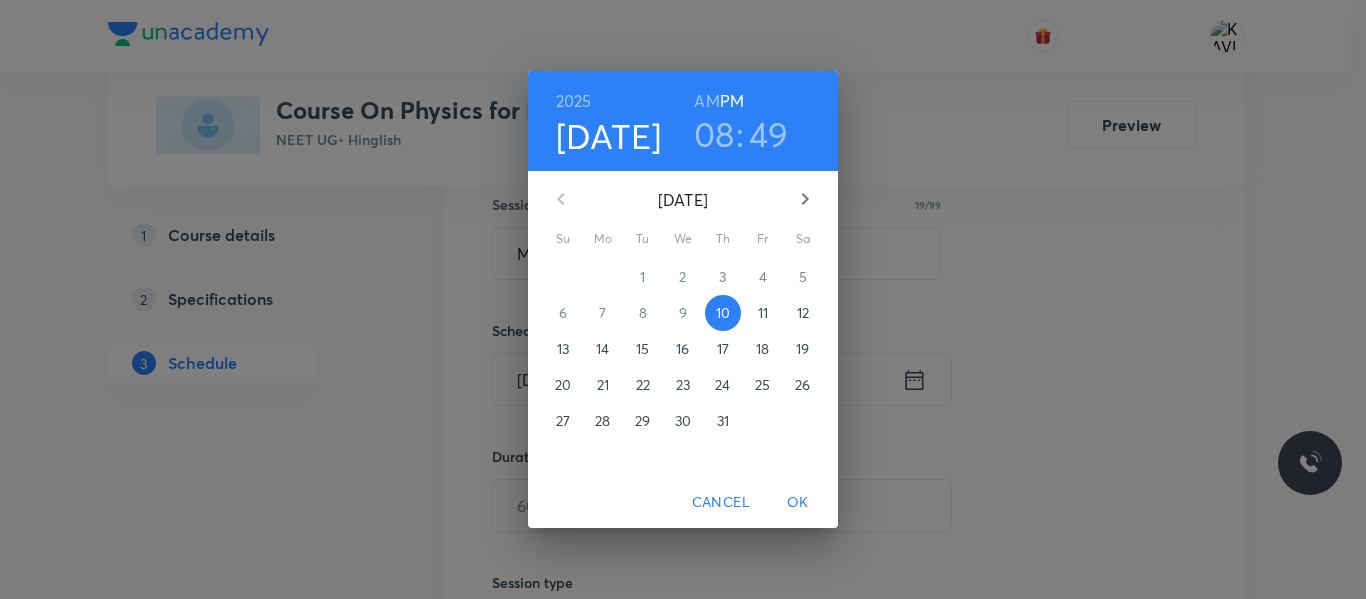 click on "08" at bounding box center [714, 134] 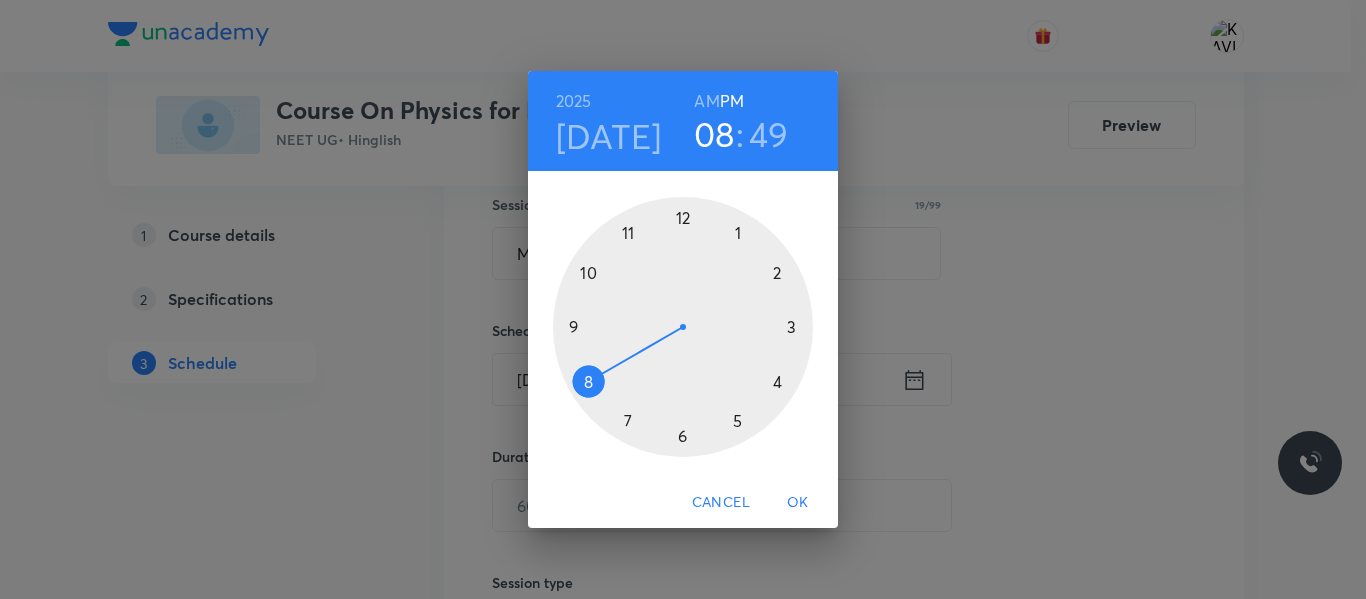 click at bounding box center [683, 327] 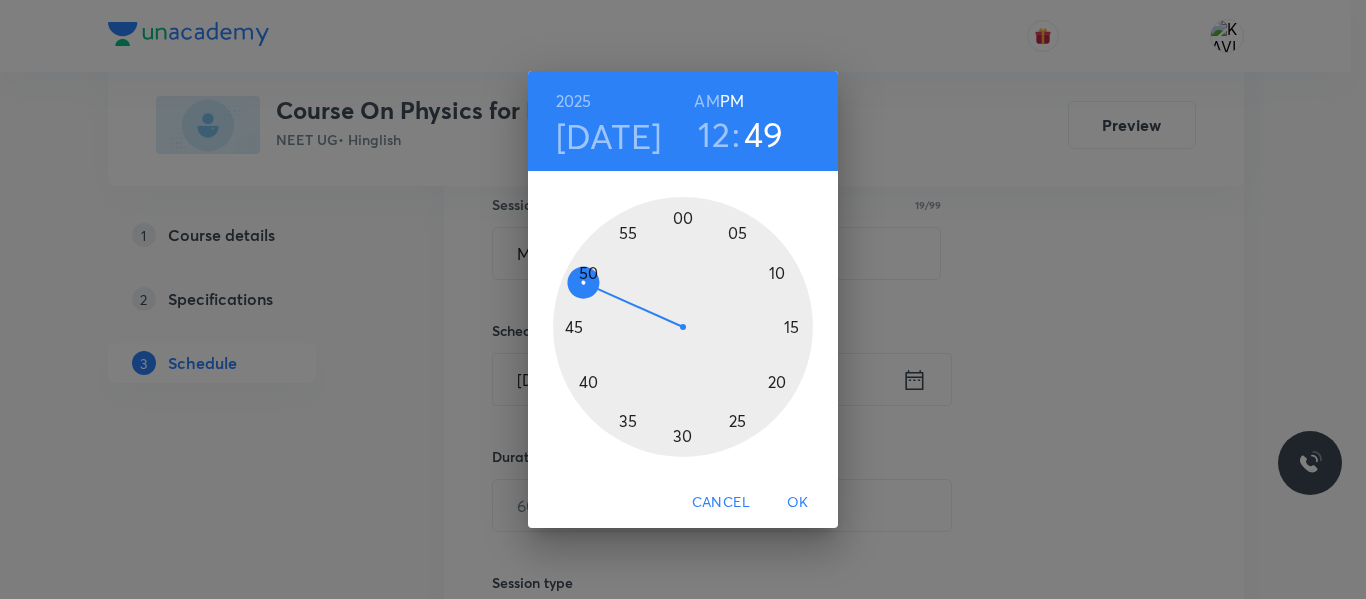 click at bounding box center [683, 327] 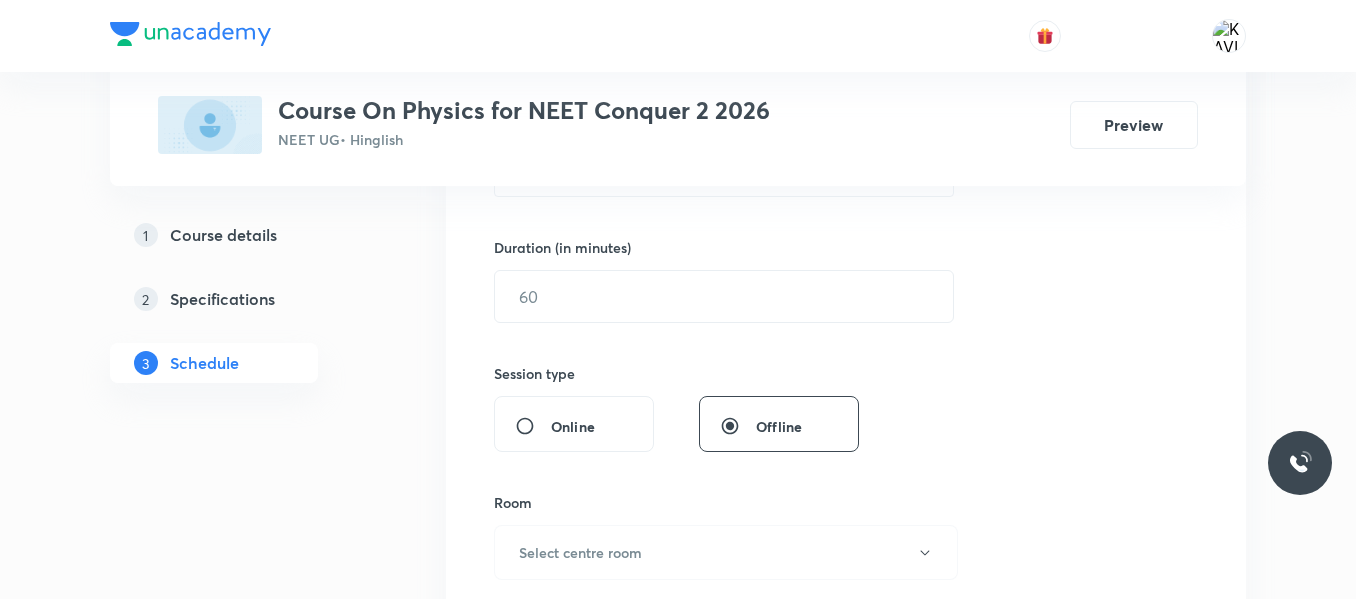 scroll, scrollTop: 583, scrollLeft: 0, axis: vertical 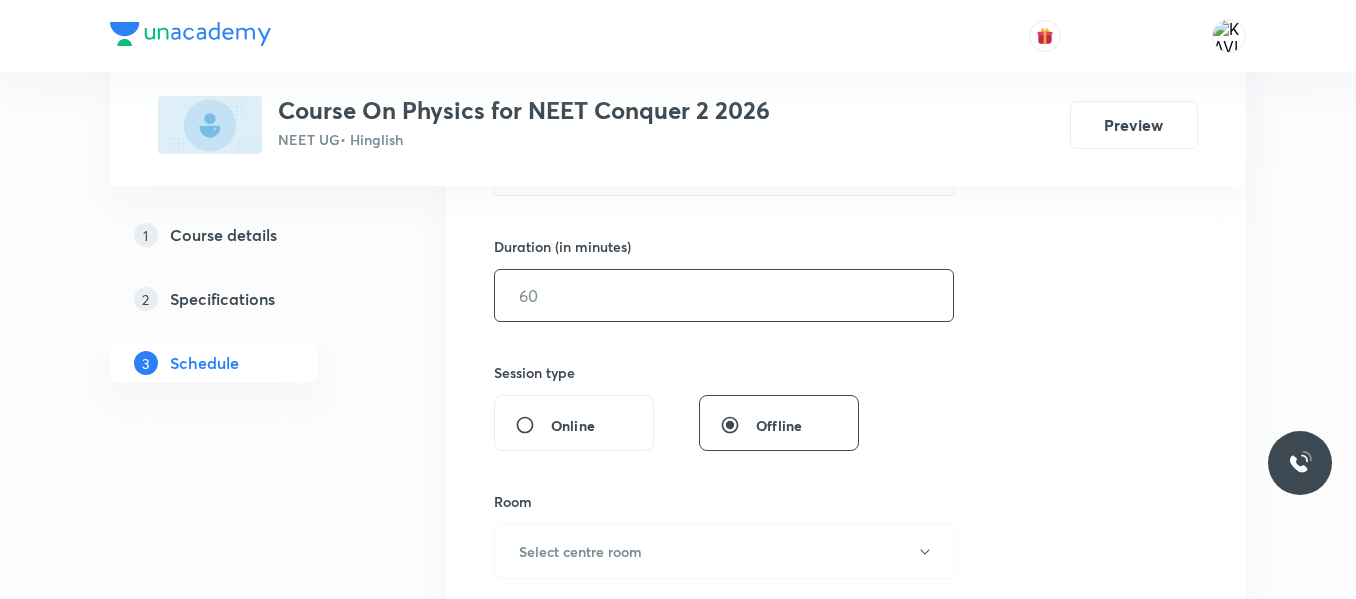 click at bounding box center [724, 295] 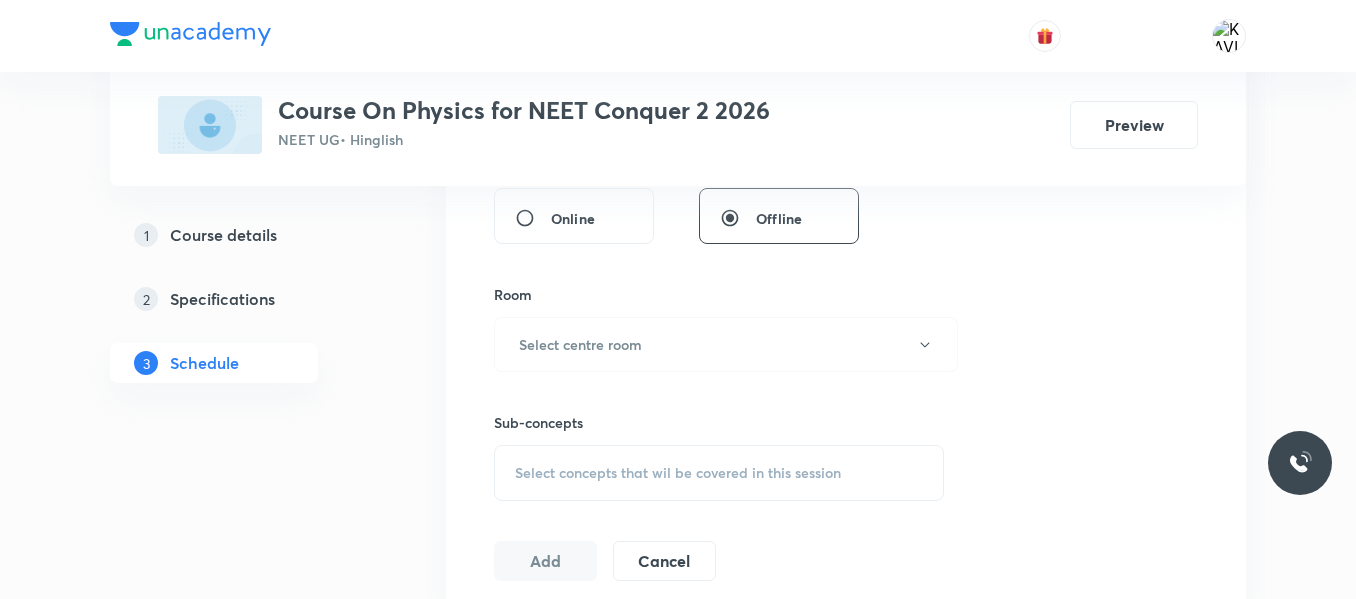 scroll, scrollTop: 791, scrollLeft: 0, axis: vertical 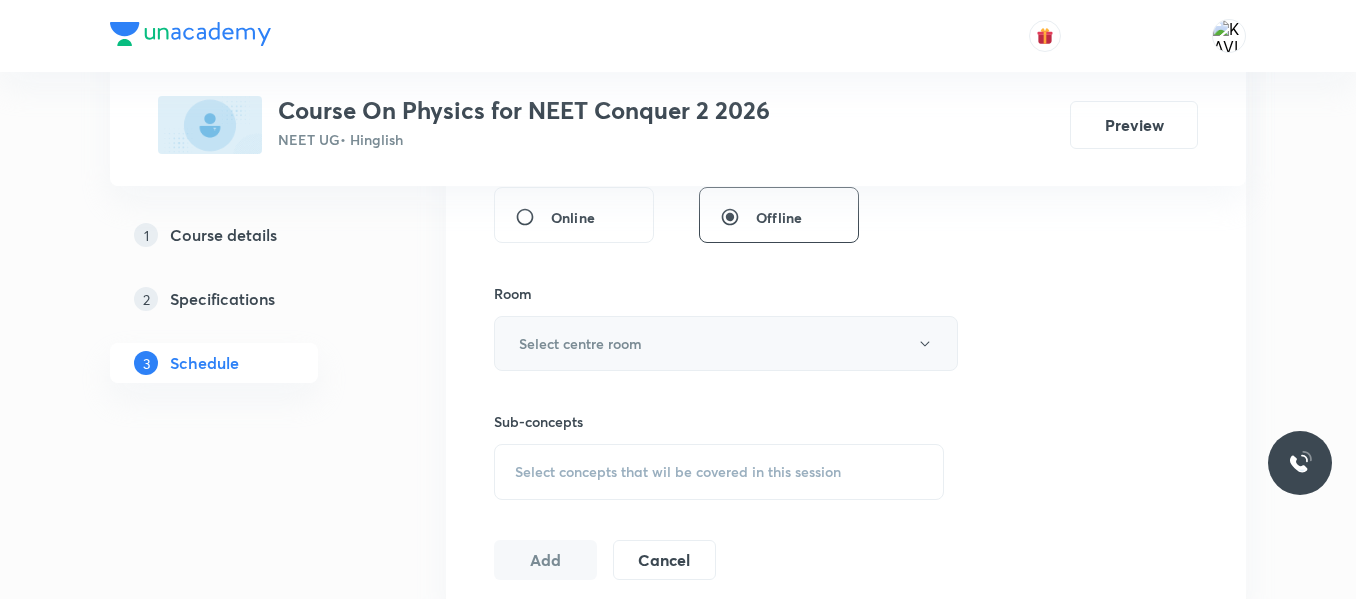 type on "75" 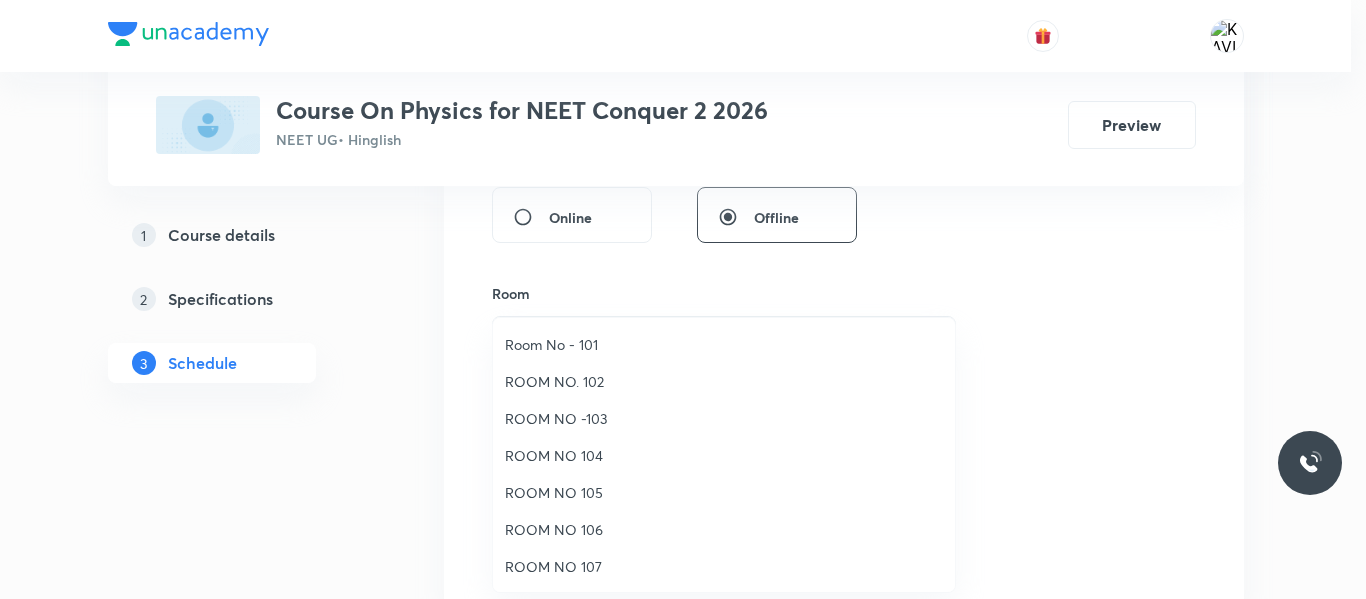 click on "ROOM NO -103" at bounding box center (724, 418) 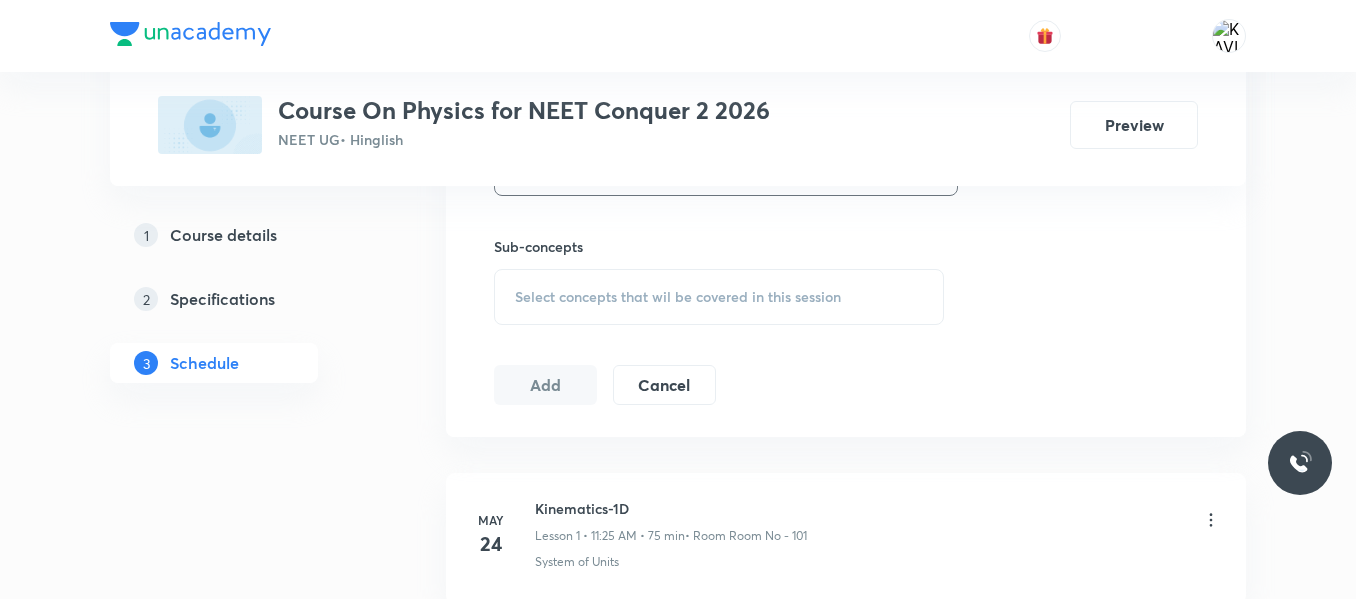 scroll, scrollTop: 972, scrollLeft: 0, axis: vertical 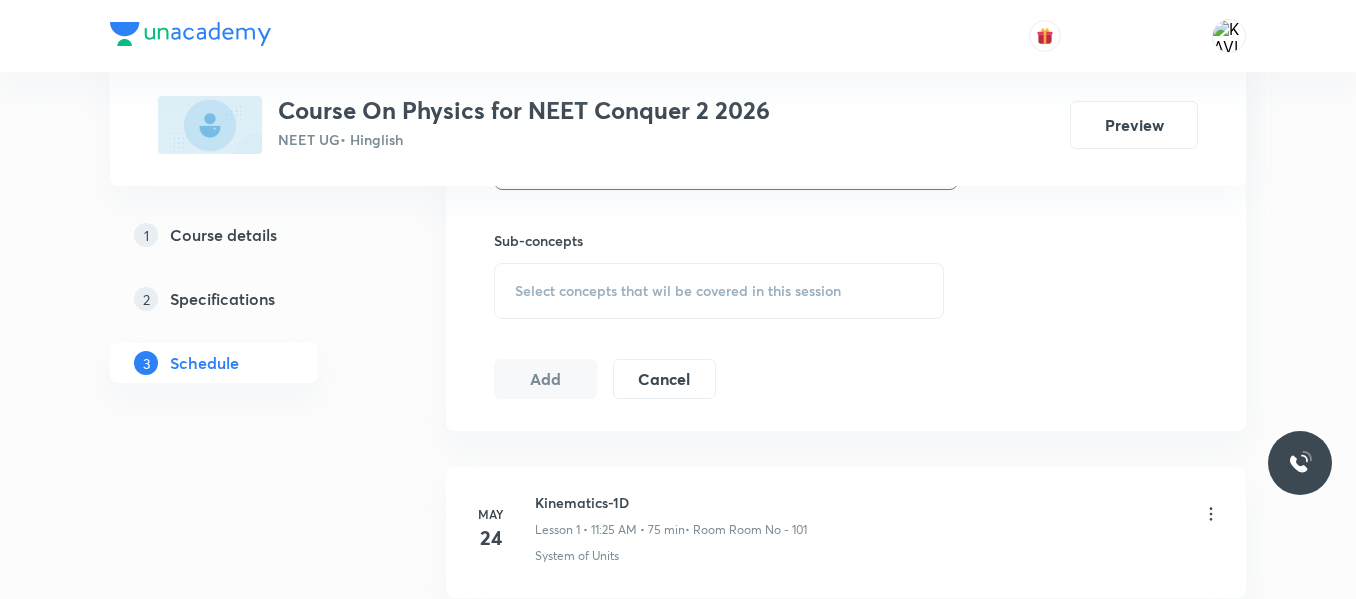 click on "Select concepts that wil be covered in this session" at bounding box center [678, 291] 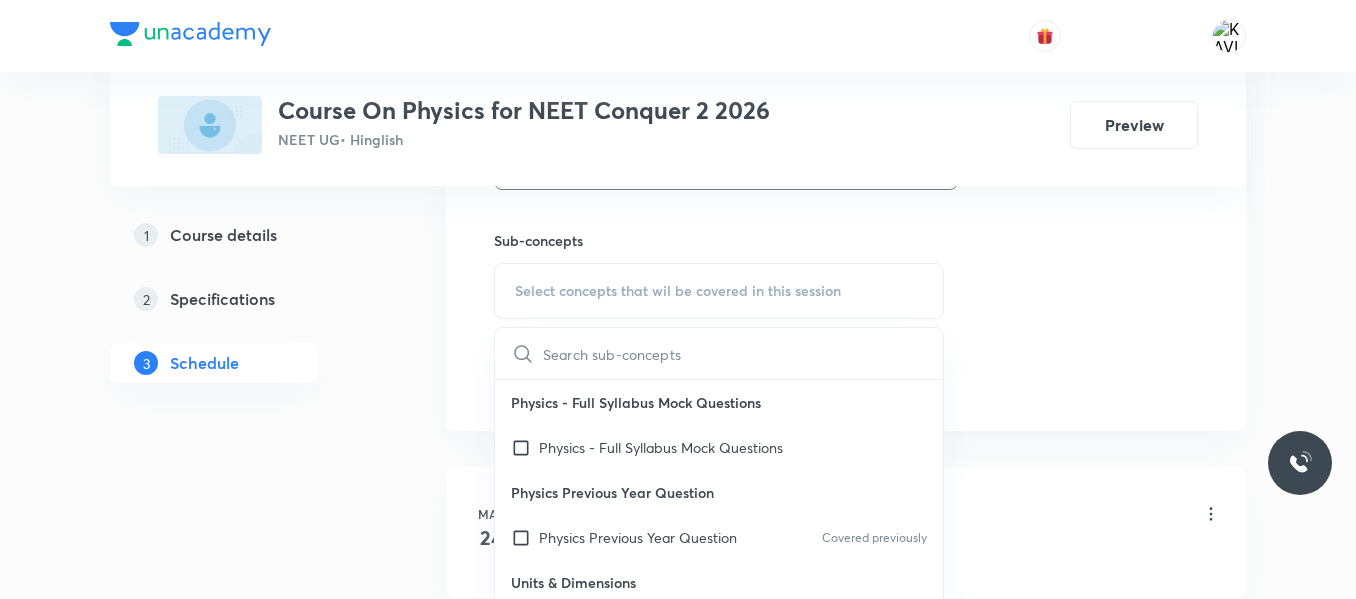 click at bounding box center [743, 353] 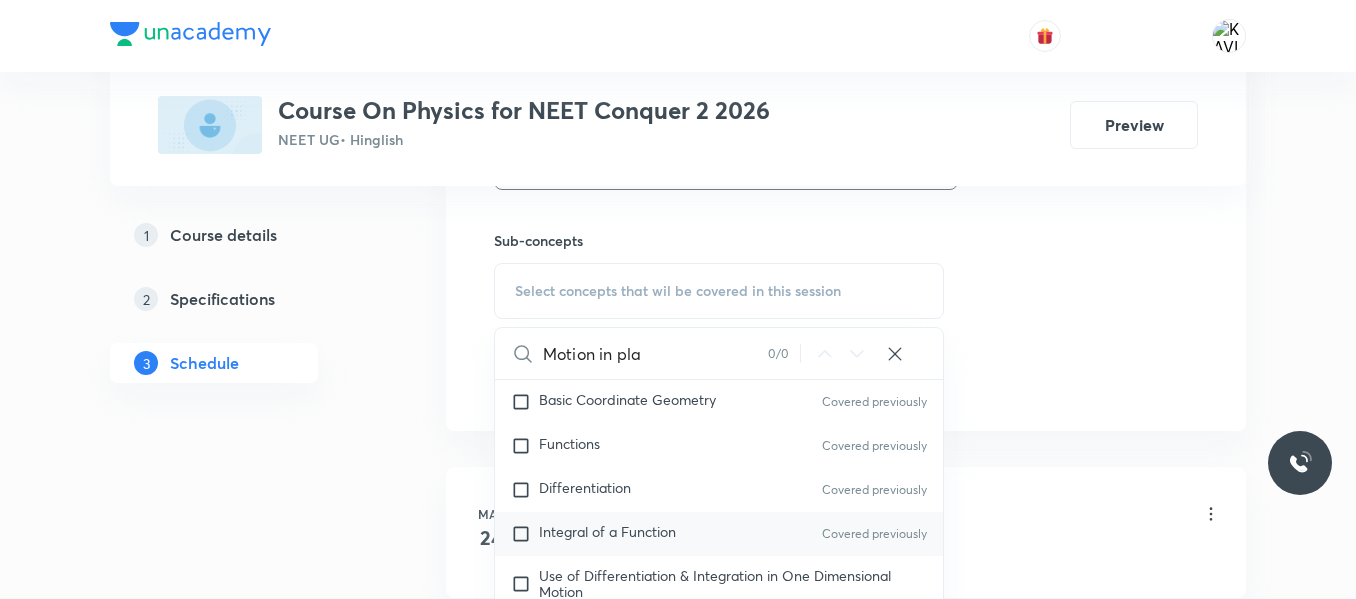 scroll, scrollTop: 1044, scrollLeft: 0, axis: vertical 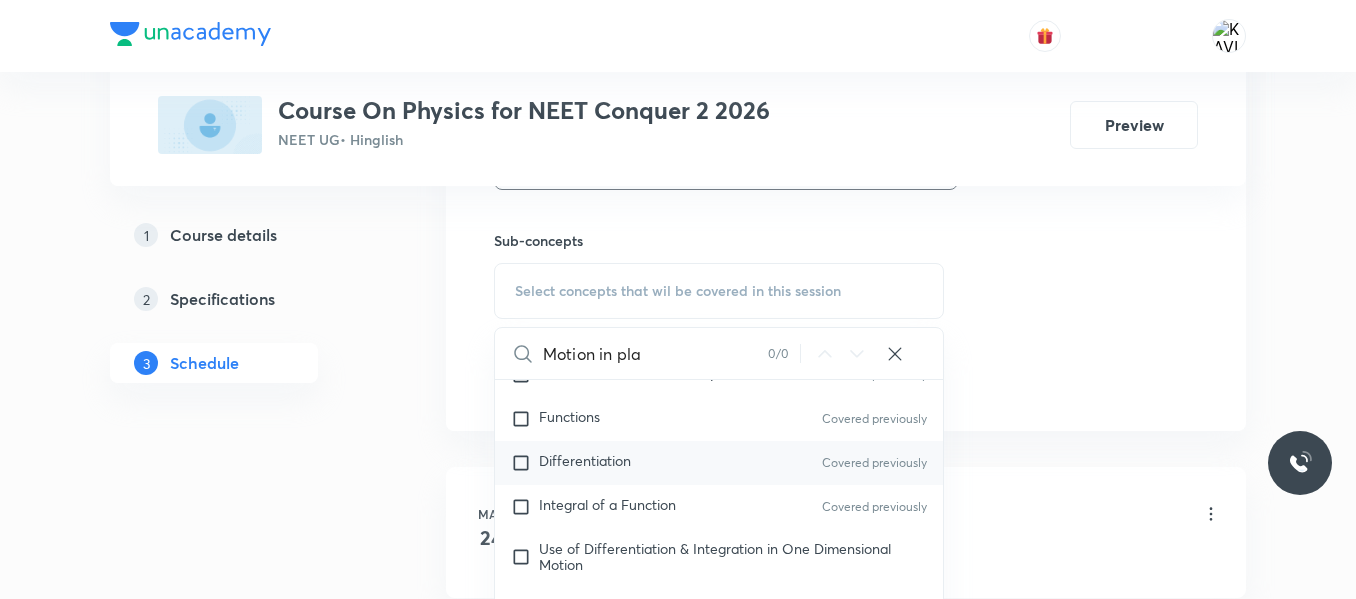type on "Motion in pla" 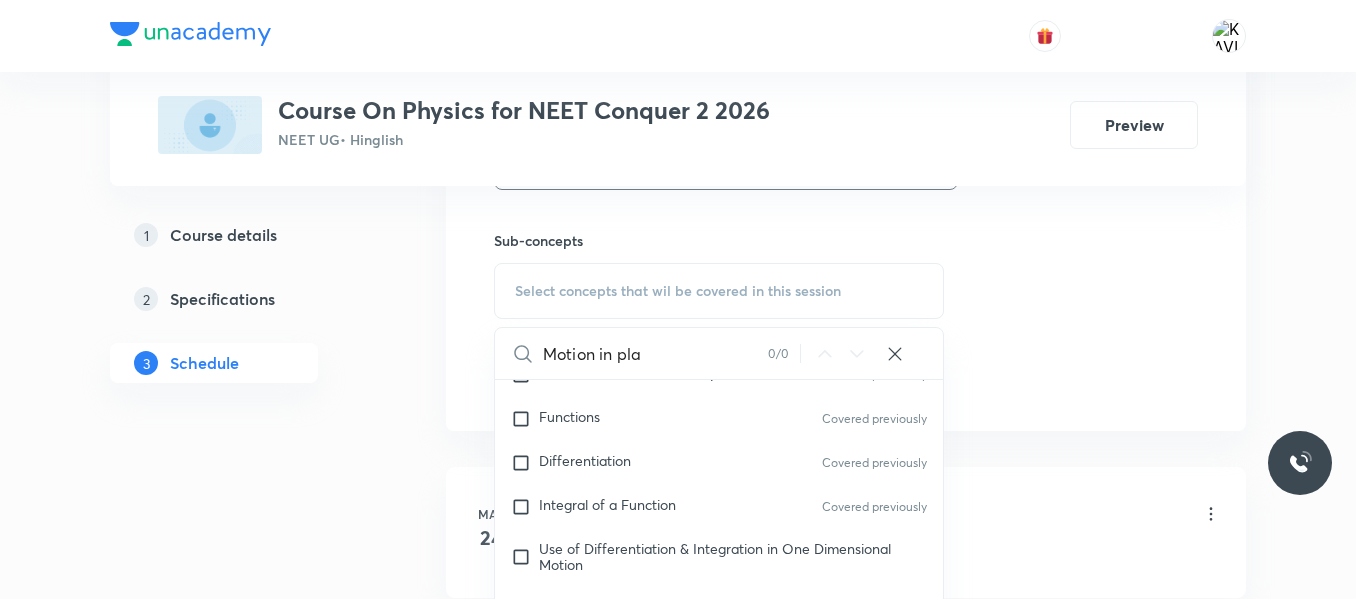 checkbox on "true" 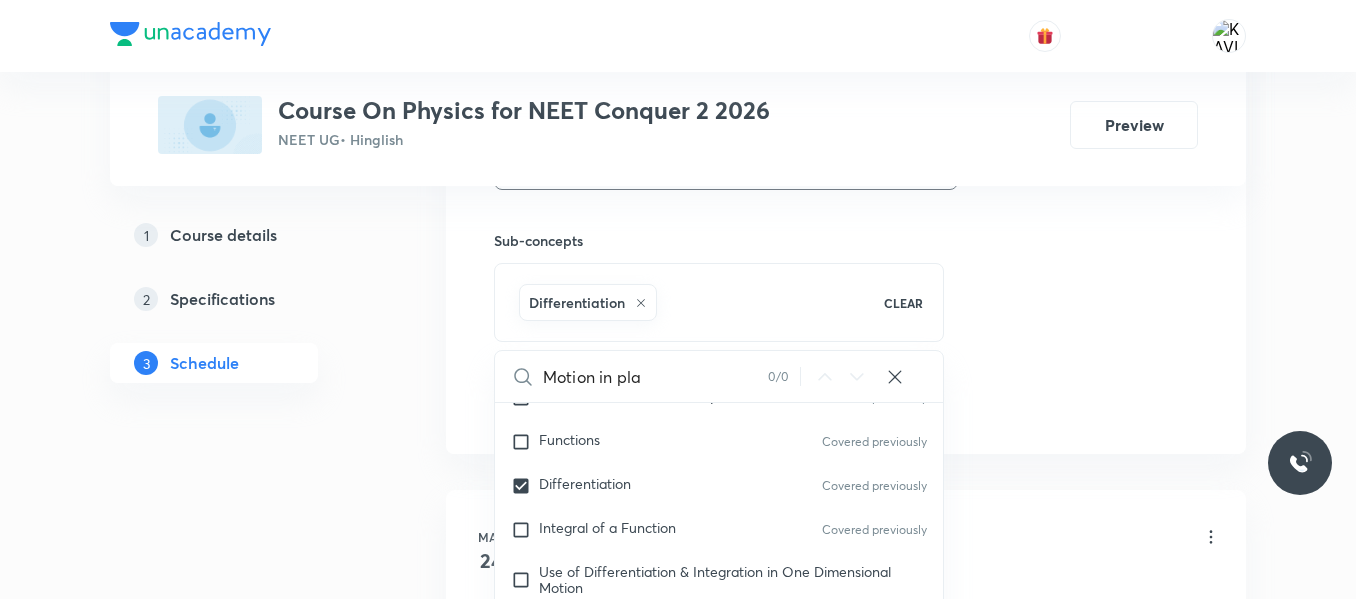 click on "Session  35 Live class Session title 19/99 Motion in plane -08 ​ Schedule for Jul 10, 2025, 12:50 PM ​ Duration (in minutes) 75 ​   Session type Online Offline Room ROOM NO -103 Sub-concepts Differentiation CLEAR Motion in pla 0 / 0 ​ Physics - Full Syllabus Mock Questions Physics - Full Syllabus Mock Questions Physics Previous Year Question Physics Previous Year Question Covered previously Units & Dimensions Physical quantity Applications of Dimensional Analysis Significant Figures Units of Physical Quantities Covered previously System of Units Covered previously Dimensions of Some Mathematical Functions Unit and Dimension Covered previously Product of Two Vectors Subtraction of Vectors Covered previously Cross Product Covered previously Least Count Analysis Errors of Measurement Vernier Callipers Covered previously Screw Gauge Covered previously Zero Error Covered previously Basic Mathematics Elementary Algebra Covered previously Elementary Trigonometry Covered previously Basic Coordinate Geometry" at bounding box center (846, -59) 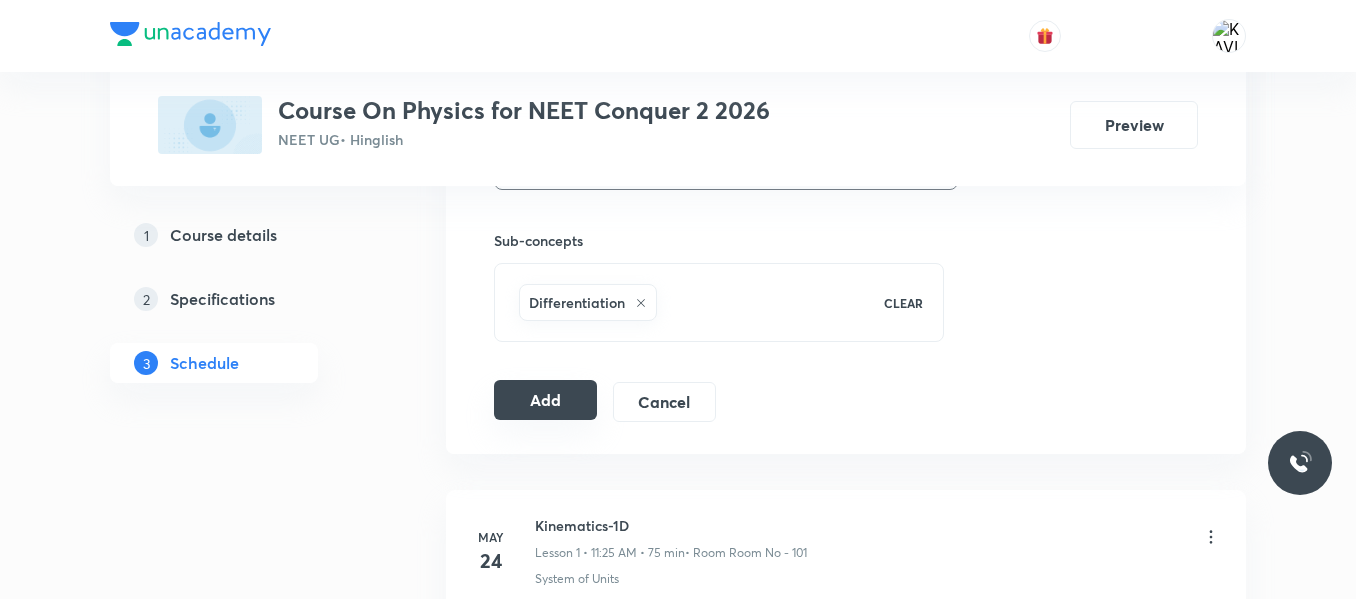 click on "Add" at bounding box center (545, 400) 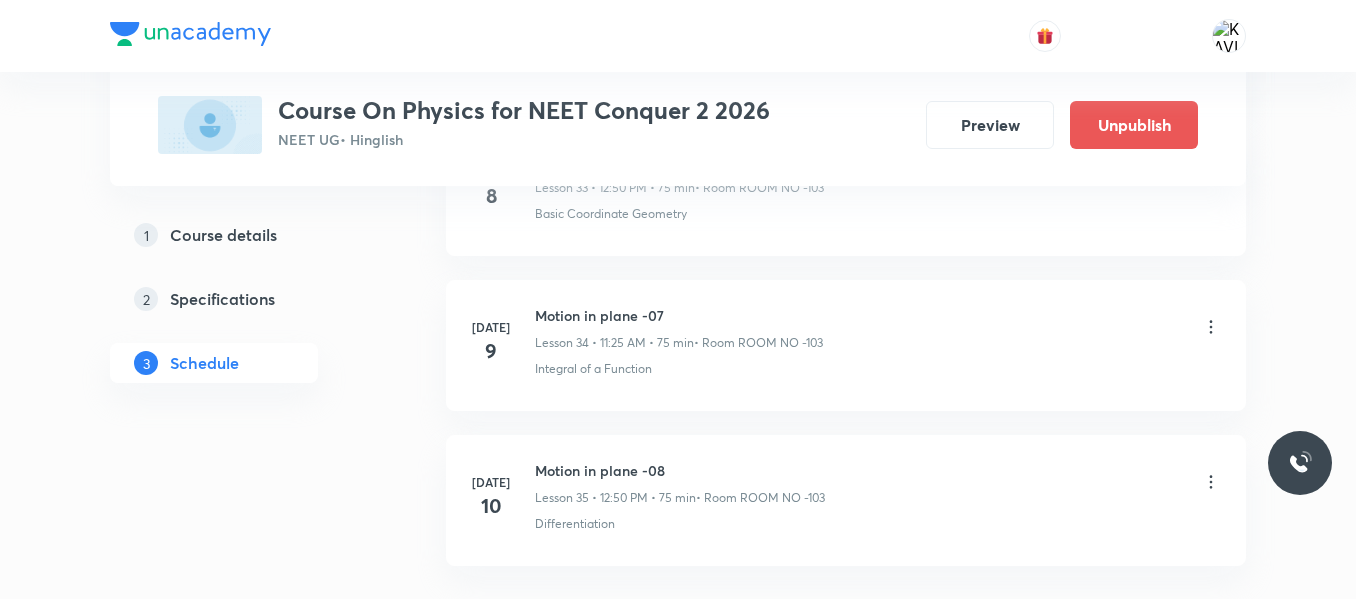 scroll, scrollTop: 5510, scrollLeft: 0, axis: vertical 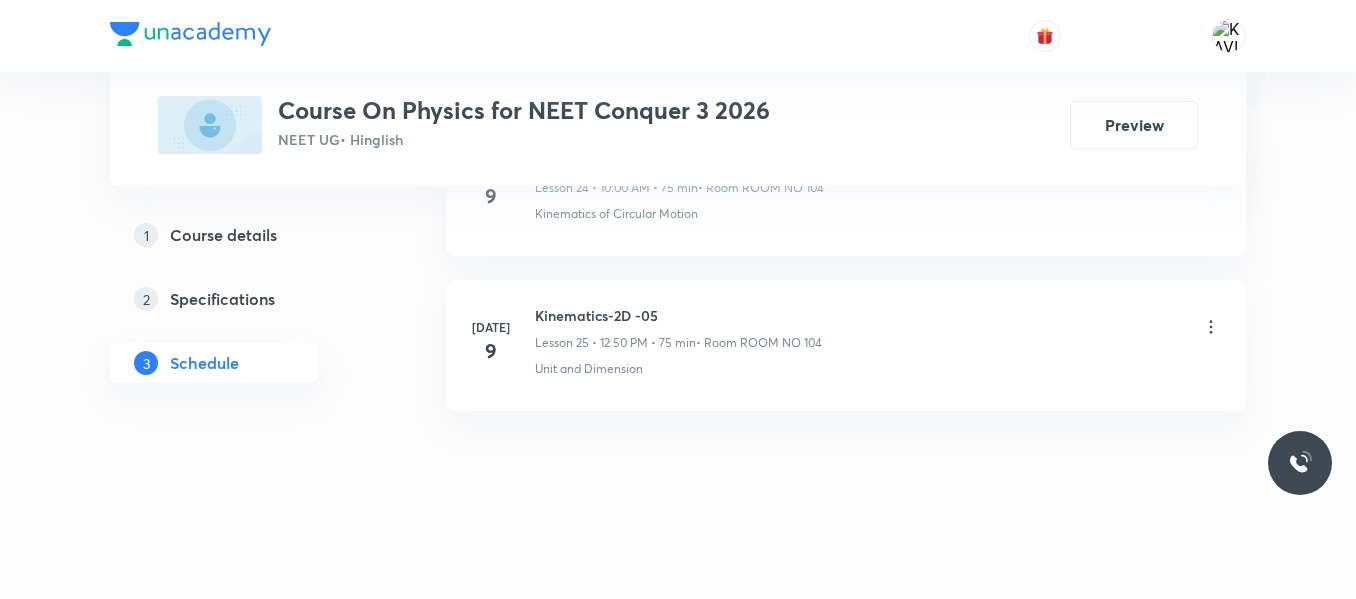 click on "Kinematics-2D -05" at bounding box center [678, 315] 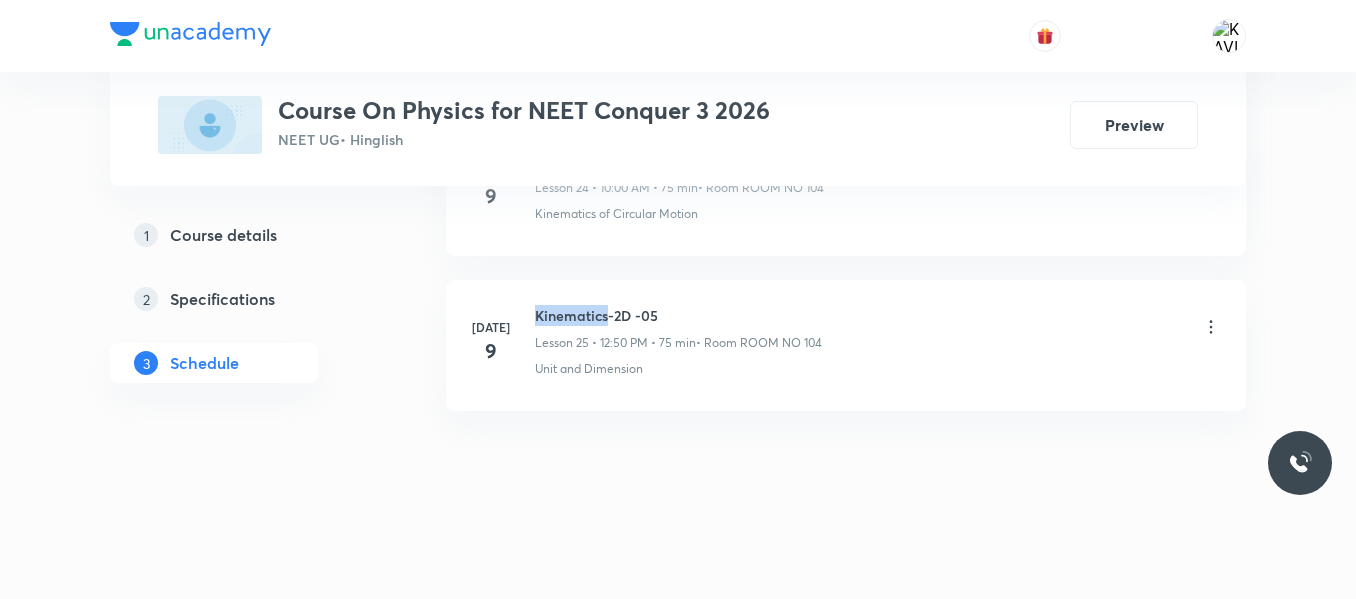 click on "Kinematics-2D -05" at bounding box center [678, 315] 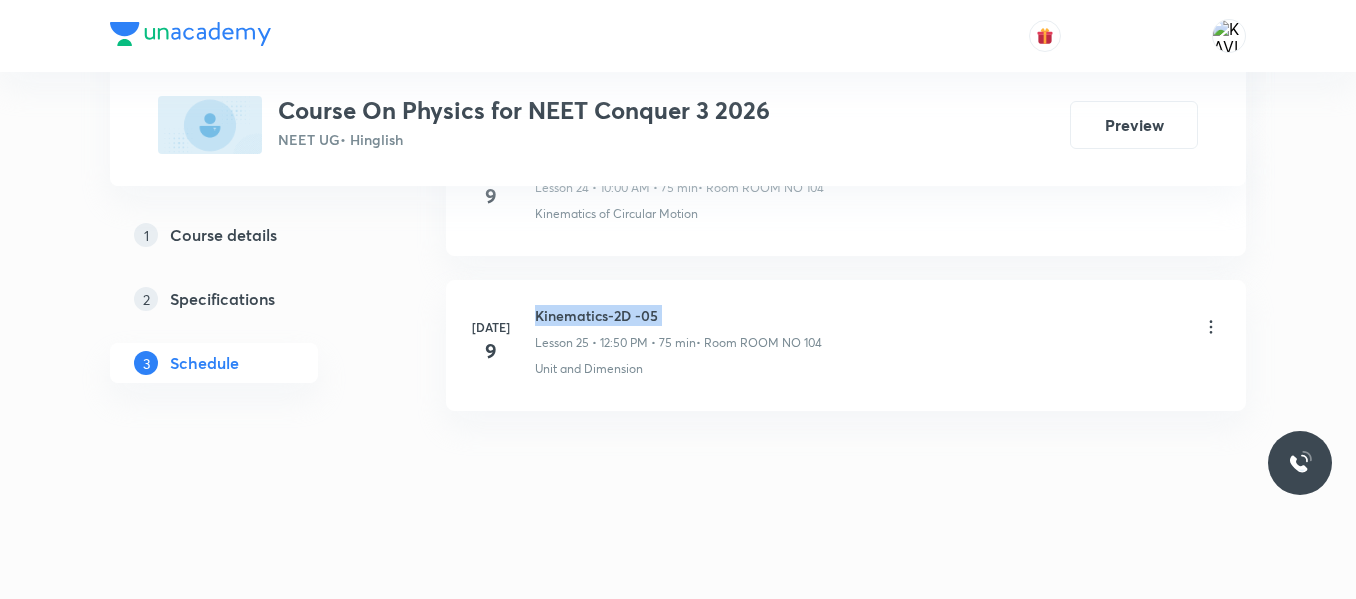 click on "Kinematics-2D -05" at bounding box center [678, 315] 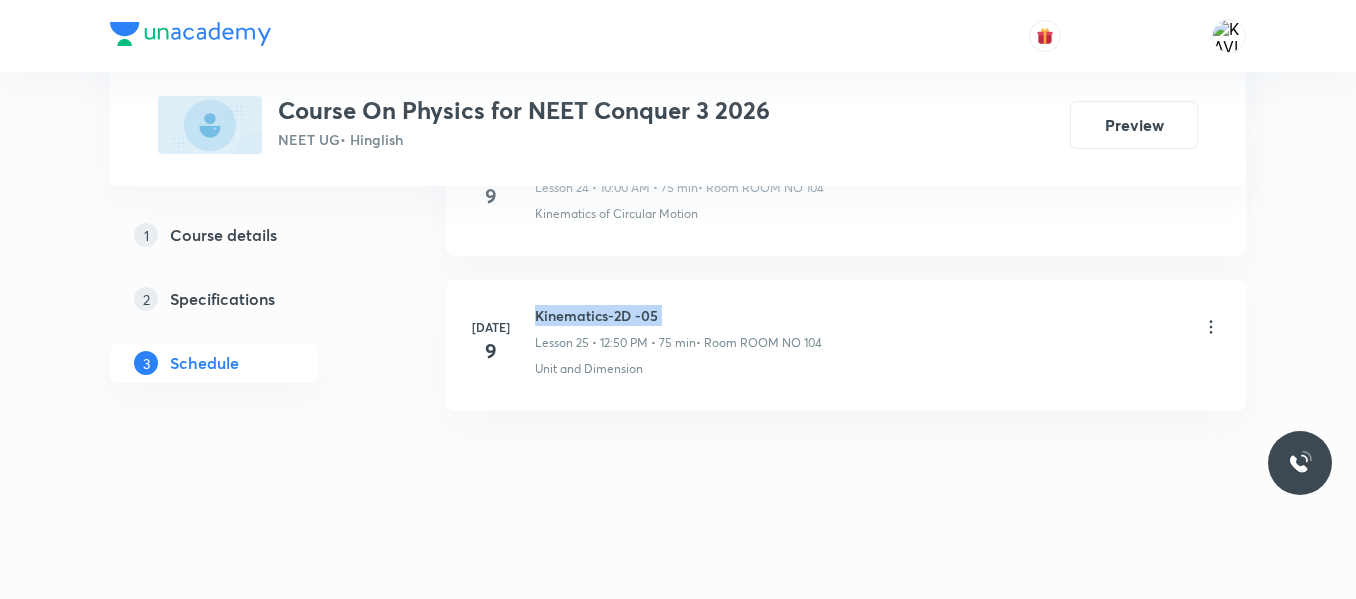 copy on "Kinematics-2D -05" 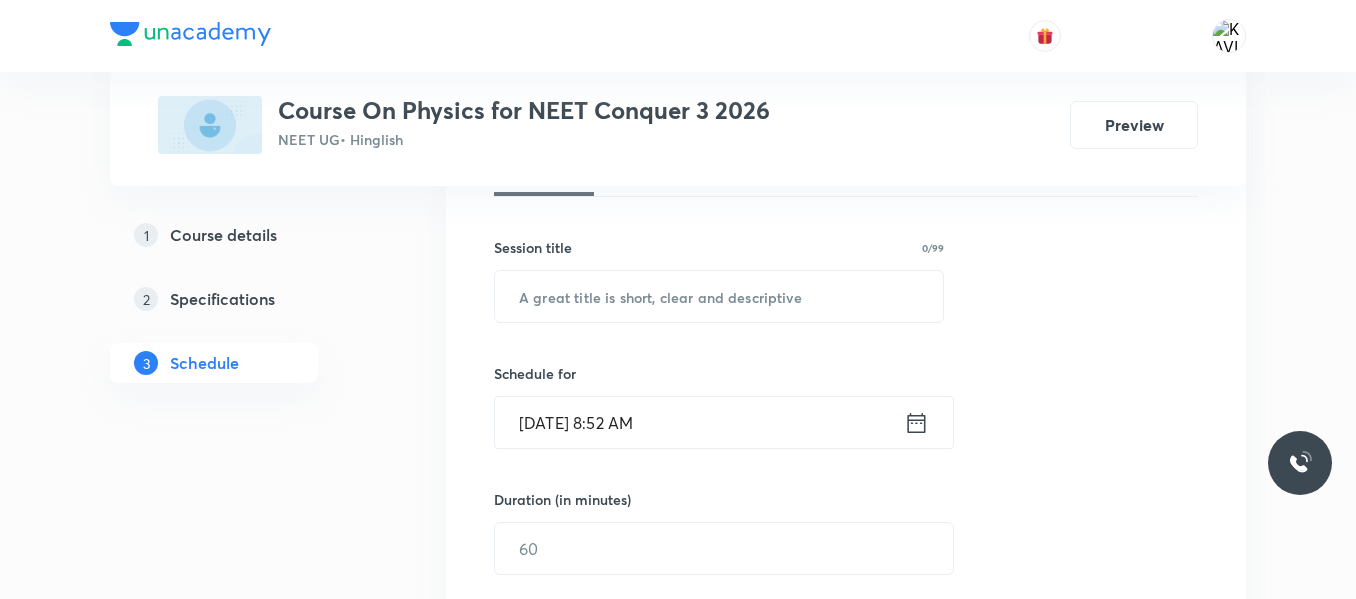 scroll, scrollTop: 338, scrollLeft: 0, axis: vertical 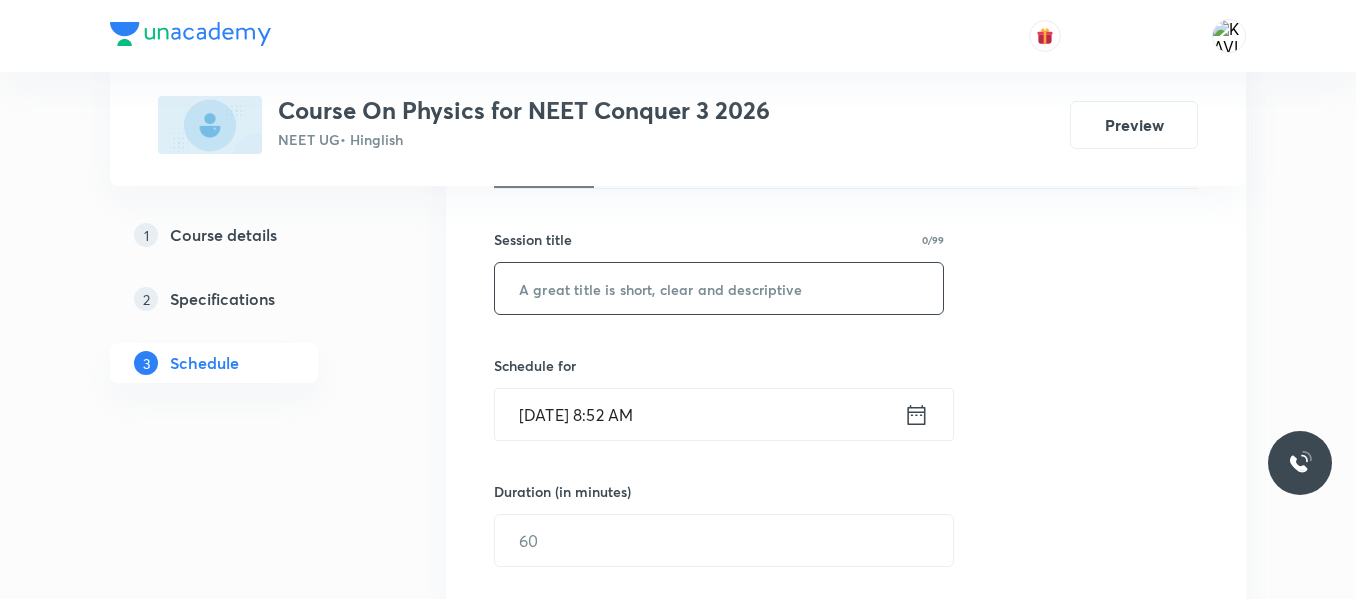 click at bounding box center [719, 288] 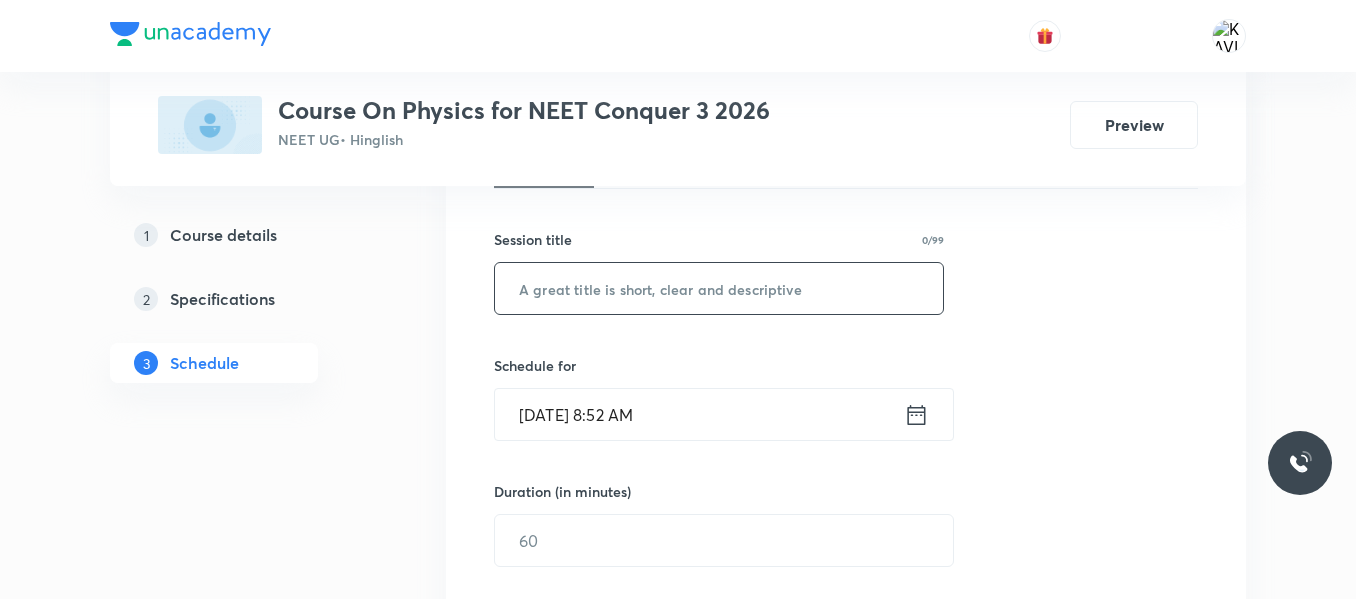 paste on "Kinematics-2D -05" 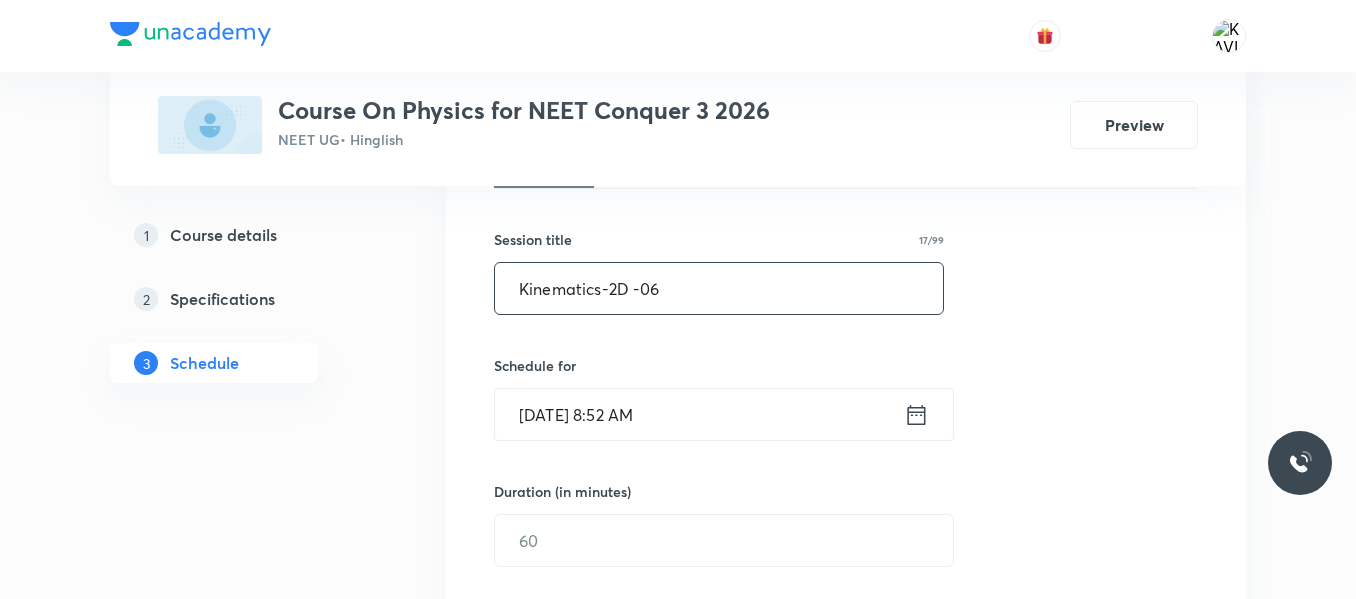 type on "Kinematics-2D -06" 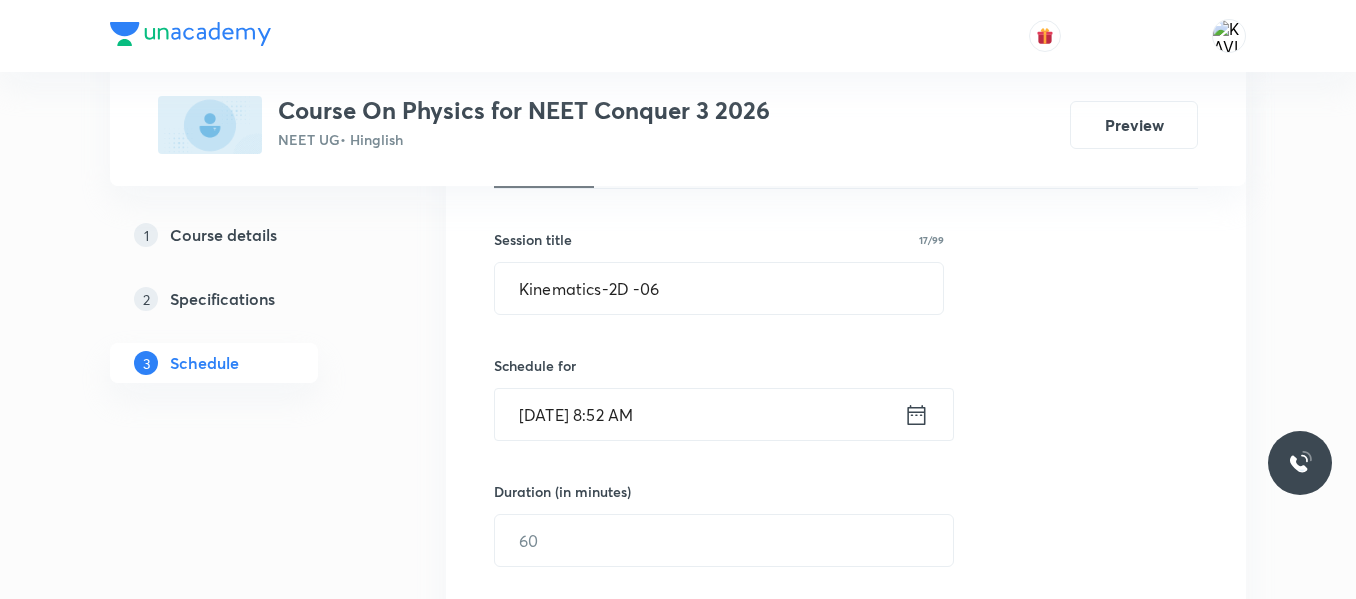 click on "[DATE] 8:52 AM" at bounding box center (699, 414) 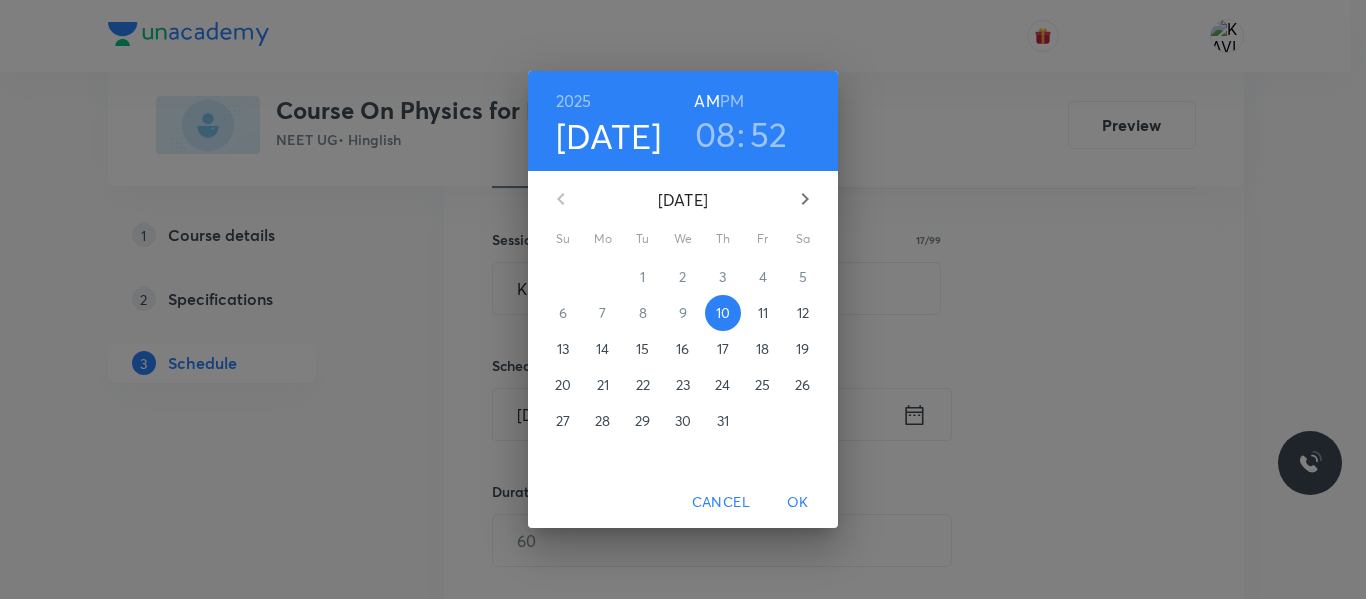 click on "08" at bounding box center [715, 134] 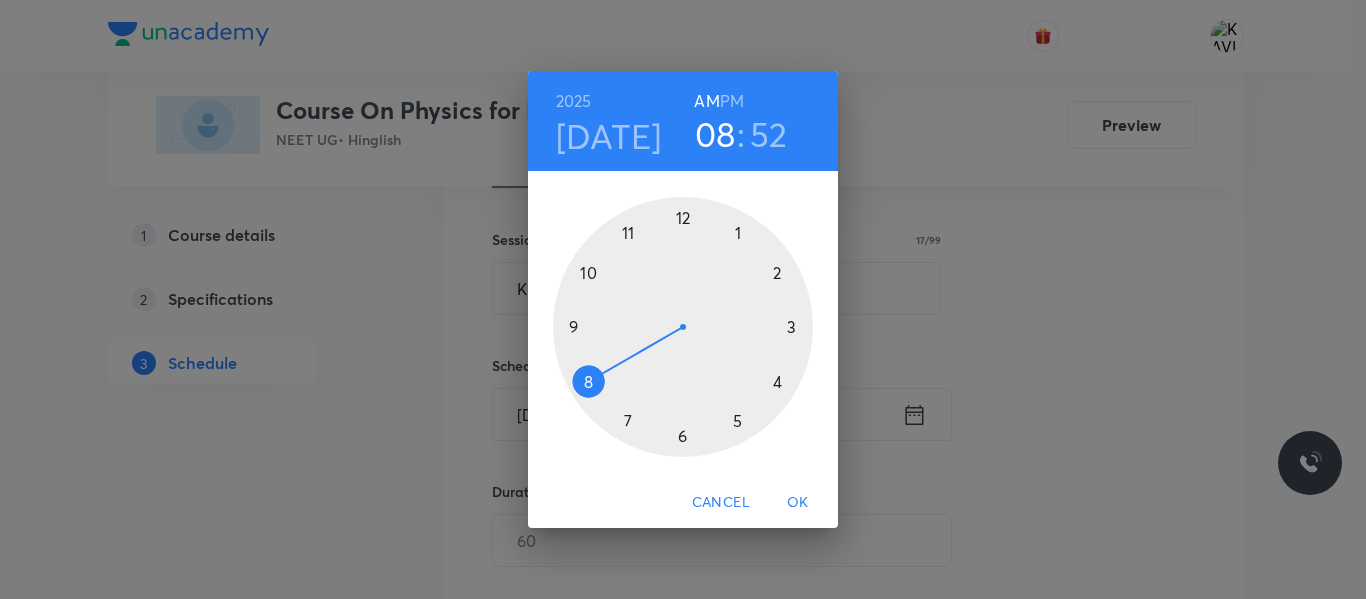 click at bounding box center (683, 327) 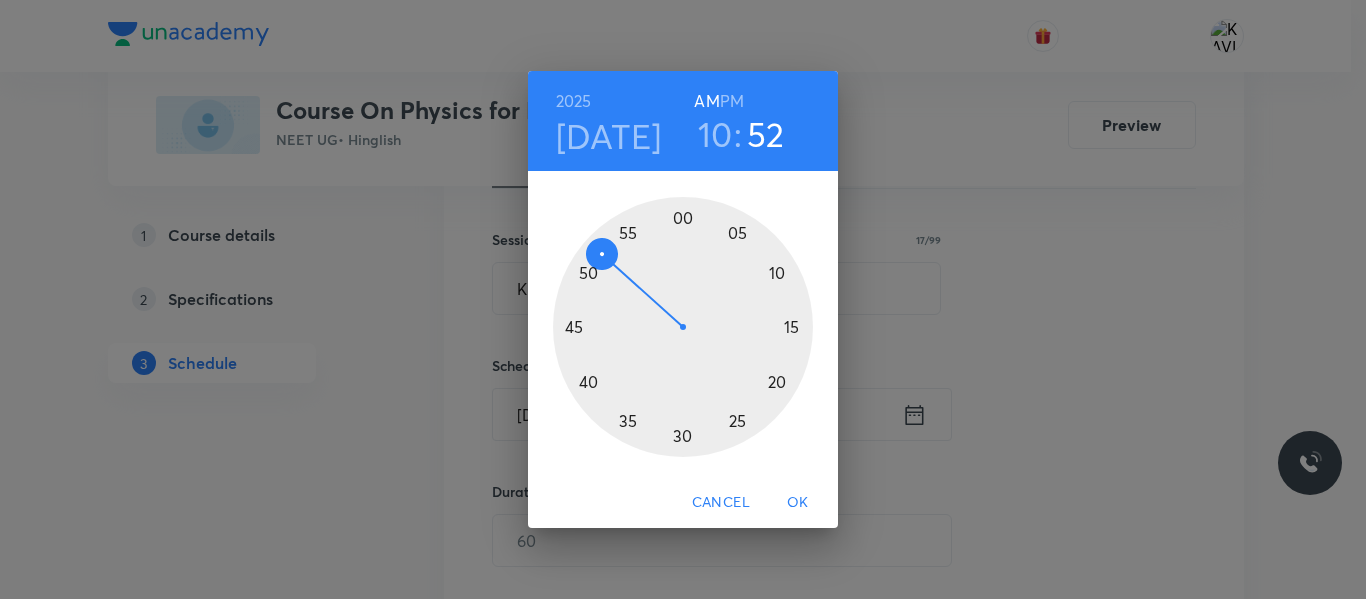 click at bounding box center (683, 327) 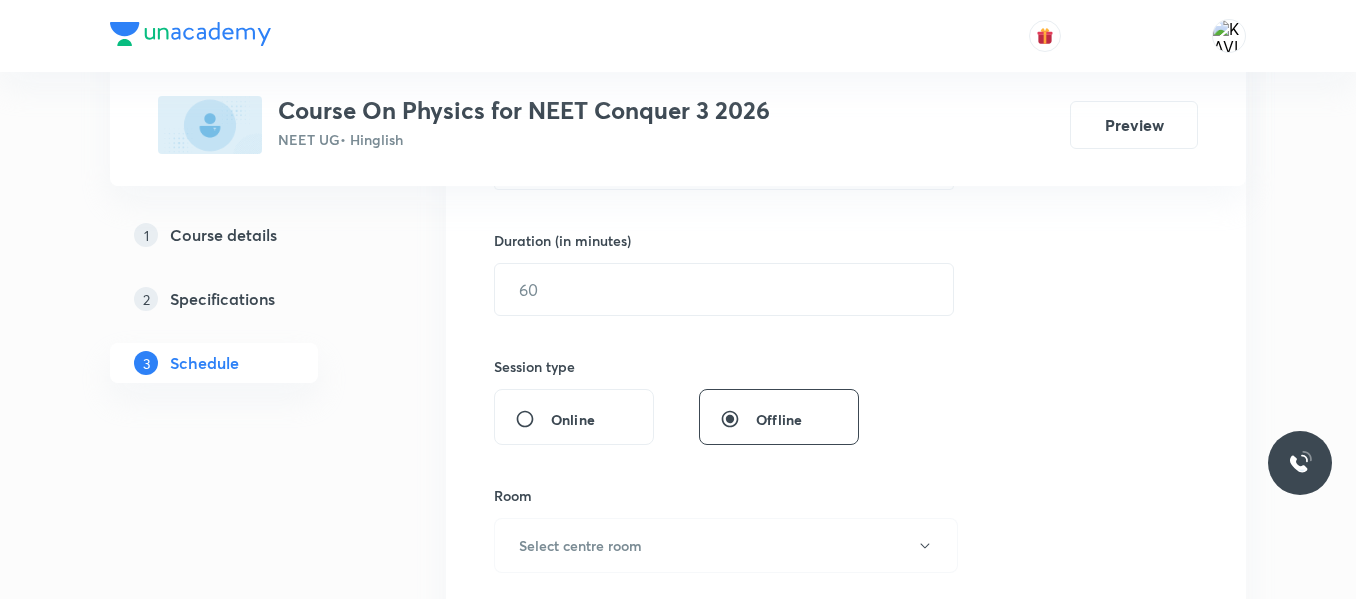 scroll, scrollTop: 604, scrollLeft: 0, axis: vertical 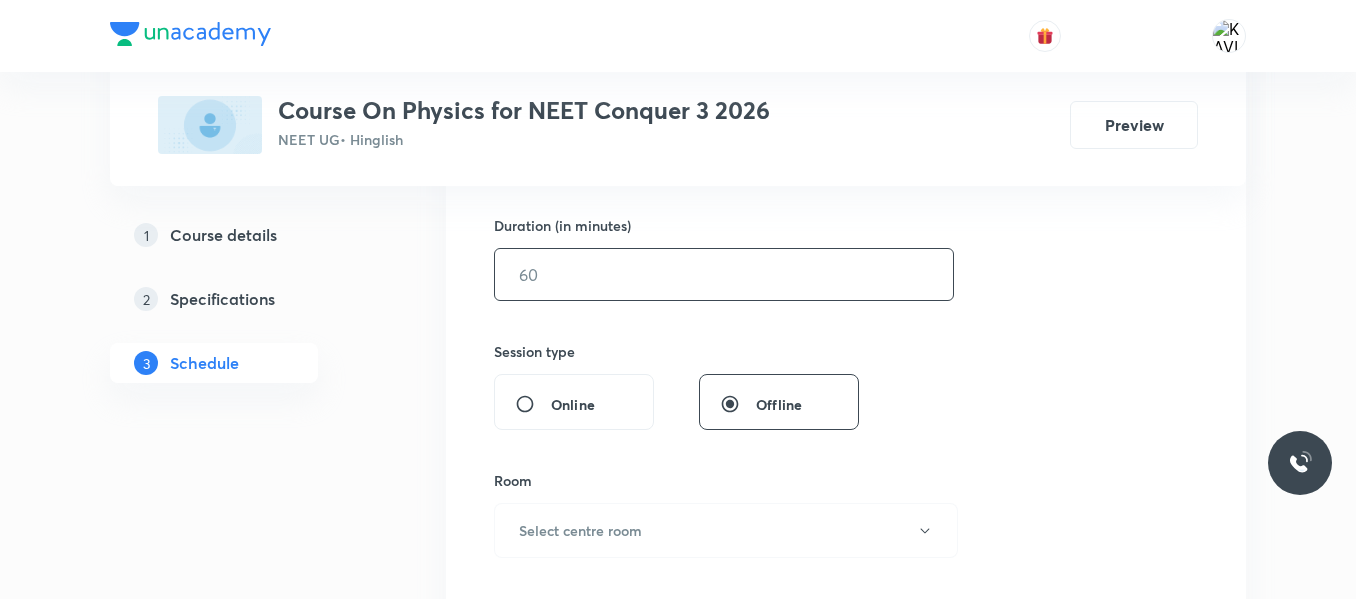 click at bounding box center (724, 274) 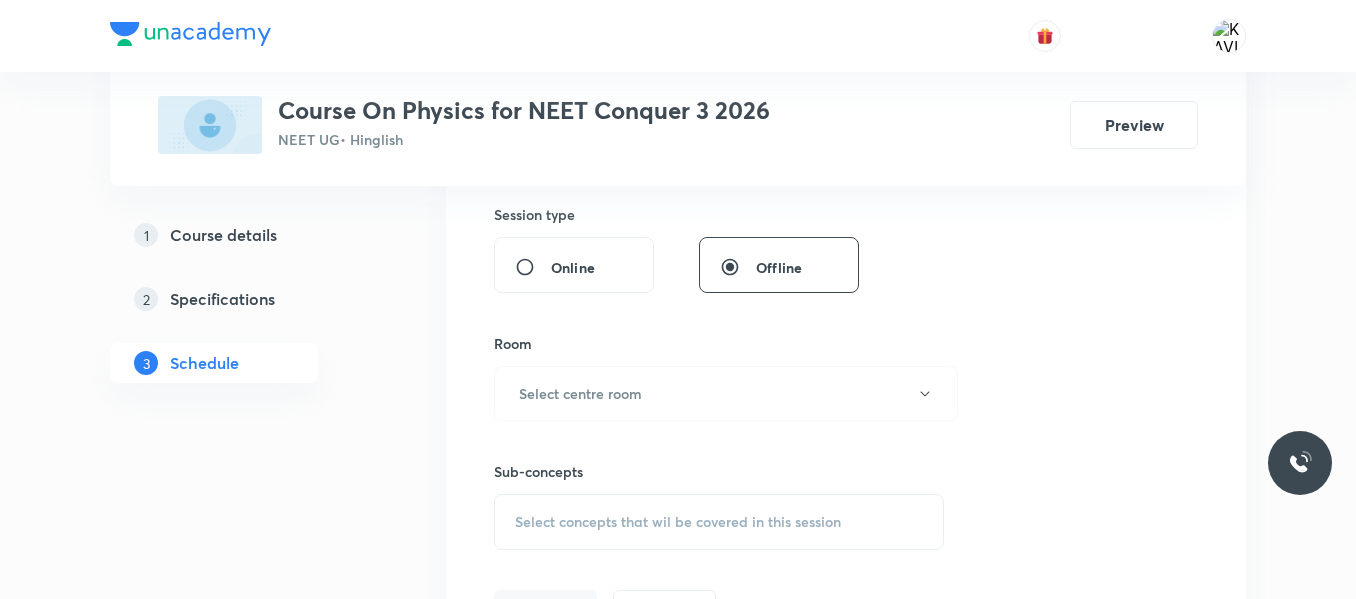 scroll, scrollTop: 742, scrollLeft: 0, axis: vertical 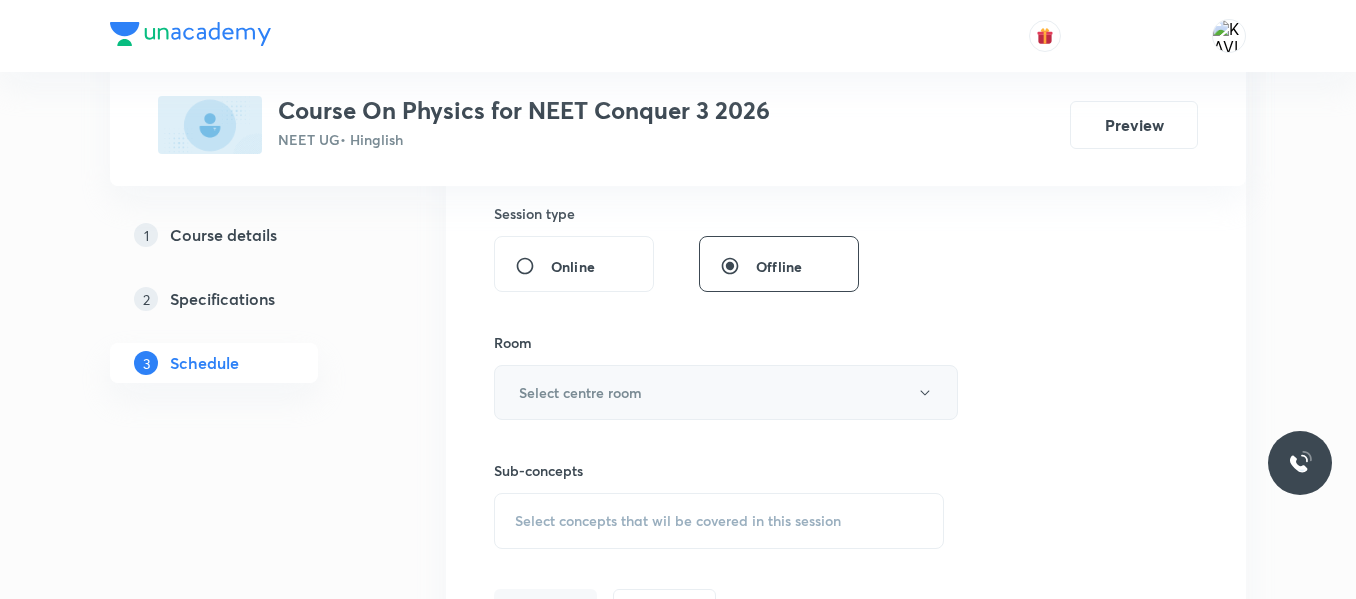type on "75" 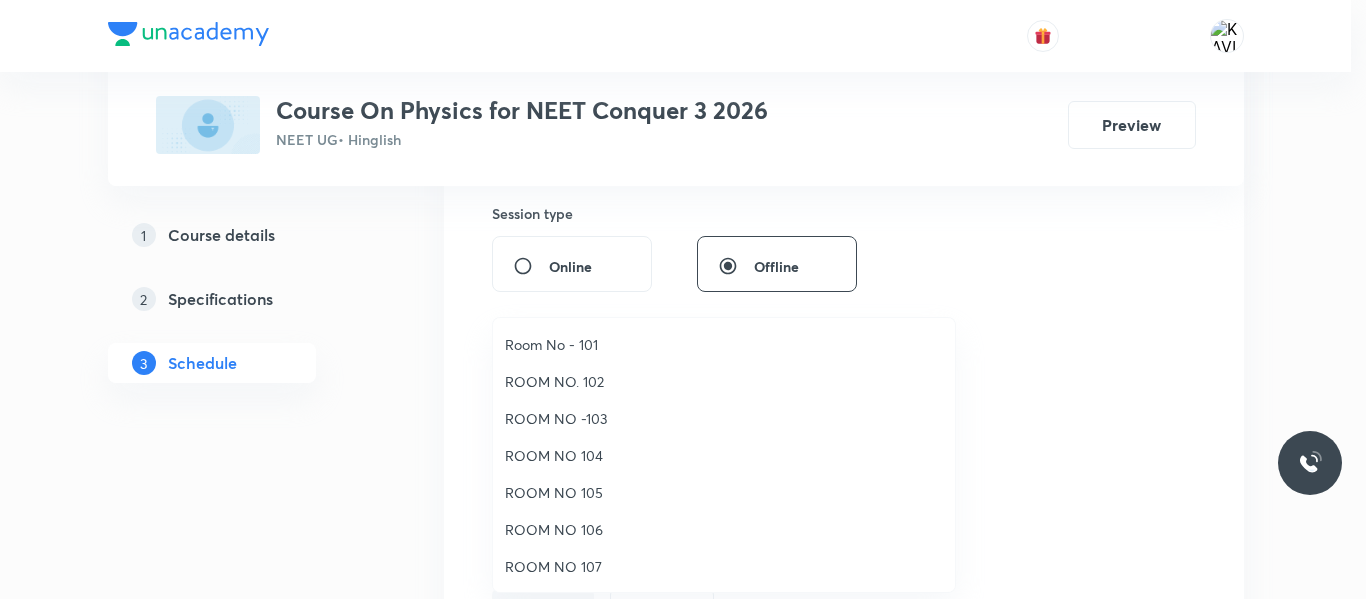 click on "ROOM NO 104" at bounding box center [724, 455] 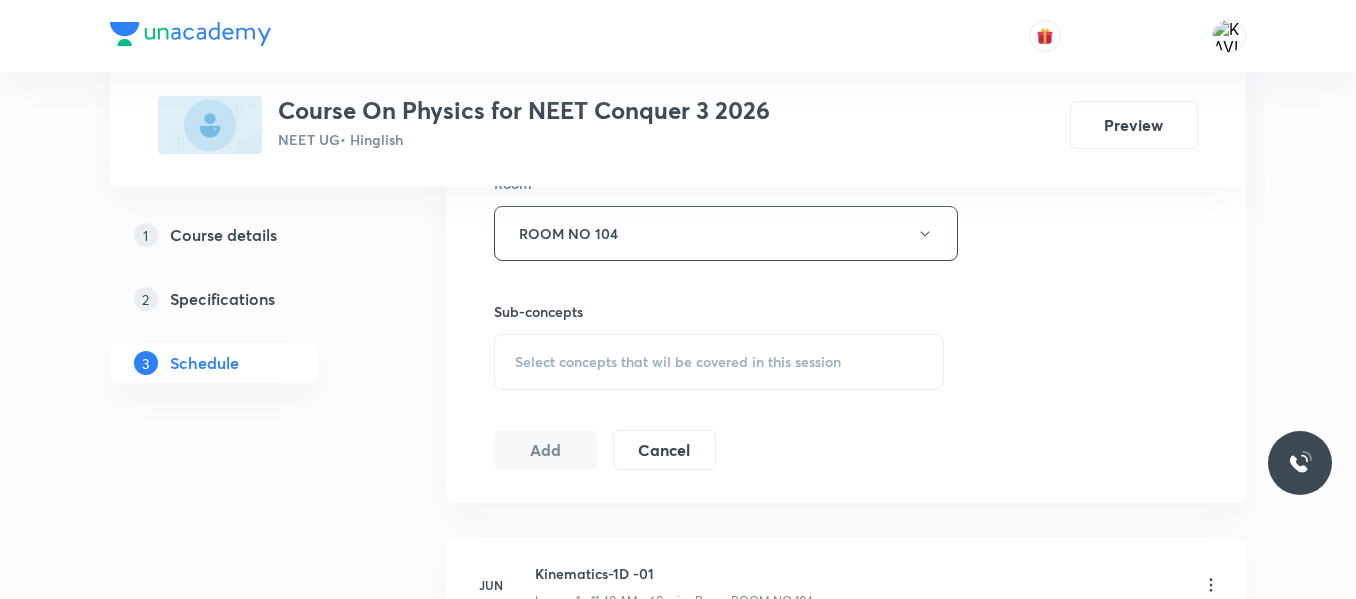 scroll, scrollTop: 902, scrollLeft: 0, axis: vertical 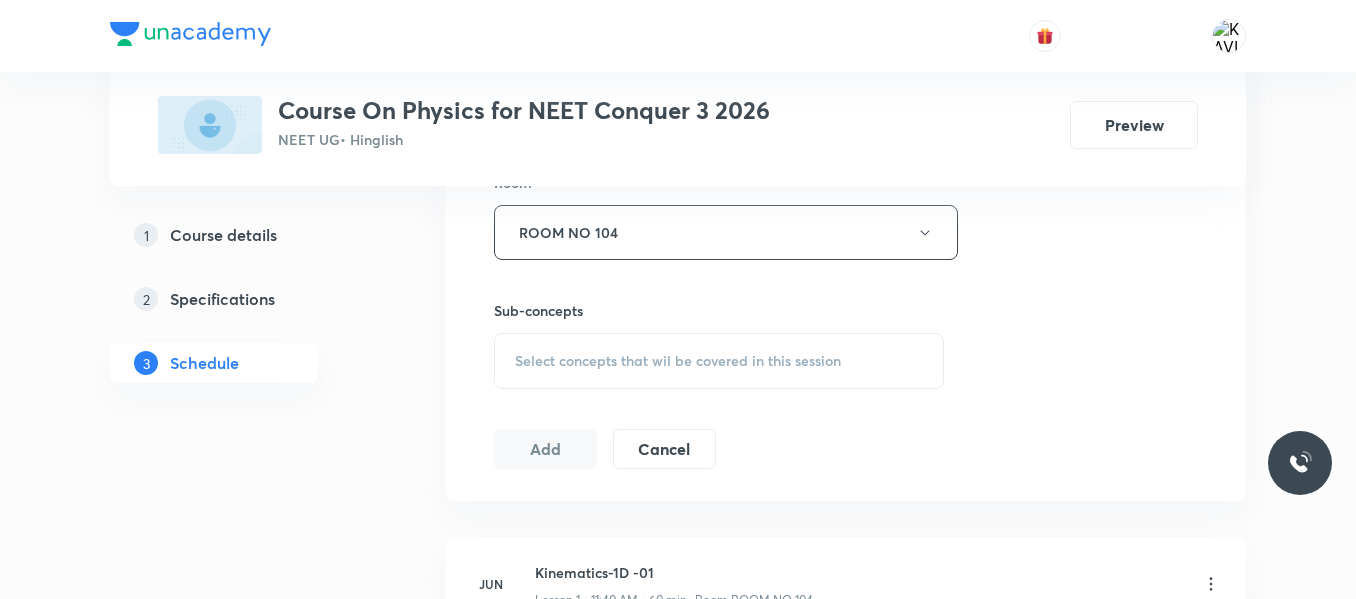 click on "Select concepts that wil be covered in this session" at bounding box center [678, 361] 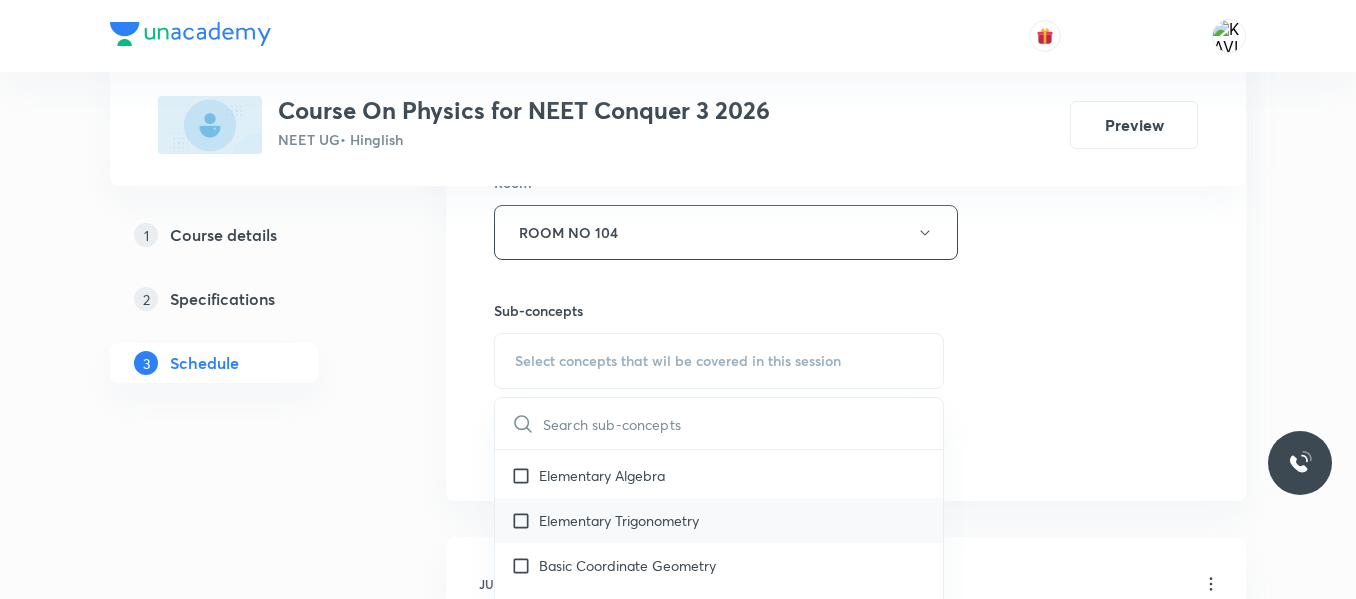 scroll, scrollTop: 964, scrollLeft: 0, axis: vertical 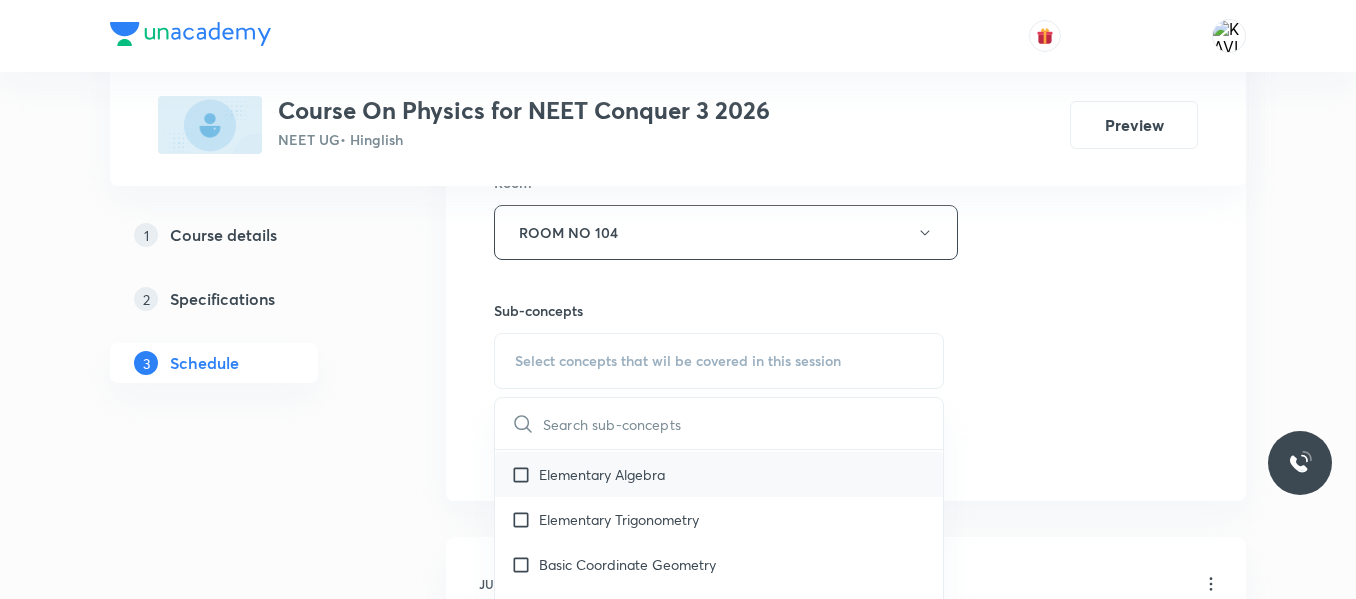 click on "Elementary Algebra" at bounding box center [719, 474] 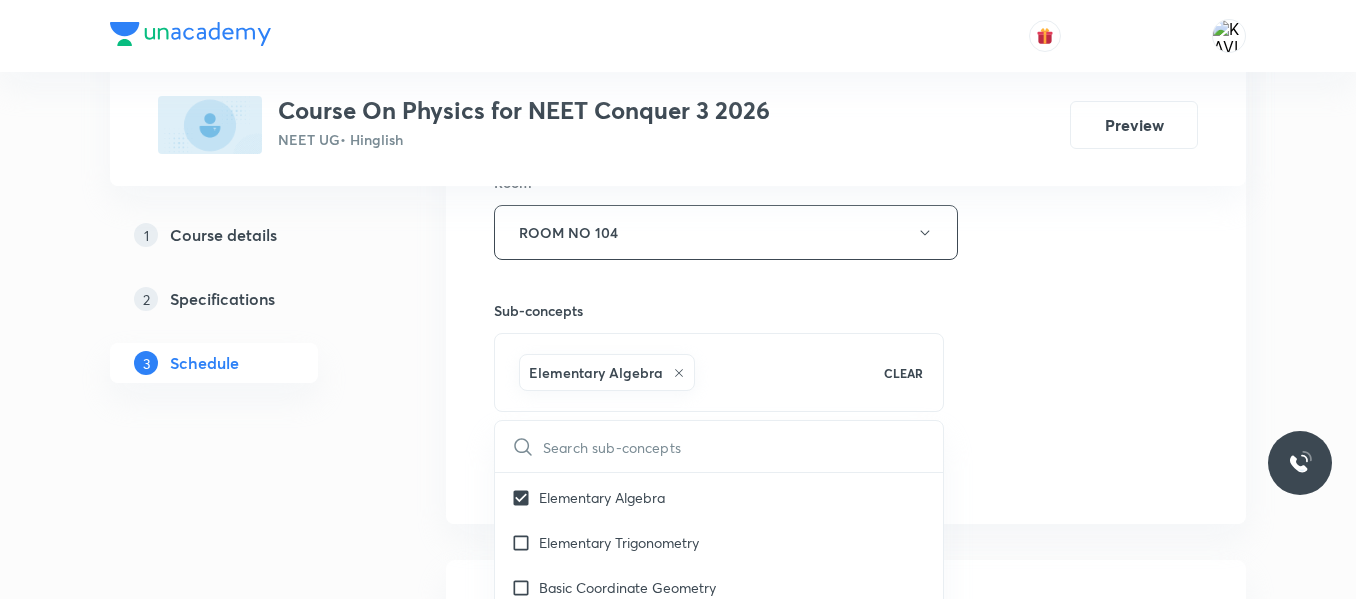 click on "Session  26 Live class Session title 17/99 Kinematics-2D -06 ​ Schedule for Jul 10, 2025, 10:00 AM ​ Duration (in minutes) 75 ​   Session type Online Offline Room ROOM NO 104 Sub-concepts Elementary Algebra CLEAR ​ Physics - Full Syllabus Mock Questions Physics - Full Syllabus Mock Questions Covered previously Physics Previous Year Question Physics Previous Year Question Units & Dimensions Physical quantity Applications of Dimensional Analysis Significant Figures Units of Physical Quantities System of Units Dimensions of Some Mathematical Functions Unit and Dimension Covered previously Product of Two Vectors Covered previously Subtraction of Vectors Cross Product Covered previously Least Count Analysis Errors of Measurement Vernier Callipers Screw Gauge Zero Error Covered previously Basic Mathematics Elementary Algebra Elementary Trigonometry Basic Coordinate Geometry Functions Differentiation Covered previously Integral of a Function Use of Differentiation & Integration in One Dimensional Motion Heat" at bounding box center [846, 11] 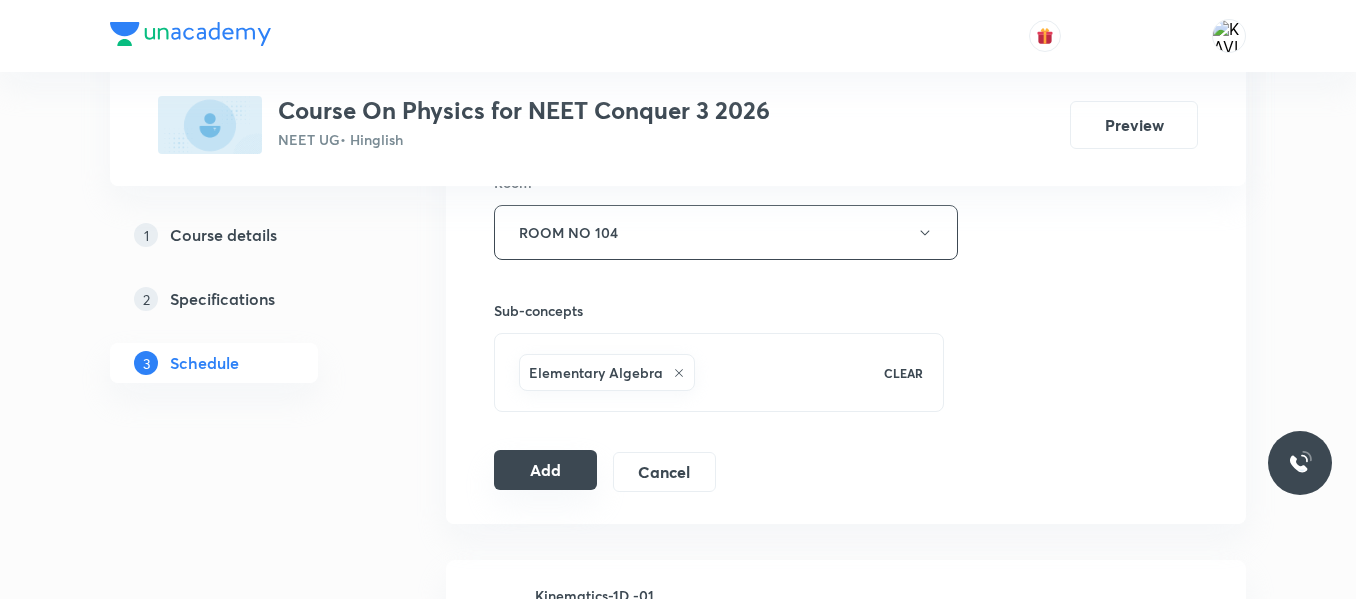 click on "Add" at bounding box center [545, 470] 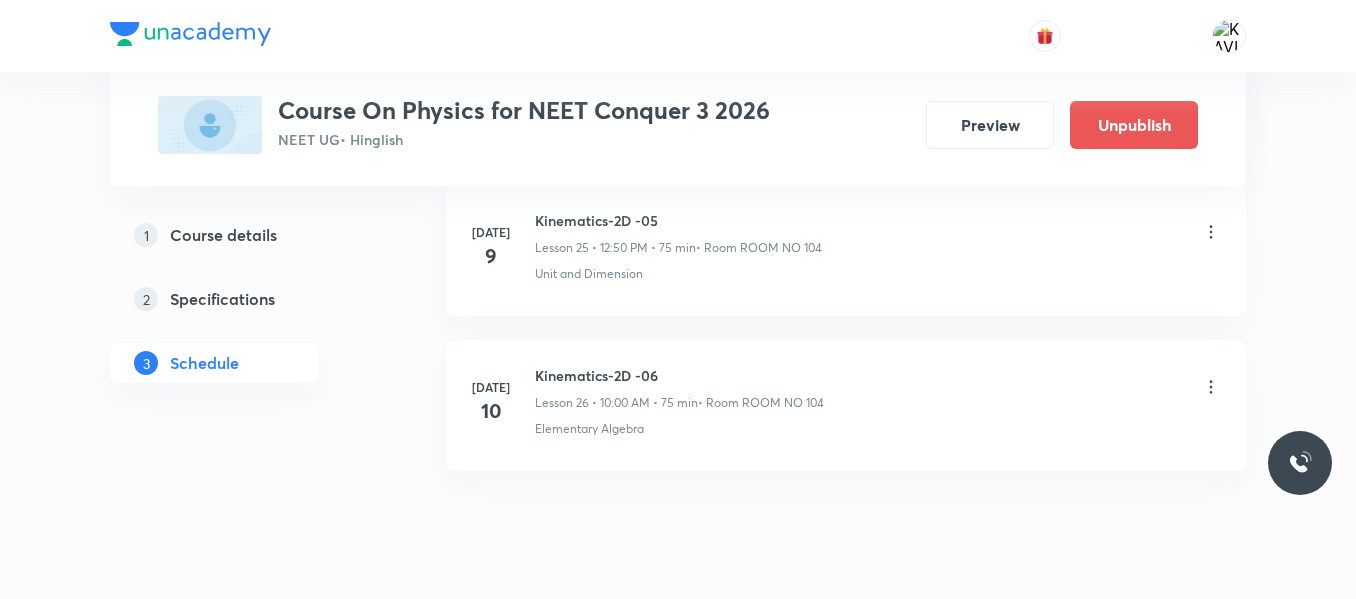 scroll, scrollTop: 4115, scrollLeft: 0, axis: vertical 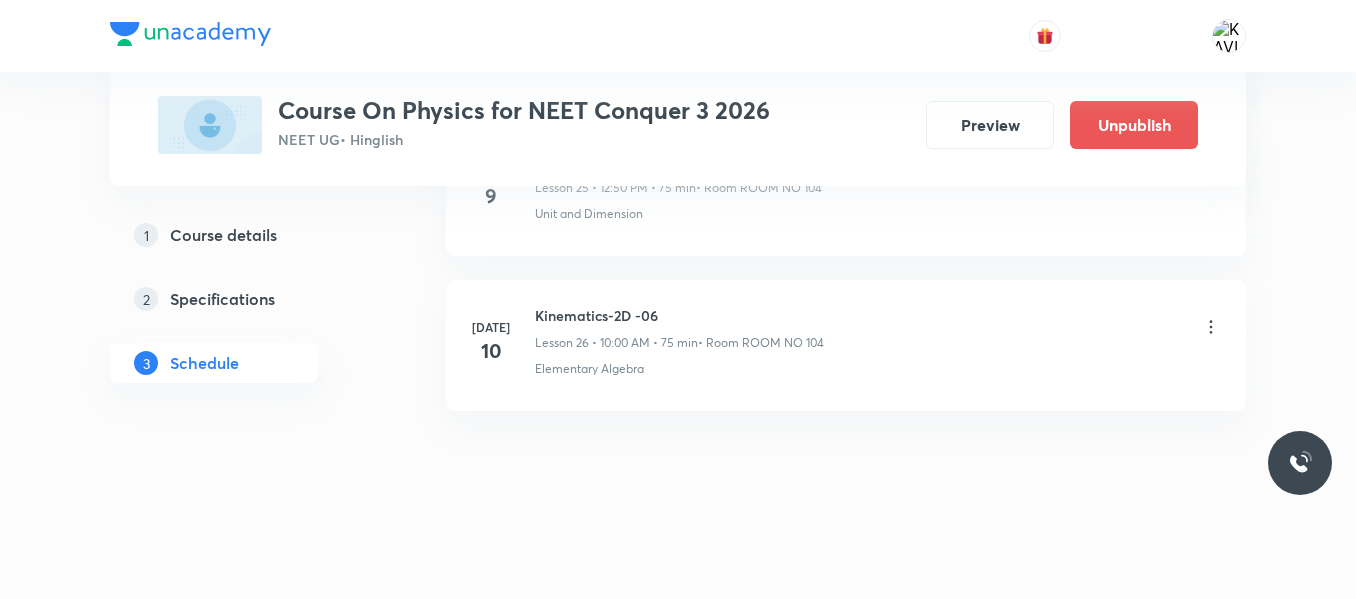 click 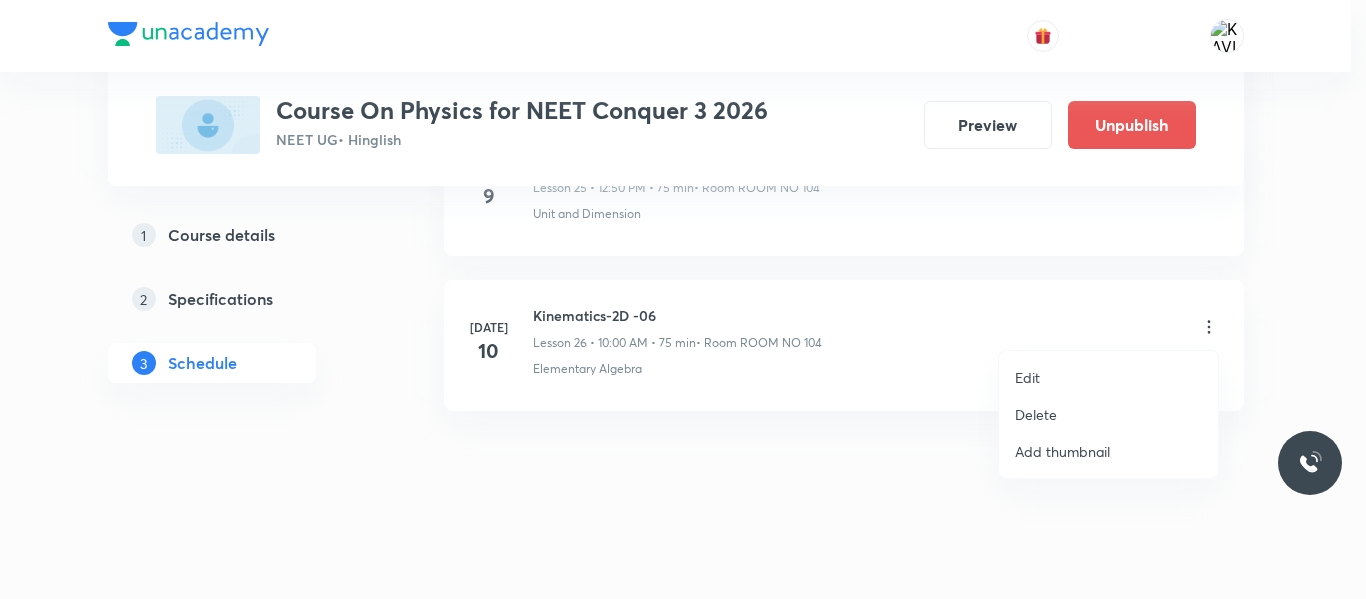 click on "Edit" at bounding box center [1027, 377] 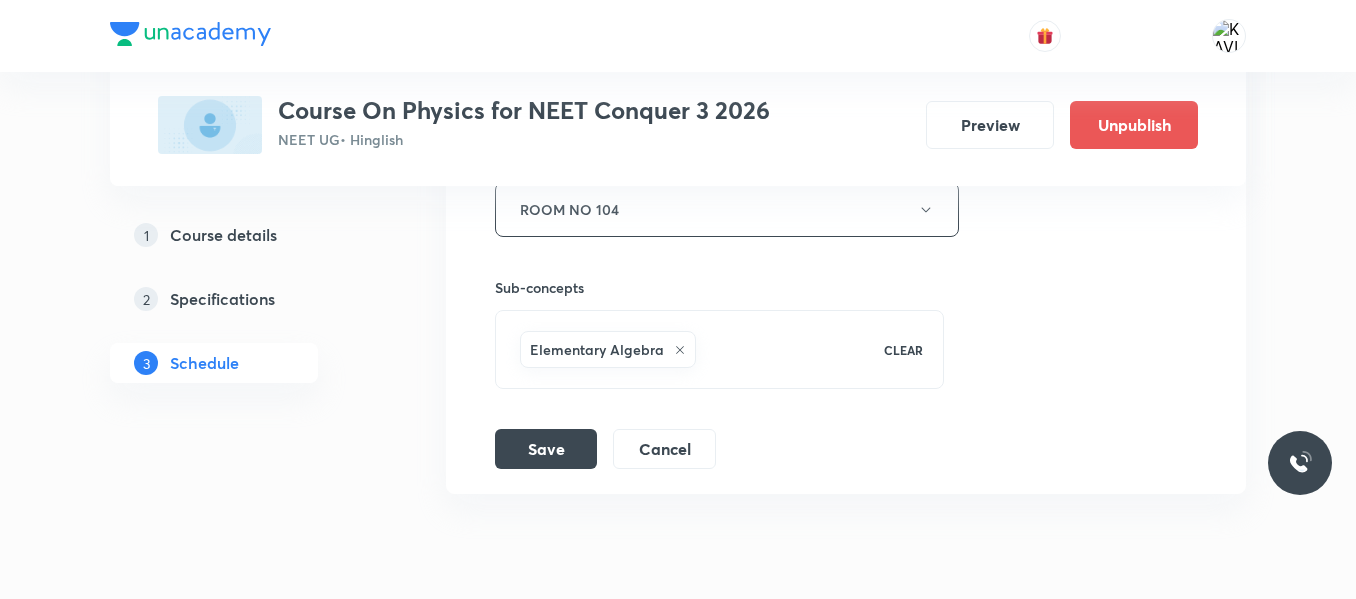 scroll, scrollTop: 4803, scrollLeft: 0, axis: vertical 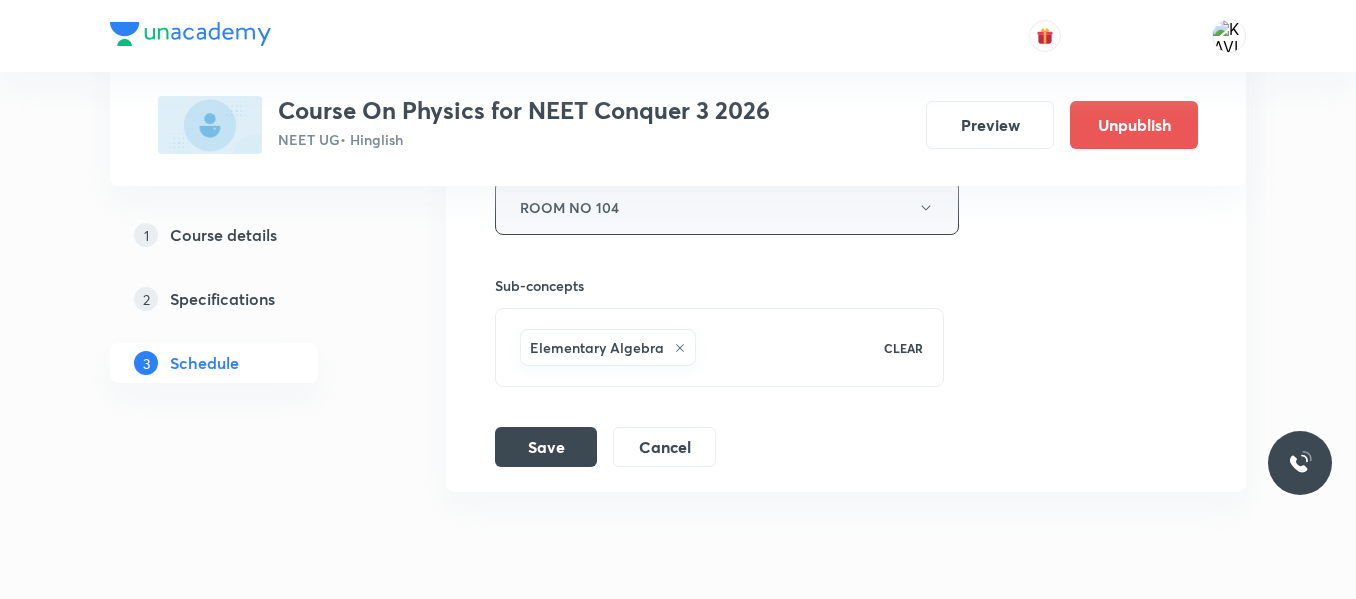 click on "ROOM NO 104" at bounding box center (727, 207) 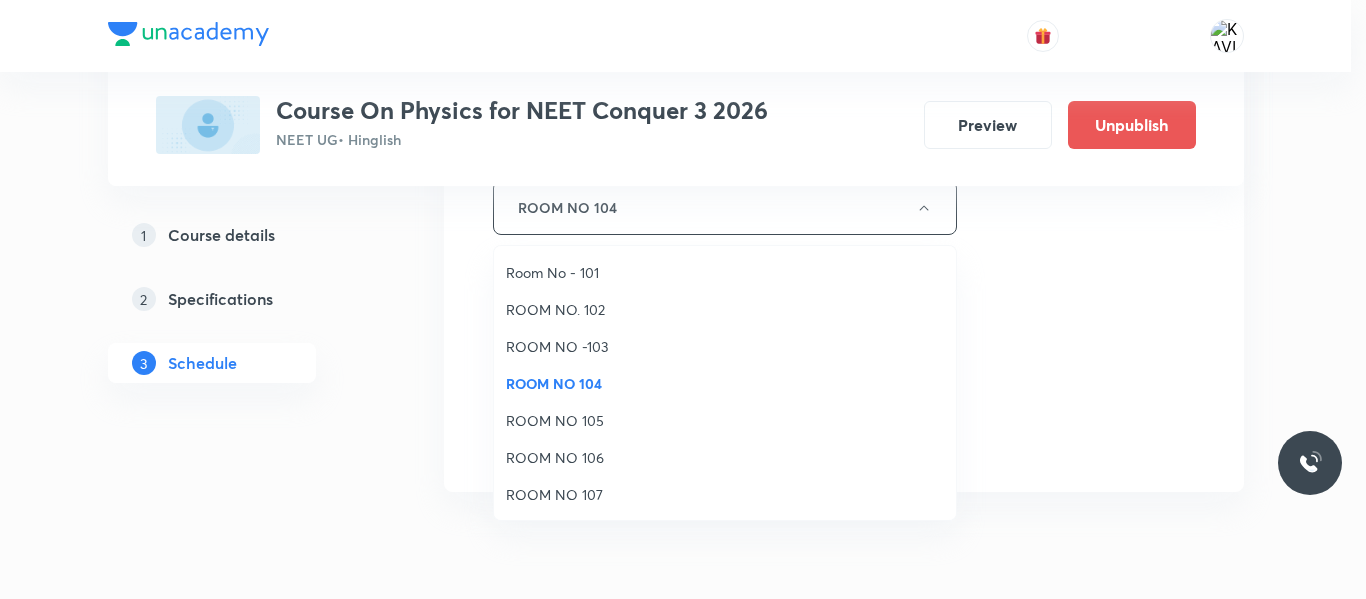 click on "ROOM NO. 102" at bounding box center [725, 309] 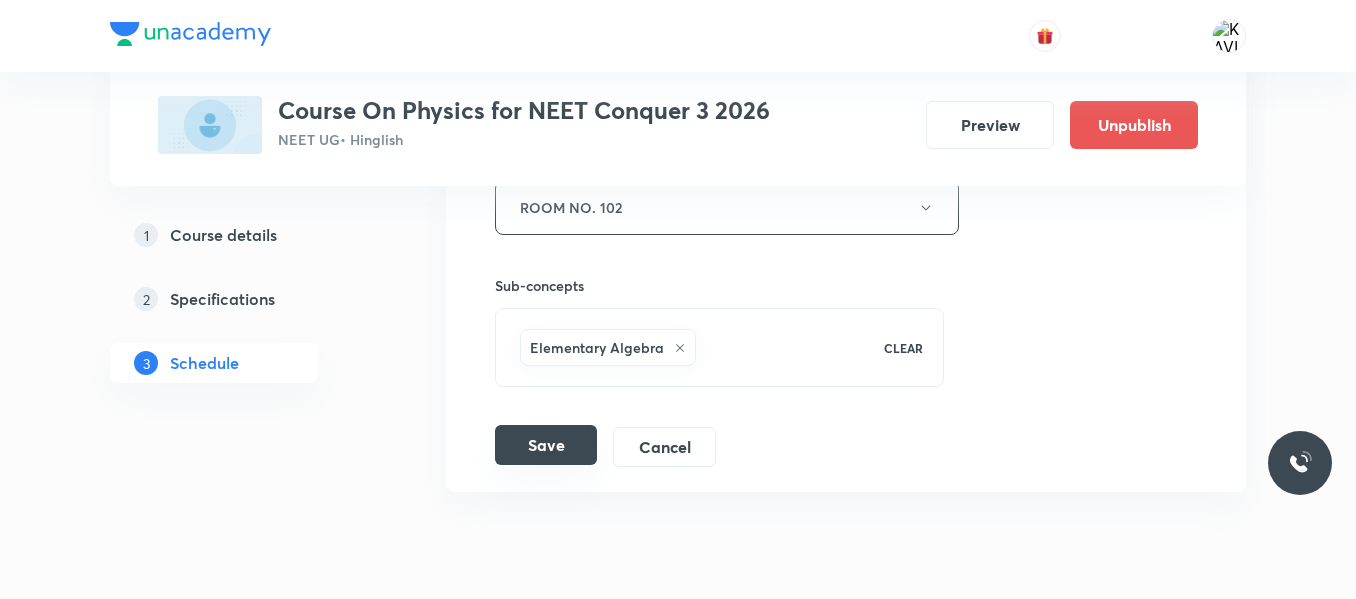 click on "Save" at bounding box center [546, 445] 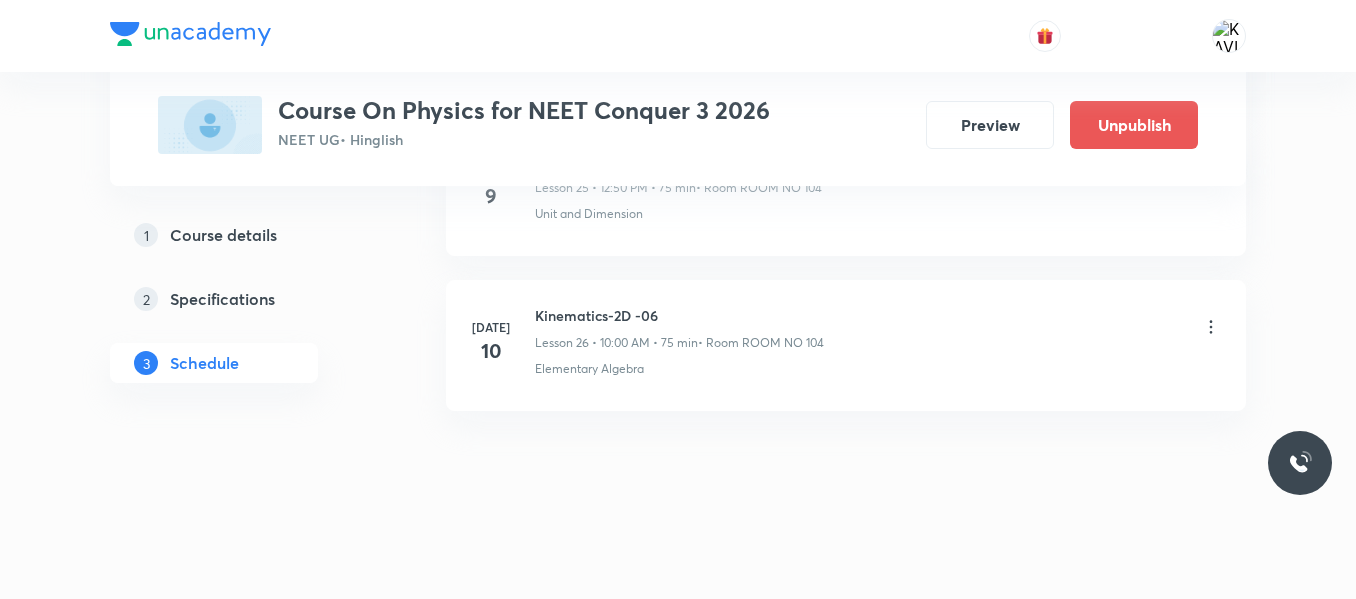 scroll, scrollTop: 4115, scrollLeft: 0, axis: vertical 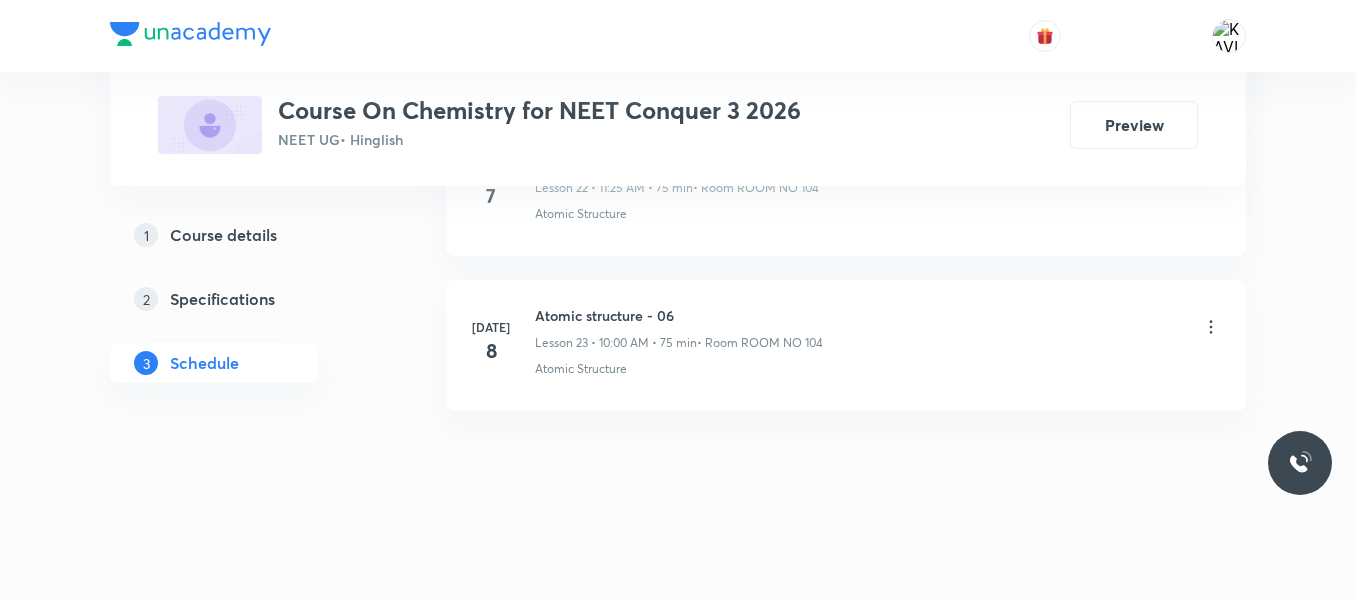 click on "Atomic structure - 06" at bounding box center (679, 315) 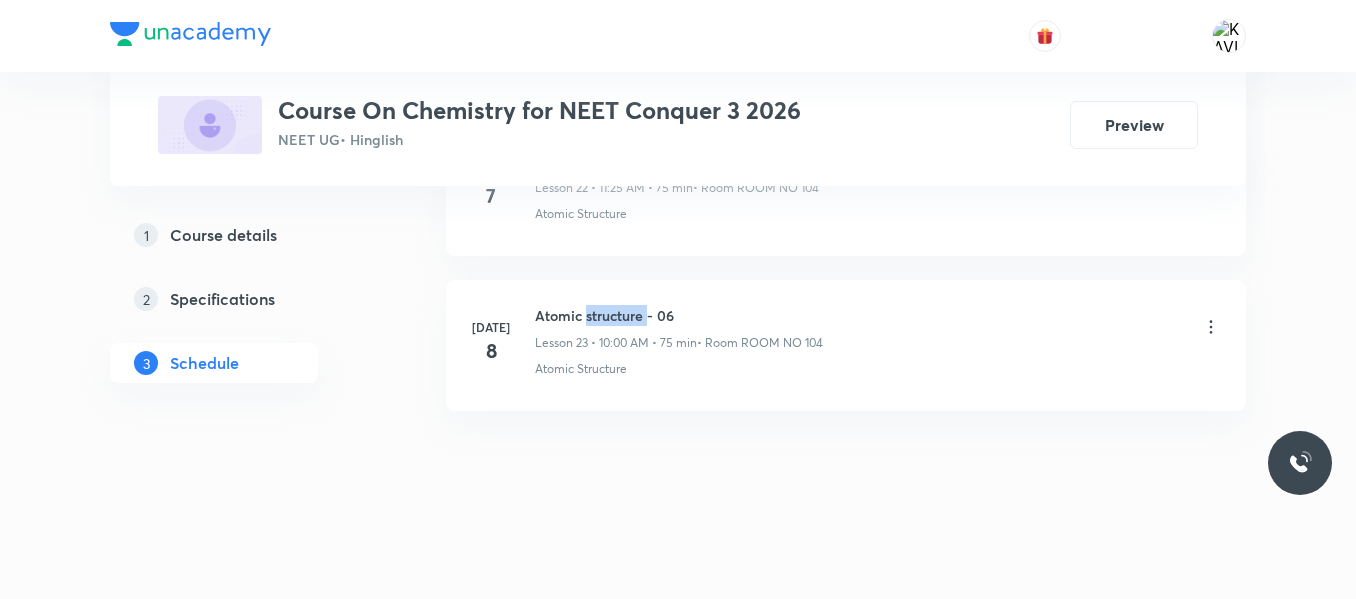 click on "Atomic structure - 06" at bounding box center [679, 315] 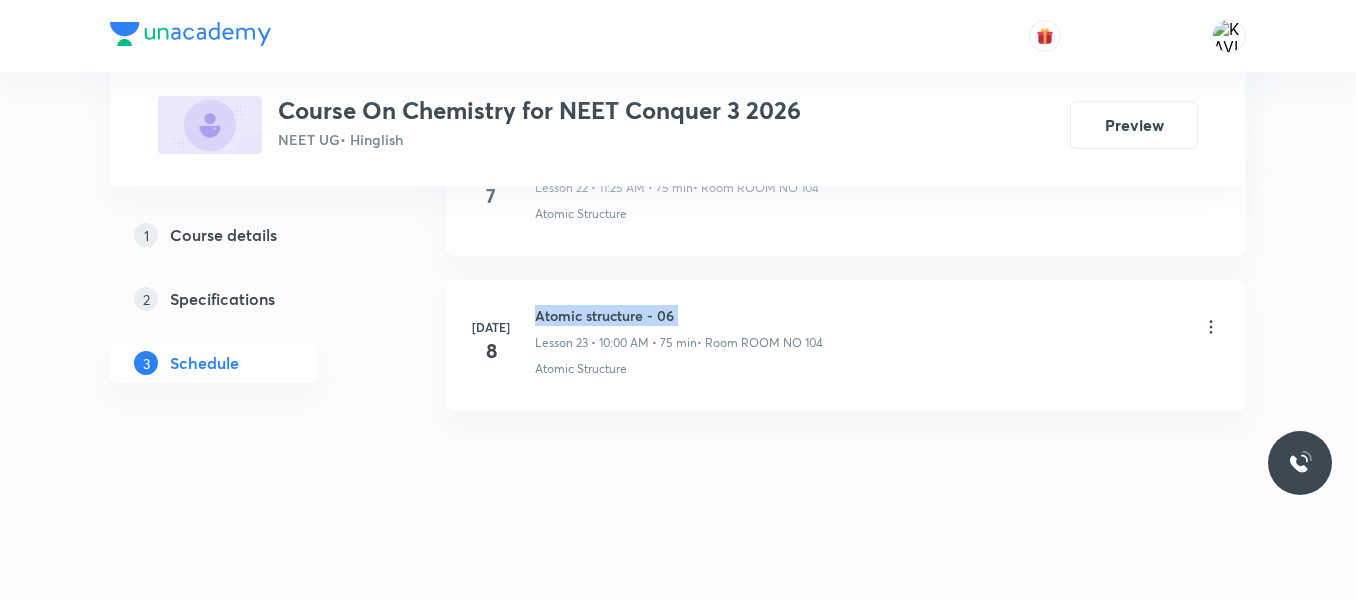 click on "Atomic structure - 06" at bounding box center [679, 315] 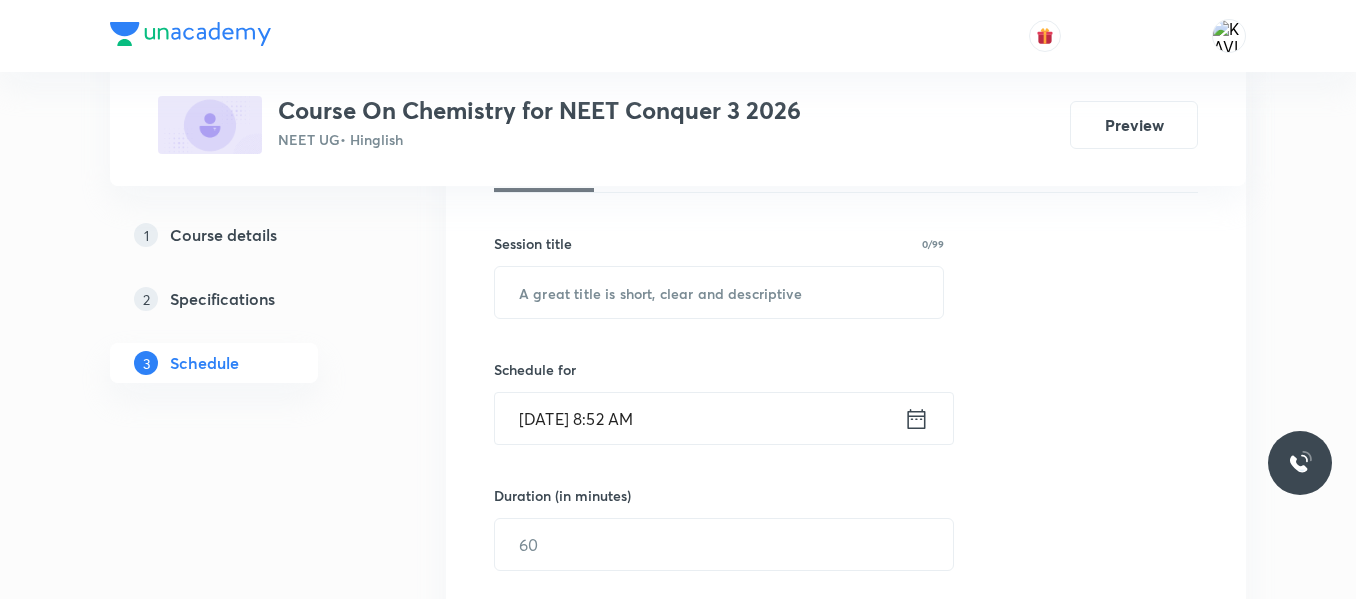 scroll, scrollTop: 338, scrollLeft: 0, axis: vertical 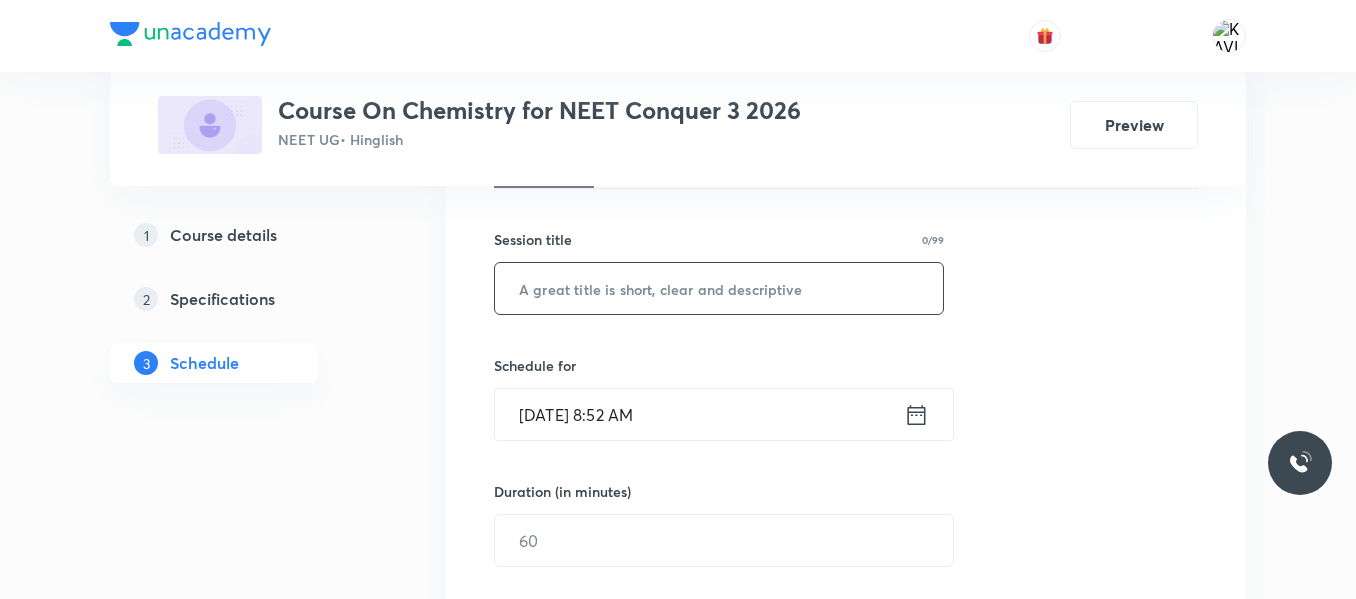 click at bounding box center (719, 288) 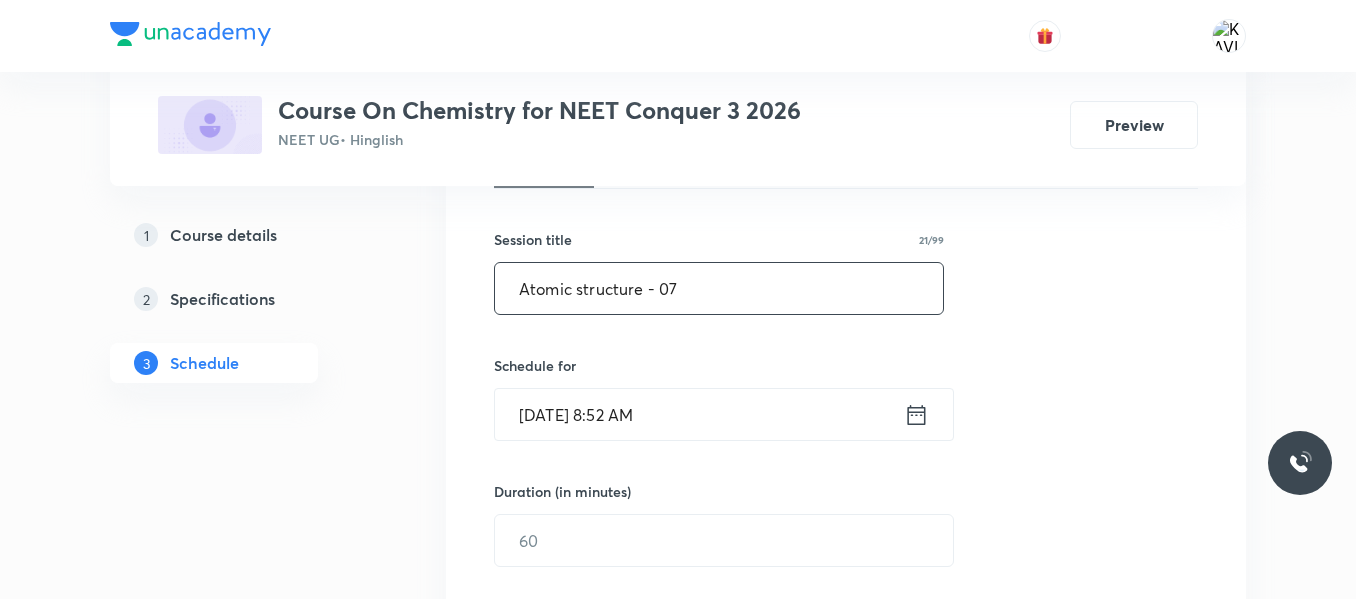 type on "Atomic structure - 07" 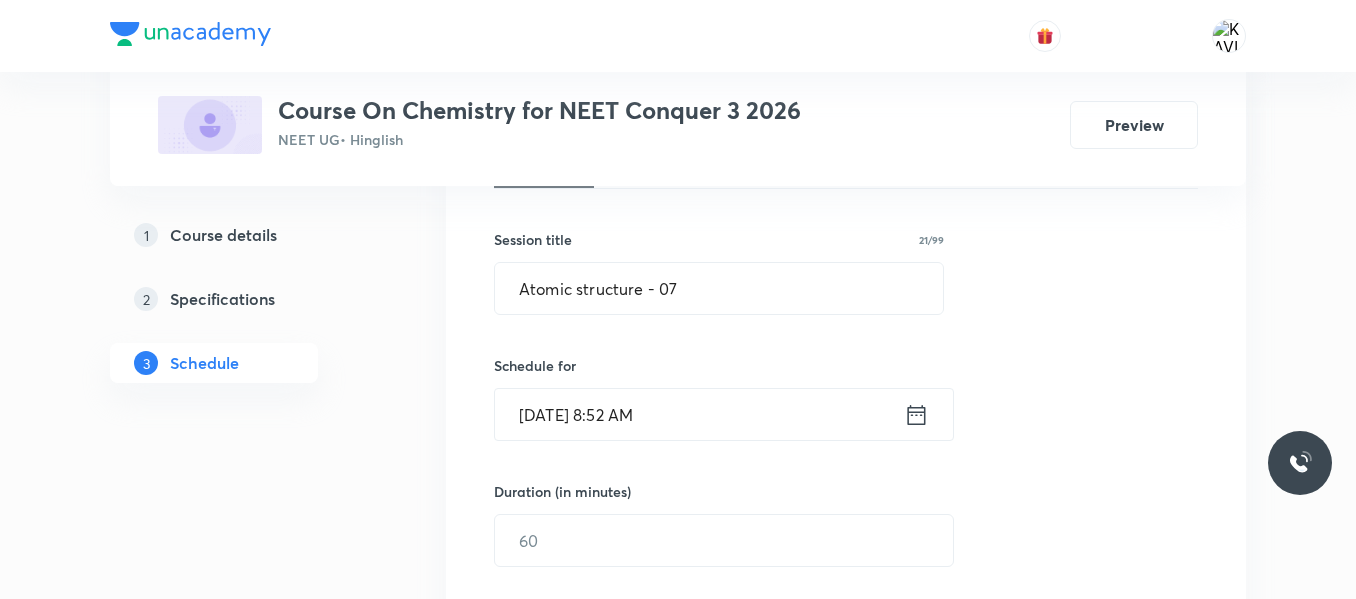 click 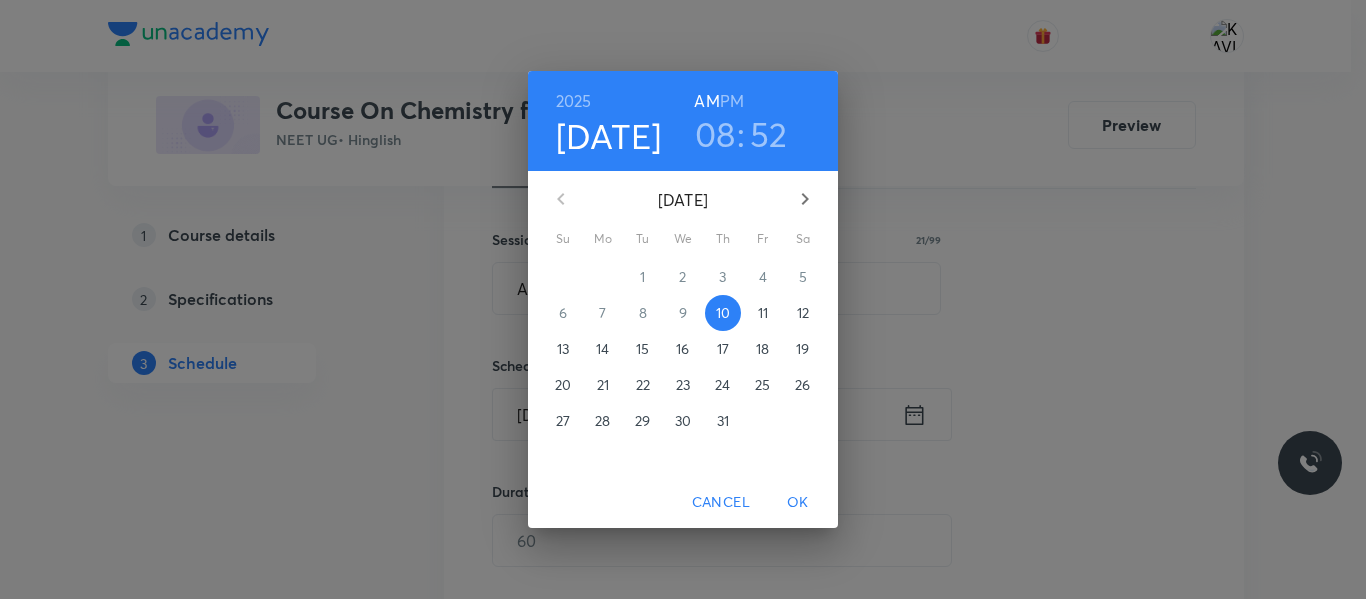 click on "08" at bounding box center (715, 134) 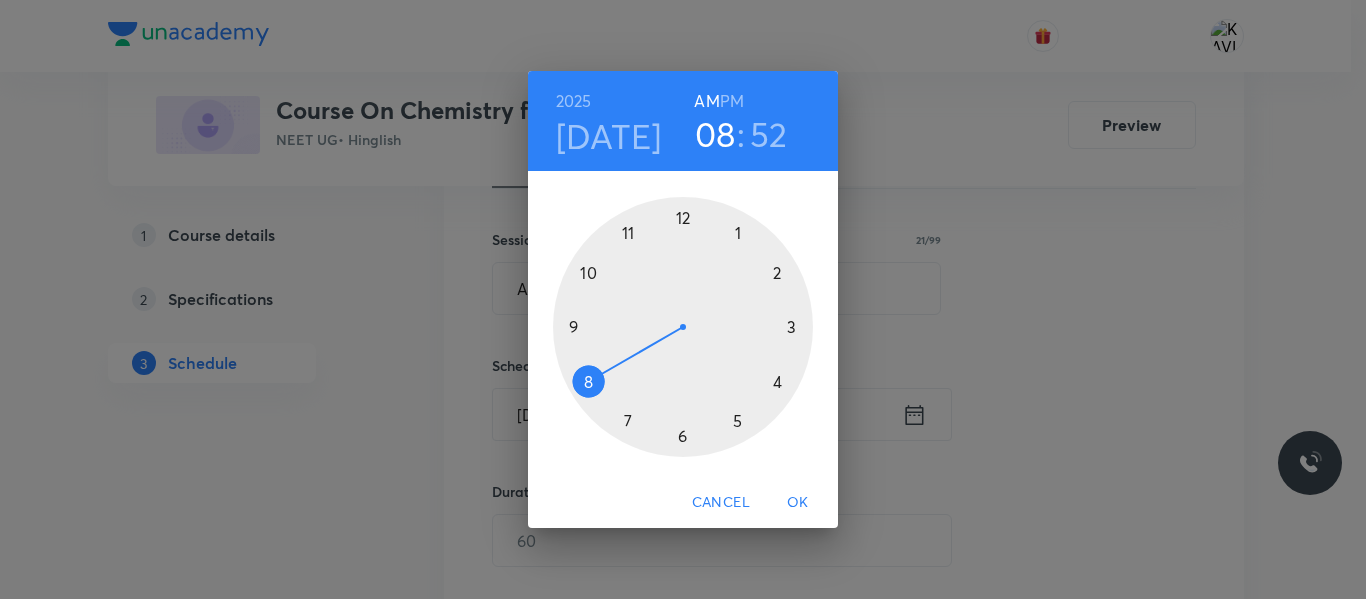 click at bounding box center (683, 327) 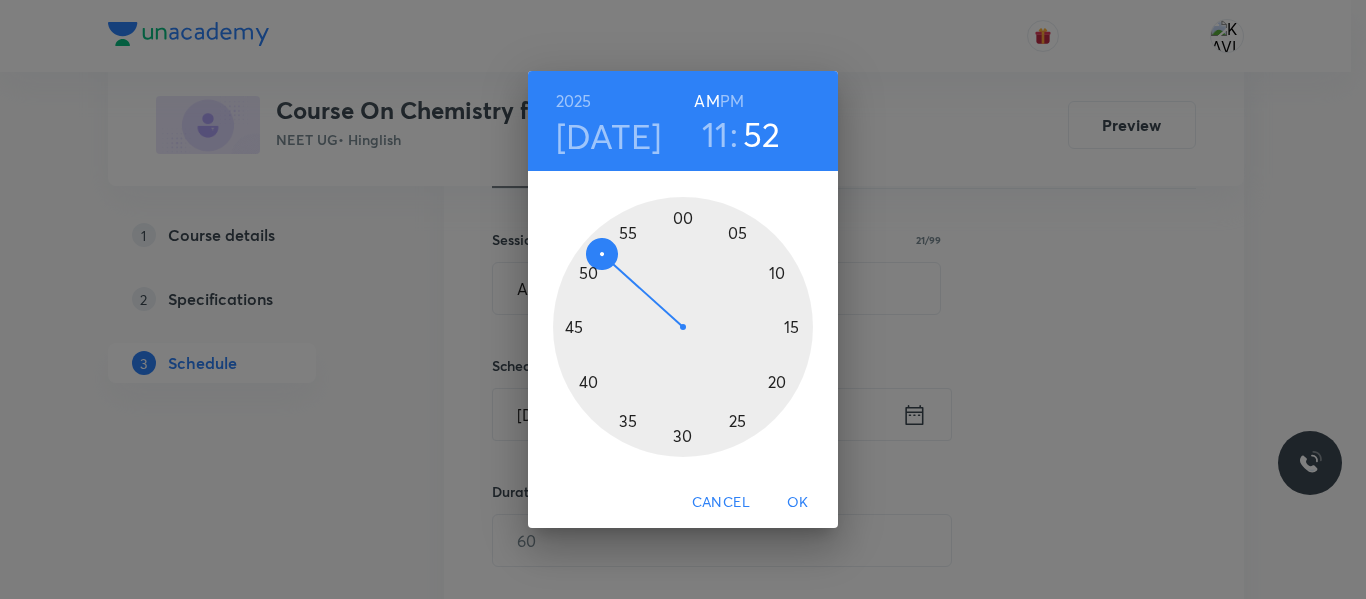click at bounding box center (683, 327) 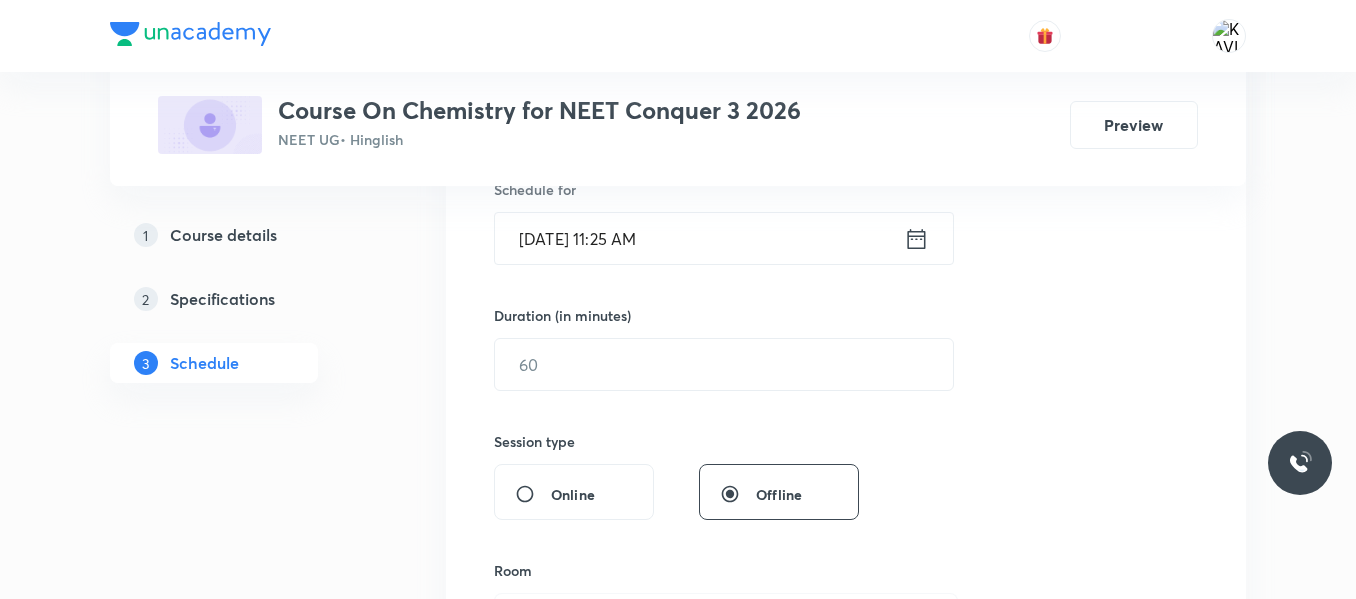 scroll, scrollTop: 515, scrollLeft: 0, axis: vertical 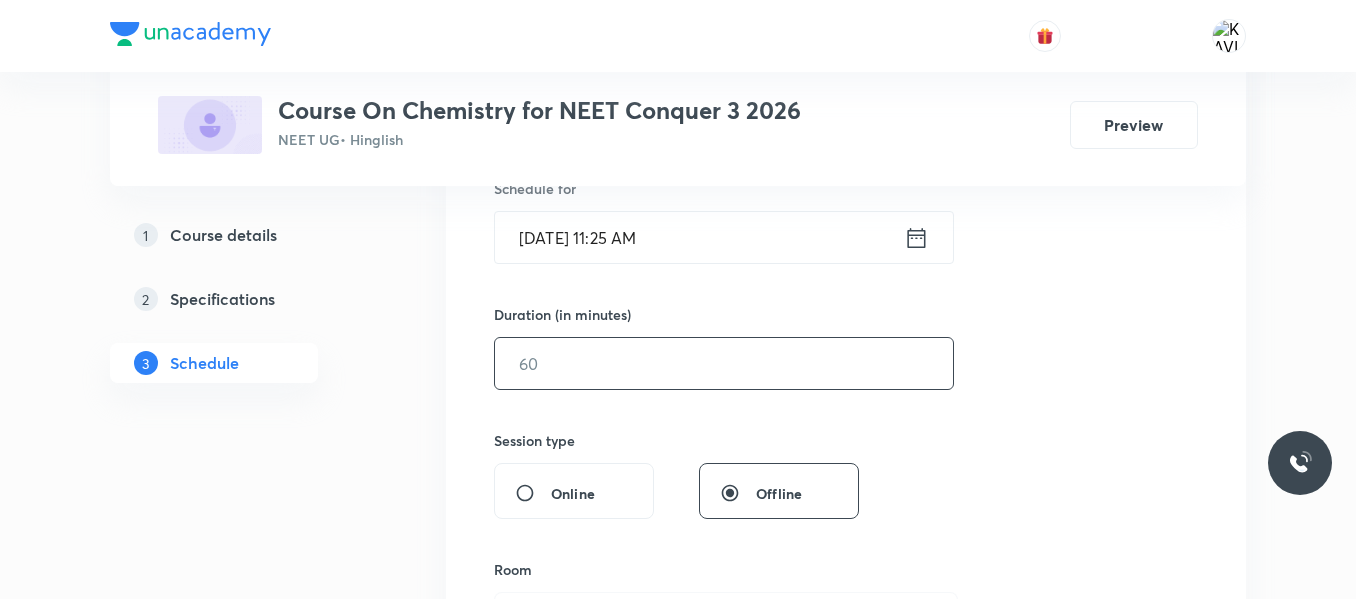 click at bounding box center [724, 363] 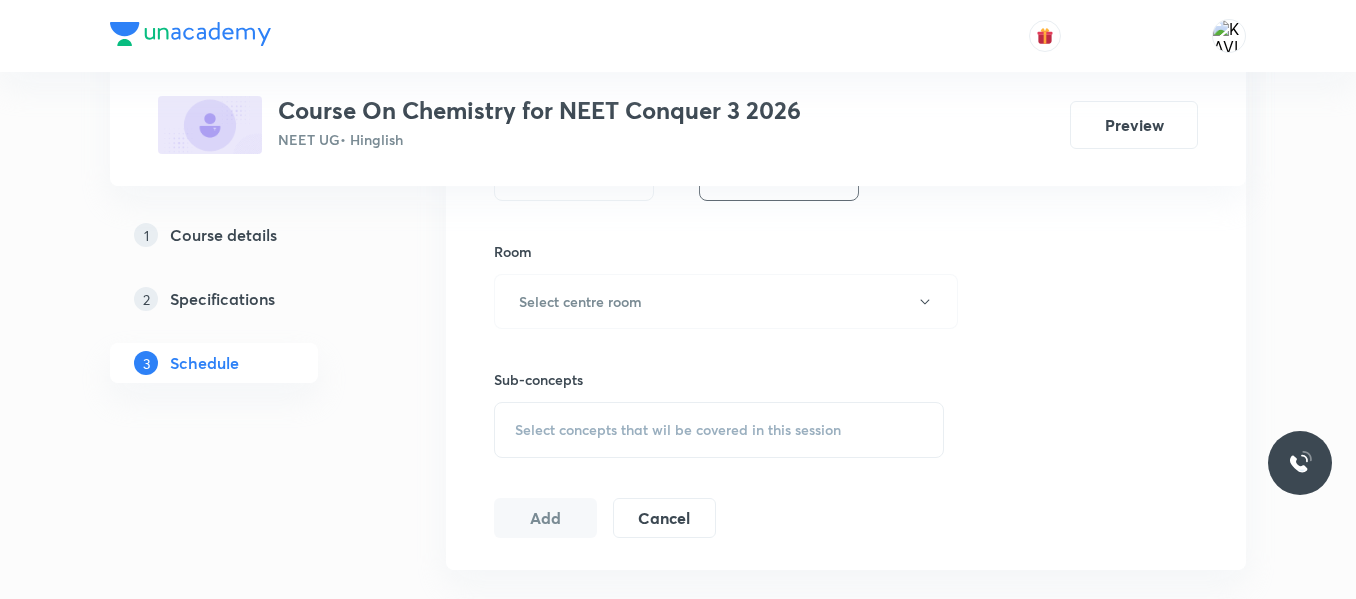 scroll, scrollTop: 836, scrollLeft: 0, axis: vertical 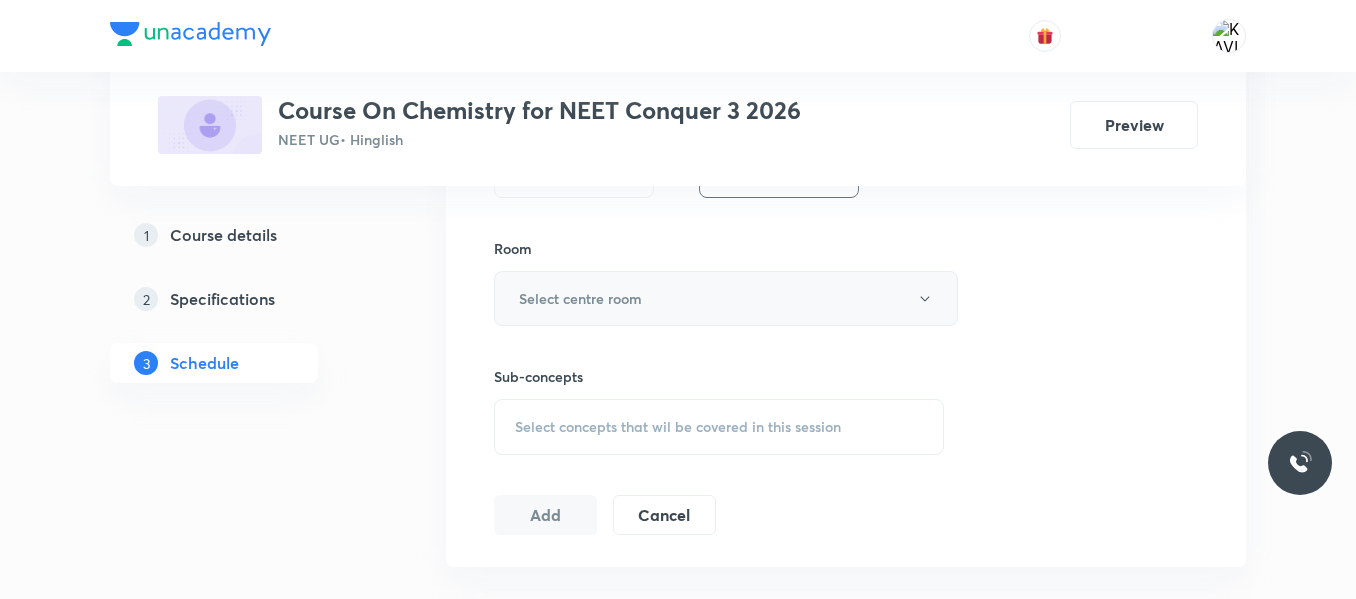 type on "75" 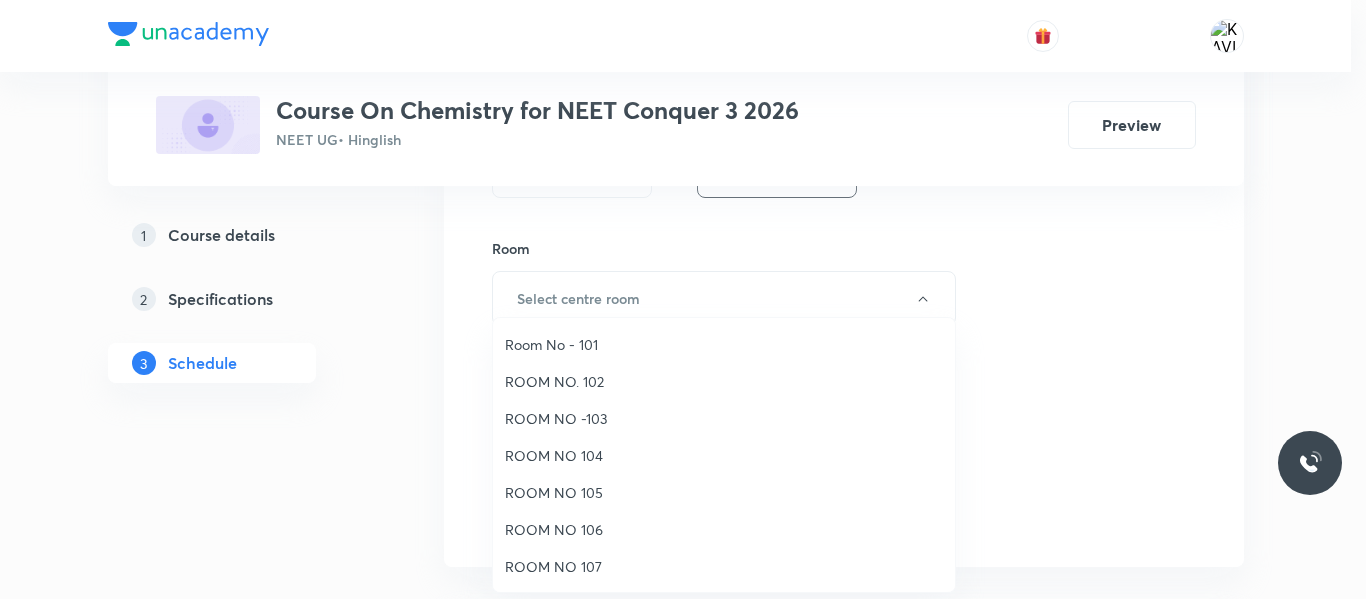 click on "ROOM NO 104" at bounding box center (724, 455) 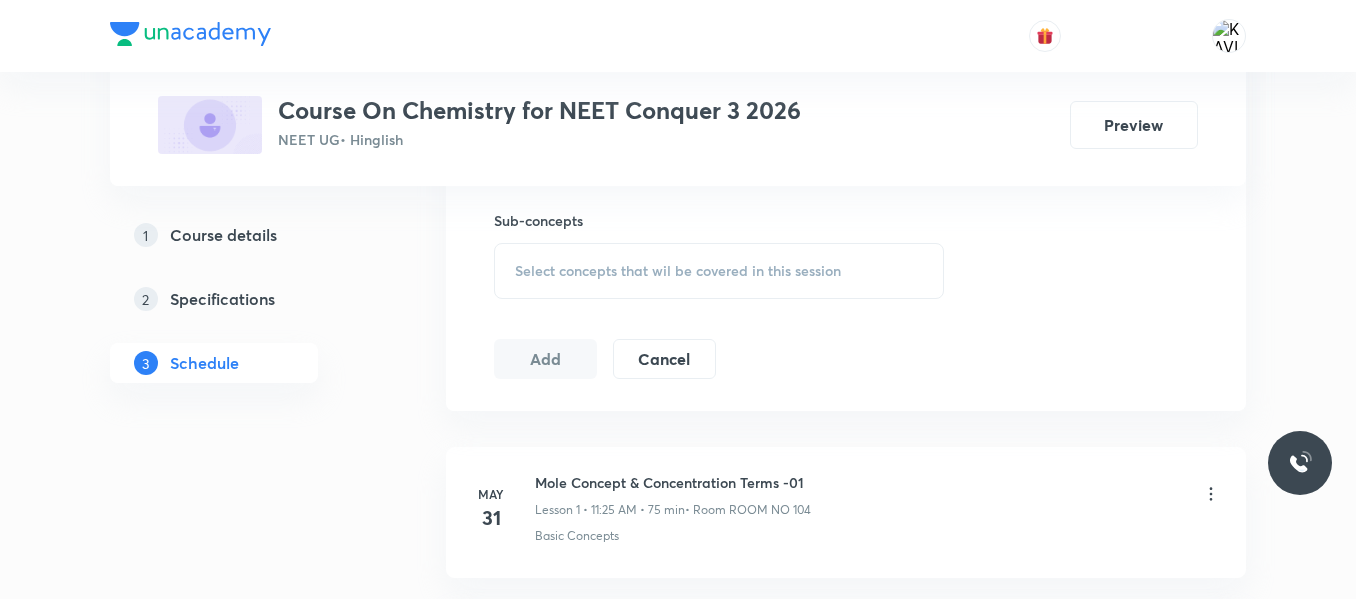scroll, scrollTop: 994, scrollLeft: 0, axis: vertical 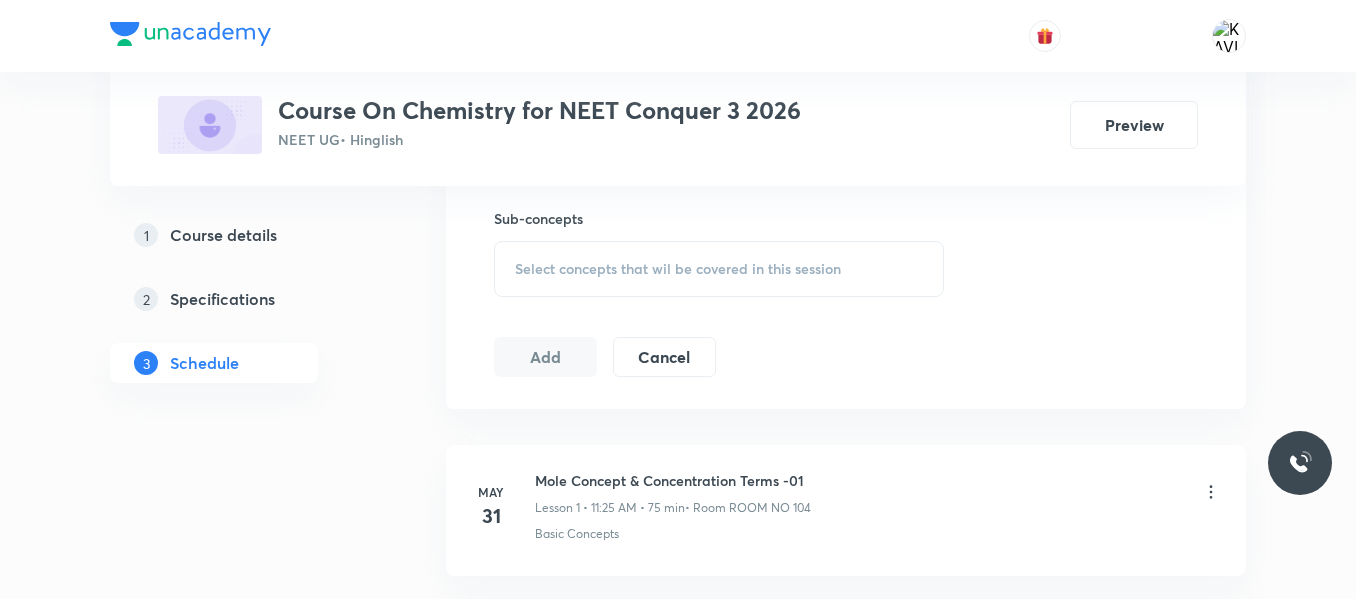 click on "Select concepts that wil be covered in this session" at bounding box center (678, 269) 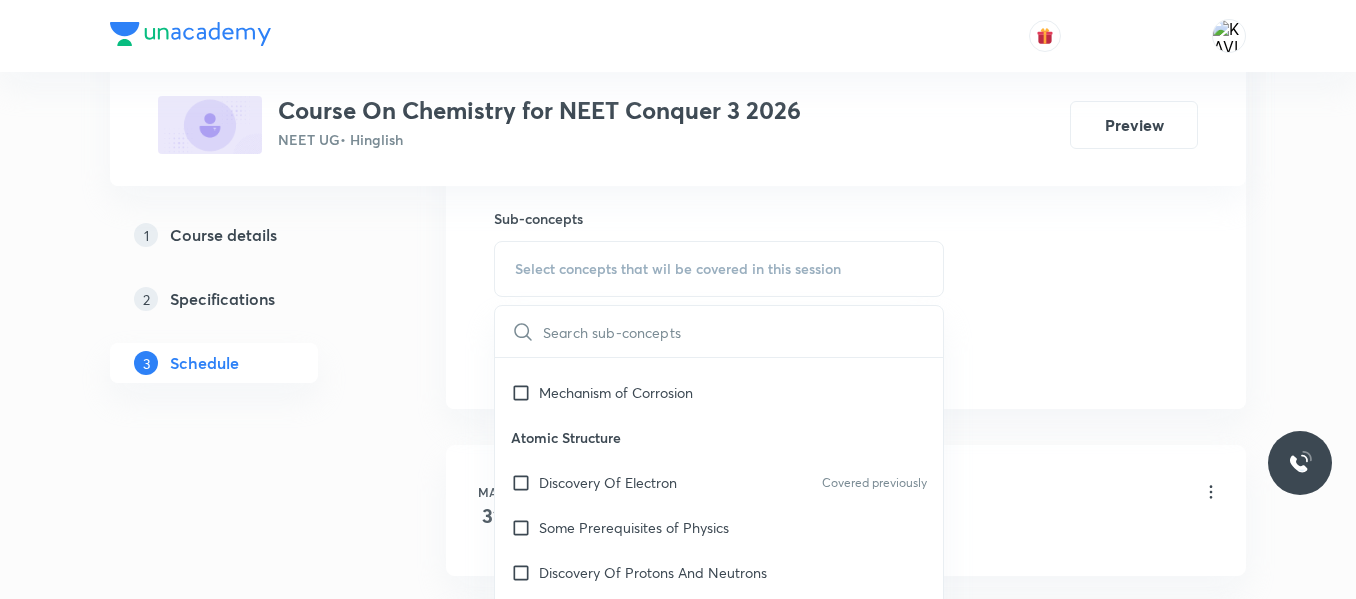 scroll, scrollTop: 1077, scrollLeft: 0, axis: vertical 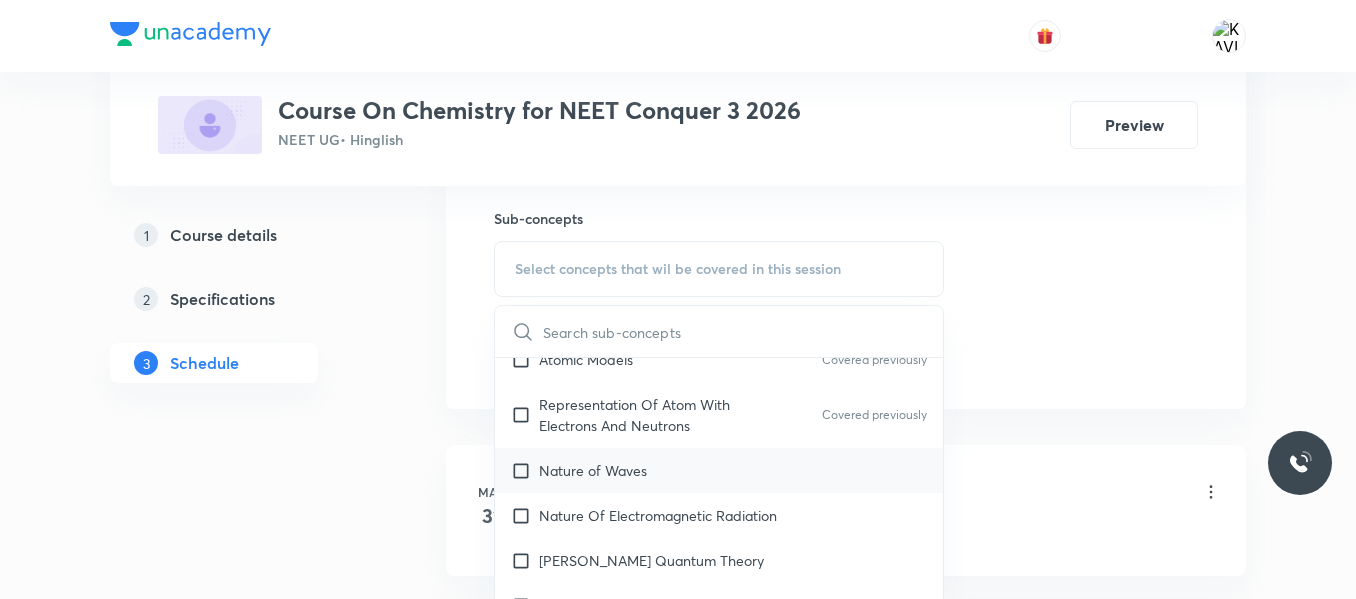 click on "Nature of Waves" at bounding box center (719, 470) 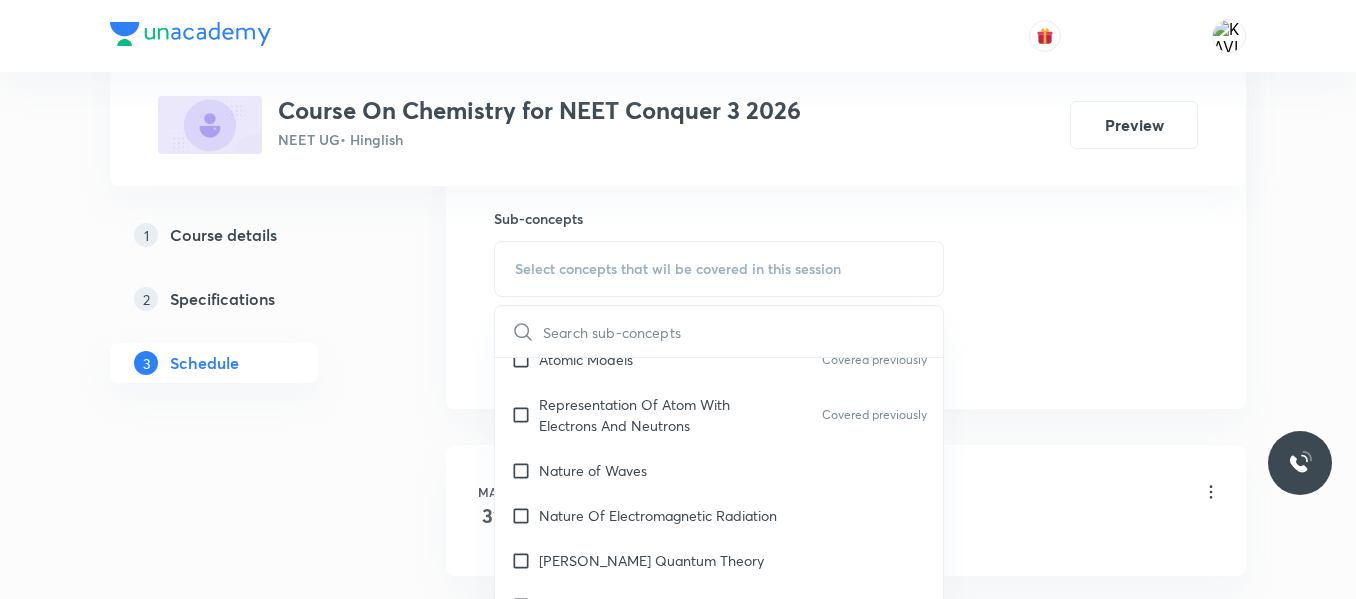 checkbox on "true" 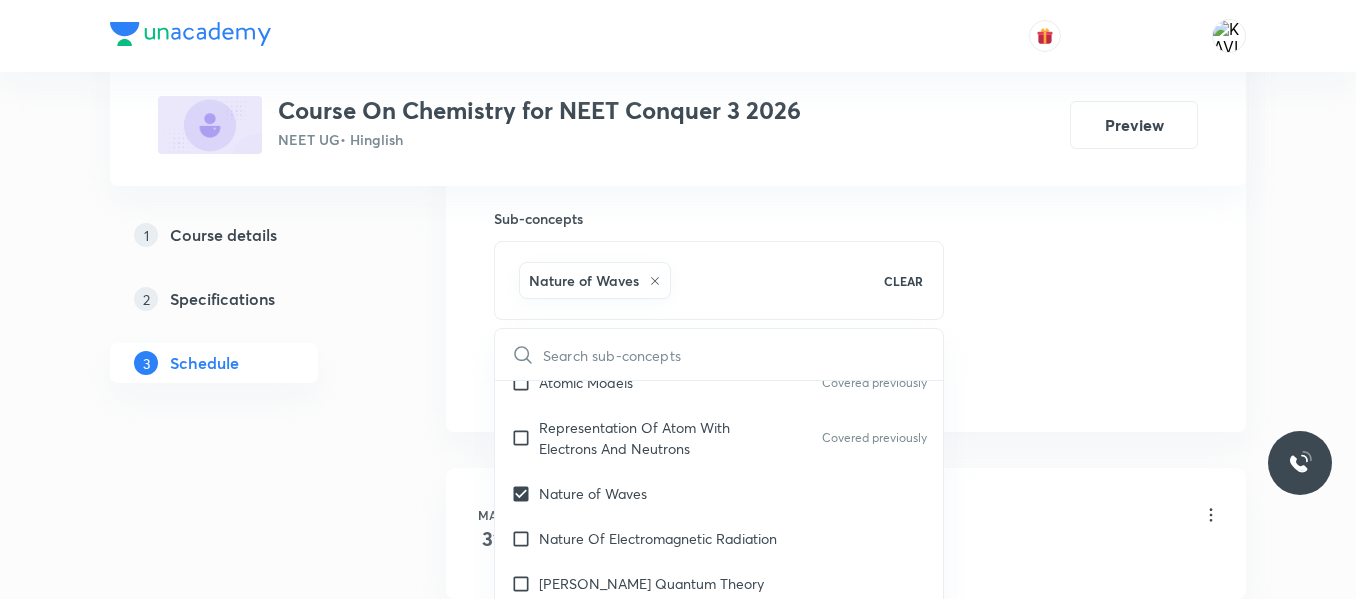 click on "Session  24 Live class Session title 21/99 Atomic structure - 07 ​ Schedule for Jul 10, 2025, 11:25 AM ​ Duration (in minutes) 75 ​   Session type Online Offline Room ROOM NO 104 Sub-concepts Nature of Waves CLEAR ​ Chemistry - Full Syllabus Mock Questions Chemistry - Full Syllabus Mock Questions Chemistry Previous Year Chemistry Previous Year Questions Chemistry Previous Year Questions General Topics & Mole Concept Basic Concepts Covered previously Mole – Basic Introduction Percentage Composition Stoichiometry Principle of Atom Conservation (POAC) Relation between Stoichiometric Quantities Application of Mole Concept: Gravimetric Analysis Electronic Configuration Of Atoms (Hund's rule)  Quantum Numbers (Magnetic Quantum no.) Covered previously Quantum Numbers(Pauli's Exclusion law) Mean Molar Mass or Molecular Mass Variation of Conductivity with Concentration Mechanism of Corrosion Atomic Structure Discovery Of Electron Covered previously Some Prerequisites of Physics Atomic Models Nature of Waves" at bounding box center [846, -81] 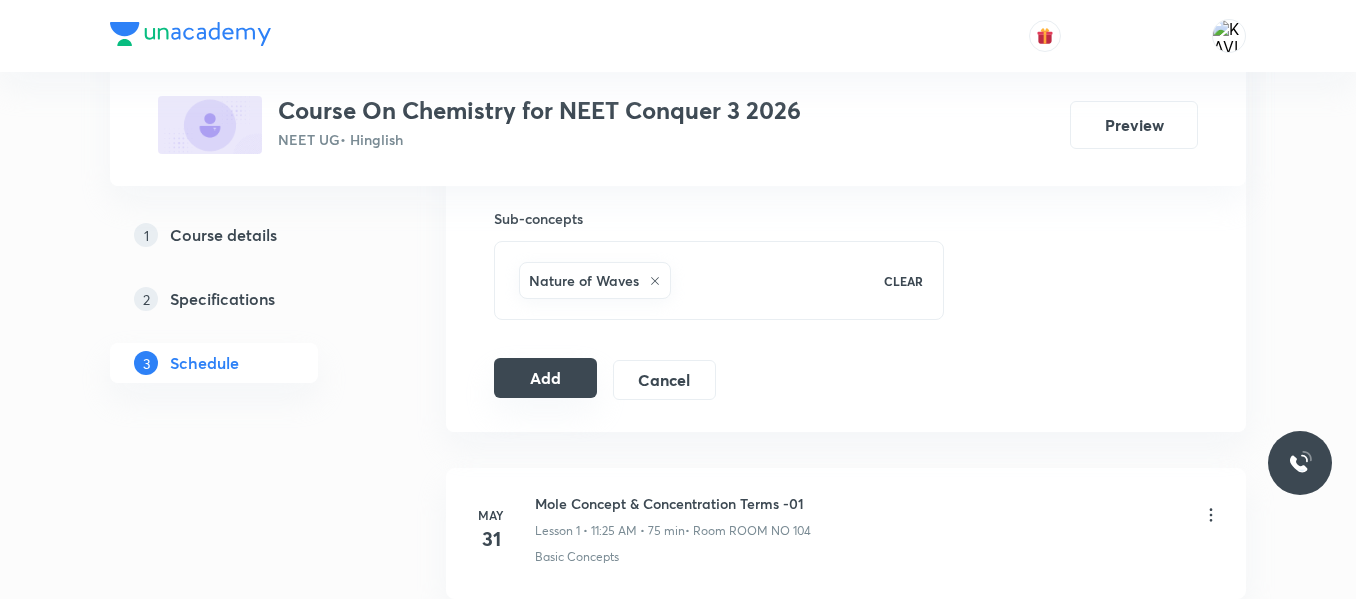click on "Add" at bounding box center (545, 378) 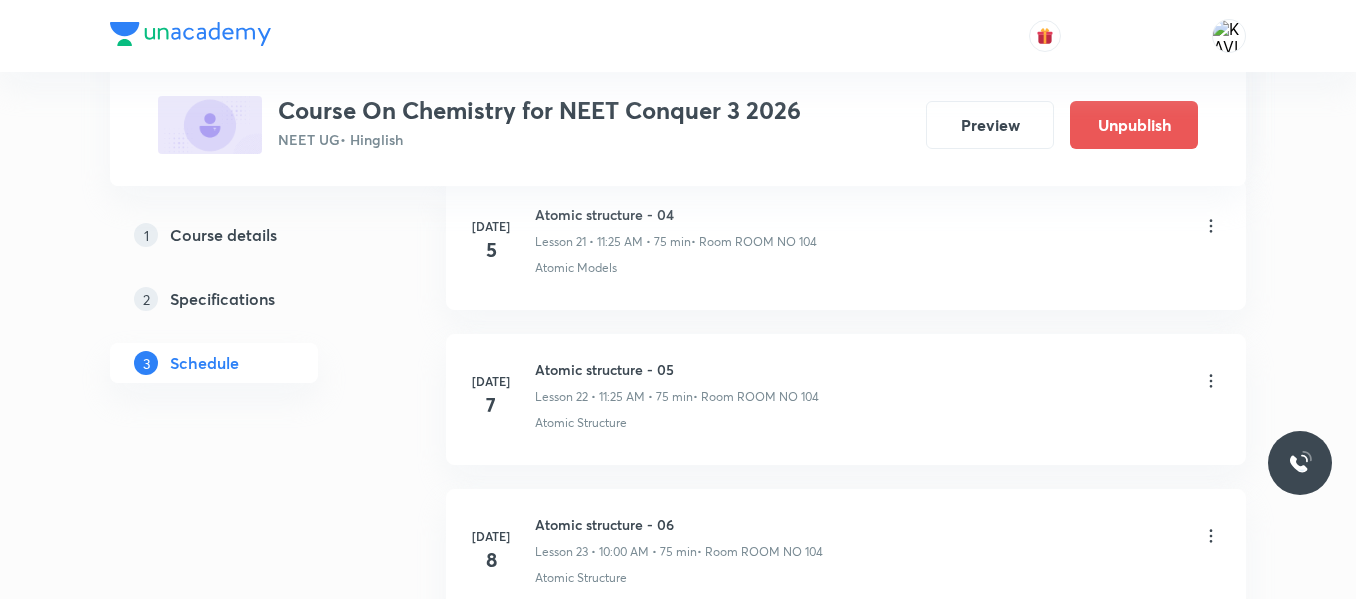 scroll, scrollTop: 3805, scrollLeft: 0, axis: vertical 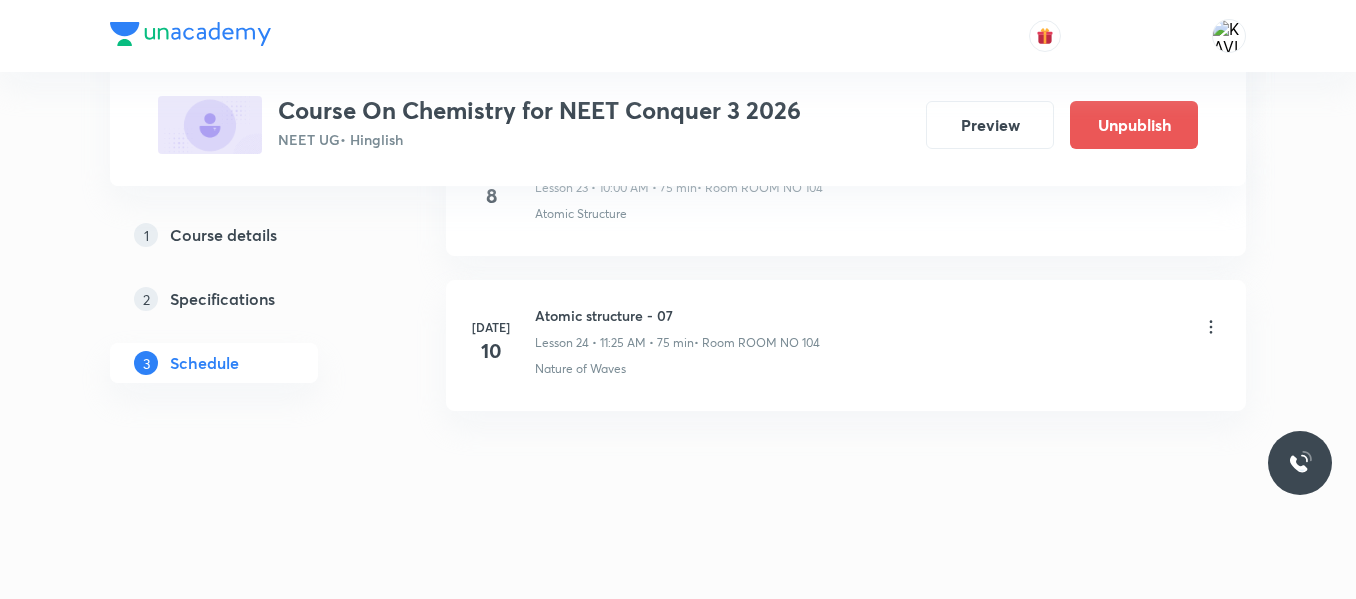 click 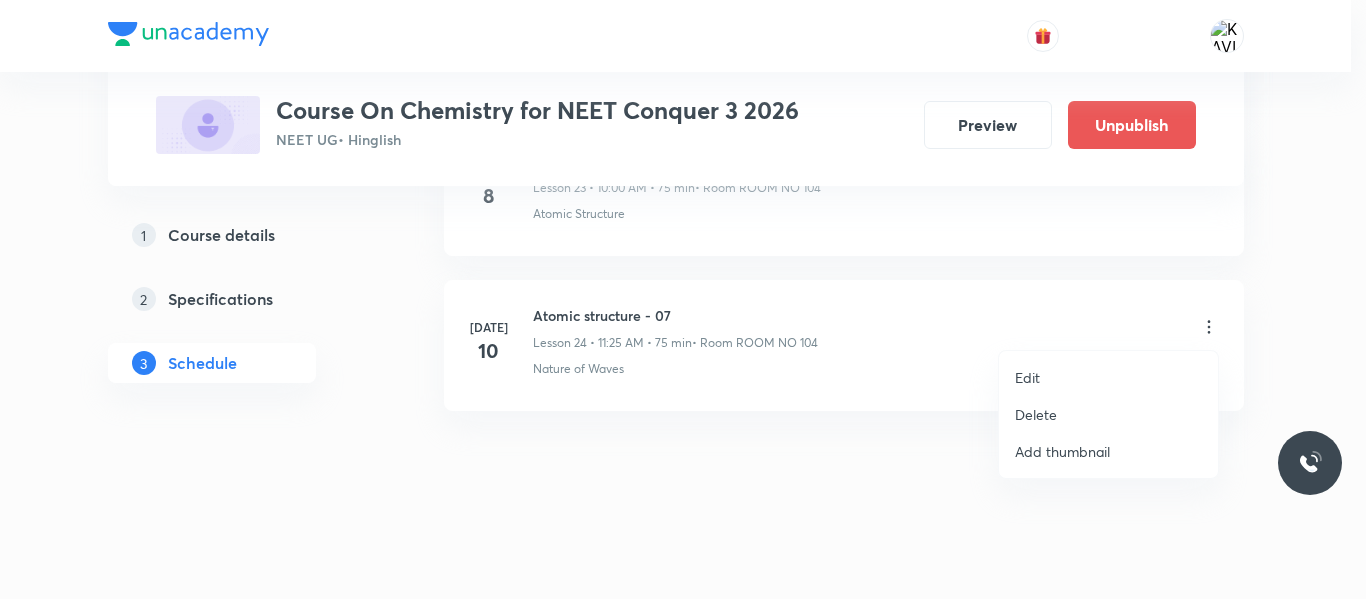 click on "Edit" at bounding box center (1027, 377) 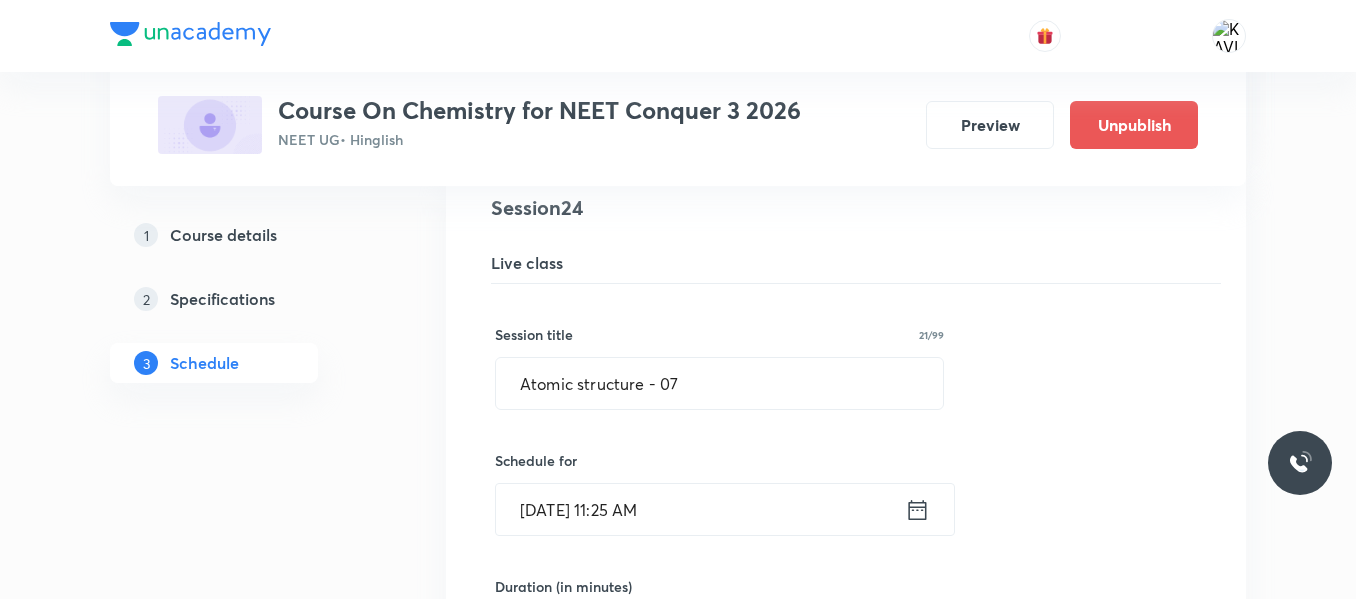 click on "Jul 10, 2025, 11:25 AM" at bounding box center (700, 509) 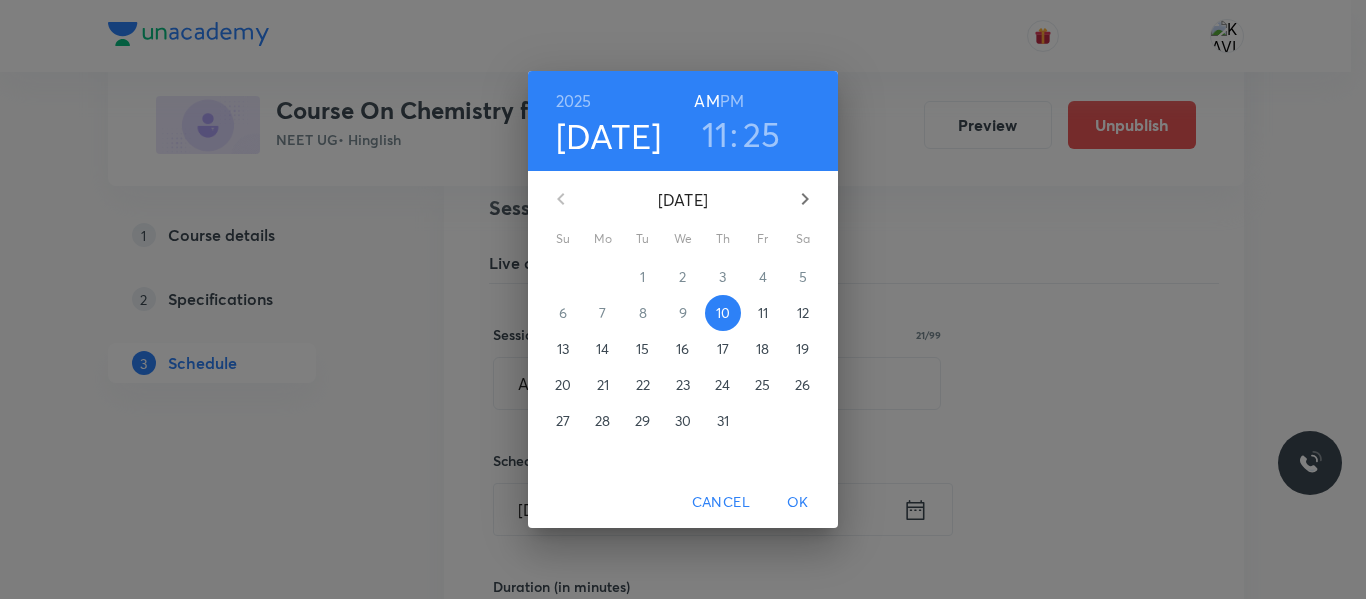 click on "2025 Jul 10 11 : 25 AM PM July 2025 Su Mo Tu We Th Fr Sa 29 30 1 2 3 4 5 6 7 8 9 10 11 12 13 14 15 16 17 18 19 20 21 22 23 24 25 26 27 28 29 30 31 1 2 Cancel OK" at bounding box center [683, 299] 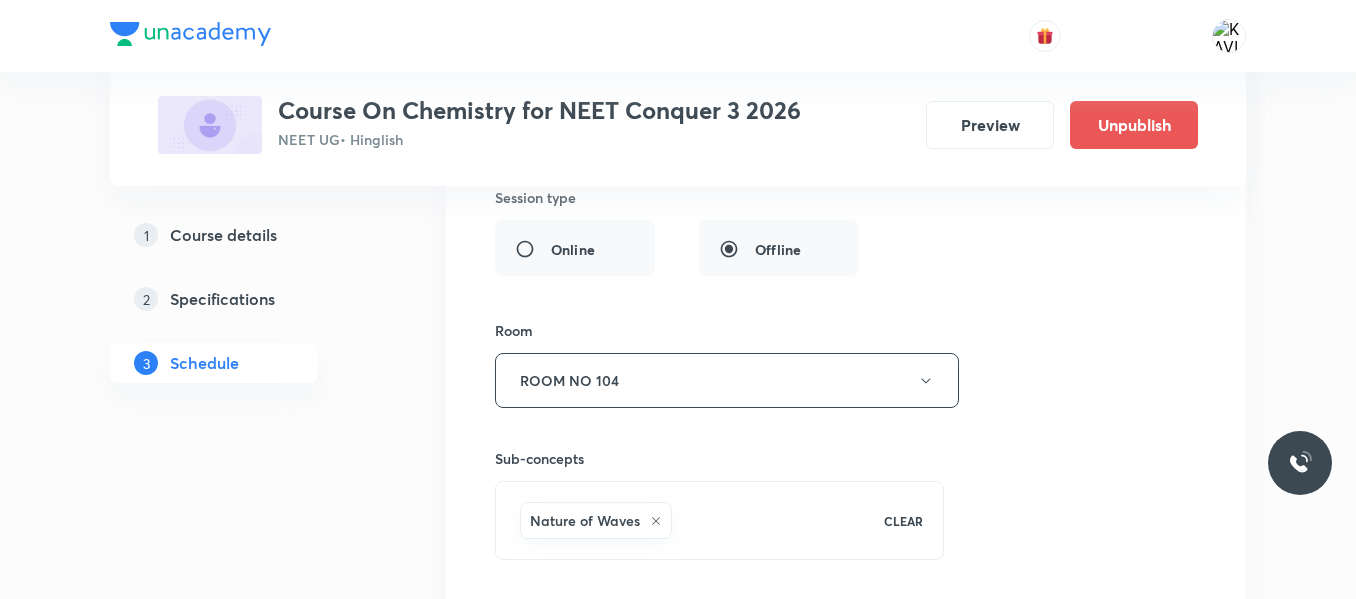 scroll, scrollTop: 4321, scrollLeft: 0, axis: vertical 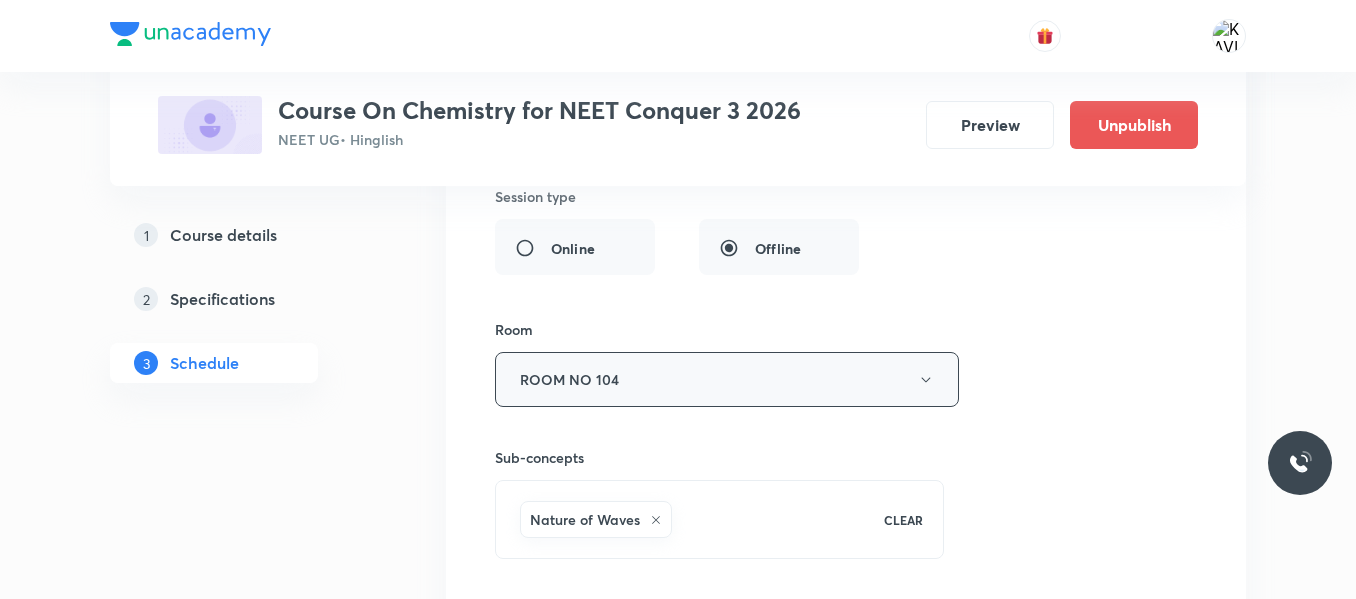 click on "ROOM NO 104" at bounding box center [727, 379] 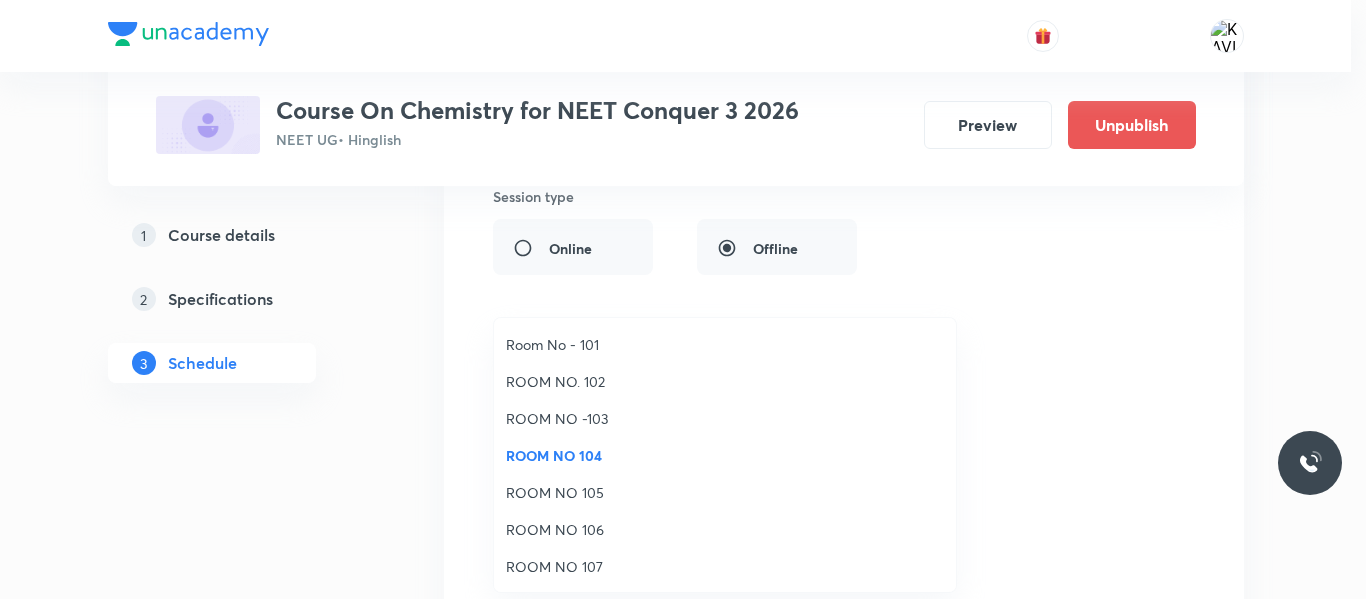 click on "ROOM NO. 102" at bounding box center (725, 381) 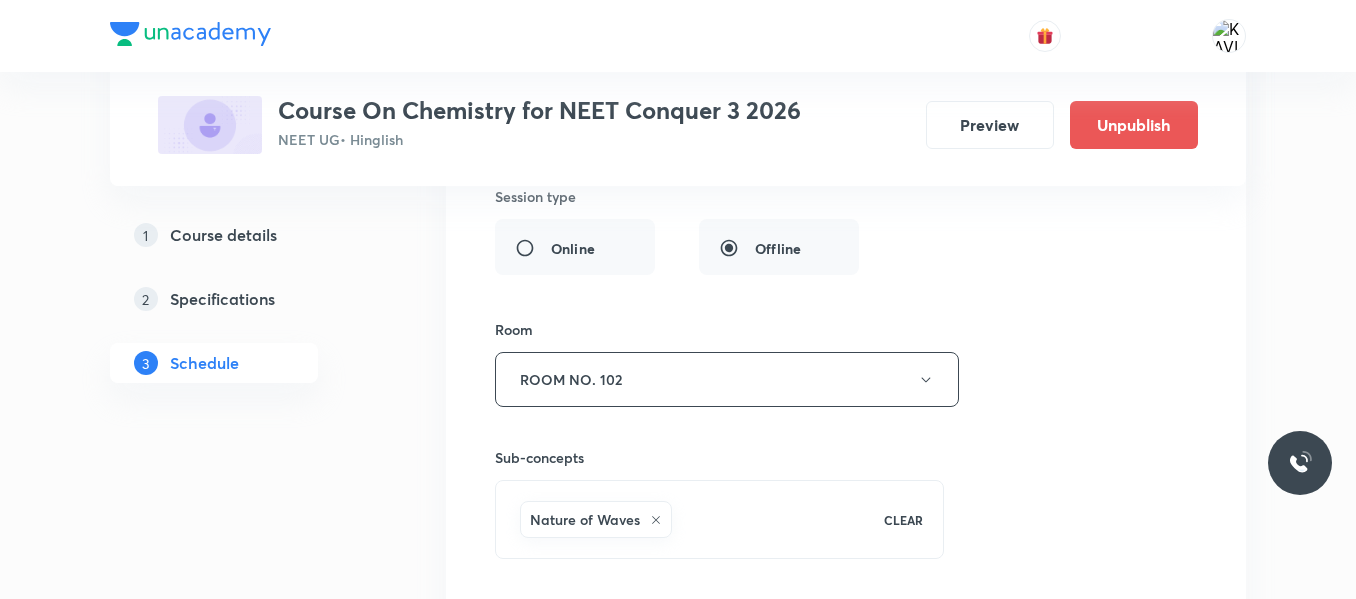 click on "Session title 21/99 Atomic structure - 07 ​ Schedule for Jul 10, 2025, 11:25 AM ​ Duration (in minutes) 75 ​   Session type Online Offline Room ROOM NO. 102 Sub-concepts Nature of Waves CLEAR Save Cancel" at bounding box center (846, 203) 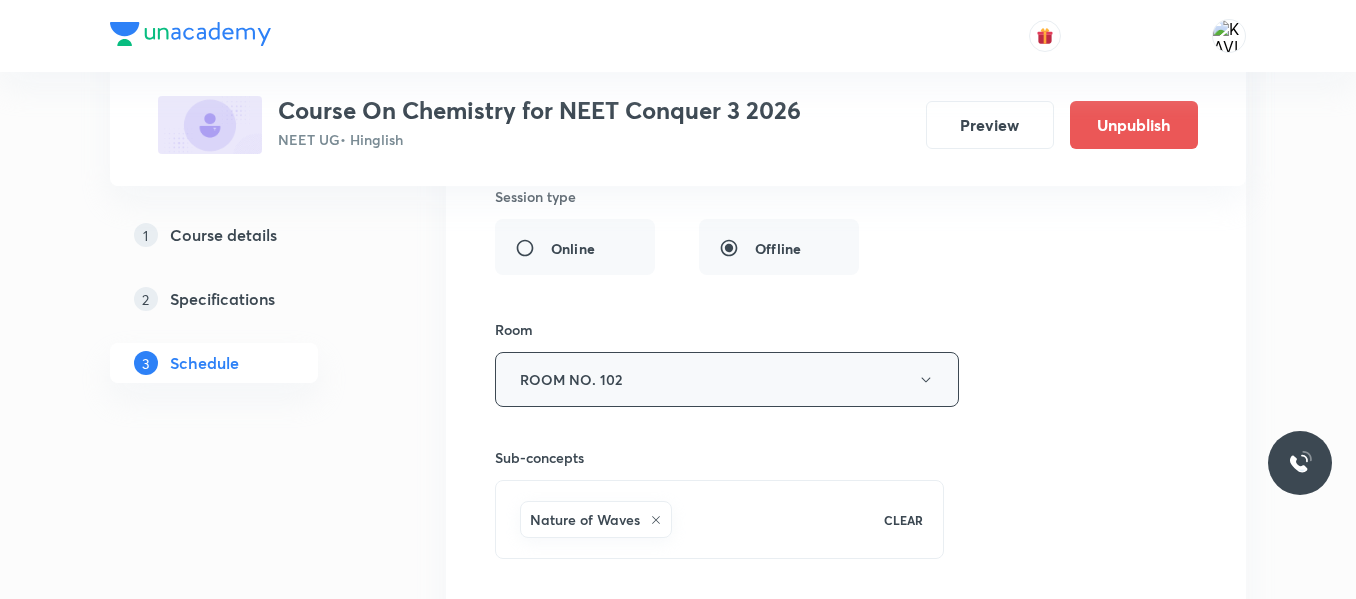 scroll, scrollTop: 4574, scrollLeft: 0, axis: vertical 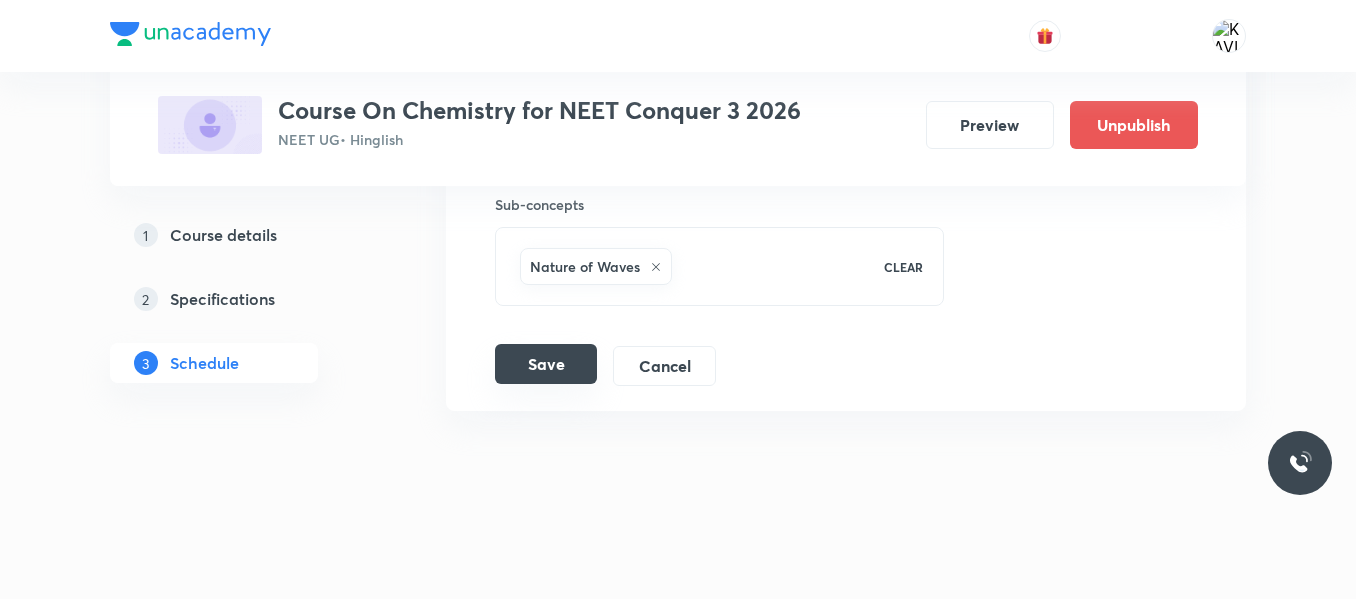 click on "Save" at bounding box center [546, 364] 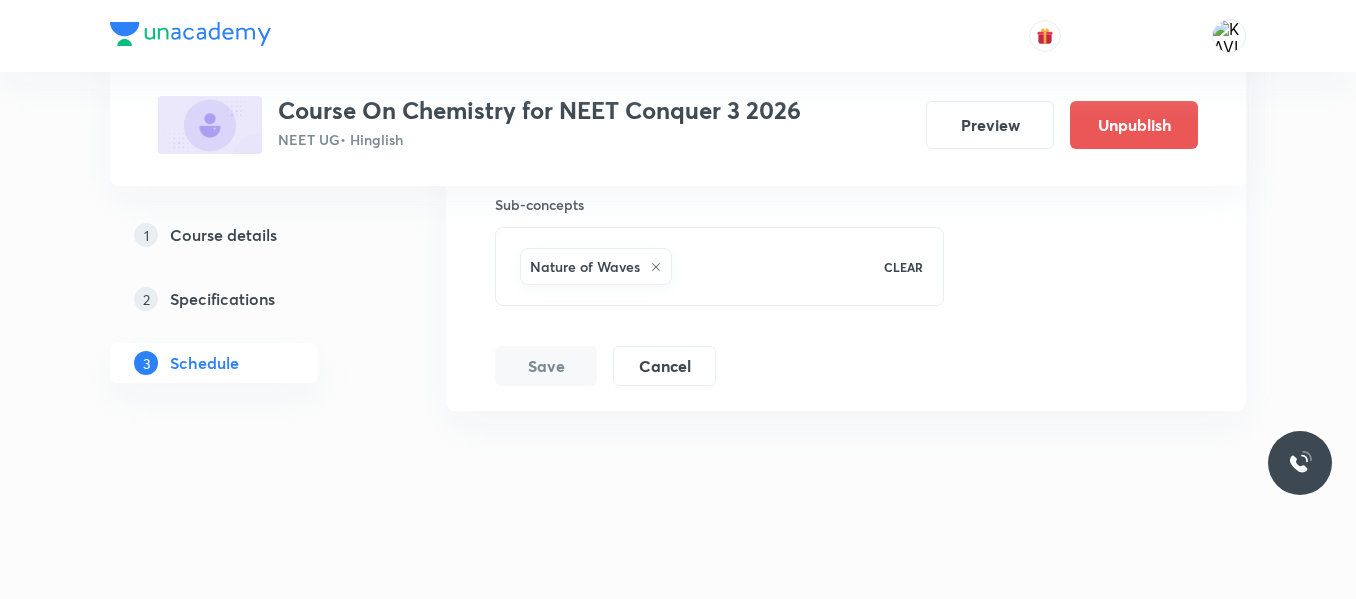 scroll, scrollTop: 3805, scrollLeft: 0, axis: vertical 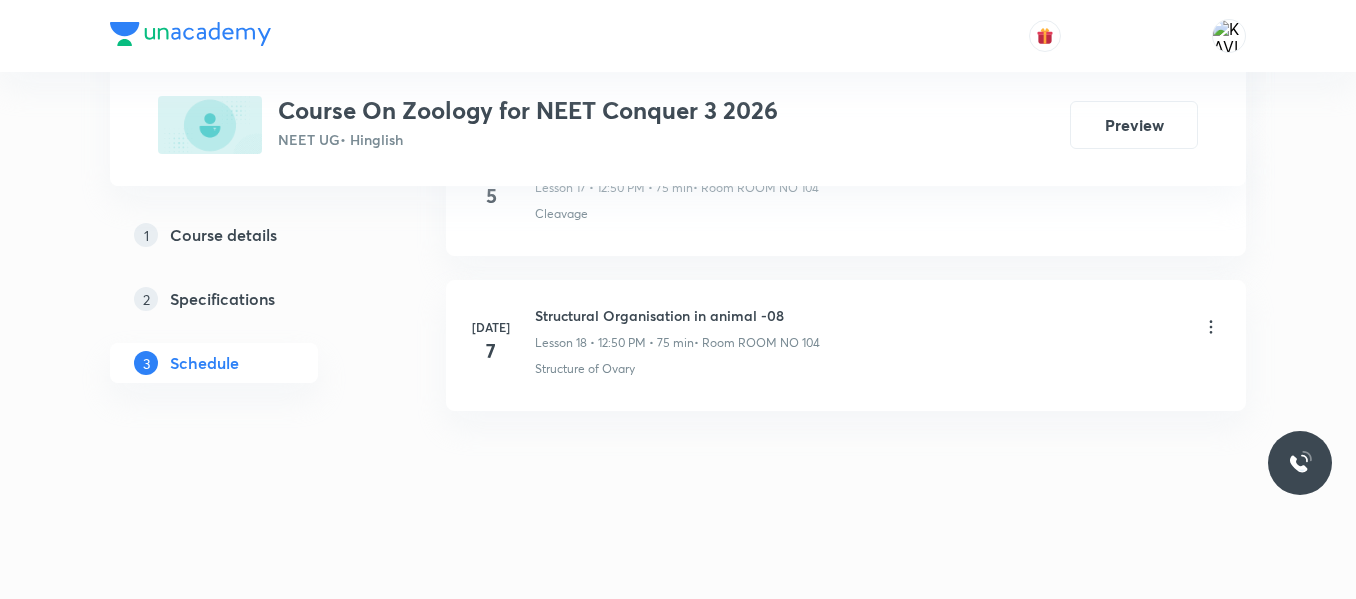 click on "Structural Organisation in animal -08" at bounding box center (677, 315) 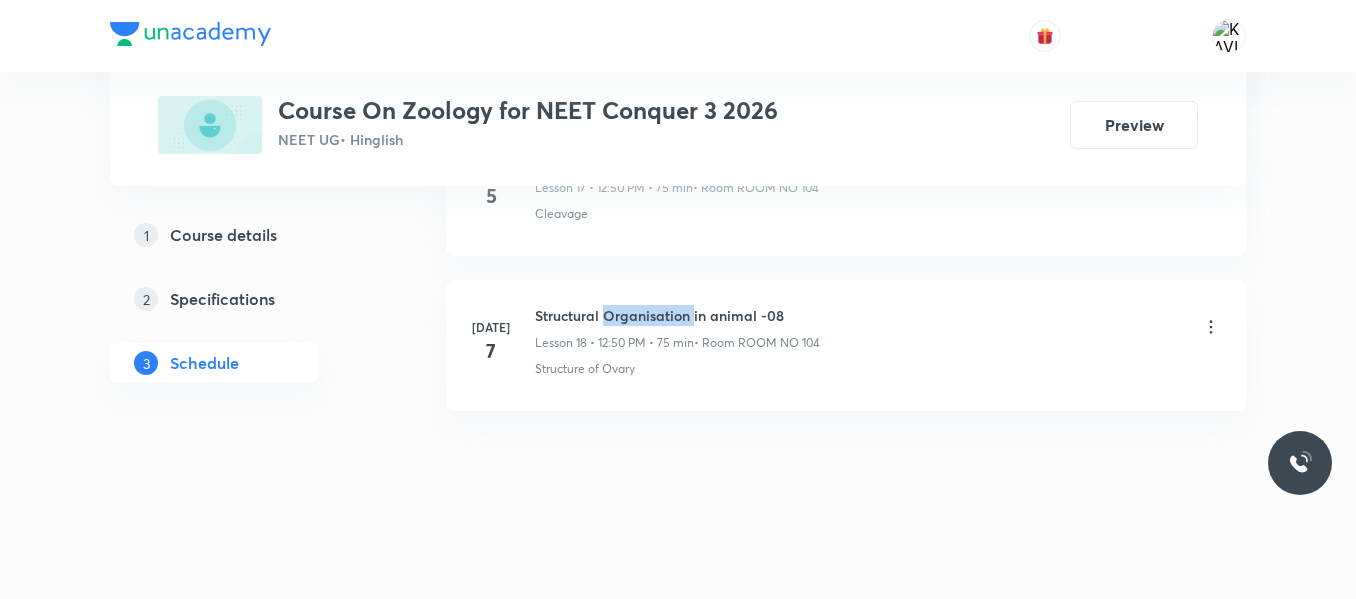 click on "Structural Organisation in animal -08" at bounding box center [677, 315] 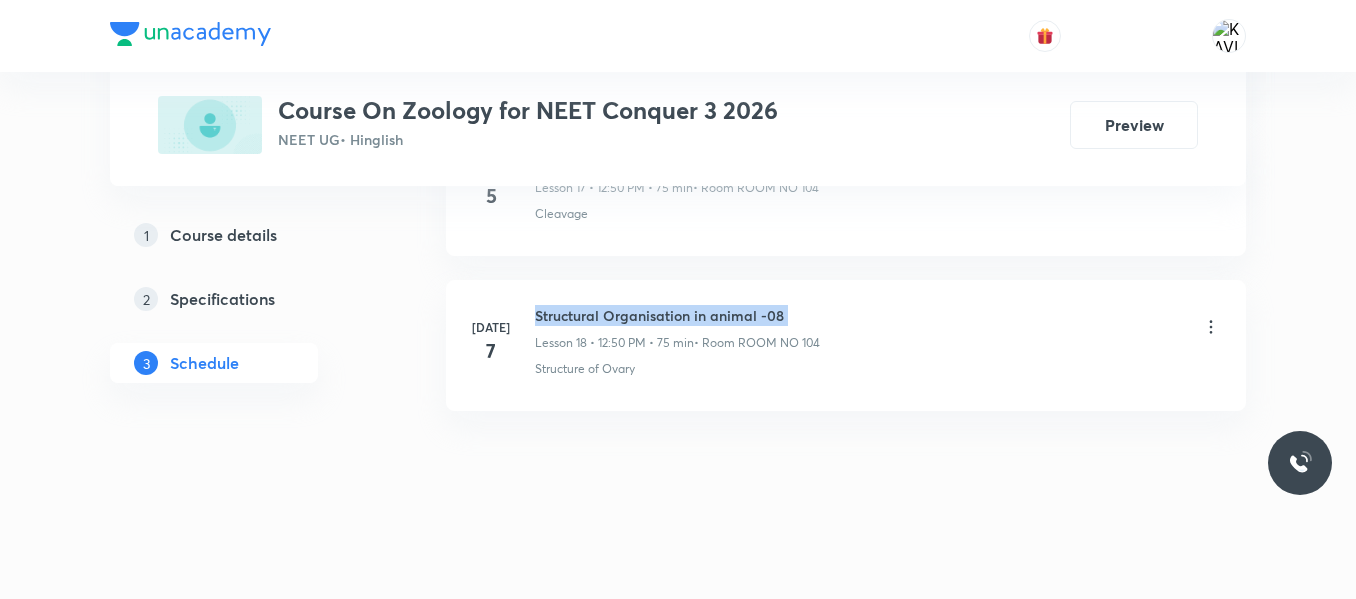 click on "Structural Organisation in animal -08" at bounding box center (677, 315) 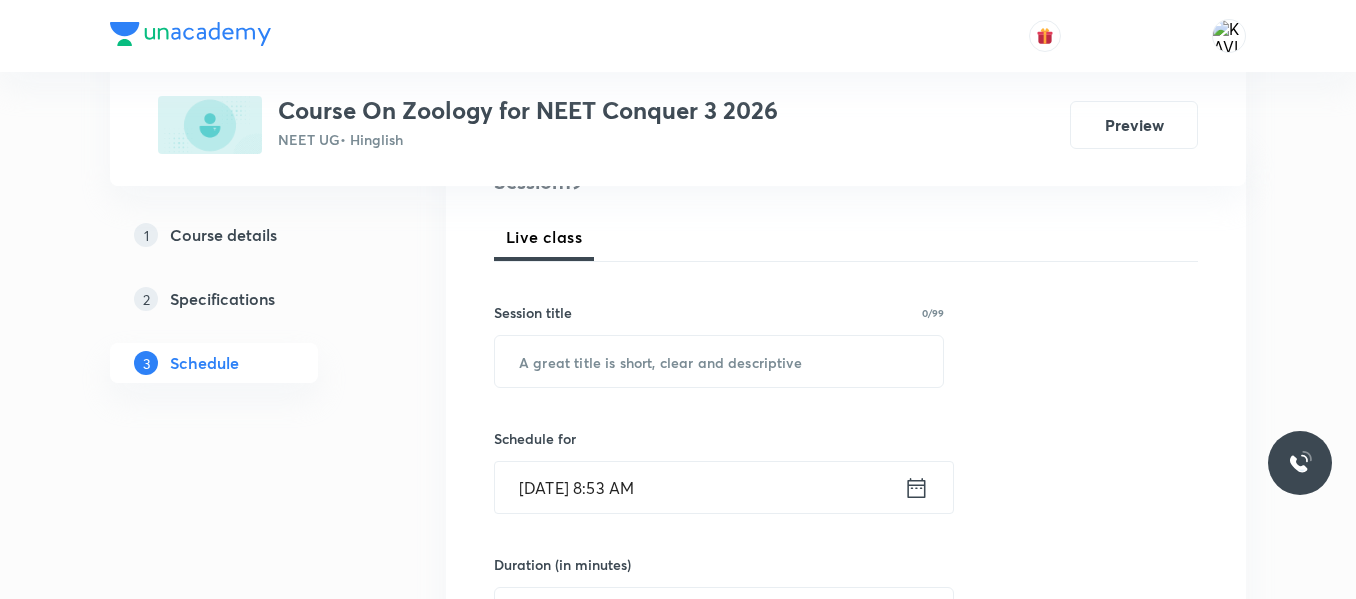 scroll, scrollTop: 274, scrollLeft: 0, axis: vertical 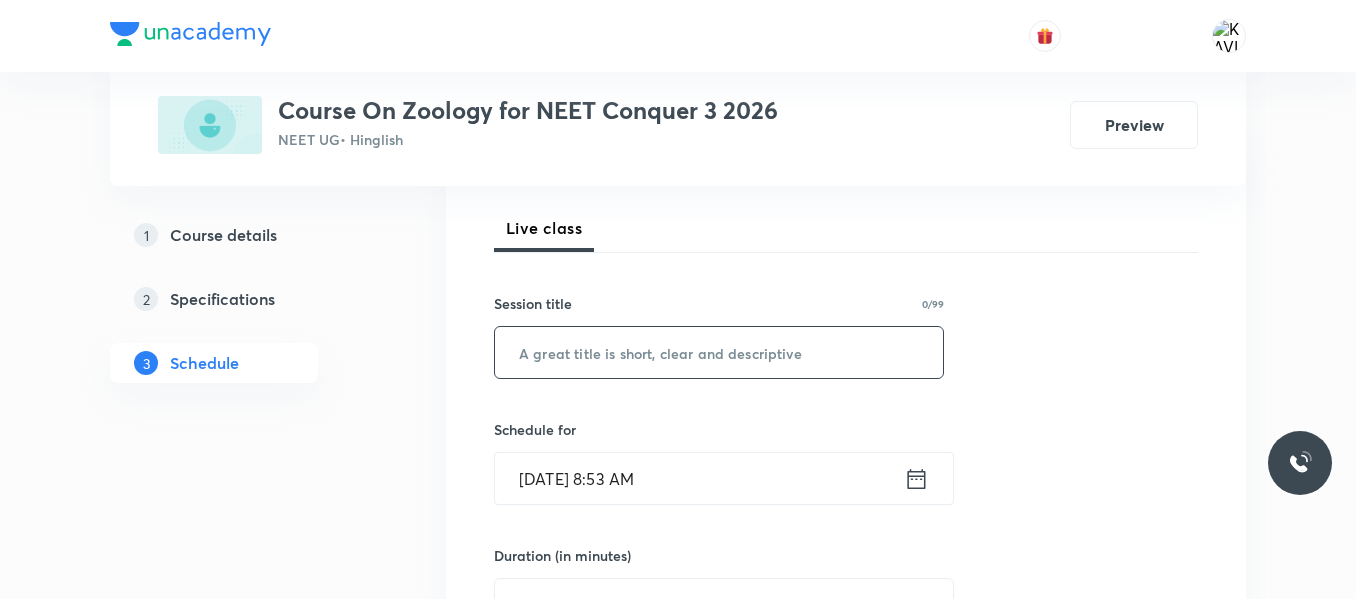 click at bounding box center [719, 352] 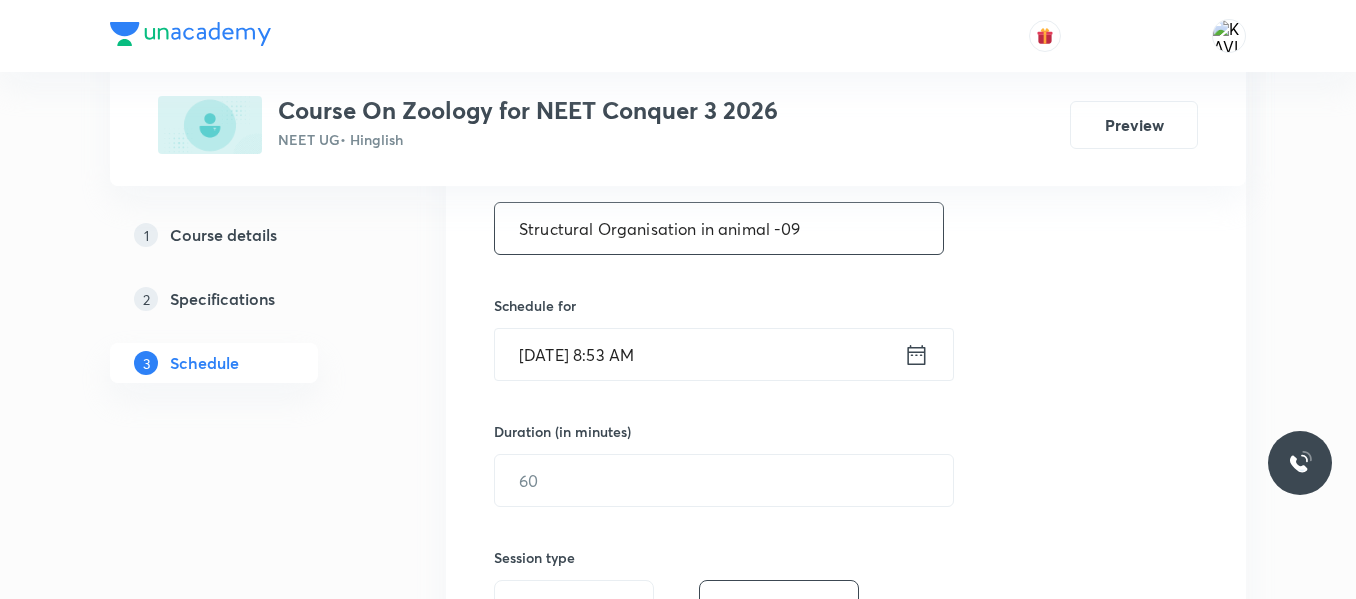 scroll, scrollTop: 399, scrollLeft: 0, axis: vertical 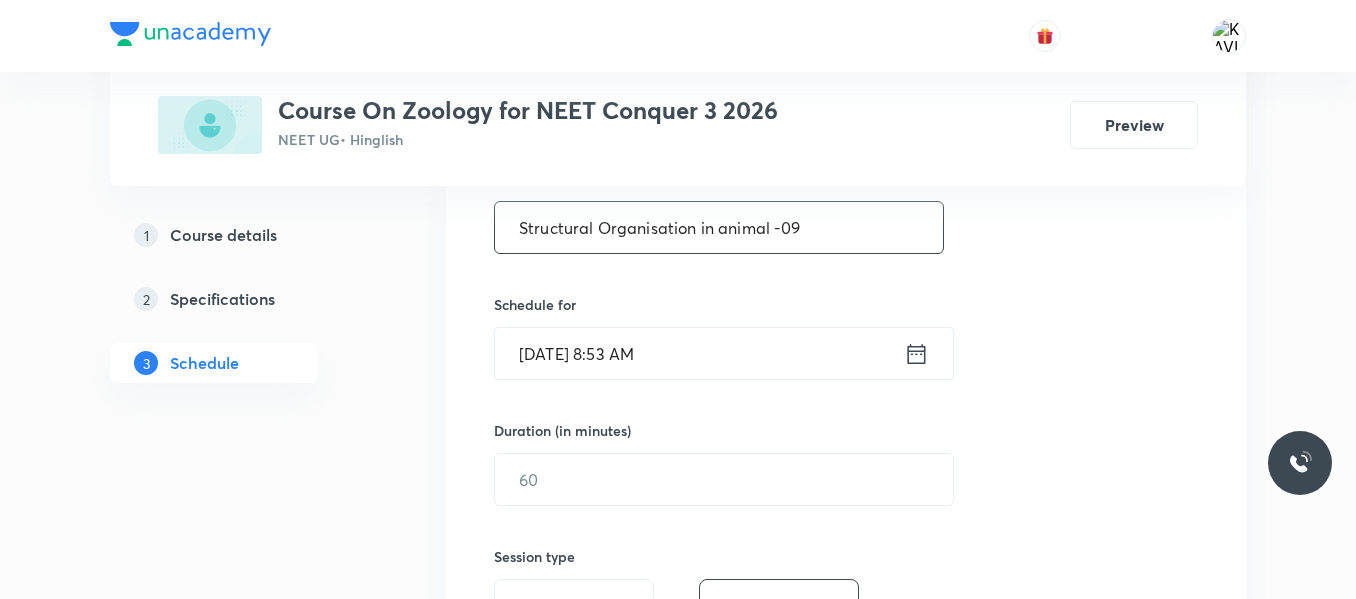 type on "Structural Organisation in animal -09" 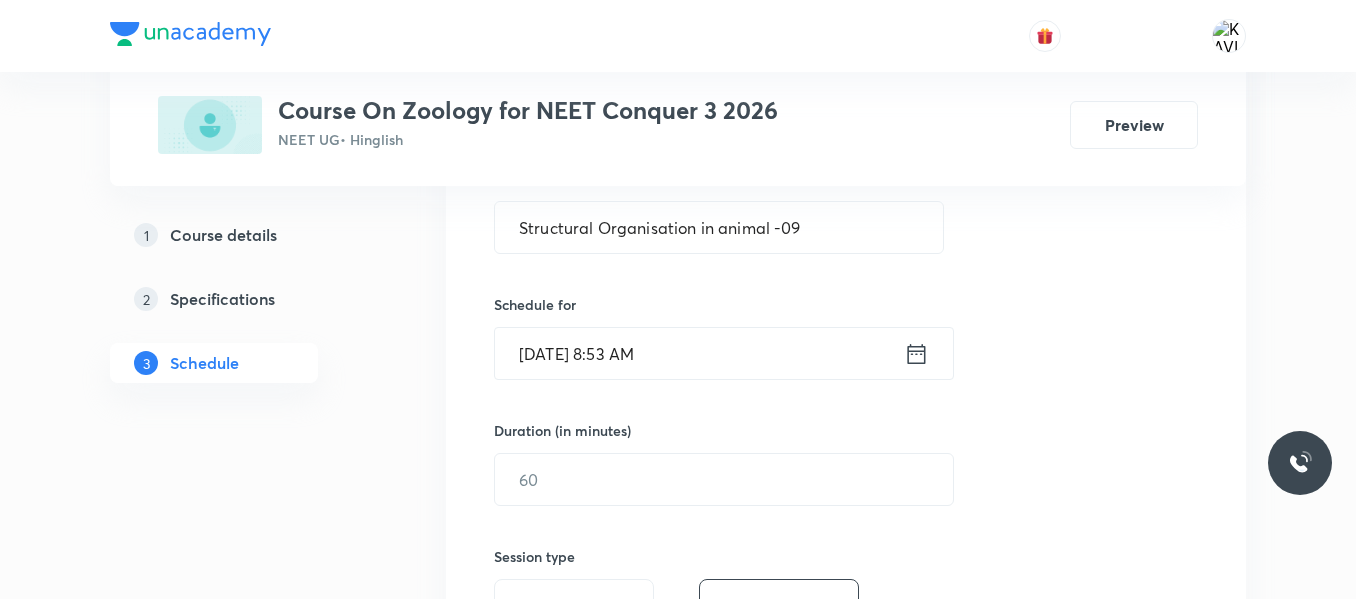 click 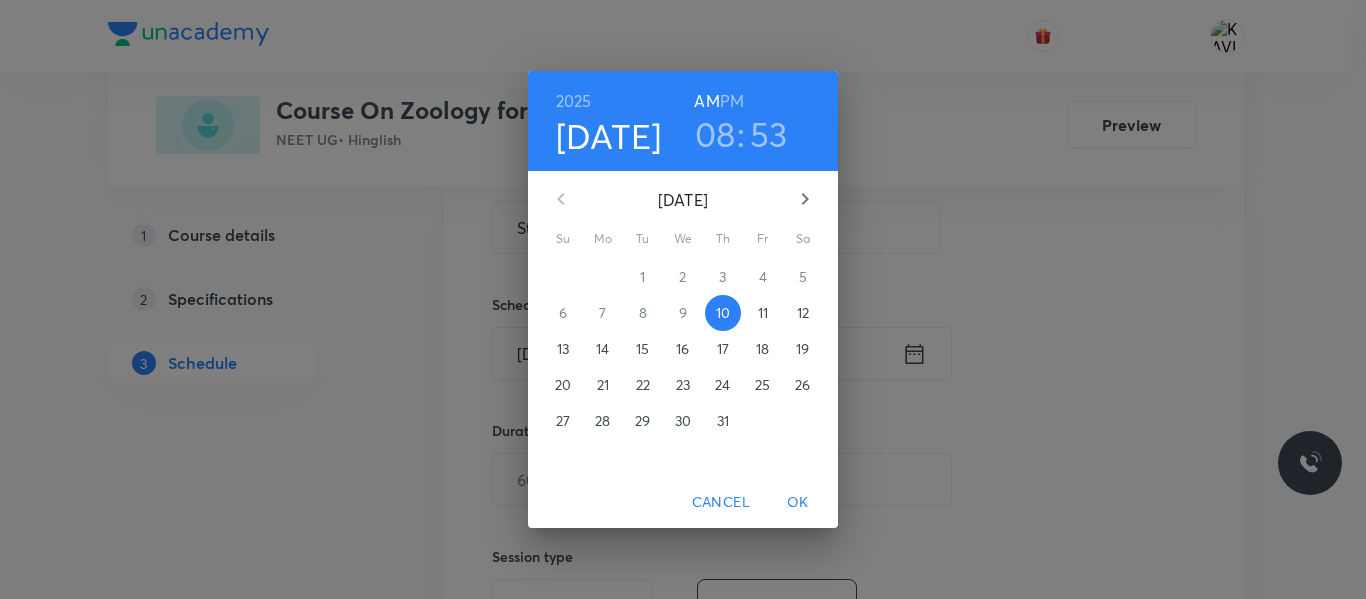 click on "PM" at bounding box center (732, 101) 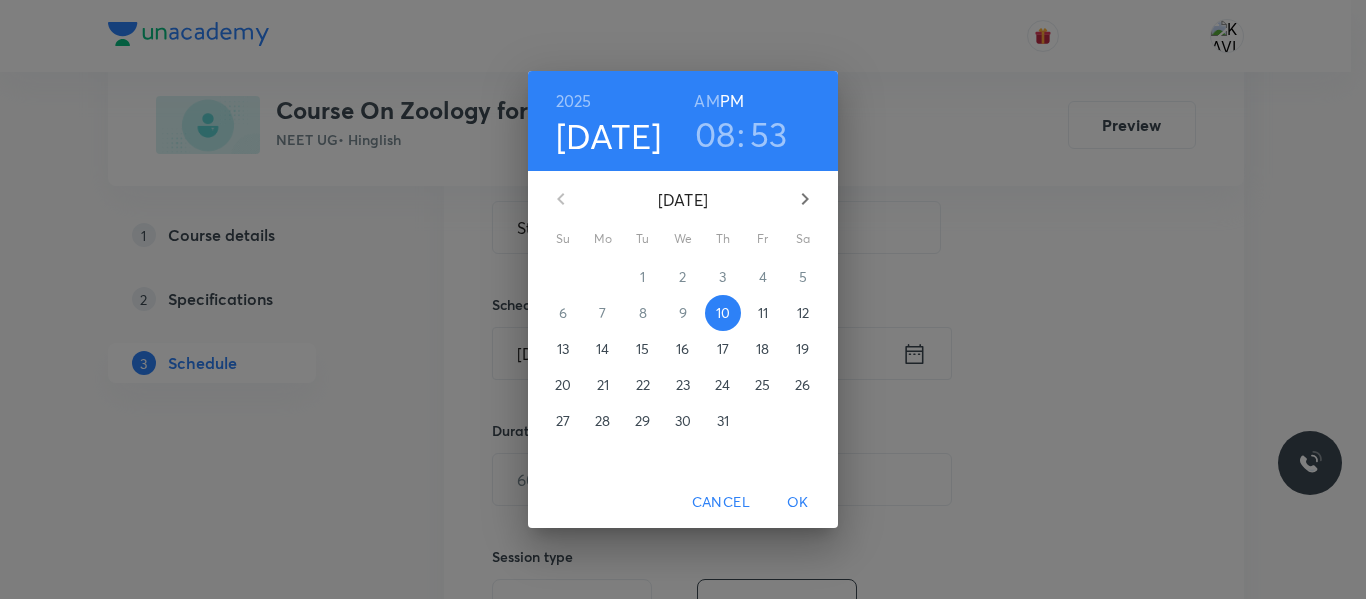 click on "08" at bounding box center [715, 134] 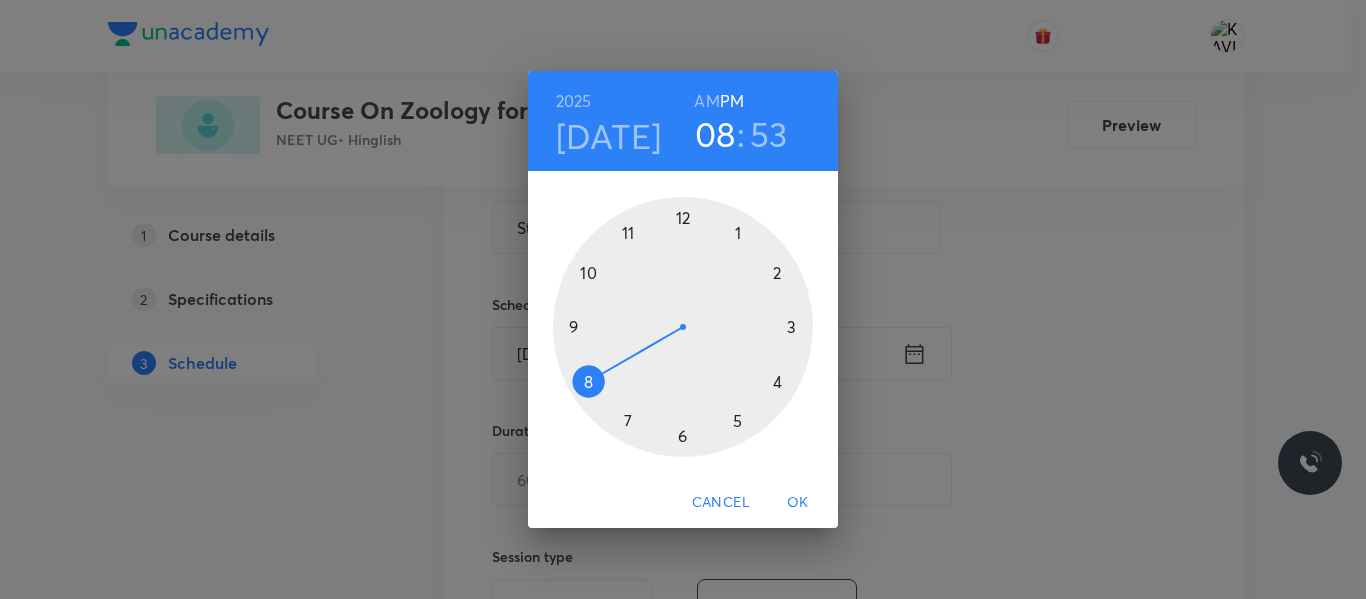 click at bounding box center [683, 327] 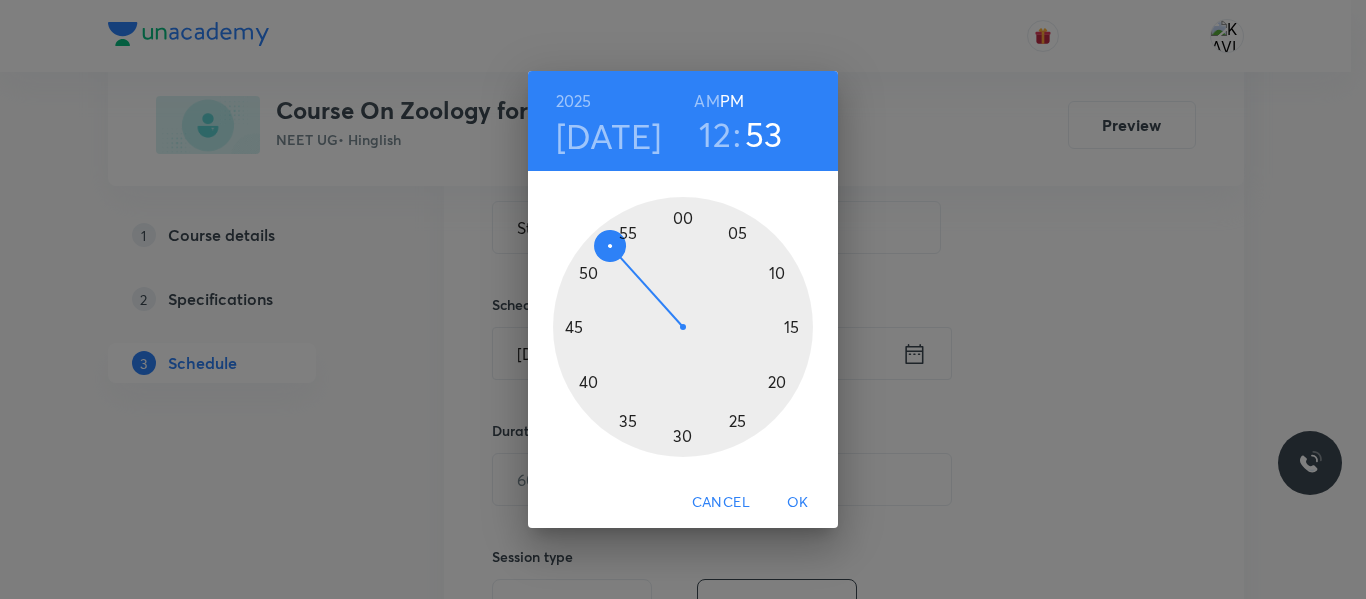 click at bounding box center (683, 327) 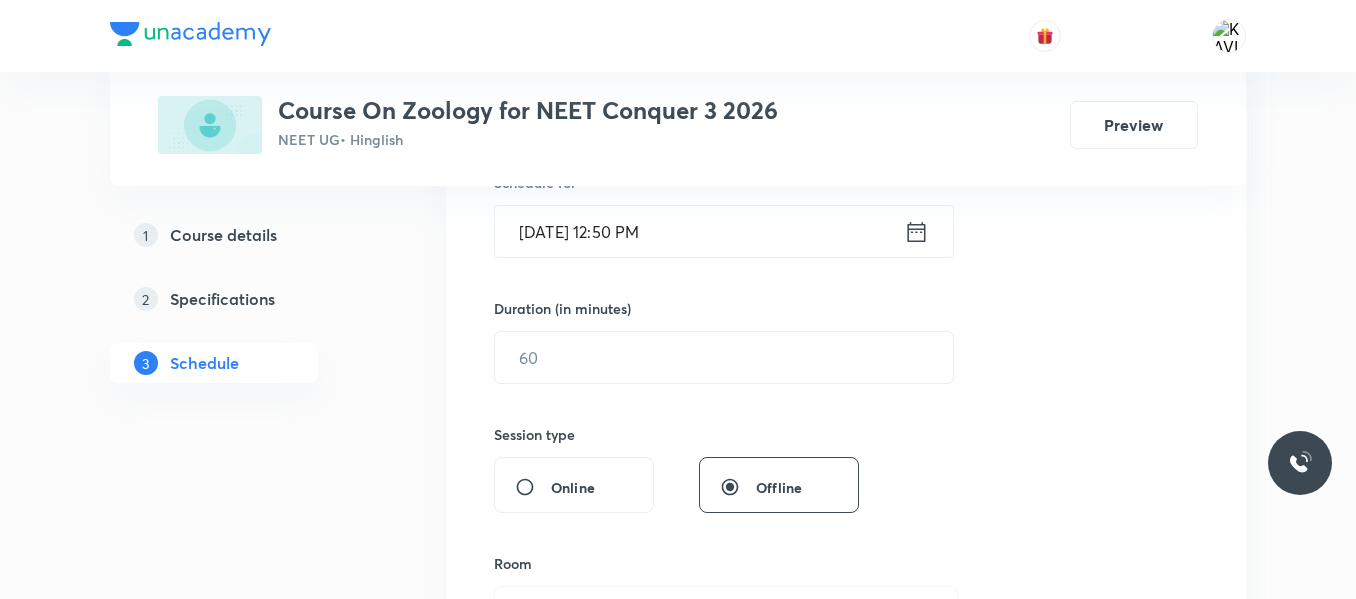 scroll, scrollTop: 522, scrollLeft: 0, axis: vertical 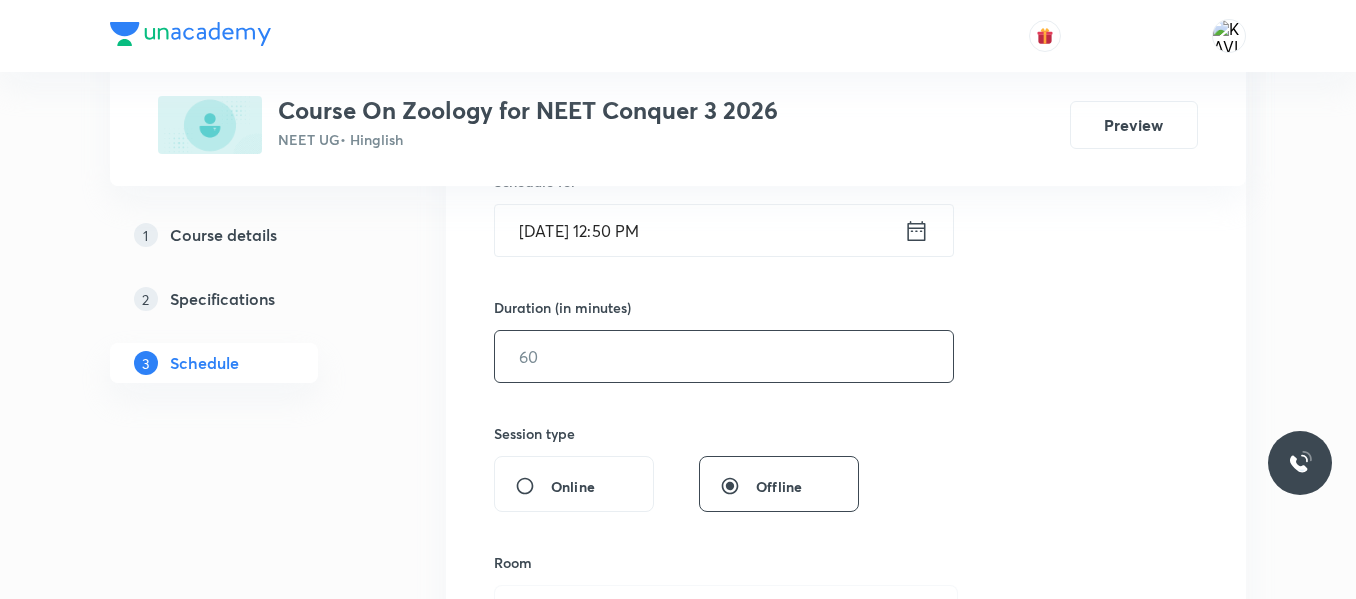 click at bounding box center [724, 356] 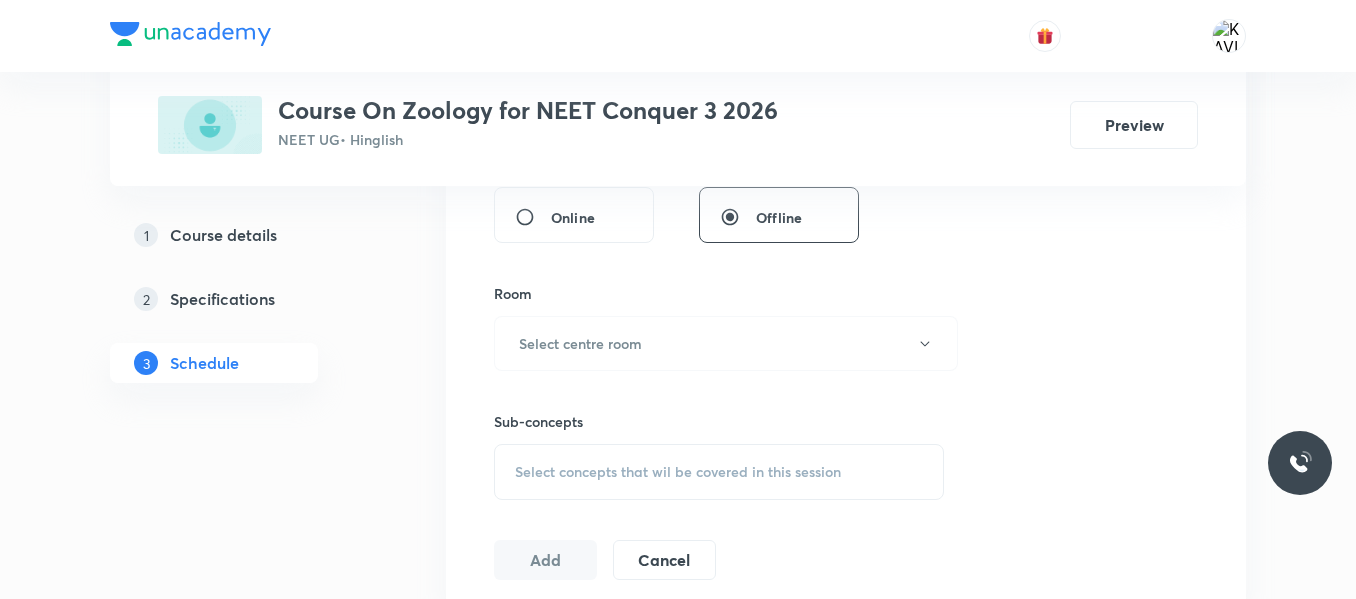 scroll, scrollTop: 794, scrollLeft: 0, axis: vertical 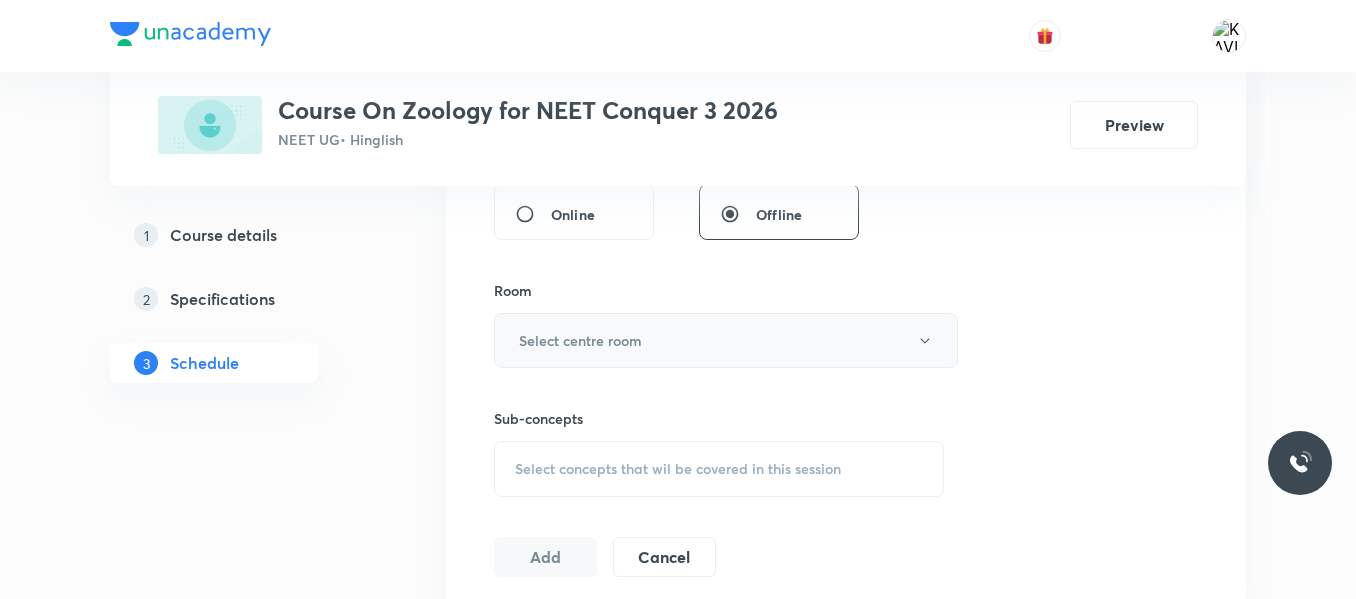 type on "75" 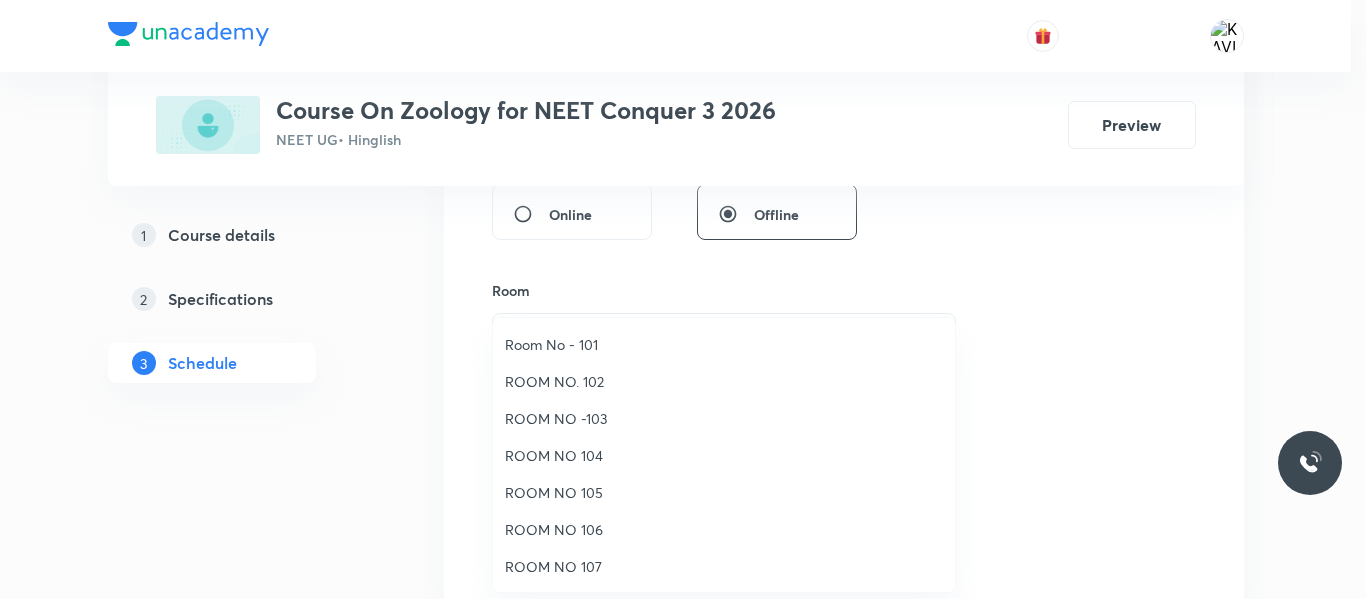 click on "ROOM NO 104" at bounding box center (724, 455) 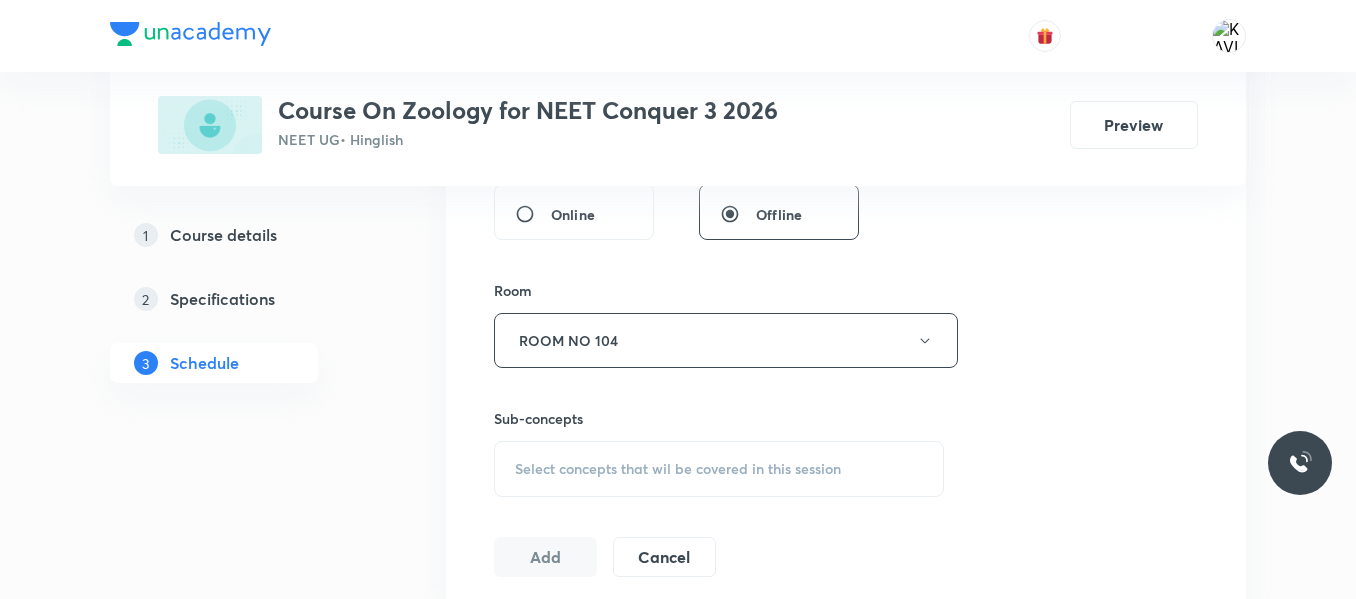 scroll, scrollTop: 986, scrollLeft: 0, axis: vertical 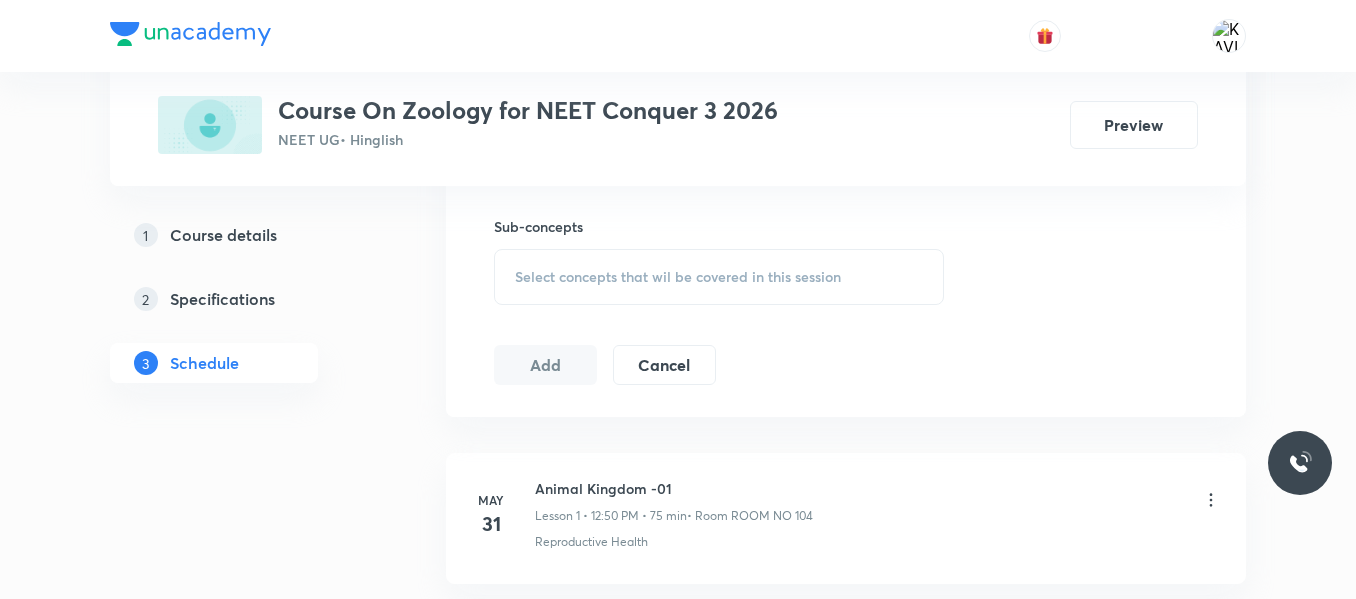click on "Select concepts that wil be covered in this session" at bounding box center [719, 277] 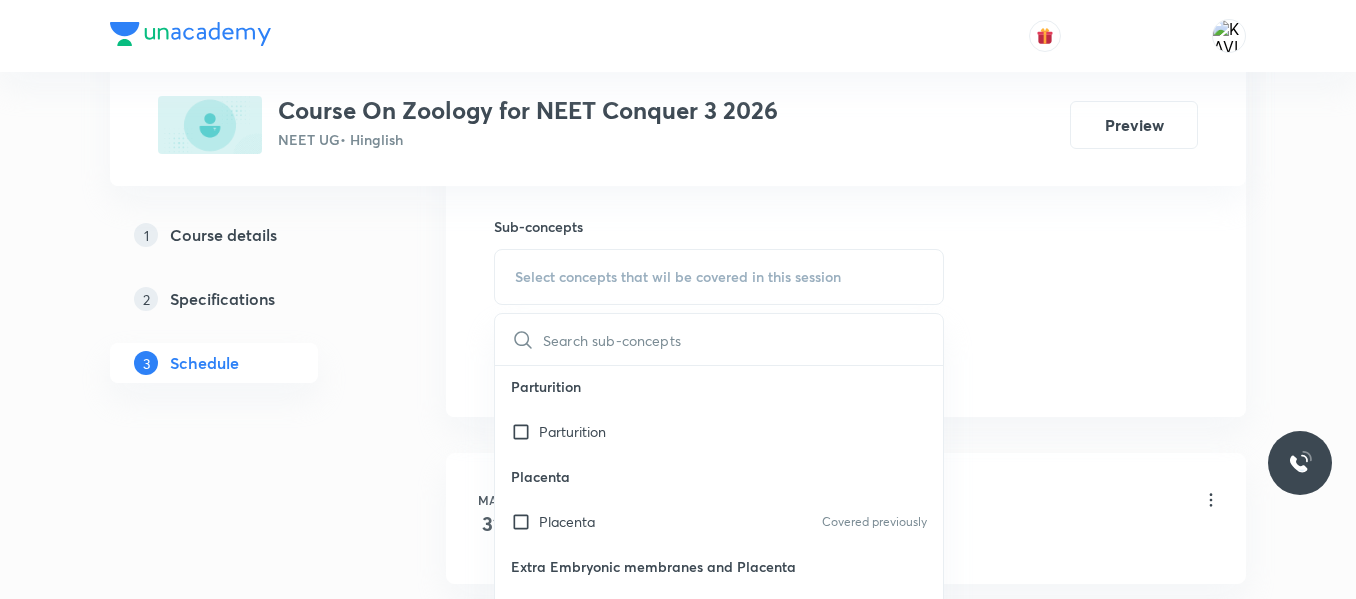 scroll, scrollTop: 855, scrollLeft: 0, axis: vertical 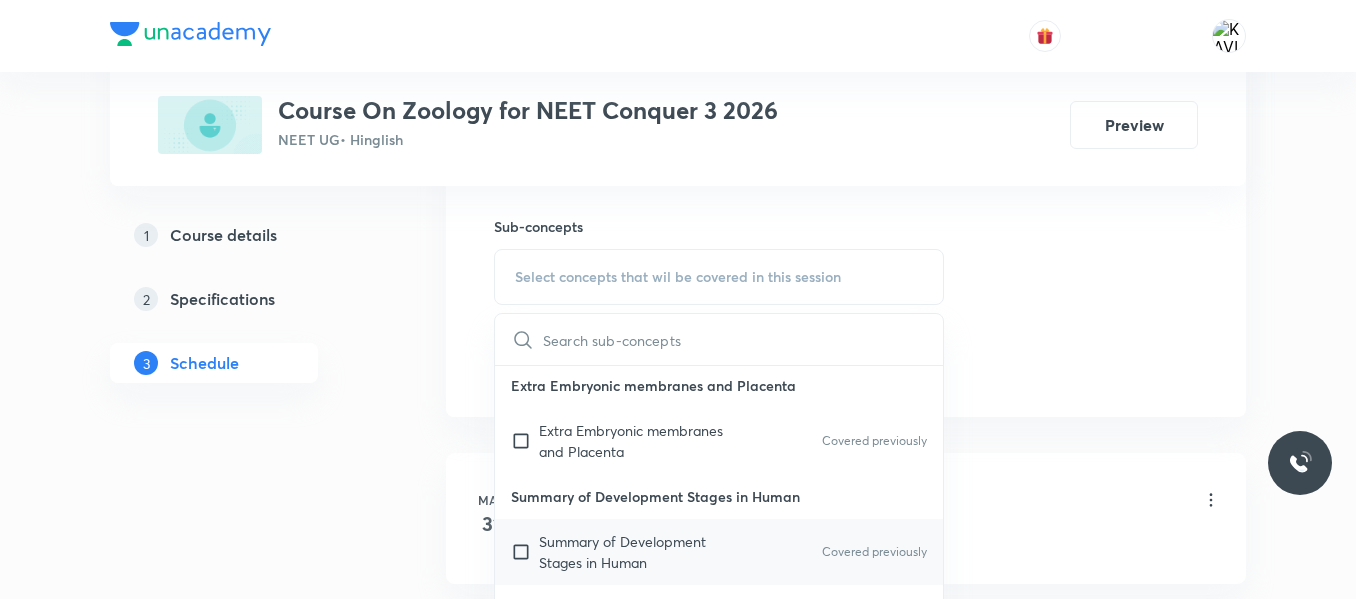 click on "Summary of Development Stages in Human" at bounding box center (640, 552) 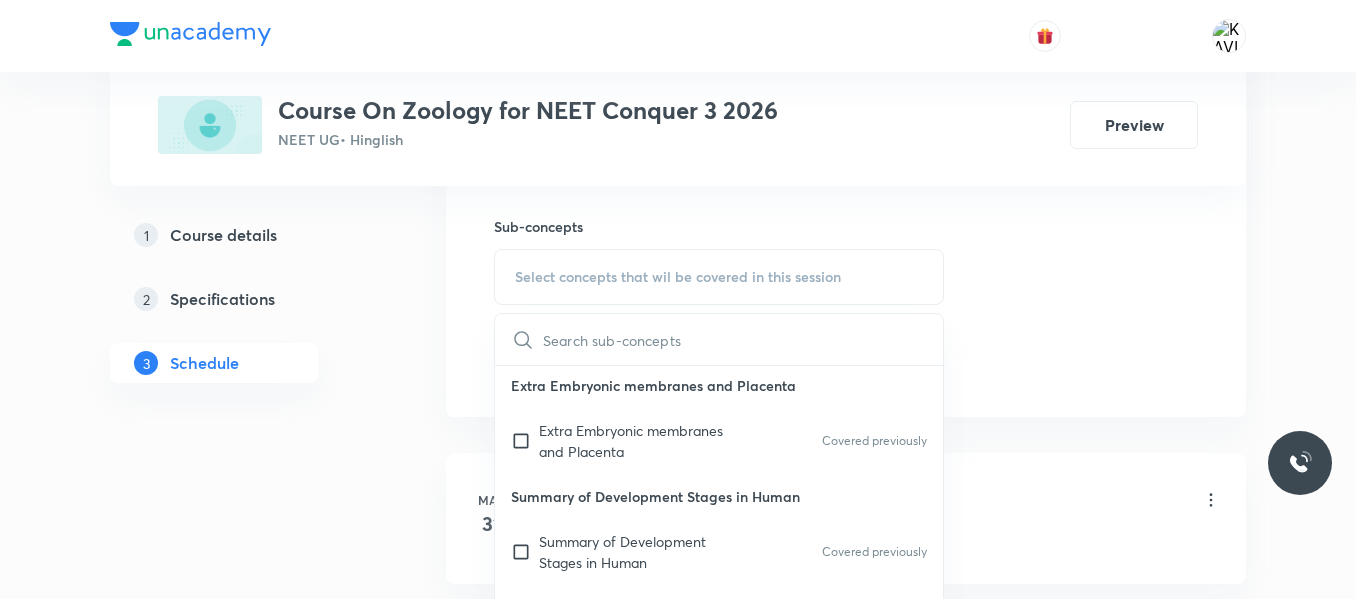 checkbox on "true" 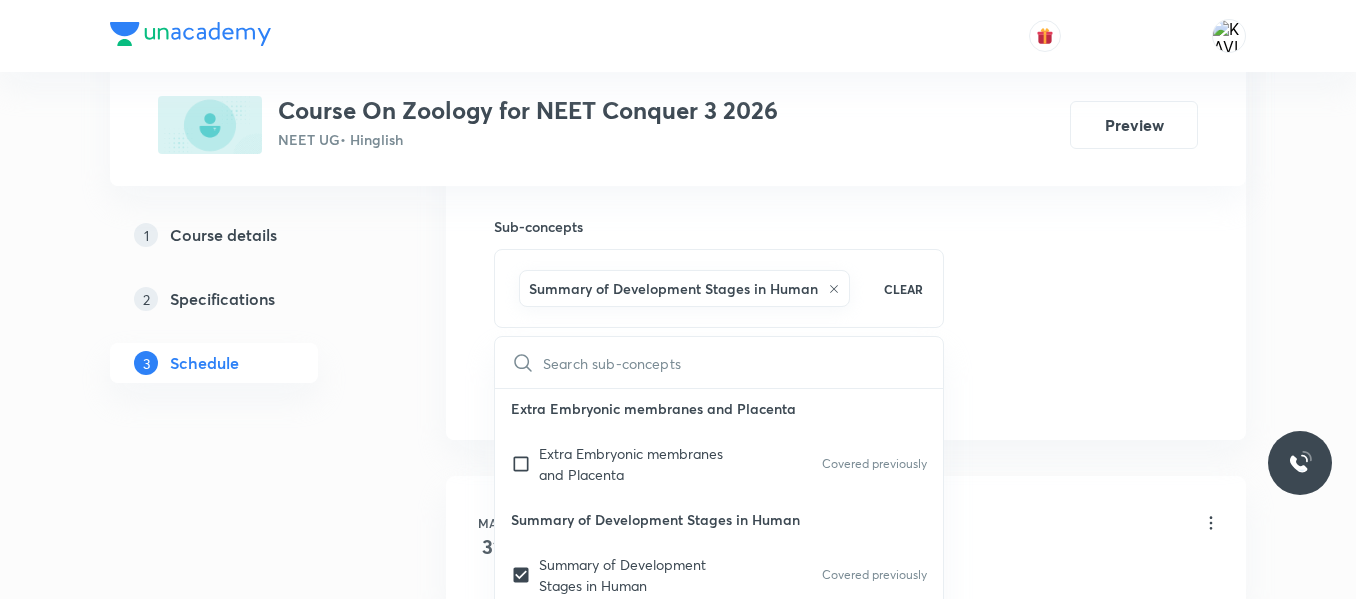 click on "Session  19 Live class Session title 37/99 Structural Organisation in animal -09 ​ Schedule for Jul 10, 2025, 12:50 PM ​ Duration (in minutes) 75 ​   Session type Online Offline Room ROOM NO 104 Sub-concepts Summary of Development Stages in Human CLEAR ​ Reproductive Health Reproductive Health Covered previously Population Stabilization and Birth Control Population Stabilization and Birth Control Covered previously Medical termination of Pregnancy (MTP) Medical termination of Pregnancy (MTP) Sexually Transmitted Infections (STIs) Sexually Transmitted Infections (STIs) Infertility Infertility Female Reproductive System Female Reproductive System Covered previously Lactation Lactation Covered previously Parturition Parturition Placenta Placenta Covered previously Extra Embryonic membranes and Placenta Extra Embryonic membranes and Placenta Covered previously Summary of Development Stages in Human Summary of Development Stages in Human Covered previously General Stage of Embryonic Development Cleavage" at bounding box center [846, -73] 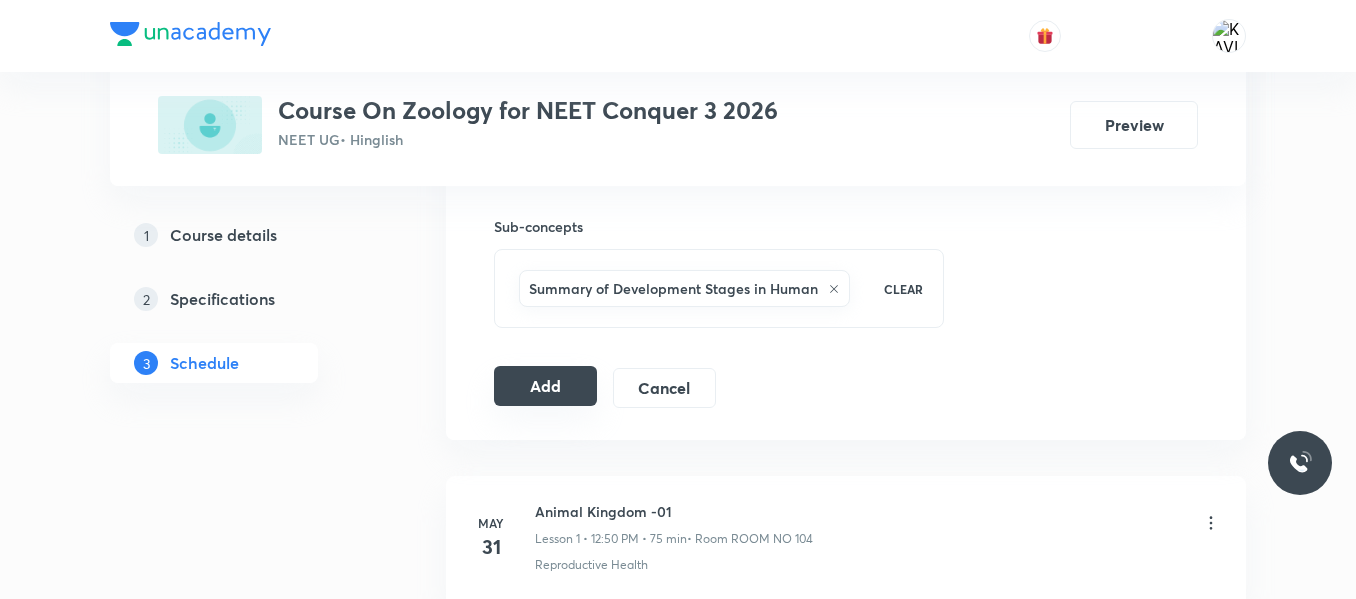 click on "Add" at bounding box center [545, 386] 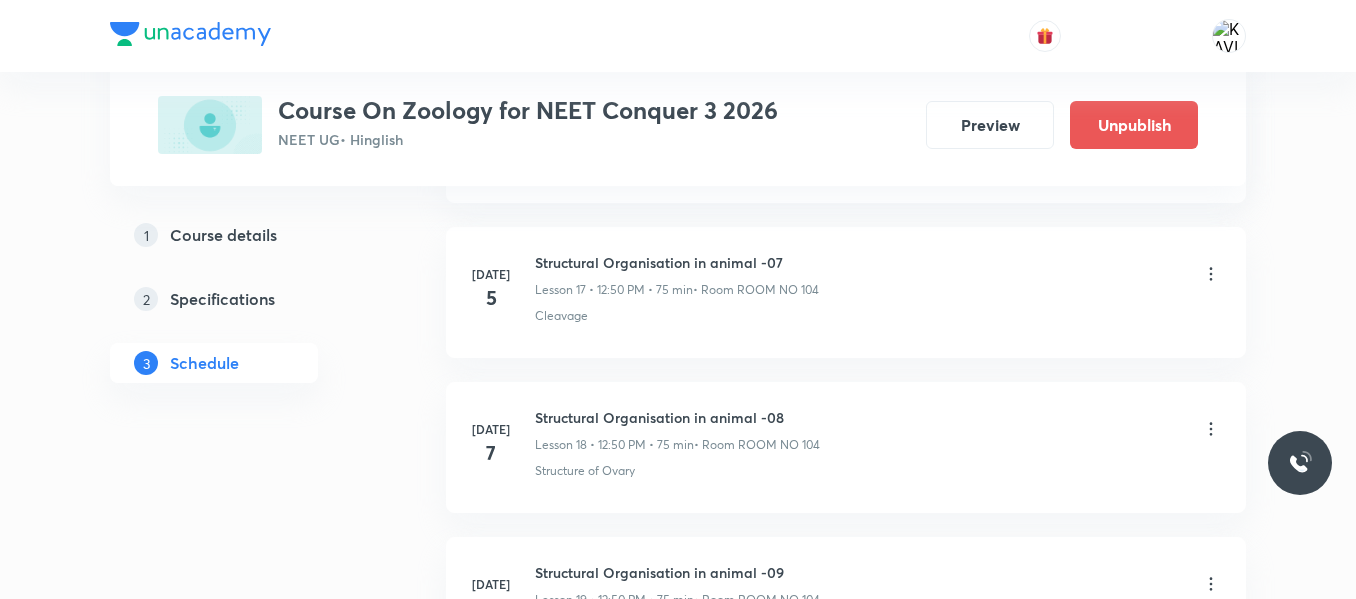 scroll, scrollTop: 3030, scrollLeft: 0, axis: vertical 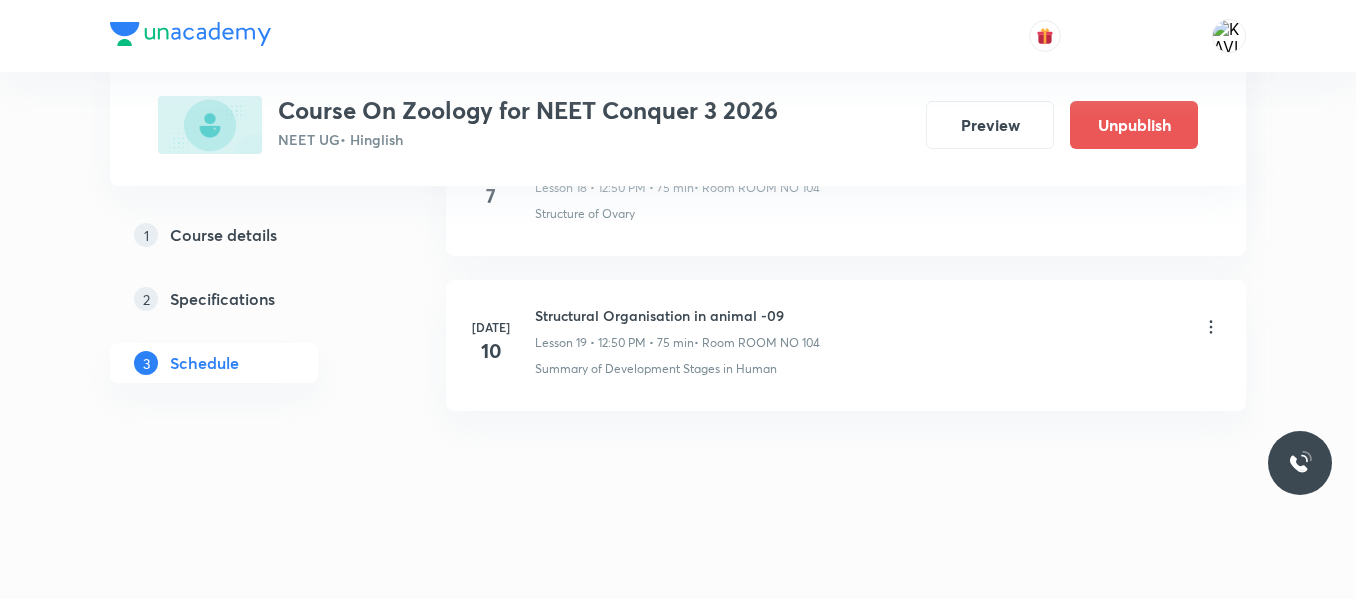 click 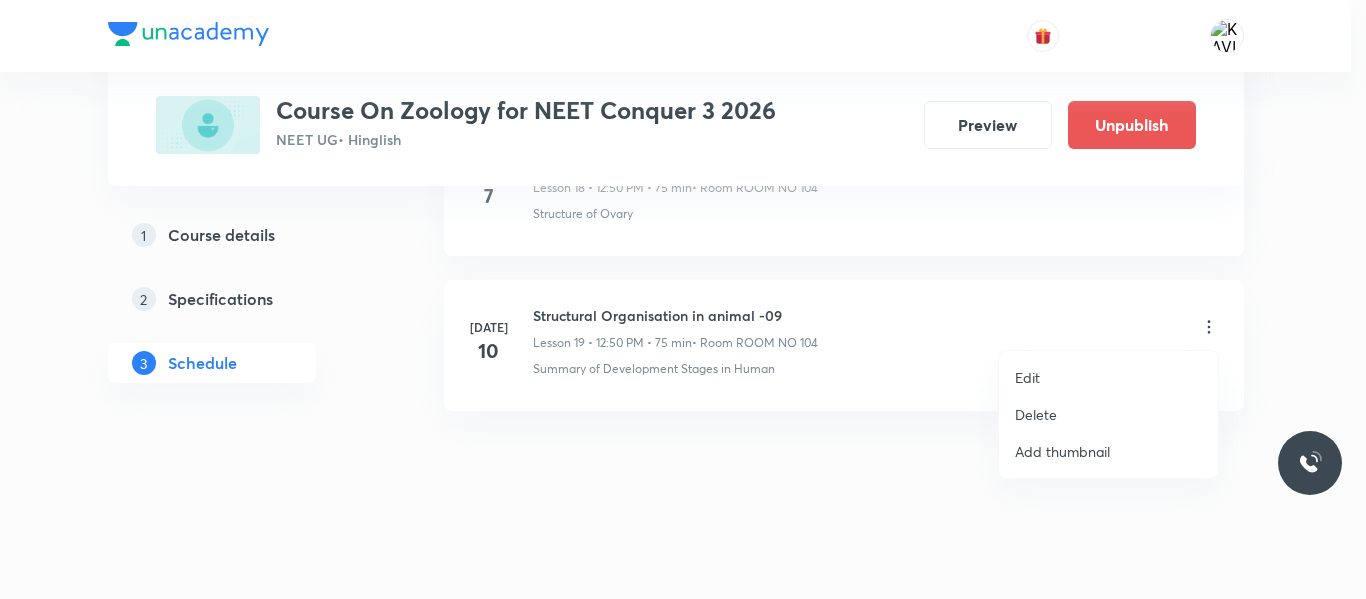 click on "Edit" at bounding box center [1027, 377] 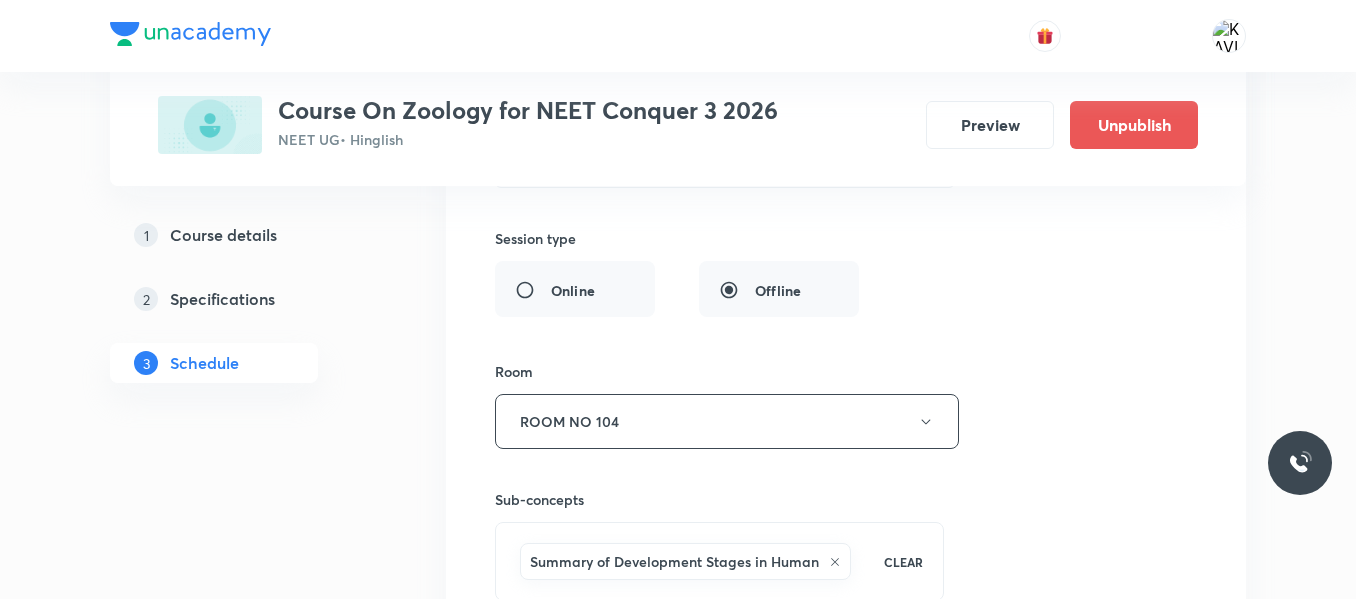 scroll, scrollTop: 3505, scrollLeft: 0, axis: vertical 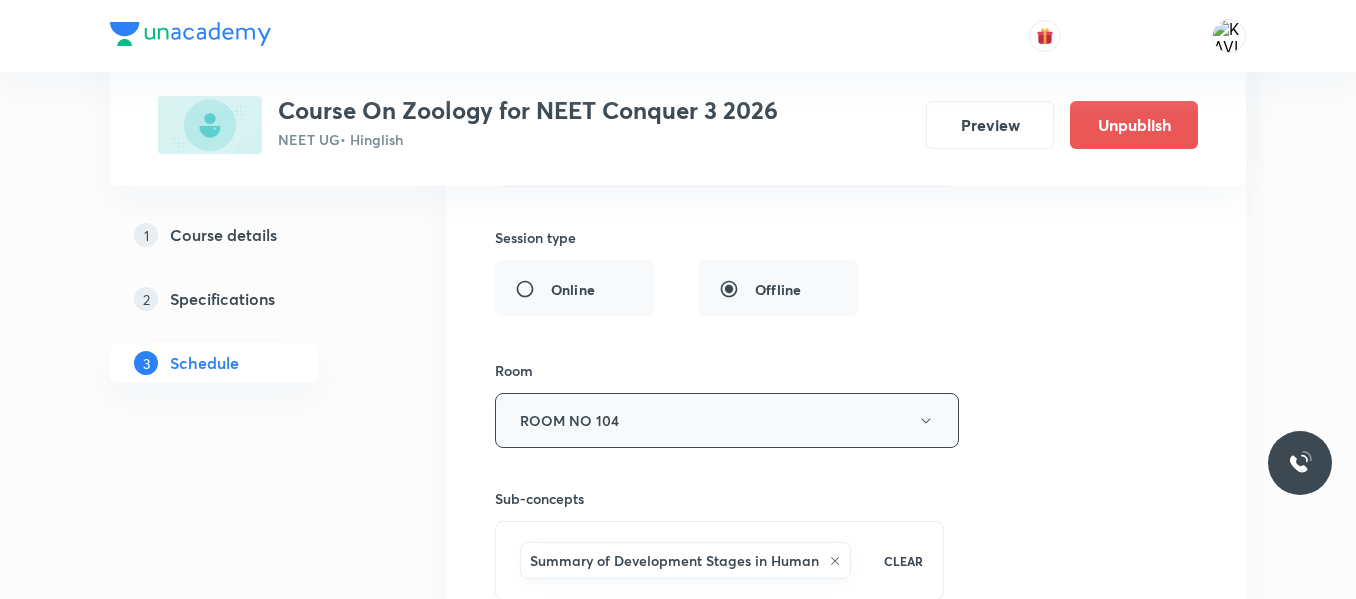 click on "ROOM NO 104" at bounding box center (727, 420) 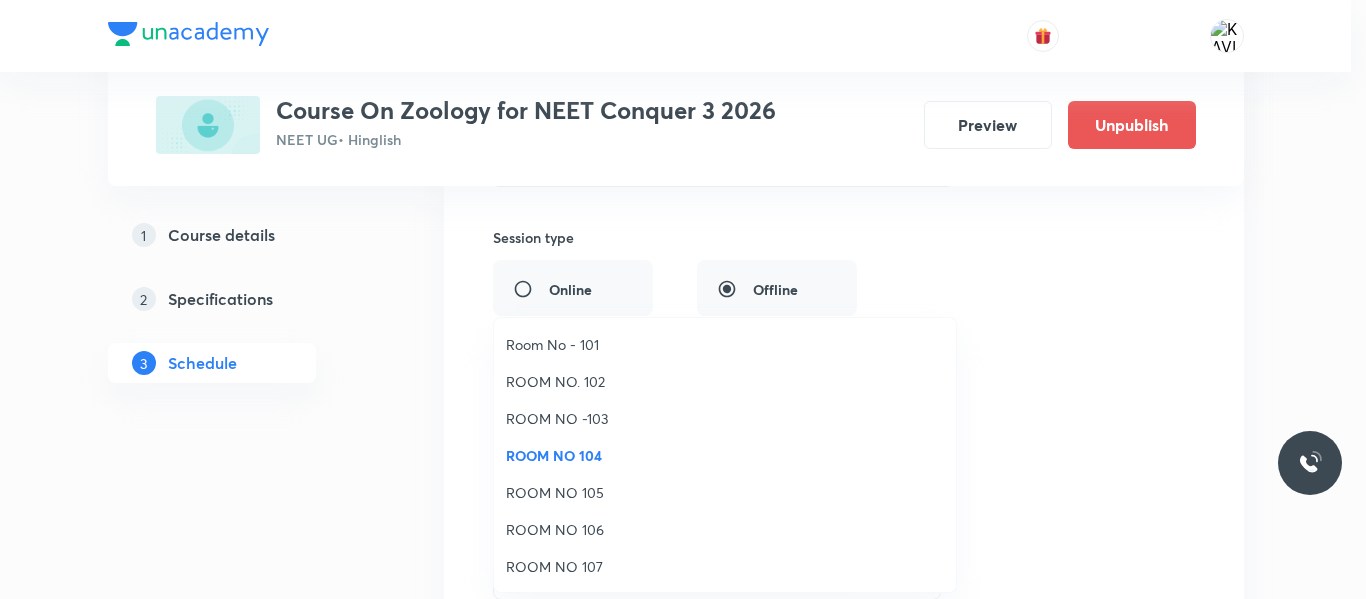 click on "ROOM NO. 102" at bounding box center (725, 381) 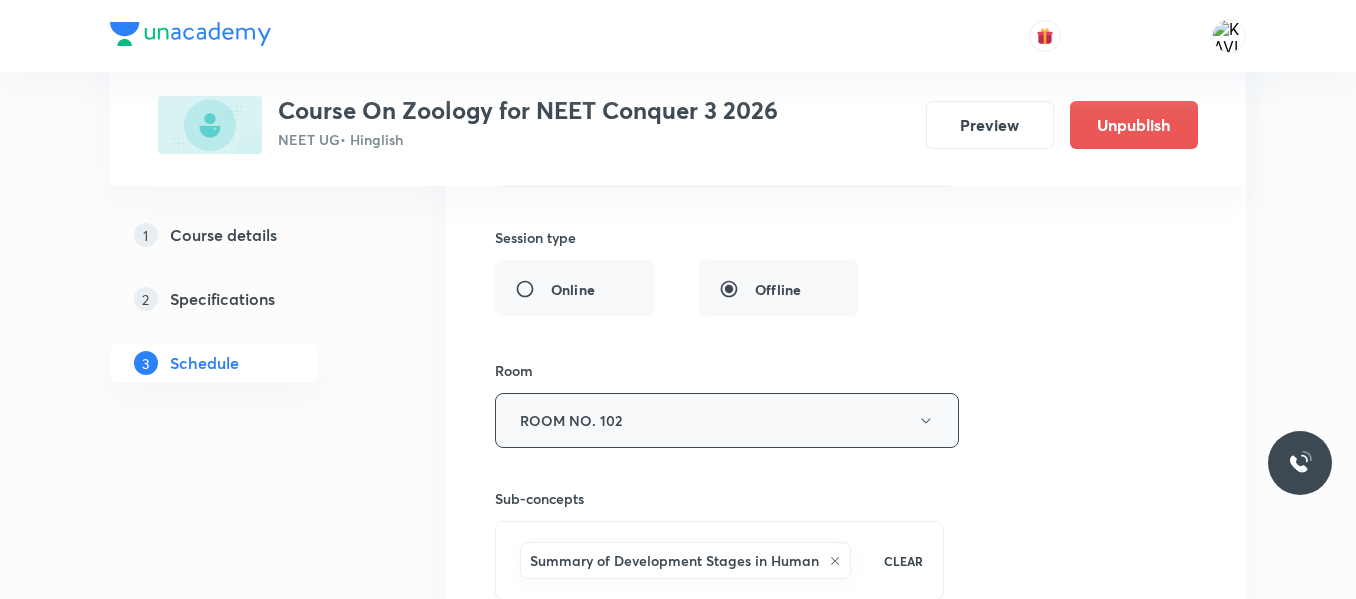 scroll, scrollTop: 3676, scrollLeft: 0, axis: vertical 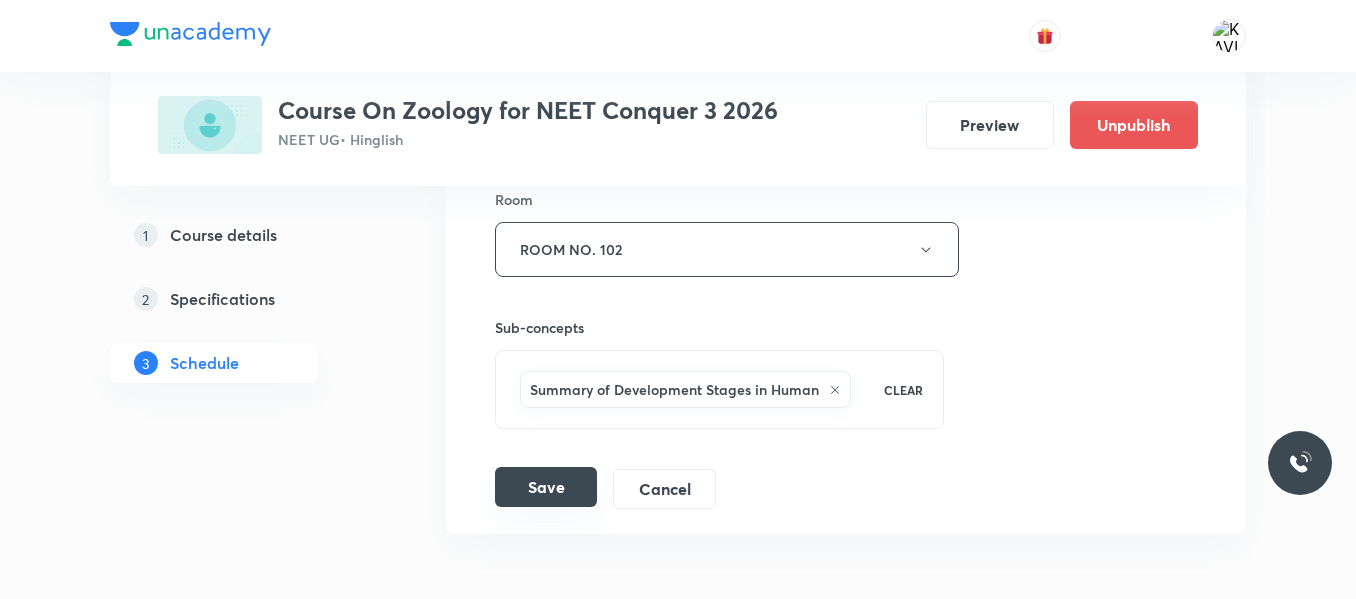 click on "Save" at bounding box center (546, 487) 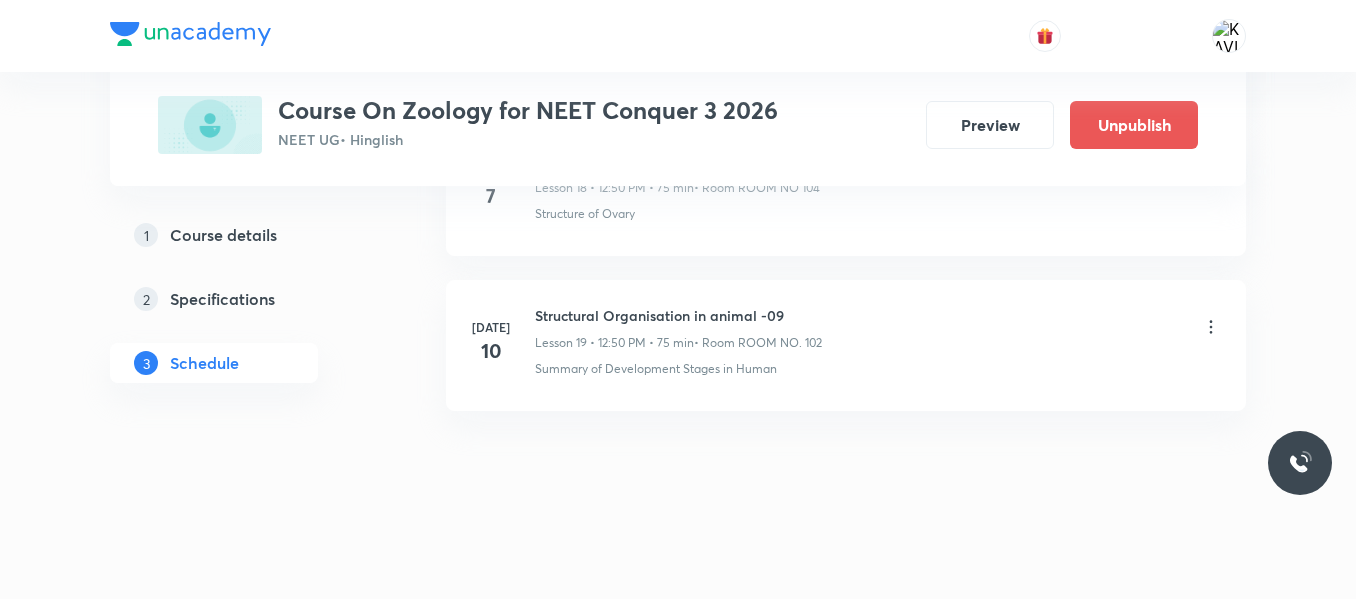 scroll, scrollTop: 3030, scrollLeft: 0, axis: vertical 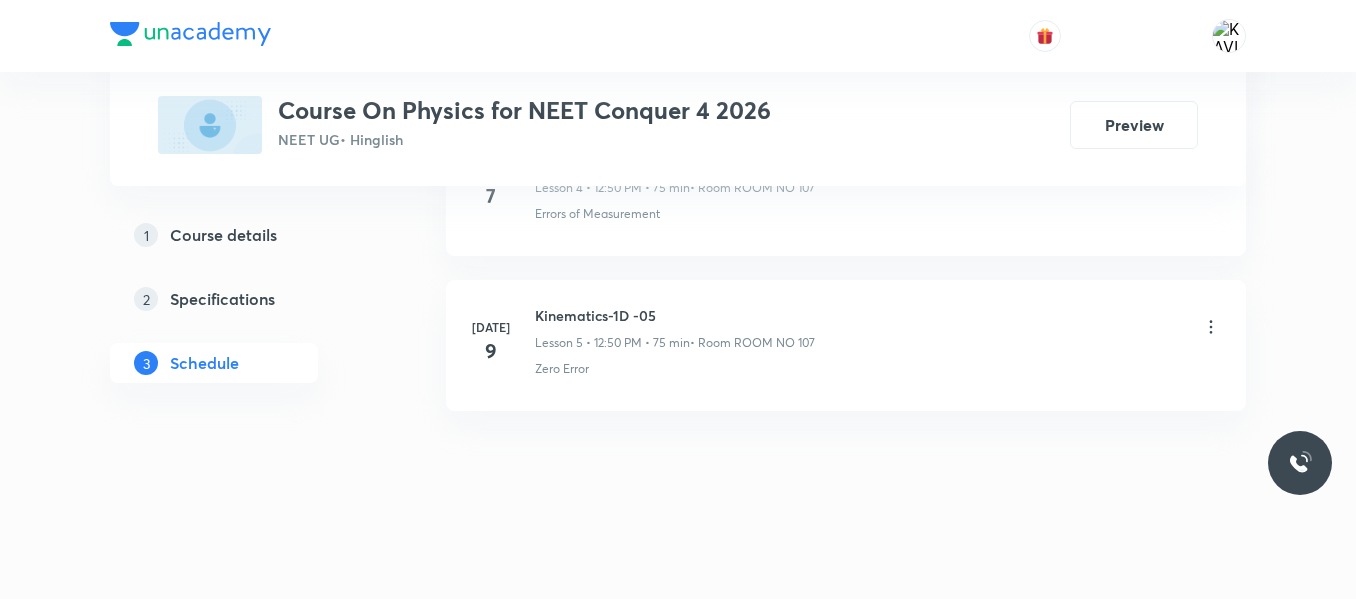 click on "Kinematics-1D -05" at bounding box center [675, 315] 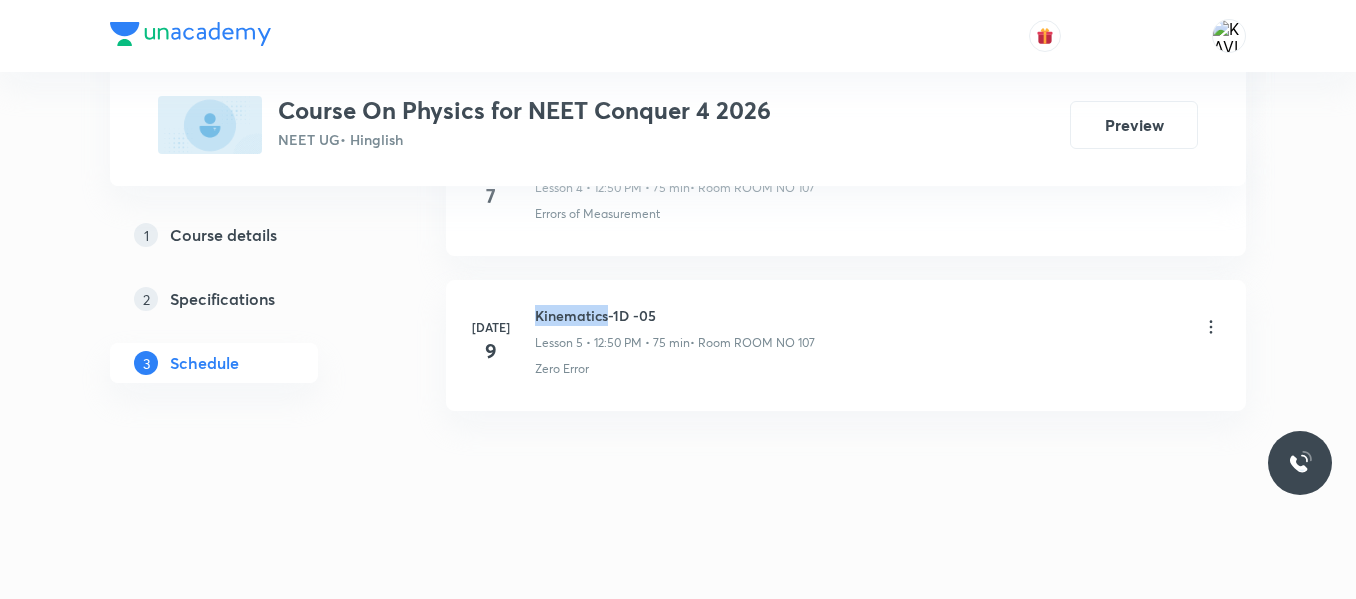 click on "Kinematics-1D -05" at bounding box center (675, 315) 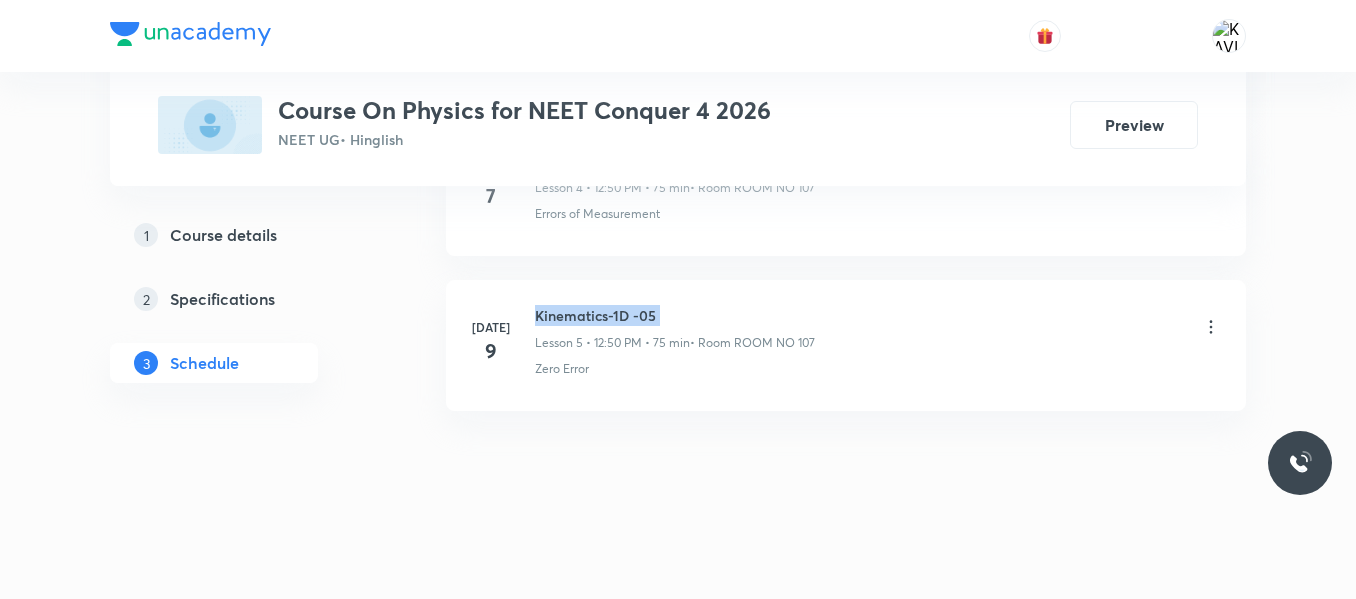 click on "Kinematics-1D -05" at bounding box center (675, 315) 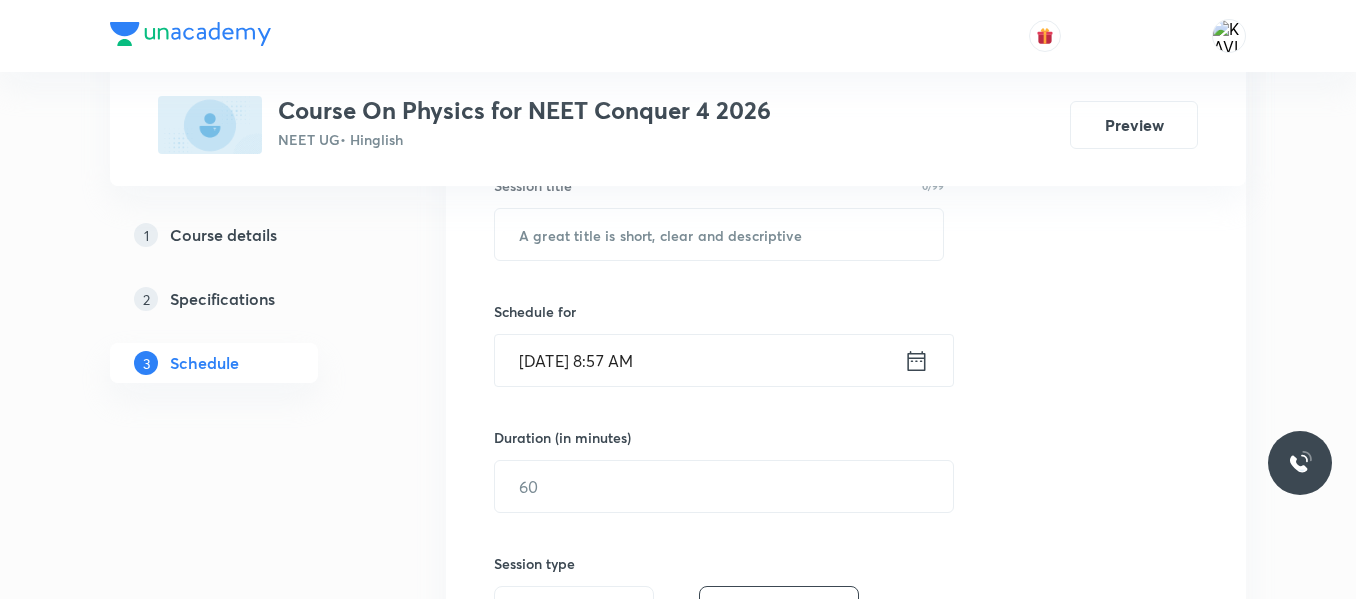 scroll, scrollTop: 400, scrollLeft: 0, axis: vertical 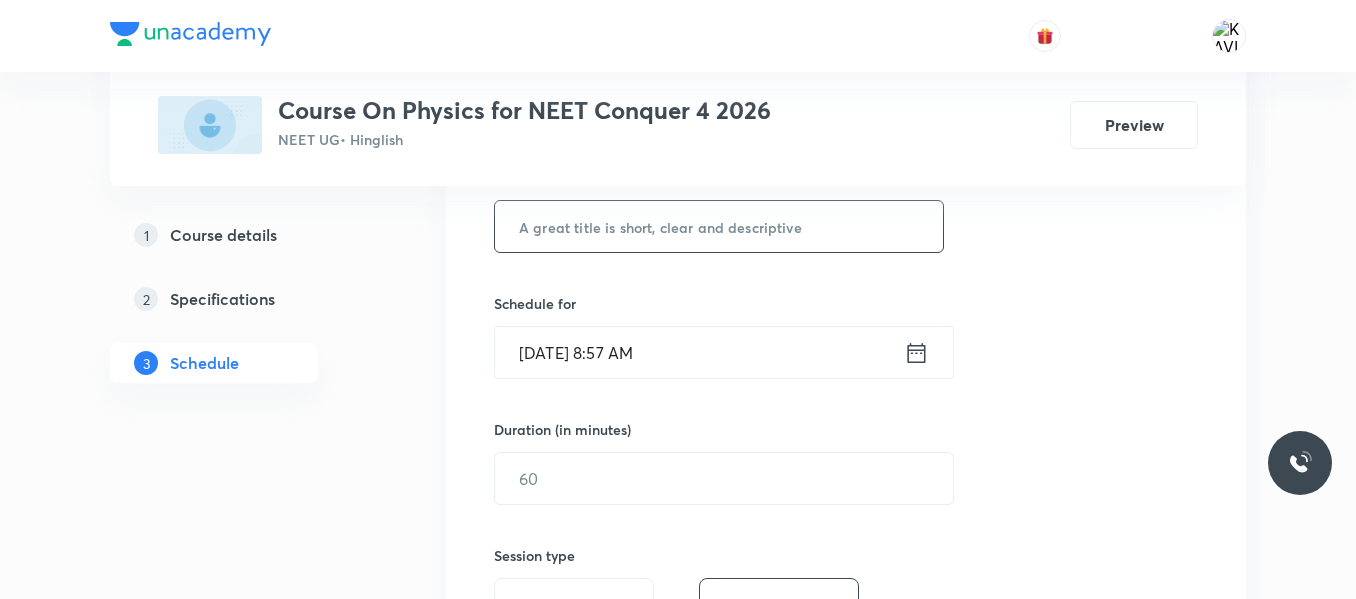 click at bounding box center [719, 226] 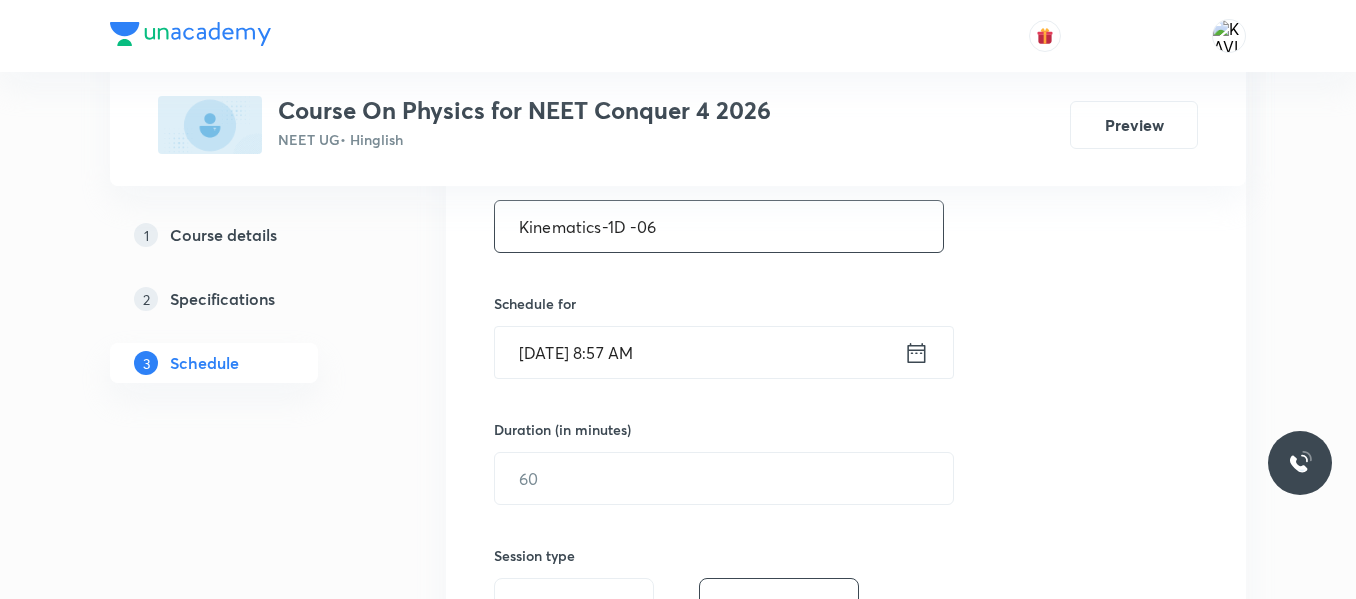 type on "Kinematics-1D -06" 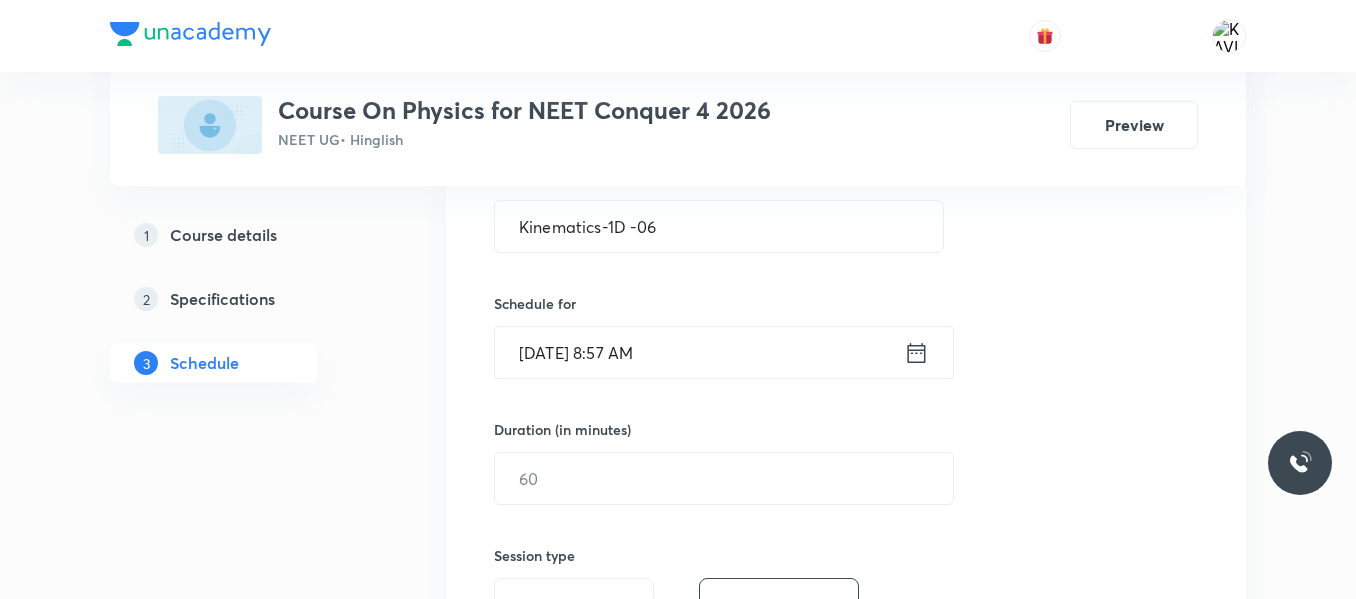 click 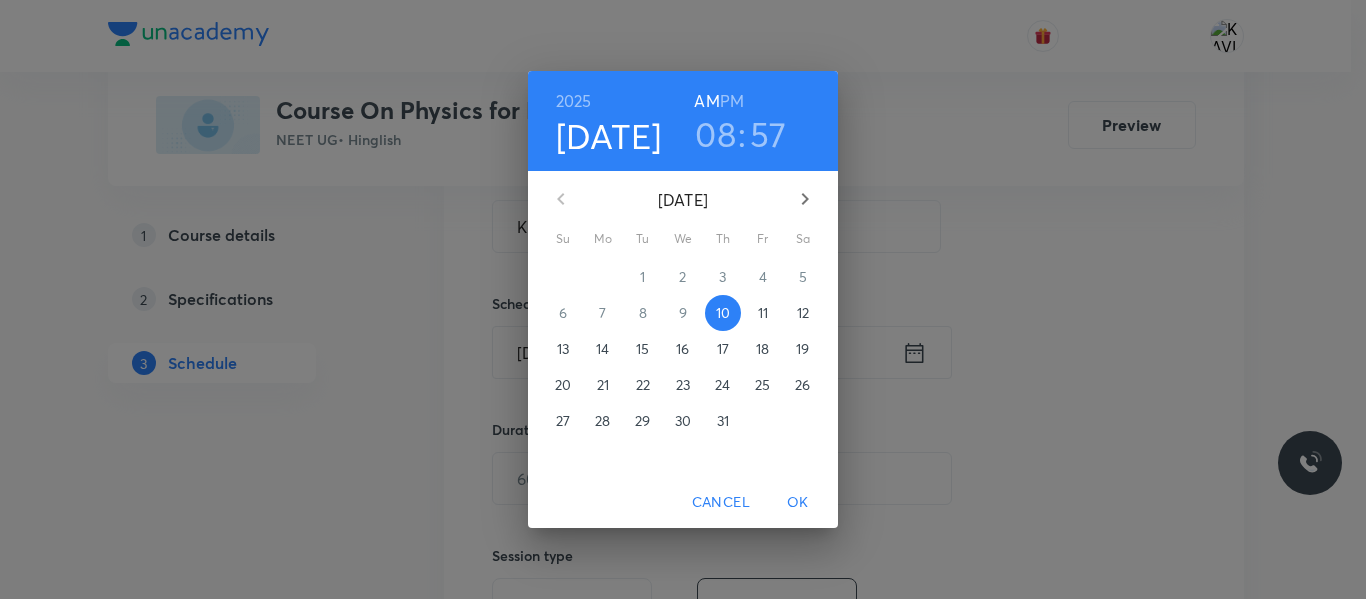 click on "08" at bounding box center (715, 134) 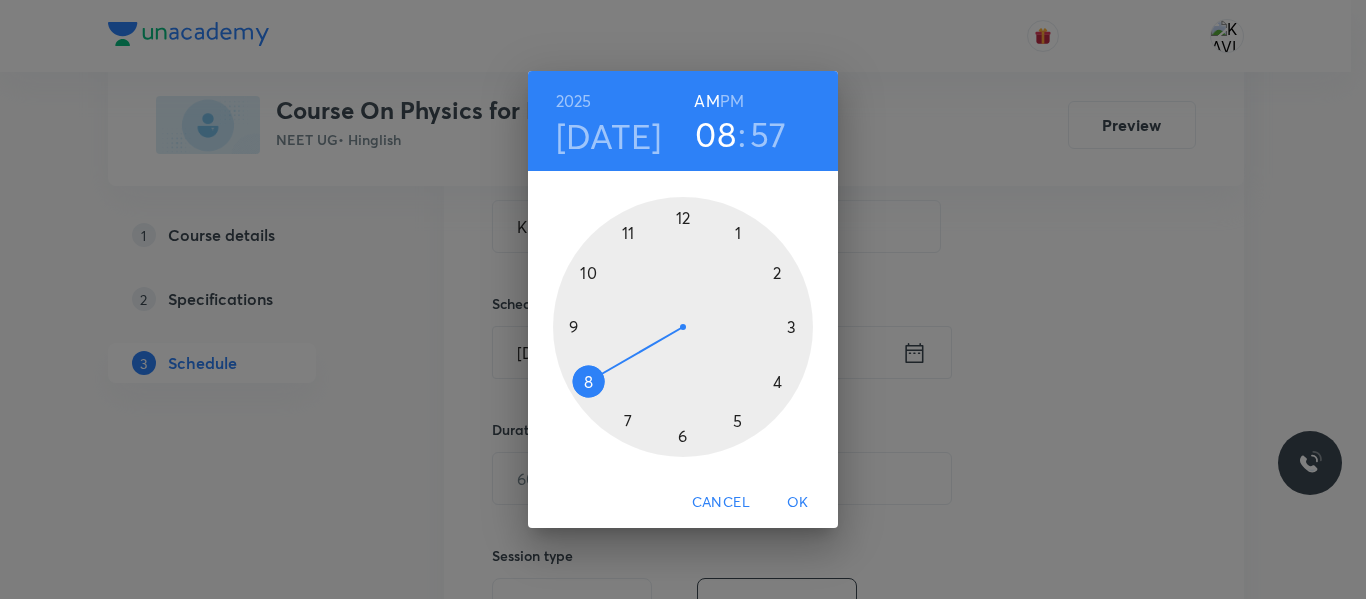 click at bounding box center (683, 327) 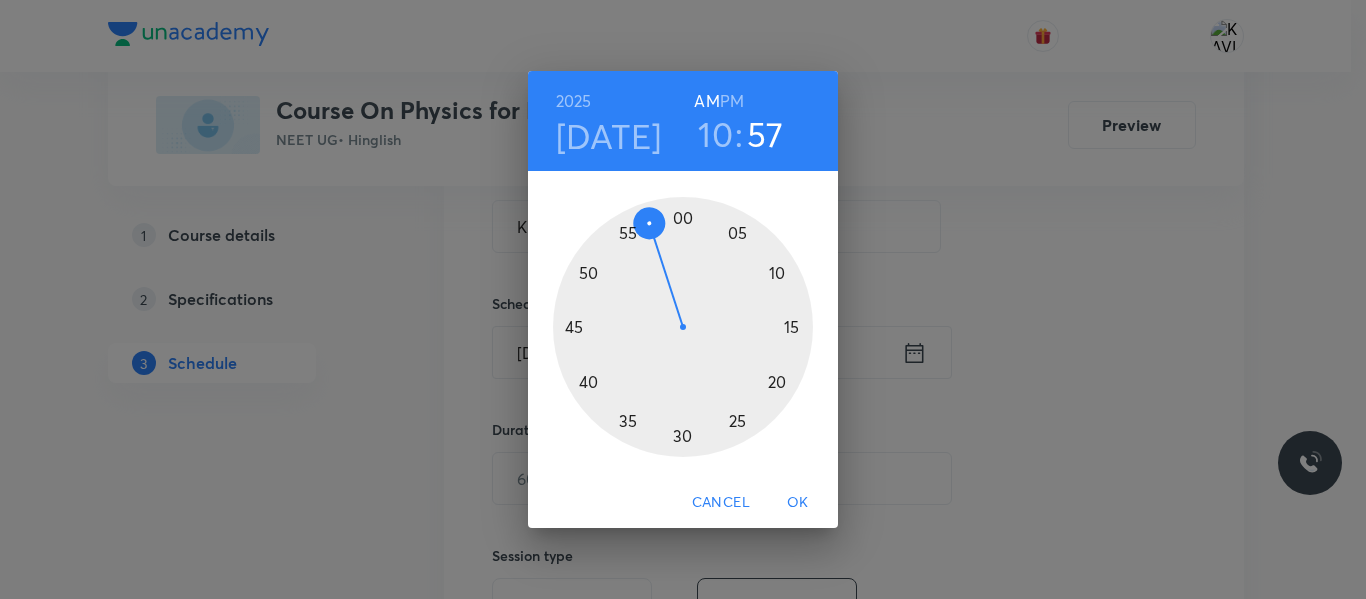 click at bounding box center [683, 327] 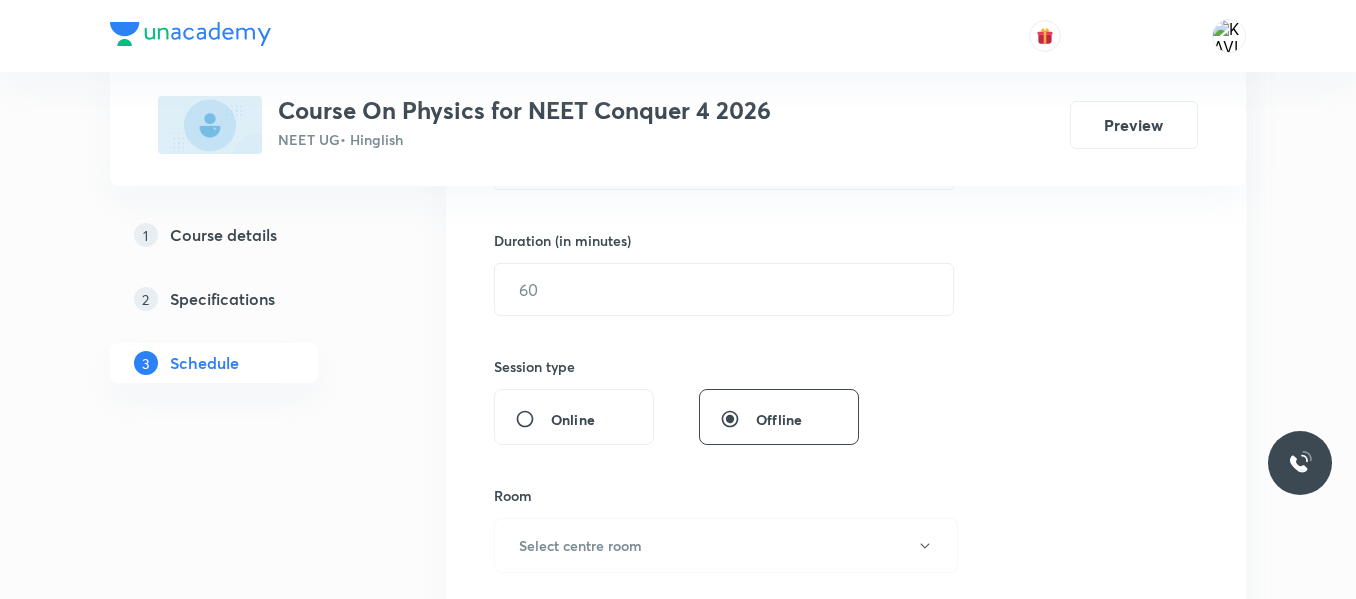 scroll, scrollTop: 590, scrollLeft: 0, axis: vertical 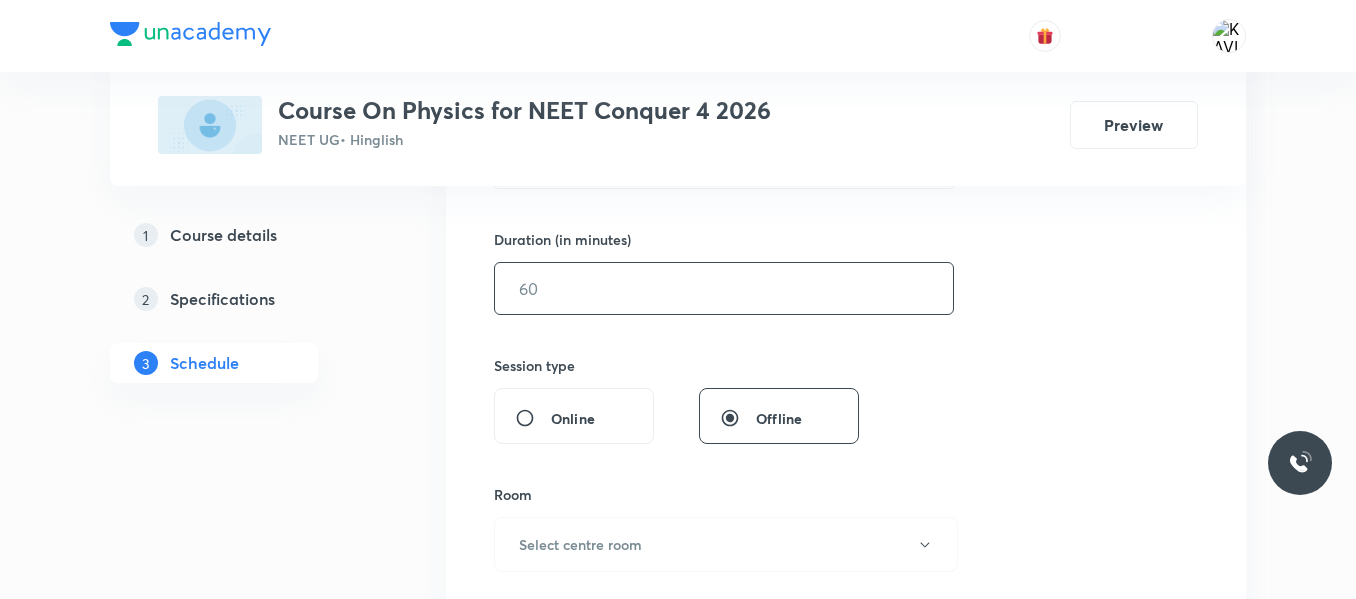 click at bounding box center (724, 288) 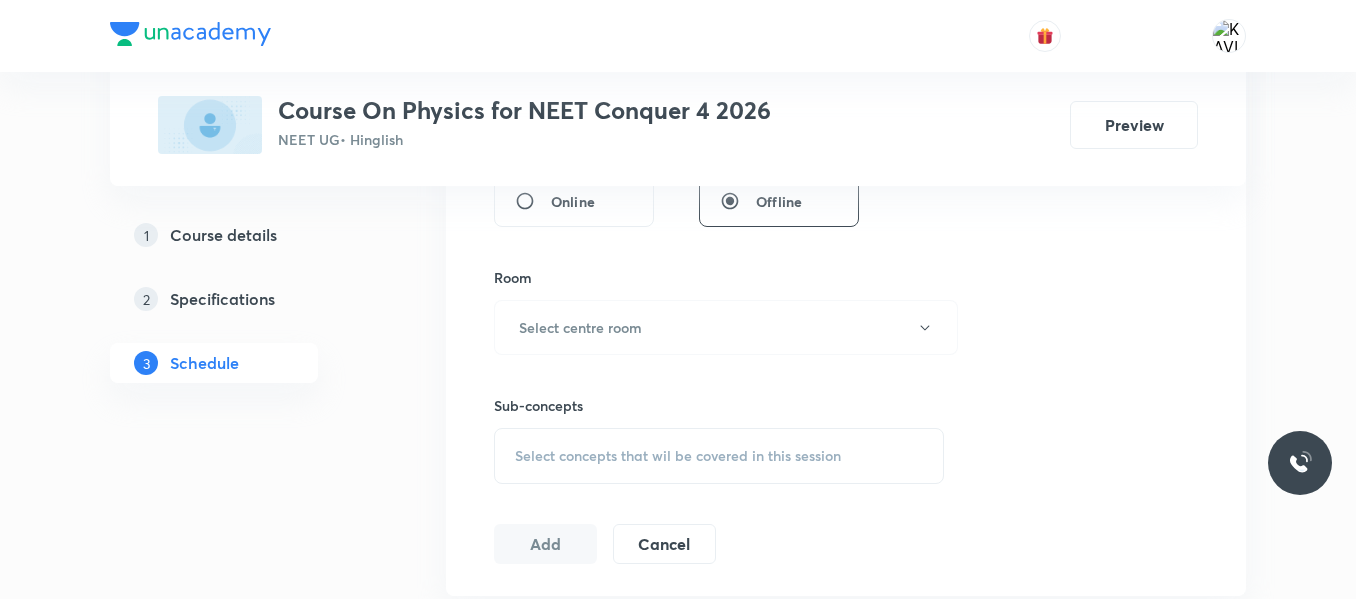 scroll, scrollTop: 808, scrollLeft: 0, axis: vertical 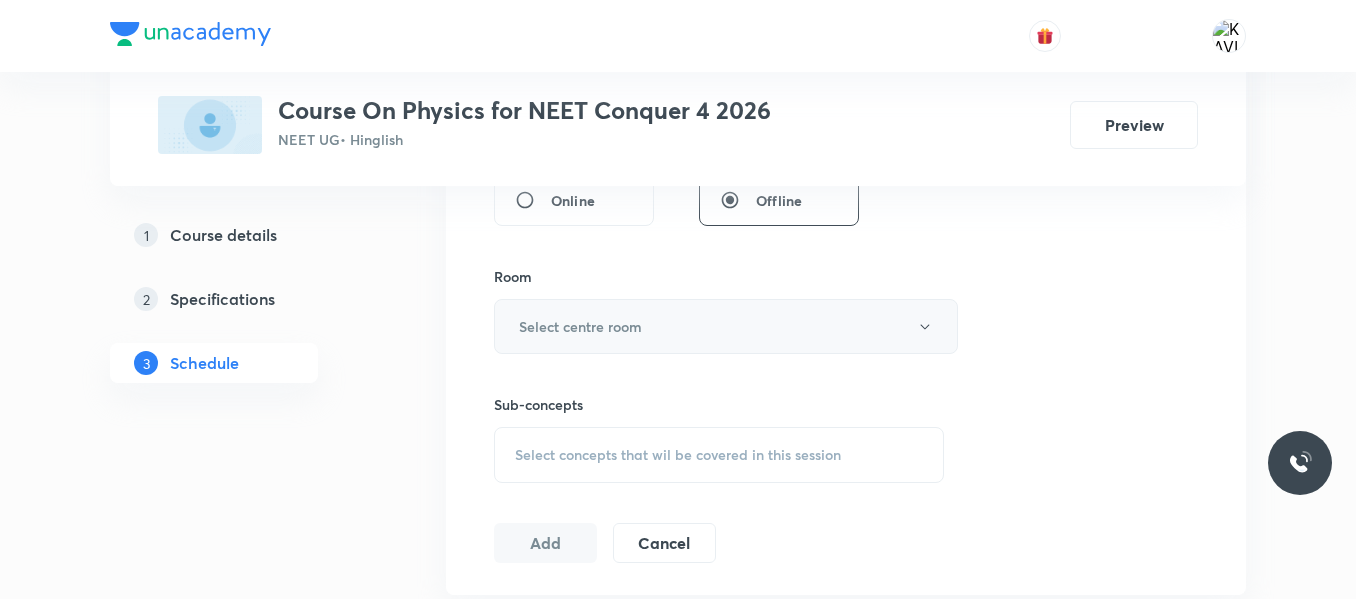 type on "75" 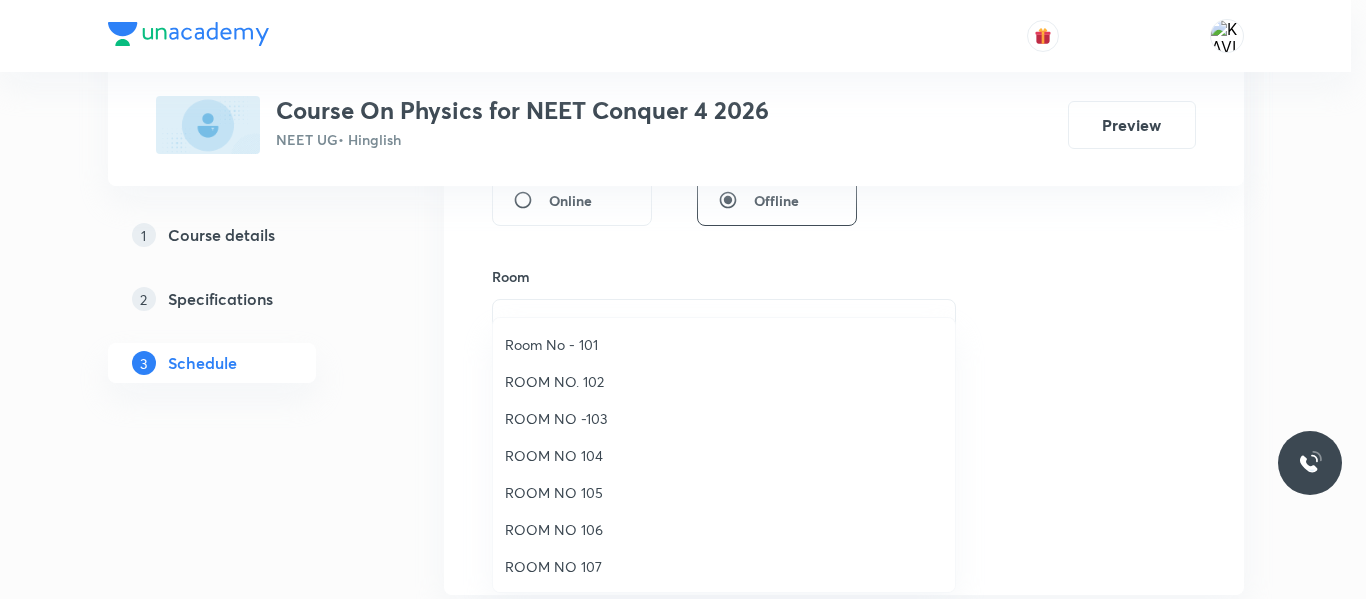 click on "ROOM NO 107" at bounding box center (724, 566) 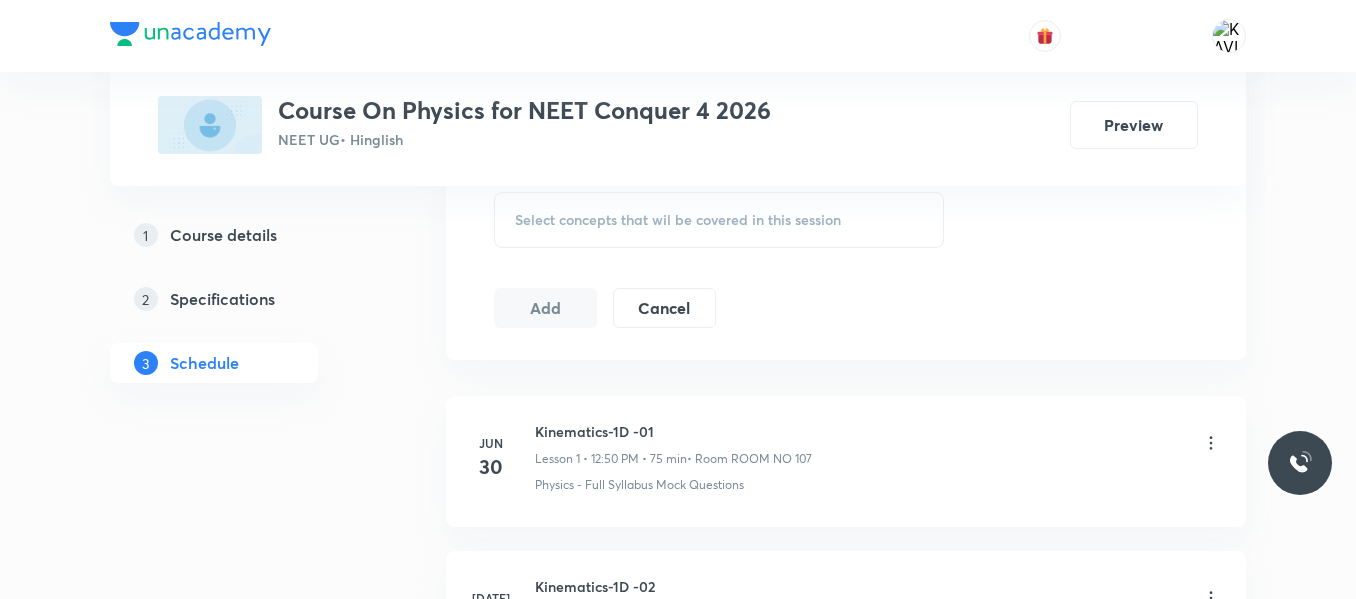 scroll, scrollTop: 1044, scrollLeft: 0, axis: vertical 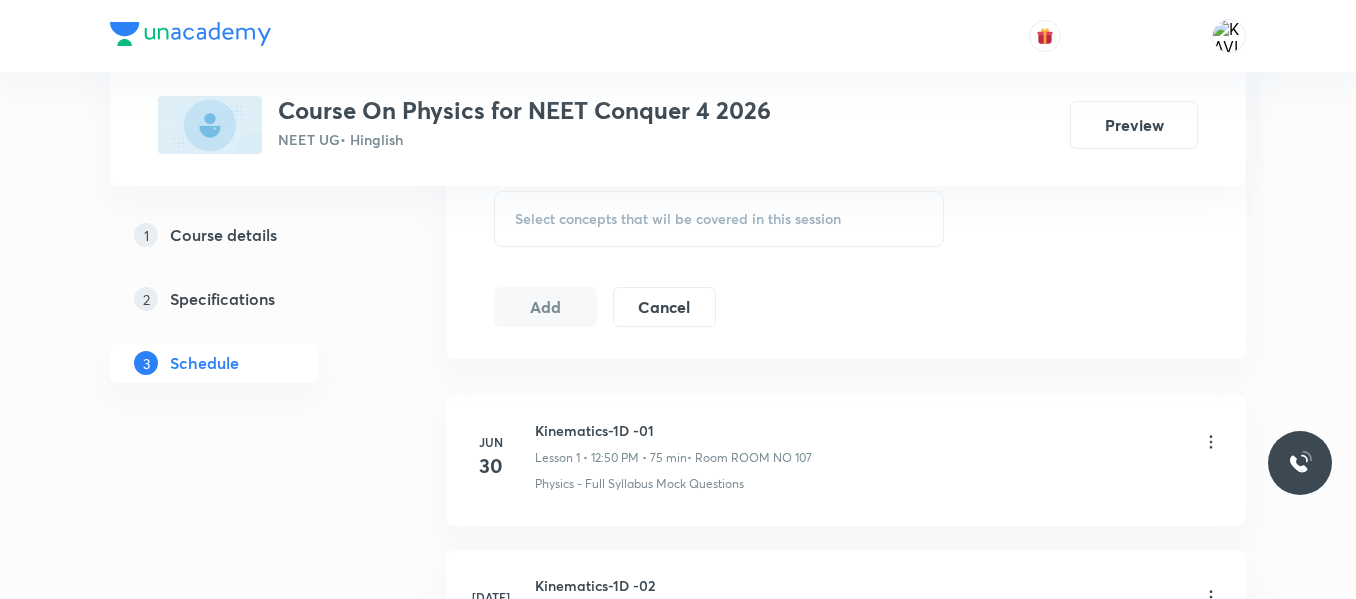 click on "Select concepts that wil be covered in this session" at bounding box center [719, 219] 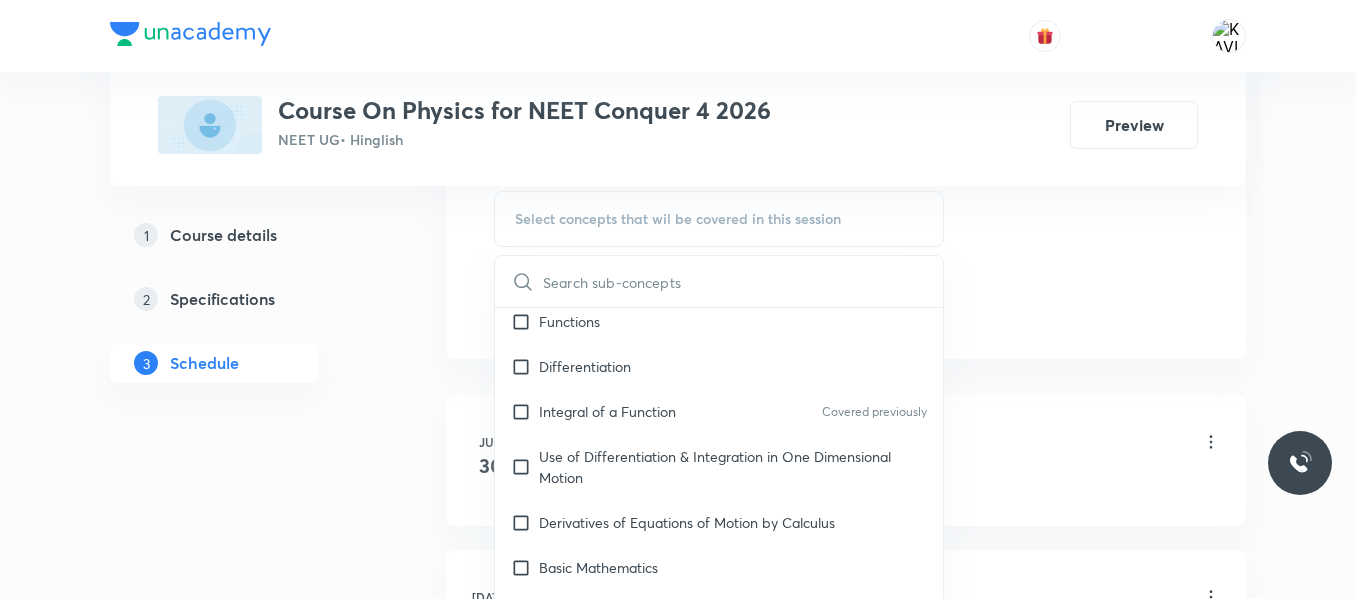 scroll, scrollTop: 1142, scrollLeft: 0, axis: vertical 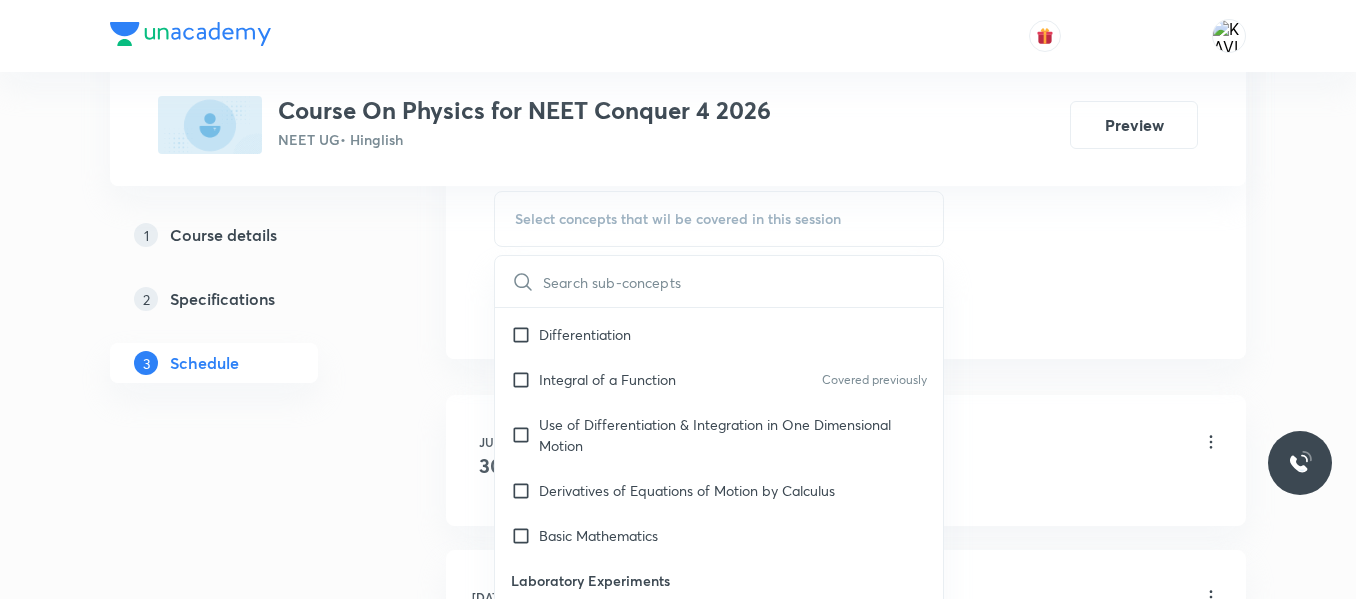 click on "Session  6 Live class Session title 17/99 Kinematics-1D -06 ​ Schedule for [DATE] 10:00 AM ​ Duration (in minutes) 75 ​   Session type Online Offline Room ROOM NO 107 Sub-concepts Select concepts that wil be covered in this session ​ Physics - Full Syllabus Mock Questions Physics - Full Syllabus Mock Questions Covered previously Physics Previous Year Question Physics Previous Year Question Units & Dimensions Physical quantity Applications of Dimensional Analysis Significant Figures Units of Physical Quantities System of Units Dimensions of Some Mathematical Functions Unit and Dimension Product of Two Vectors Subtraction of Vectors Cross Product Least Count Analysis Errors of Measurement Covered previously Vernier Callipers Screw Gauge Zero Error Covered previously Basic Mathematics Elementary Algebra Elementary Trigonometry Basic Coordinate Geometry Functions Differentiation Integral of a Function Covered previously Use of Differentiation & Integration in One Dimensional Motion Unit Vectors Add" at bounding box center (846, -143) 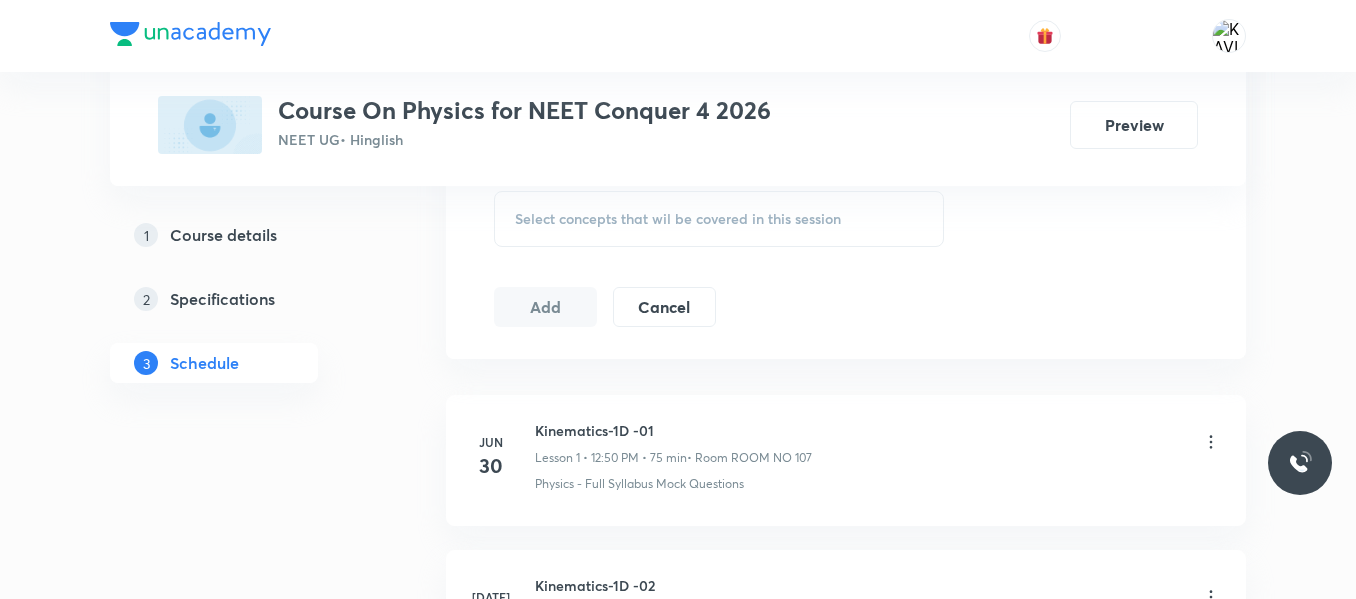 click on "Select concepts that wil be covered in this session" at bounding box center (678, 219) 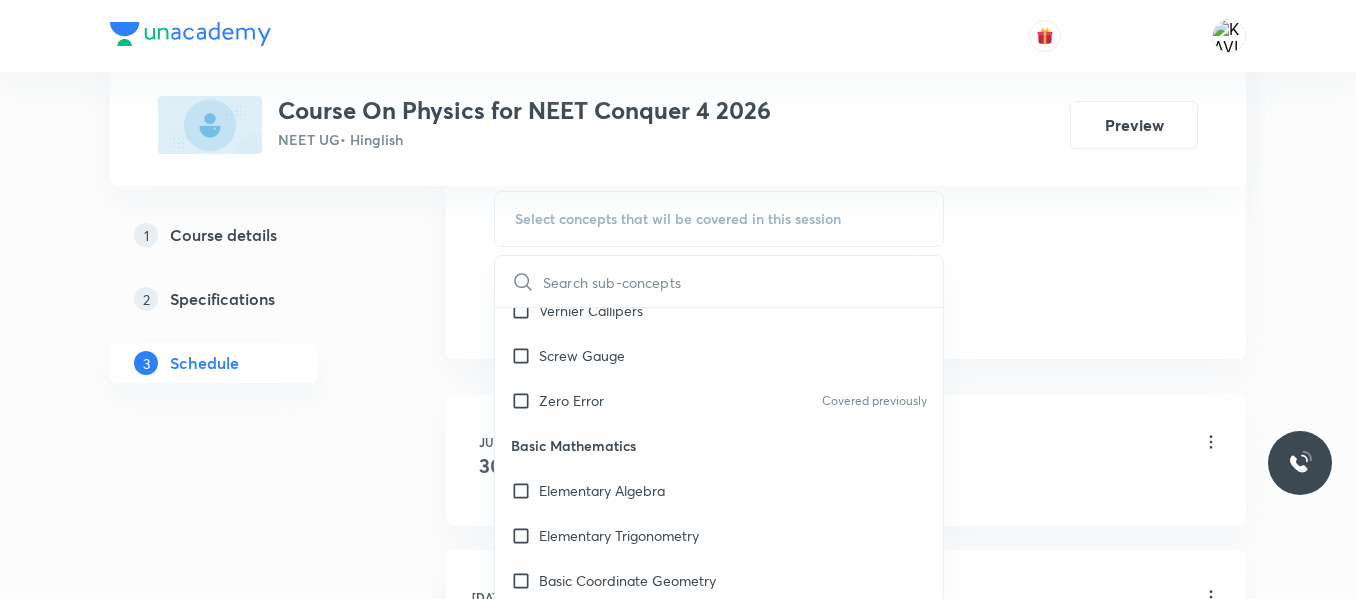 scroll, scrollTop: 1058, scrollLeft: 0, axis: vertical 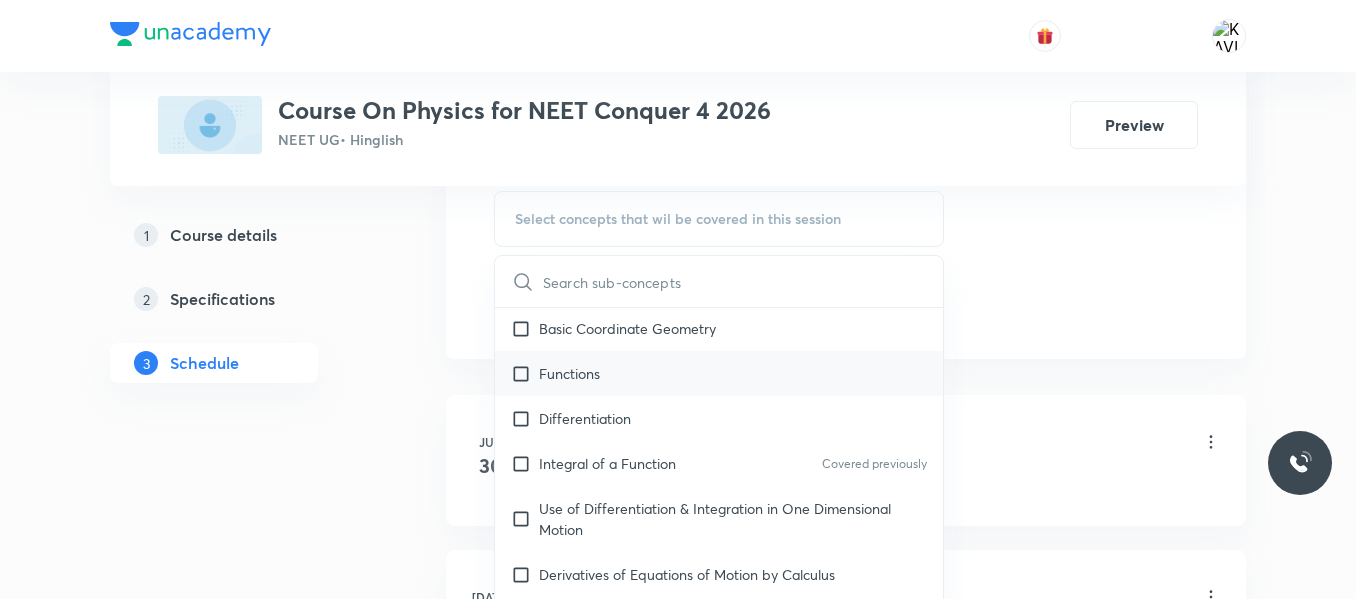 click on "Functions" at bounding box center [719, 373] 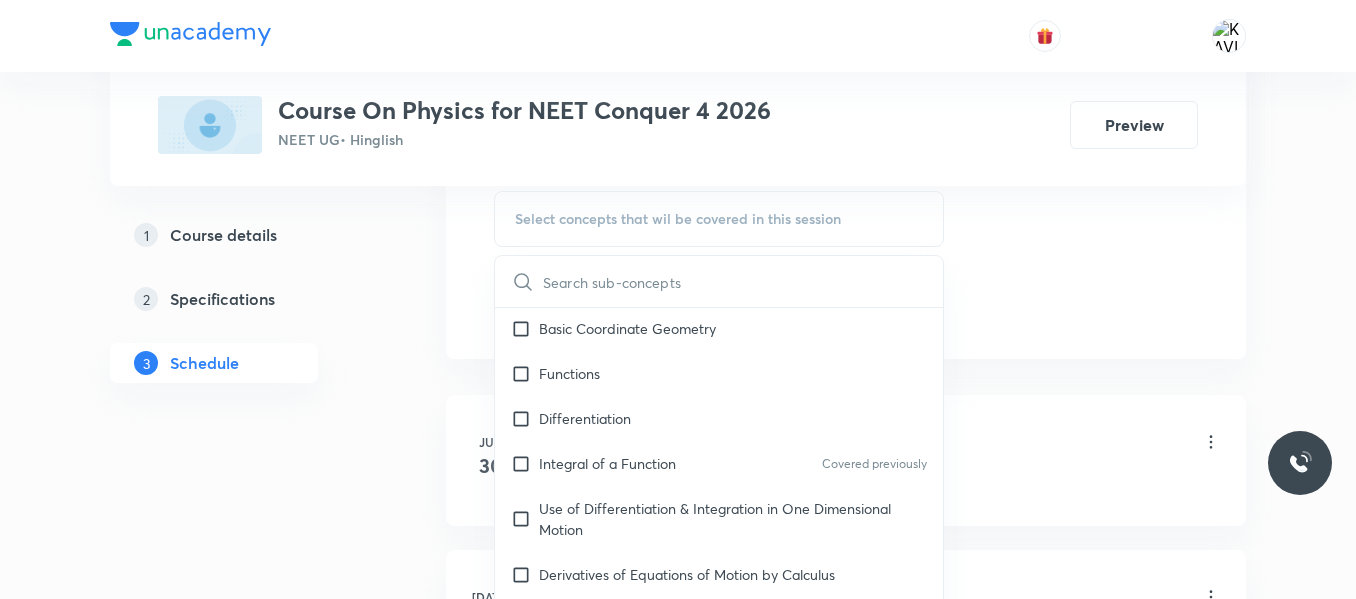 checkbox on "true" 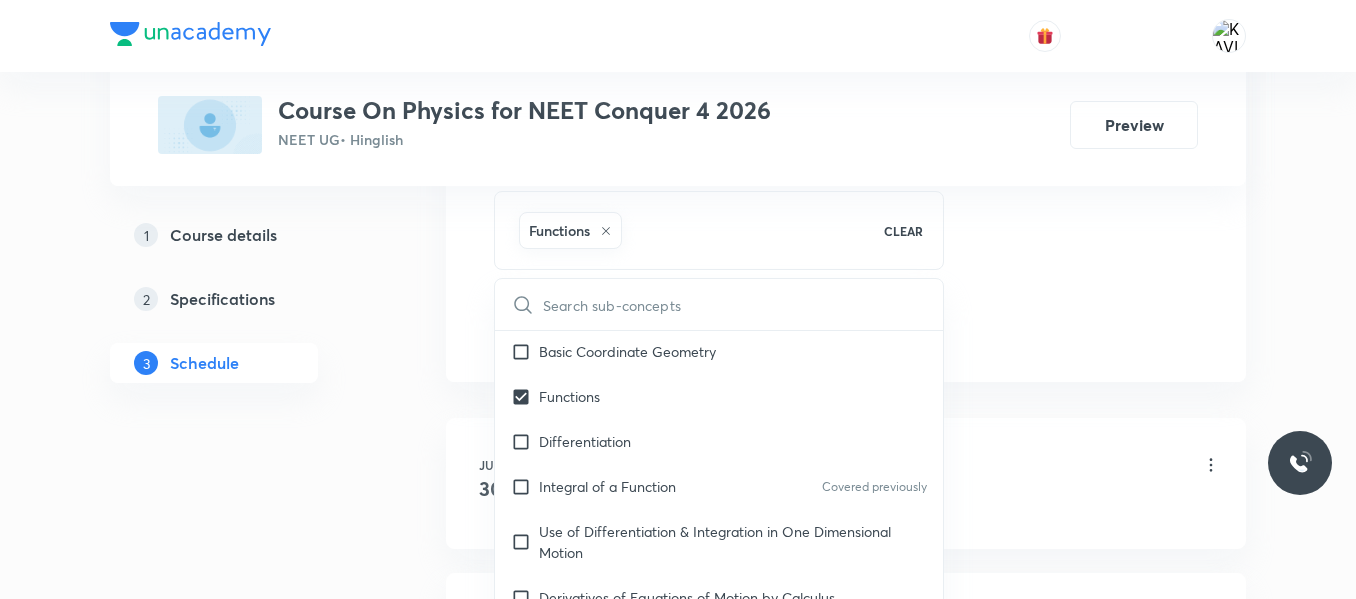 click on "Session  6 Live class Session title 17/99 Kinematics-1D -06 ​ Schedule for Jul 10, 2025, 10:00 AM ​ Duration (in minutes) 75 ​   Session type Online Offline Room ROOM NO 107 Sub-concepts Functions CLEAR ​ Physics - Full Syllabus Mock Questions Physics - Full Syllabus Mock Questions Covered previously Physics Previous Year Question Physics Previous Year Question Units & Dimensions Physical quantity Applications of Dimensional Analysis Significant Figures Units of Physical Quantities System of Units Dimensions of Some Mathematical Functions Unit and Dimension Product of Two Vectors Subtraction of Vectors Cross Product Least Count Analysis Errors of Measurement Covered previously Vernier Callipers Screw Gauge Zero Error Covered previously Basic Mathematics Elementary Algebra Elementary Trigonometry Basic Coordinate Geometry Functions Differentiation Integral of a Function Covered previously Use of Differentiation & Integration in One Dimensional Motion Derivatives of Equations of Motion by Calculus Error" at bounding box center (846, -131) 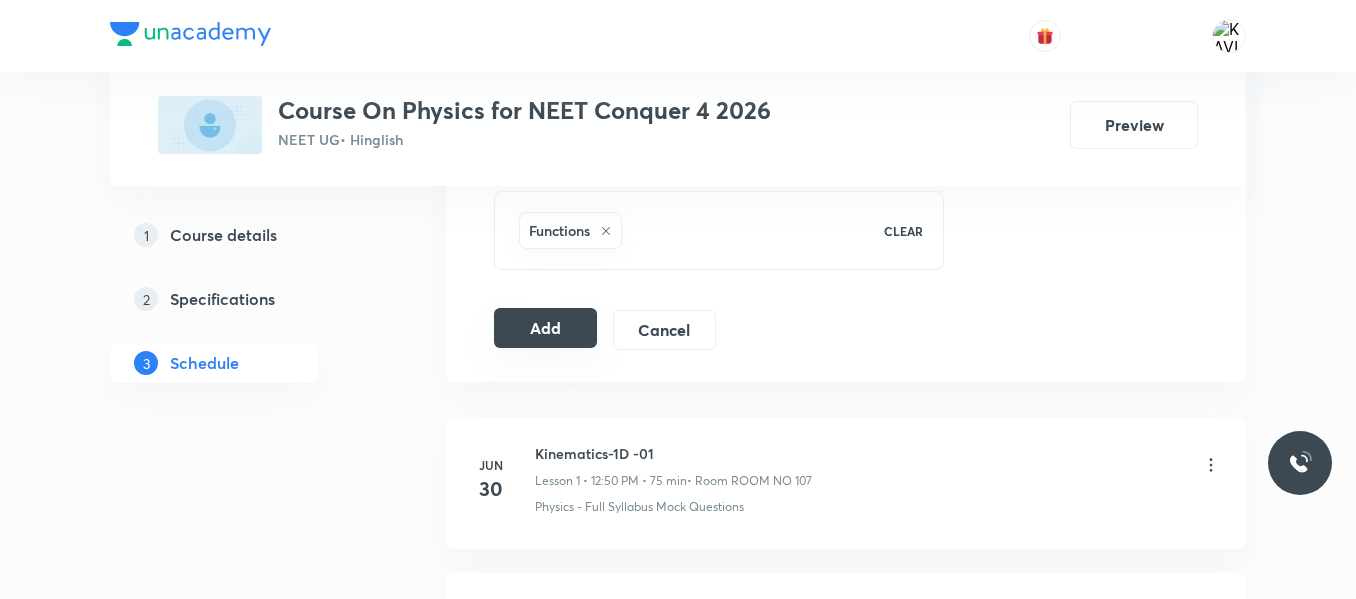 click on "Add" at bounding box center [545, 328] 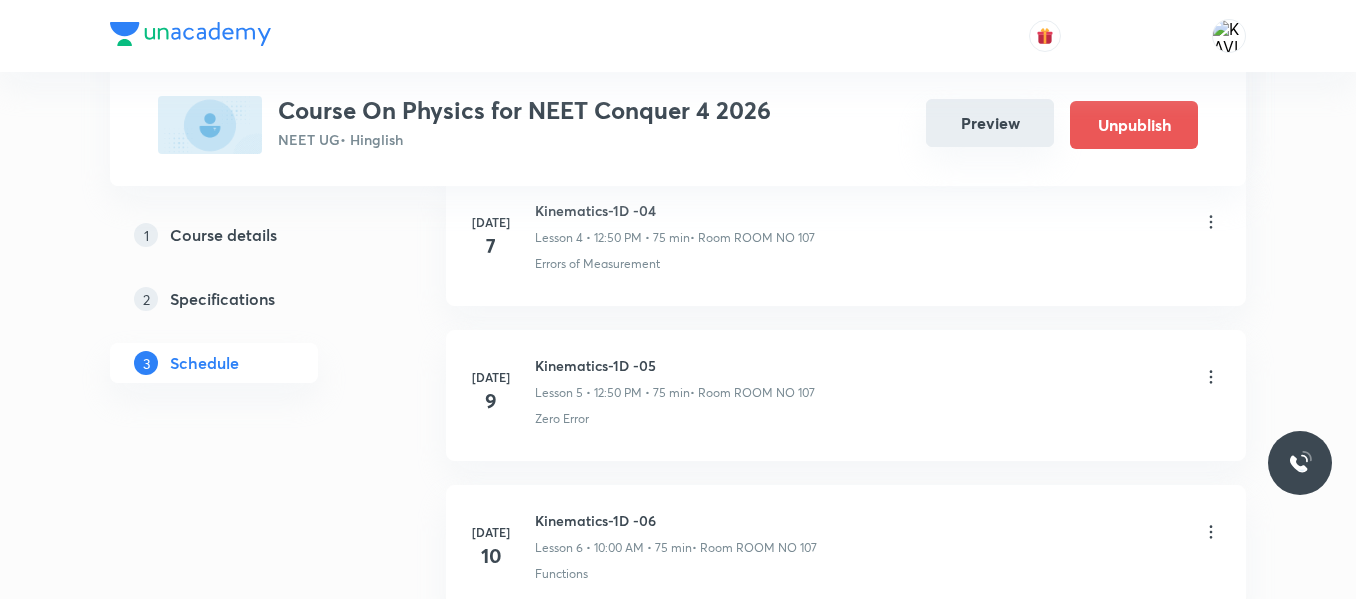 scroll, scrollTop: 1015, scrollLeft: 0, axis: vertical 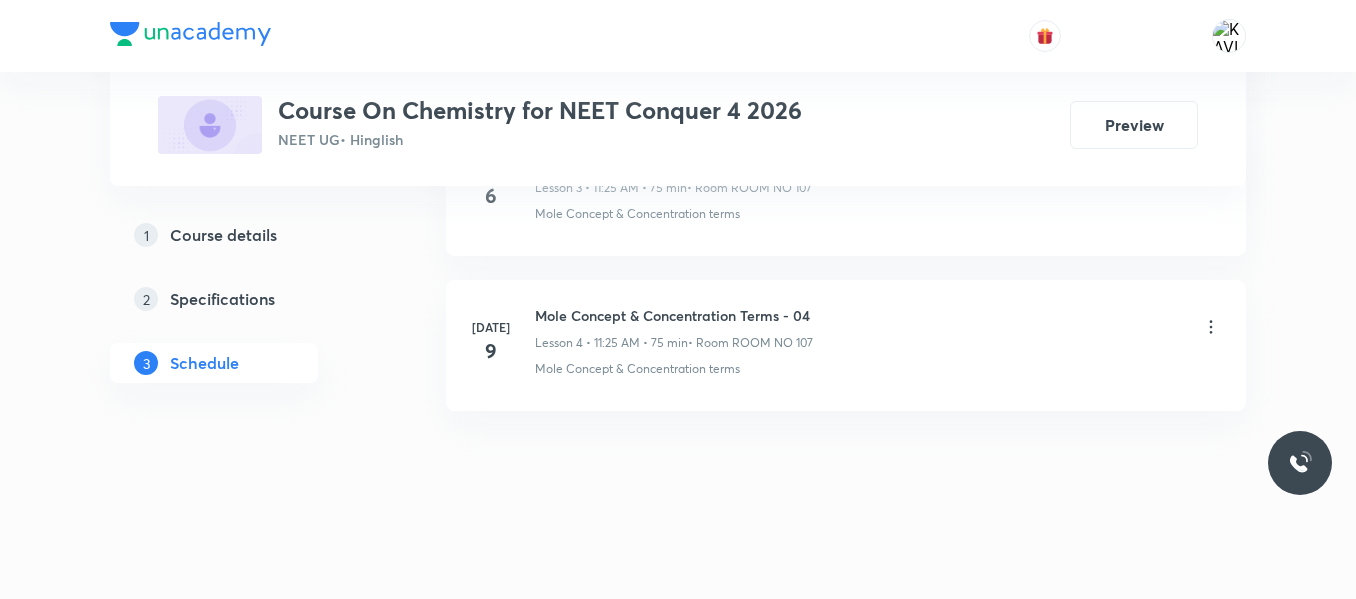 click on "Mole Concept & Concentration Terms - 04" at bounding box center (674, 315) 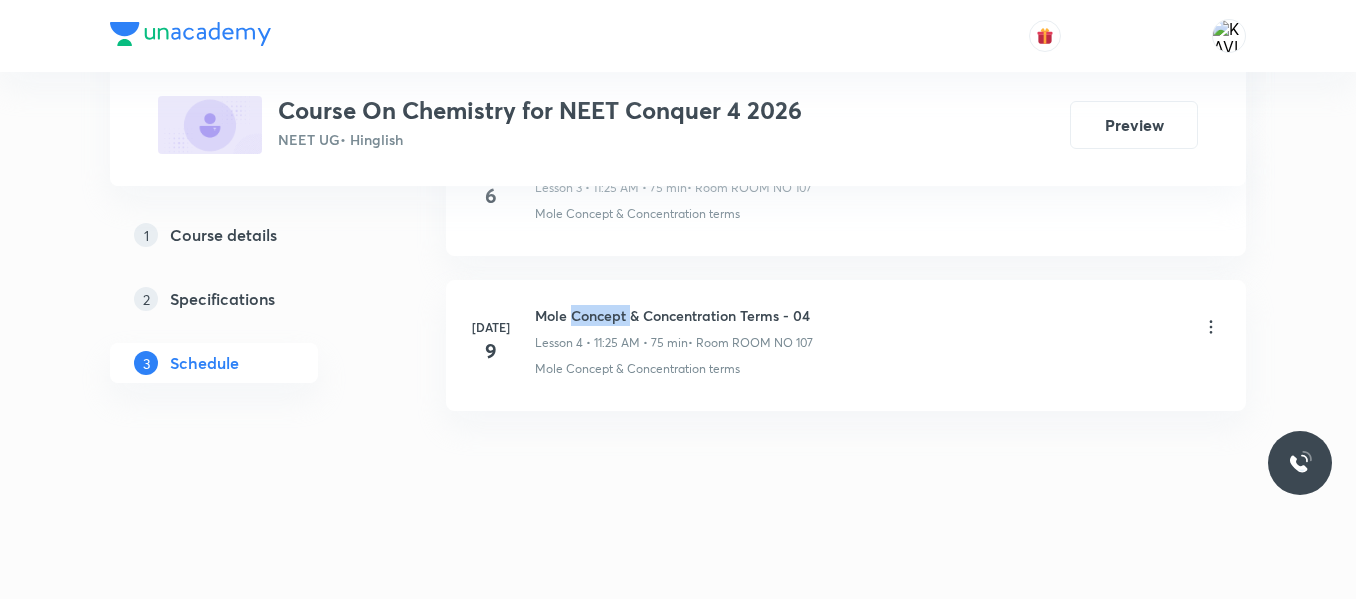 click on "Mole Concept & Concentration Terms - 04" at bounding box center (674, 315) 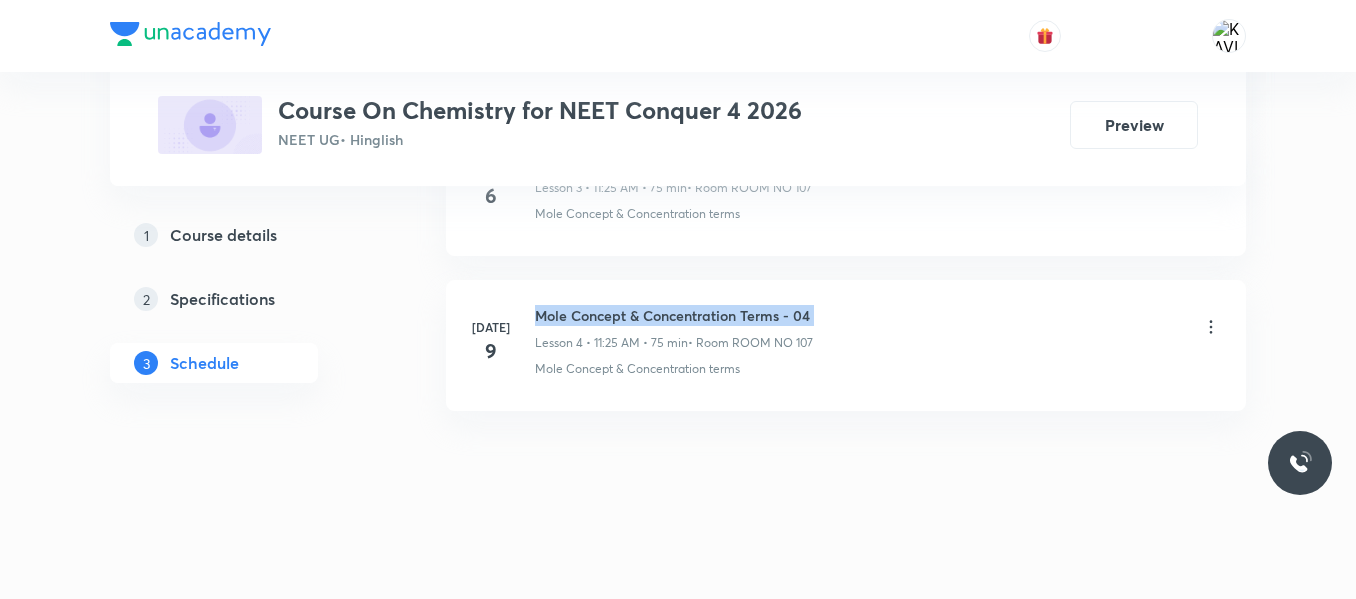 click on "Mole Concept & Concentration Terms - 04" at bounding box center [674, 315] 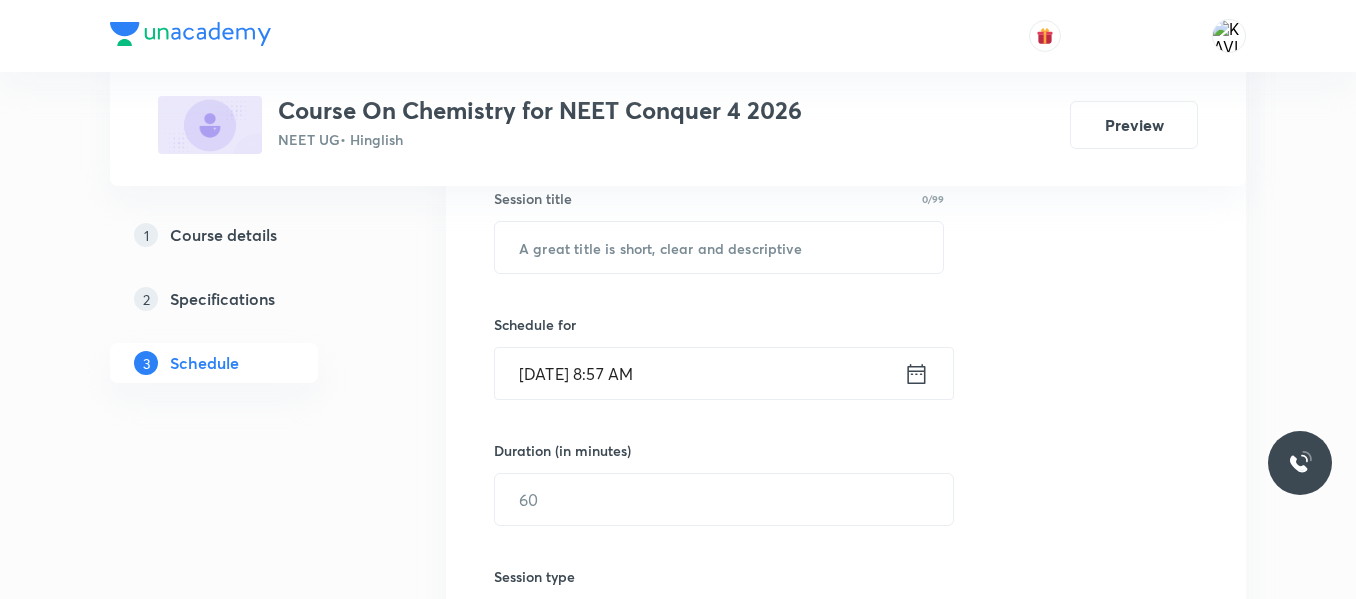scroll, scrollTop: 387, scrollLeft: 0, axis: vertical 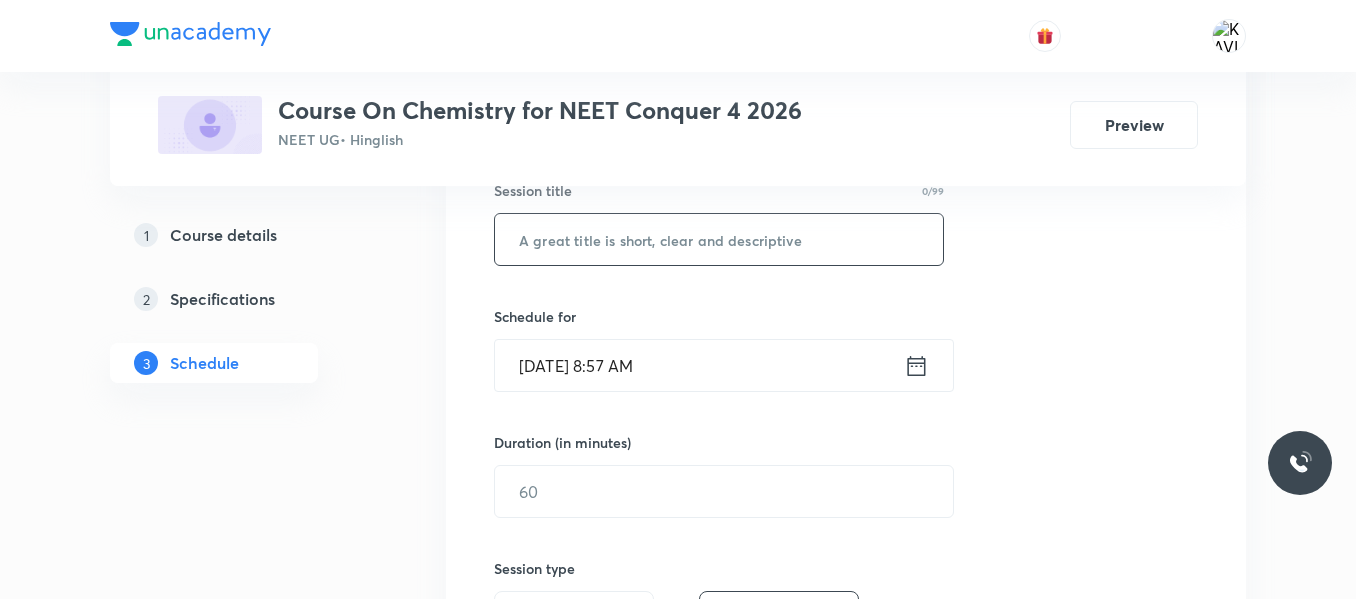 click at bounding box center (719, 239) 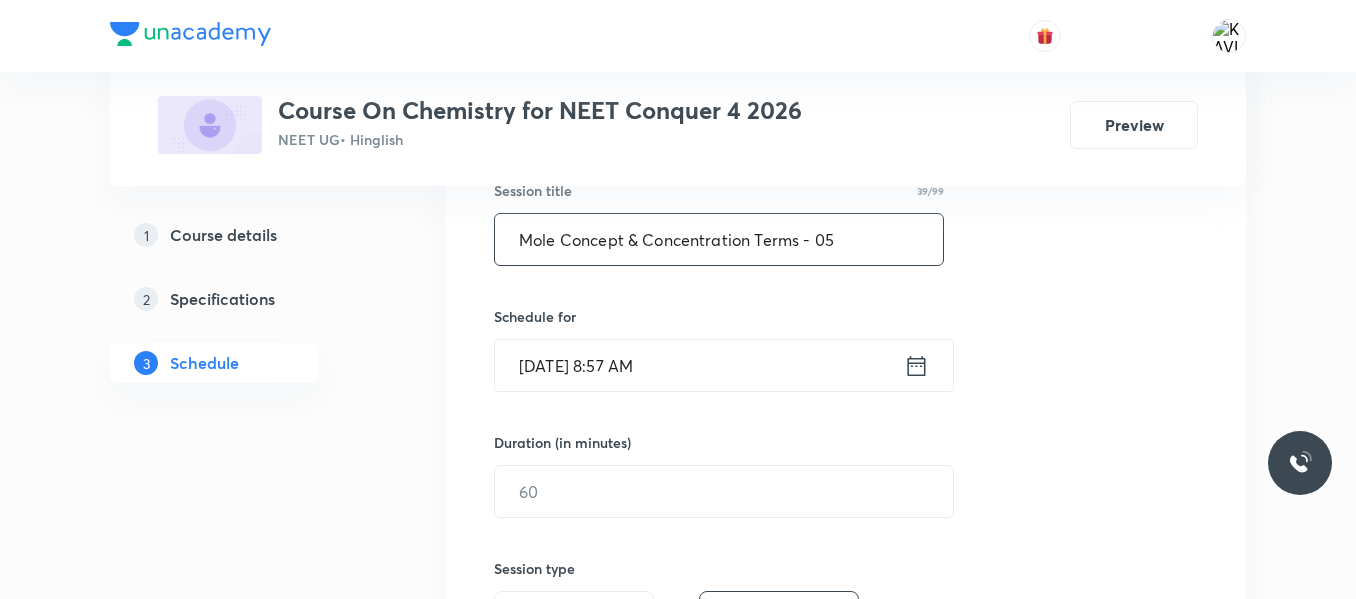 type on "Mole Concept & Concentration Terms - 05" 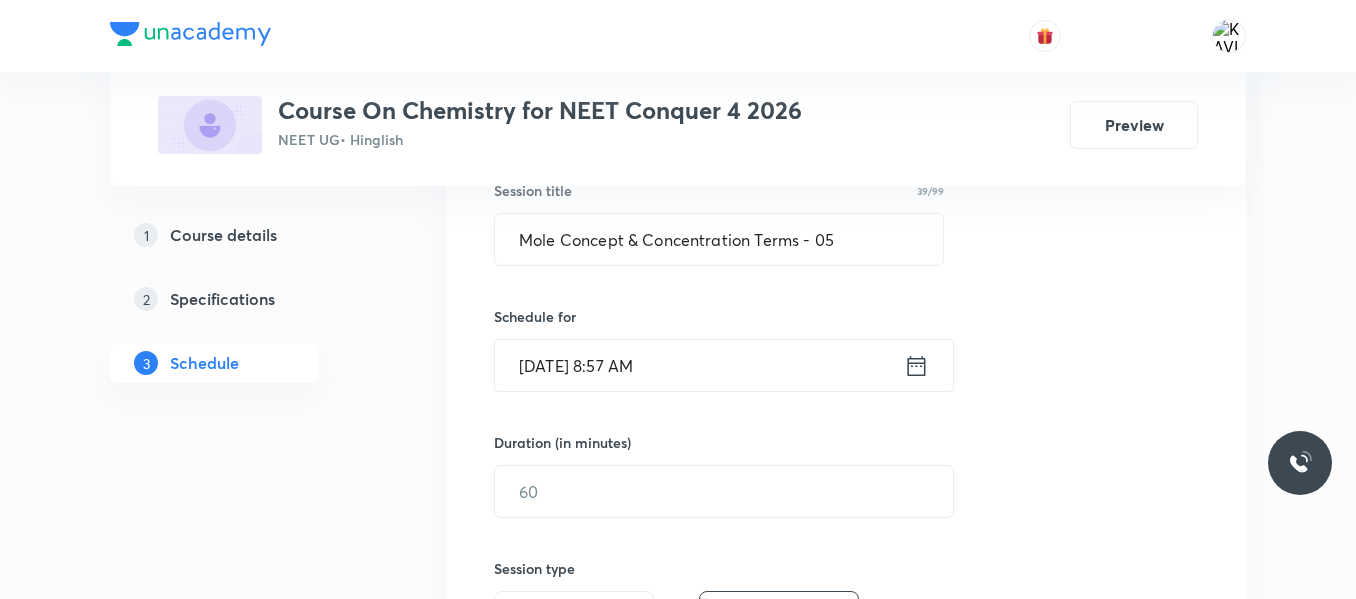 click 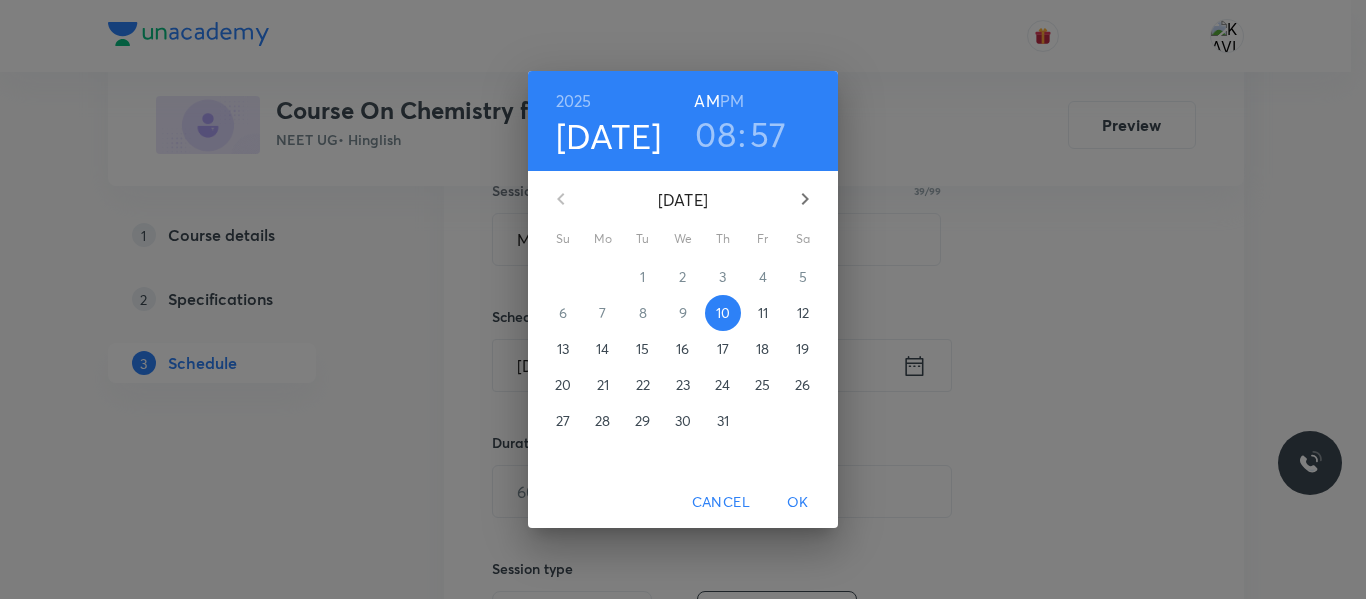 click on "08" at bounding box center (715, 134) 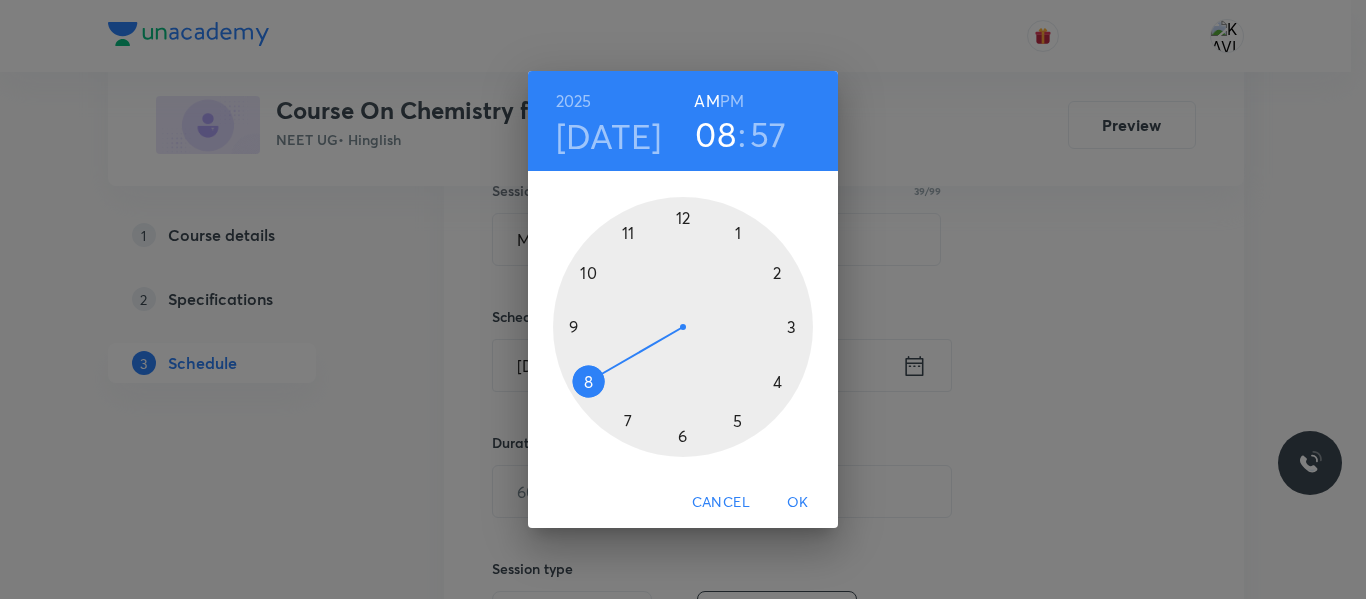 click at bounding box center [683, 327] 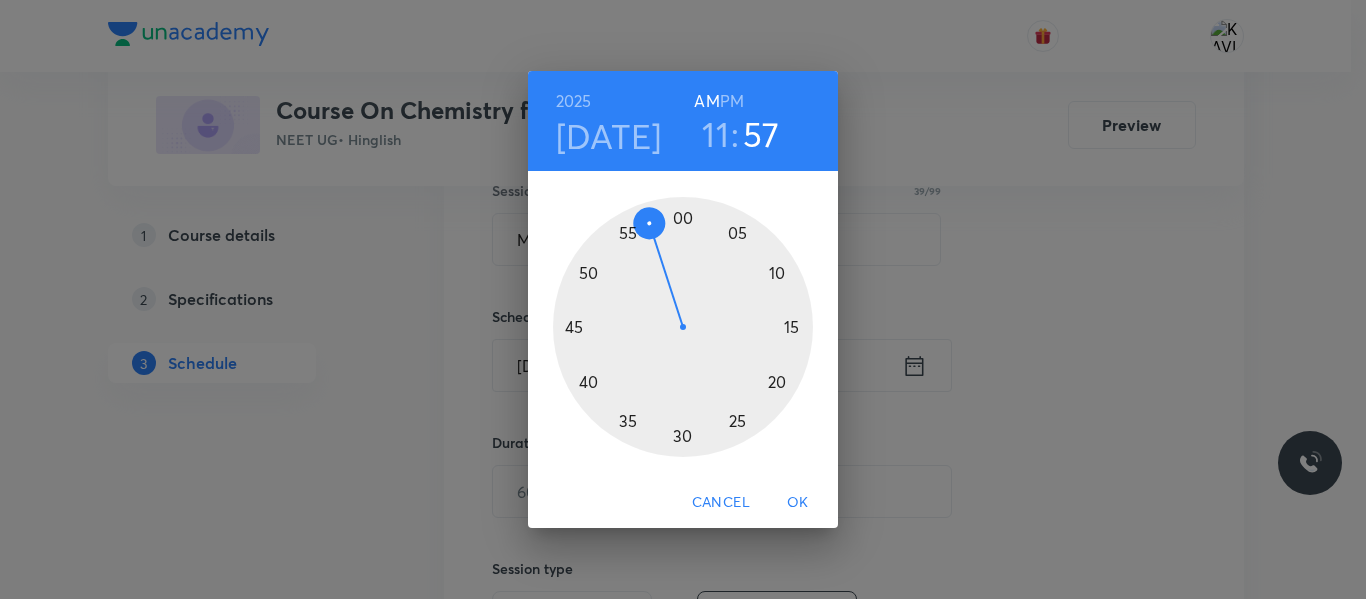 click at bounding box center [683, 327] 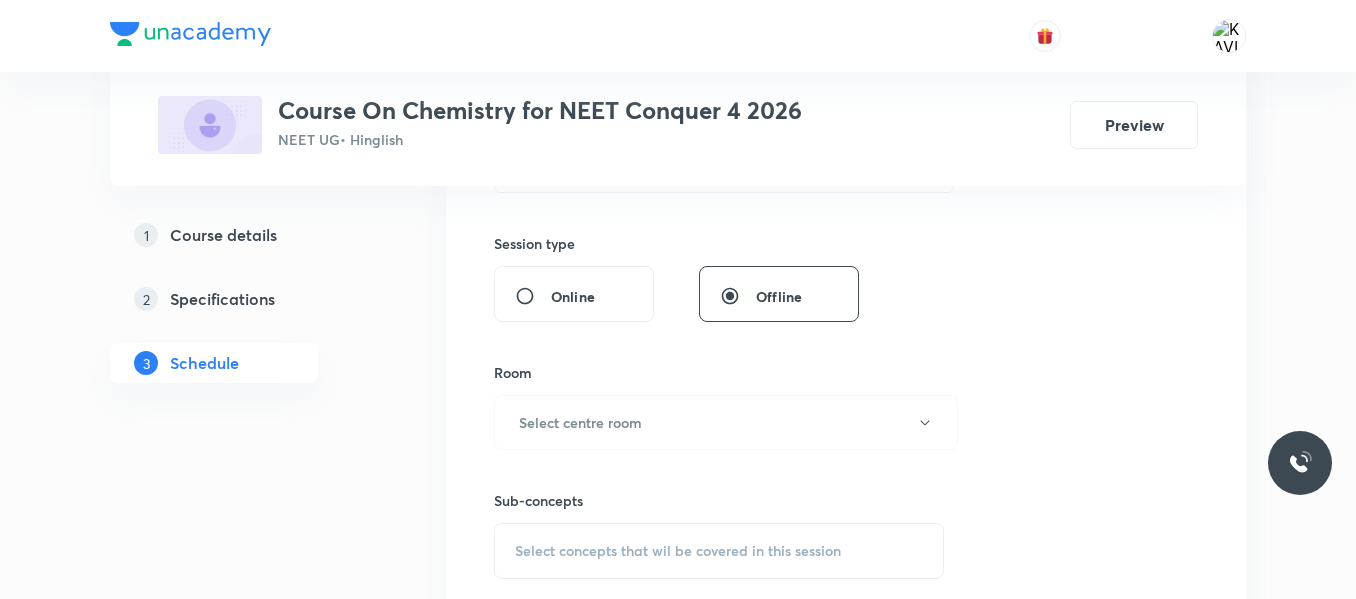 scroll, scrollTop: 634, scrollLeft: 0, axis: vertical 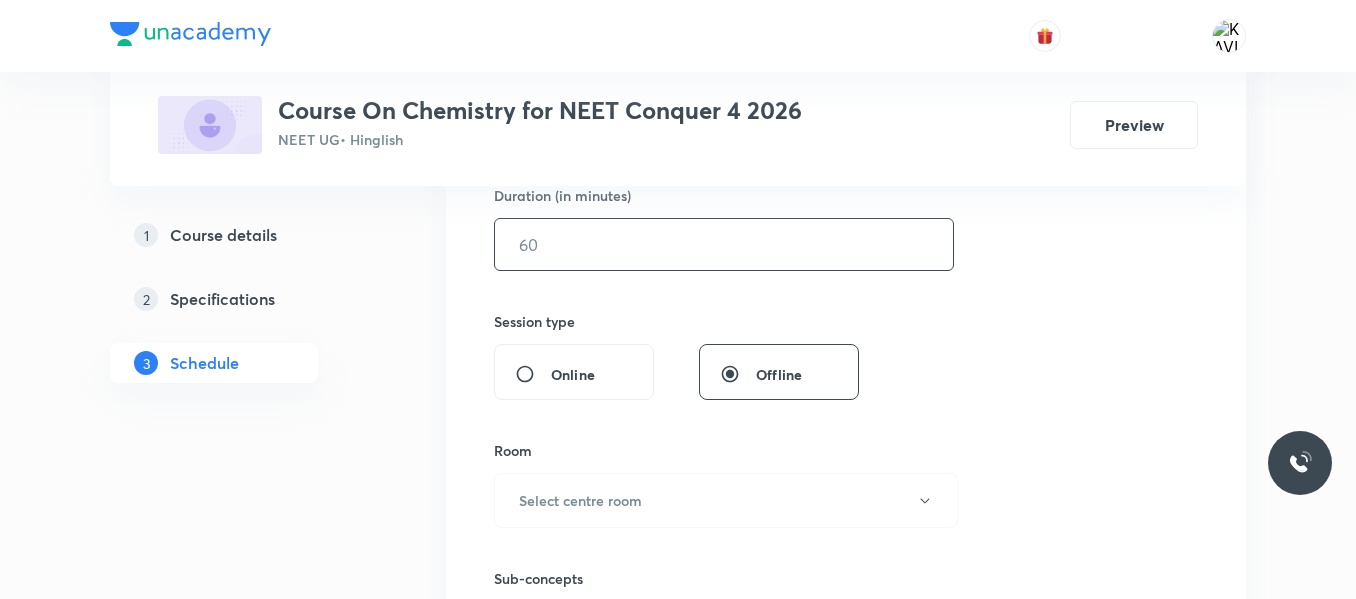 click at bounding box center (724, 244) 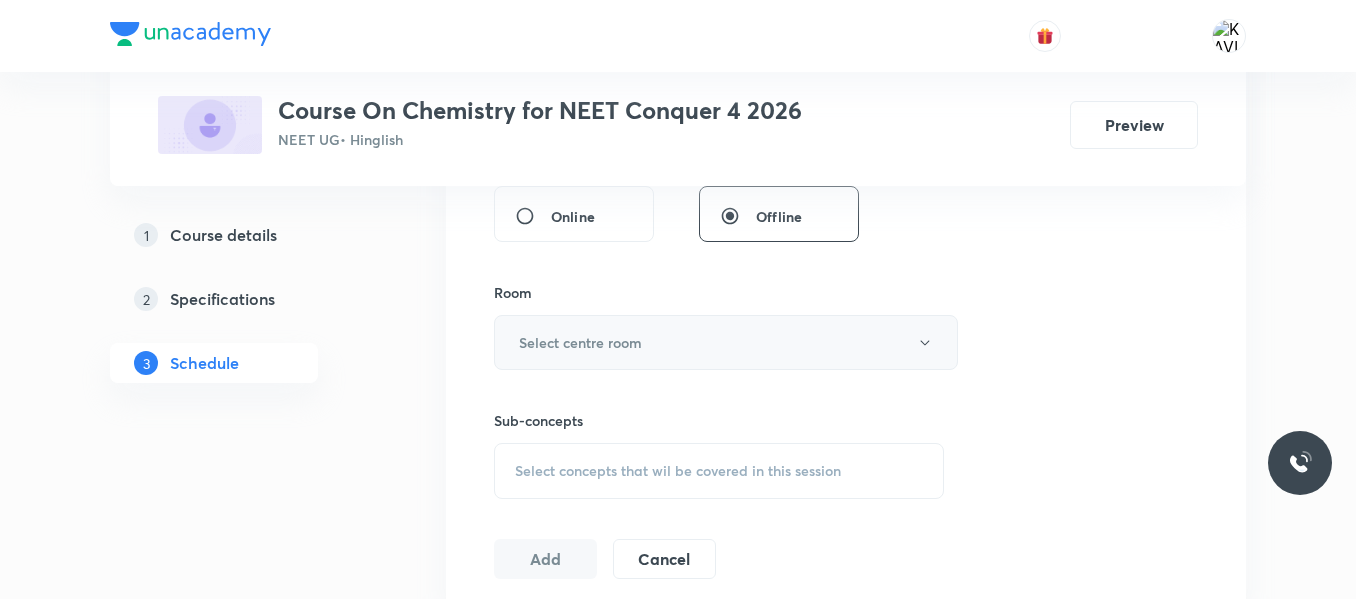 scroll, scrollTop: 787, scrollLeft: 0, axis: vertical 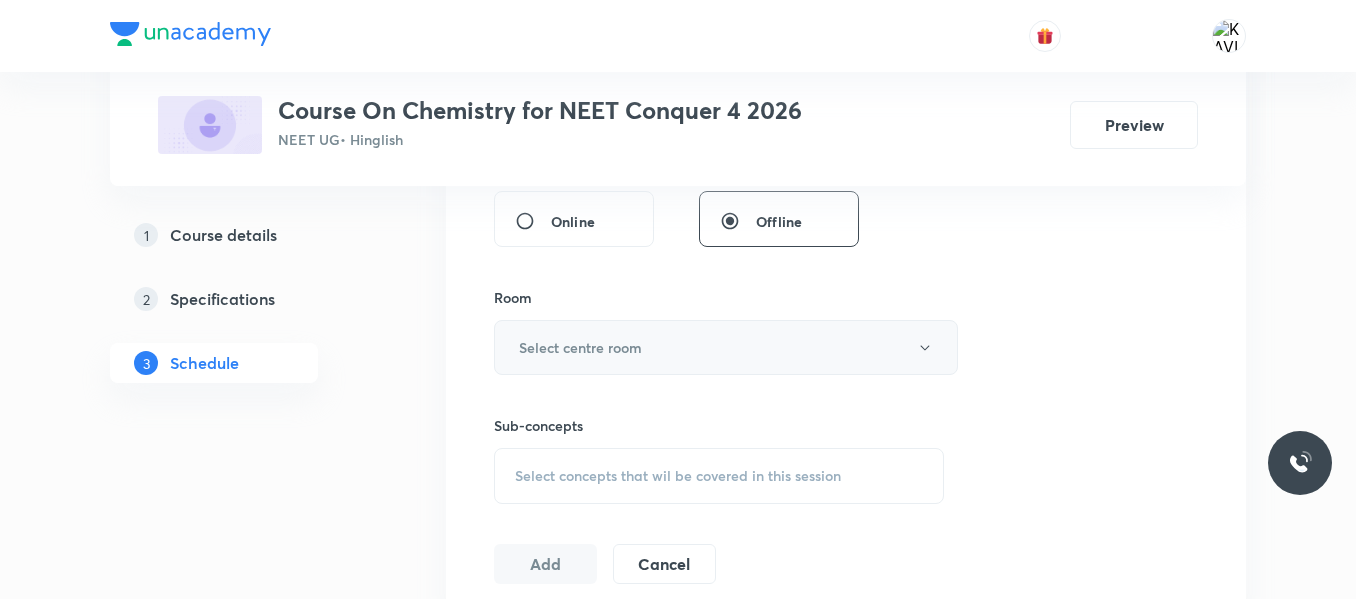 type on "75" 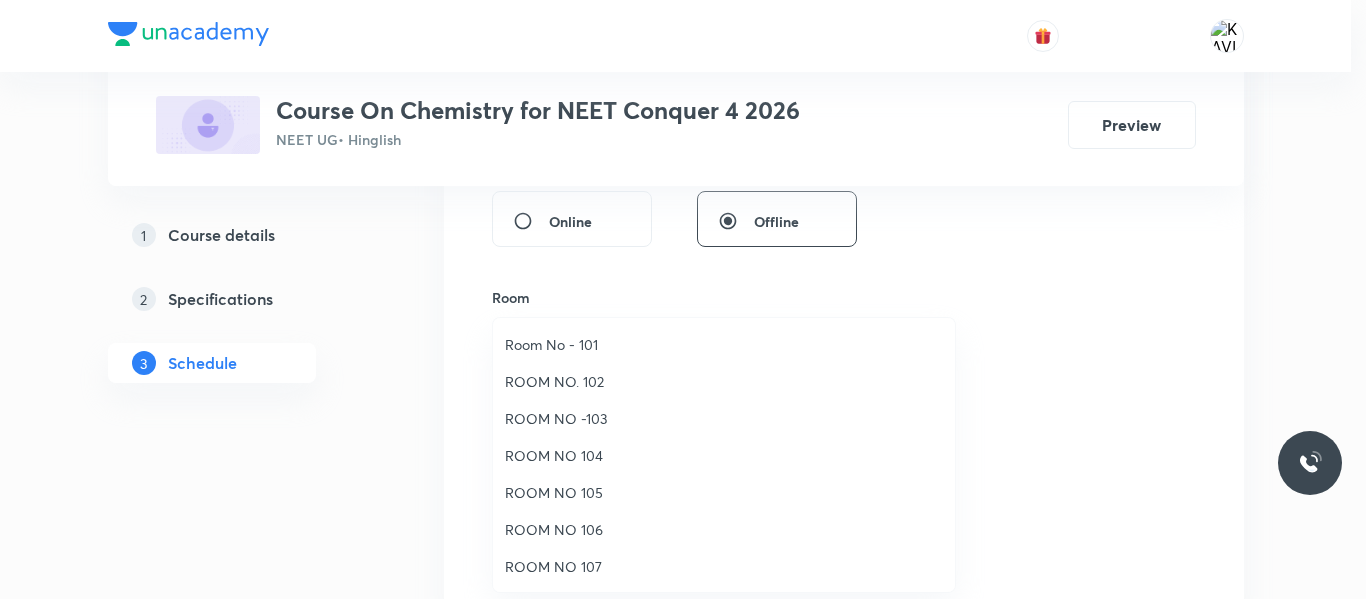 click on "ROOM NO 107" at bounding box center (724, 566) 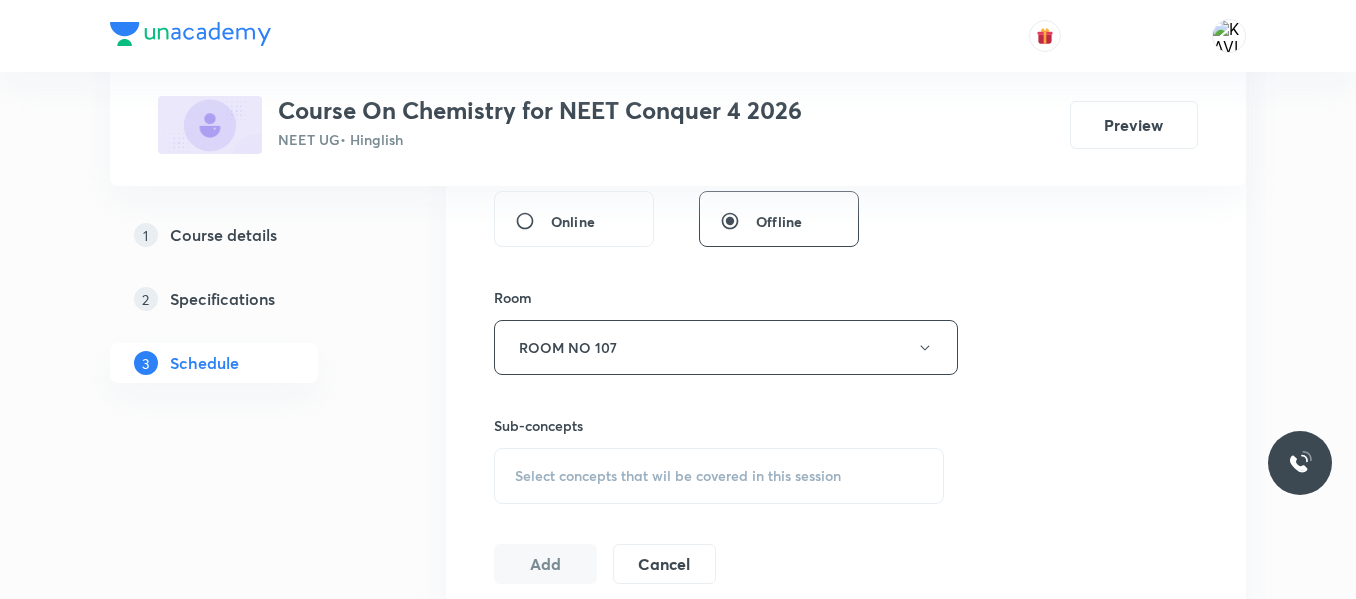 scroll, scrollTop: 973, scrollLeft: 0, axis: vertical 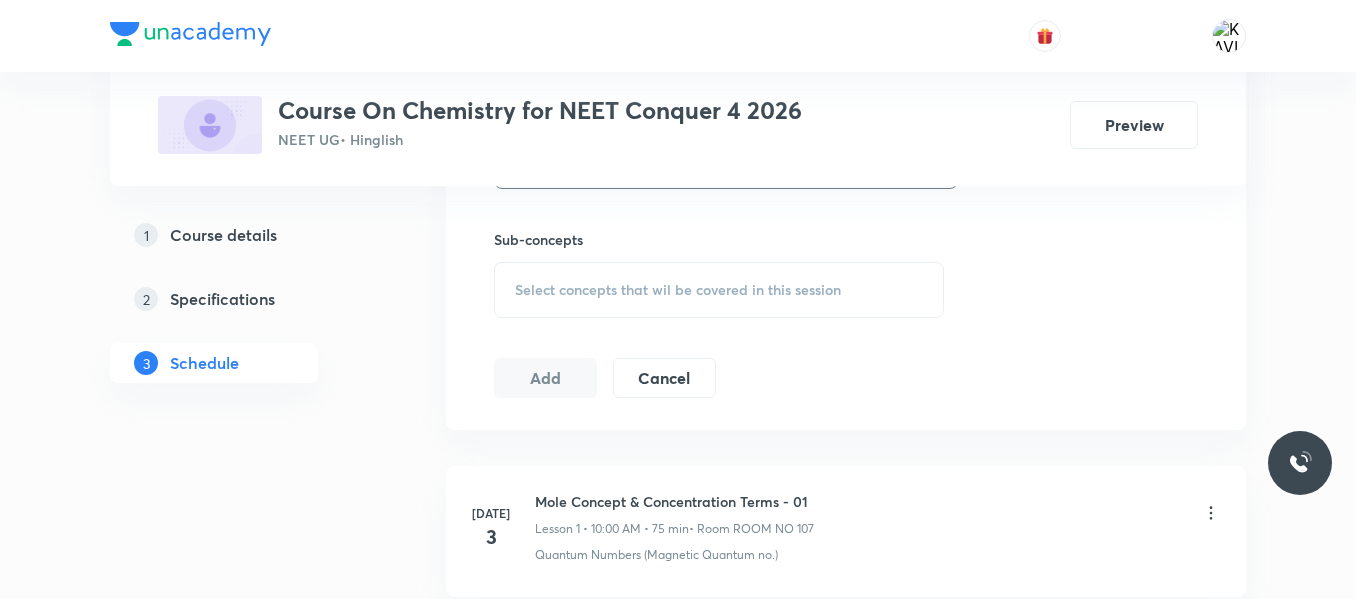 click on "Select concepts that wil be covered in this session" at bounding box center [678, 290] 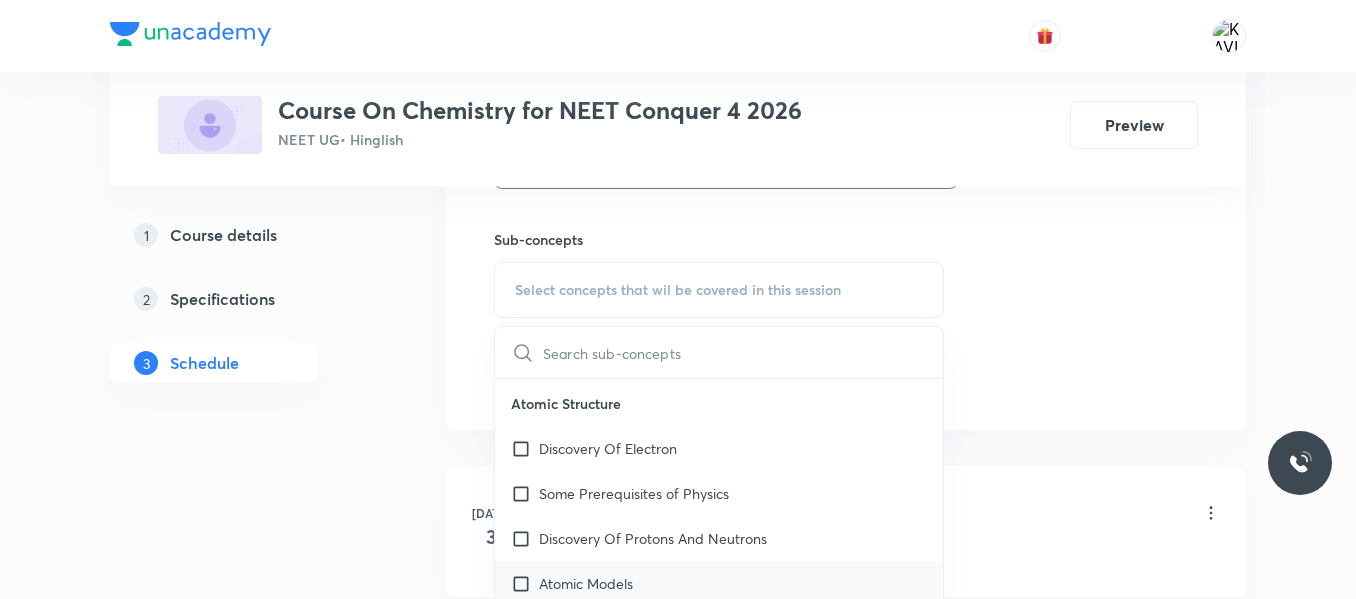 scroll, scrollTop: 955, scrollLeft: 0, axis: vertical 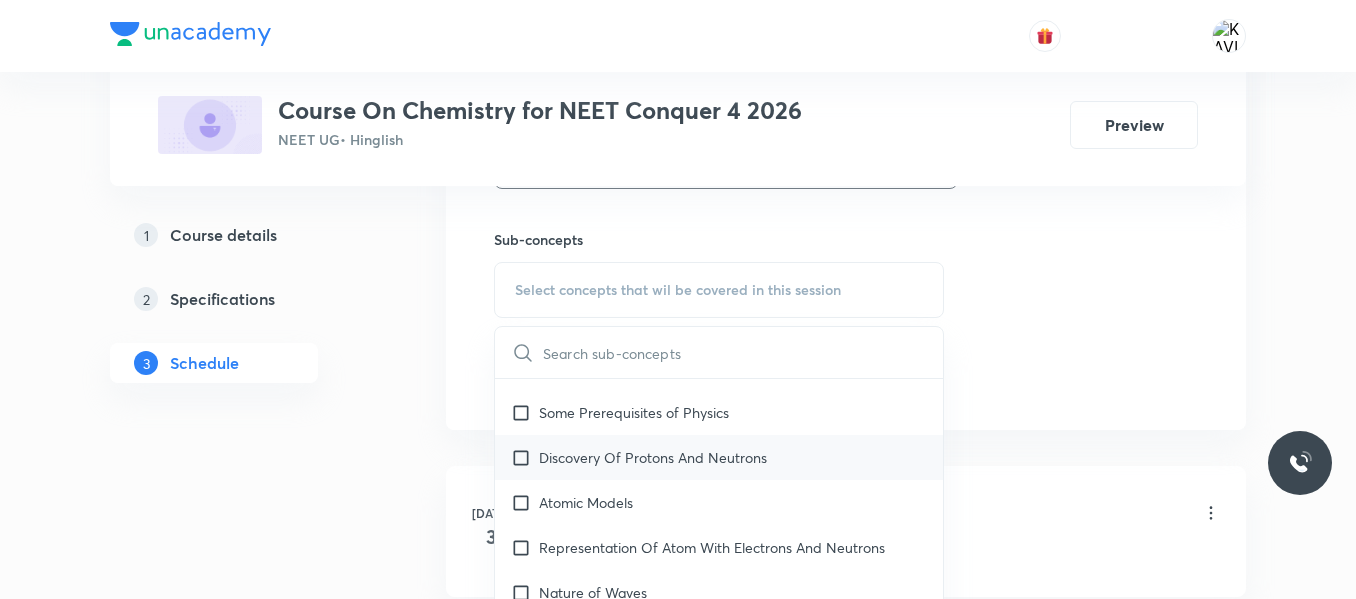 click on "Discovery Of Protons And Neutrons" at bounding box center (719, 457) 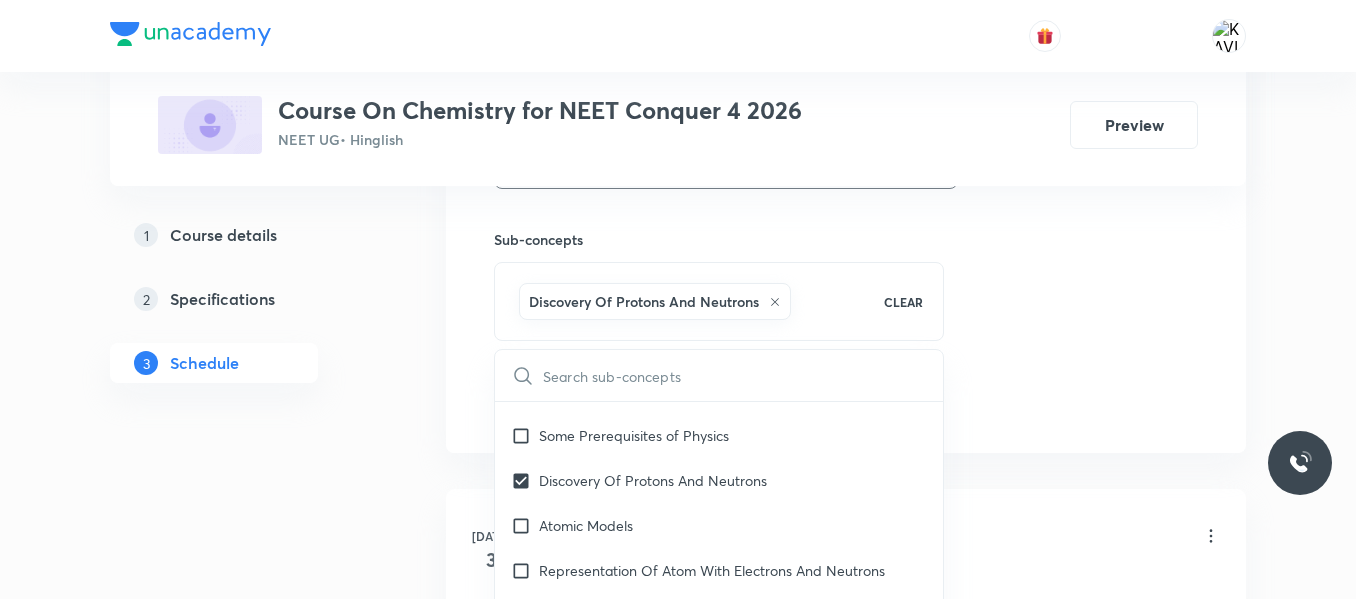 click on "Session  5 Live class Session title 39/99 Mole Concept & Concentration Terms - 05 ​ Schedule for Jul 10, 2025, 11:25 AM ​ Duration (in minutes) 75 ​   Session type Online Offline Room ROOM NO 107 Sub-concepts Discovery Of Protons And Neutrons CLEAR ​ Chemistry - Full Syllabus Mock Questions Chemistry - Full Syllabus Mock Questions Chemistry Previous Year Chemistry Previous Year Questions Chemistry Previous Year Questions General Topics & Mole Concept Basic Concepts Mole – Basic Introduction Covered previously Percentage Composition Stoichiometry Principle of Atom Conservation (POAC) Relation between Stoichiometric Quantities Application of Mole Concept: Gravimetric Analysis Electronic Configuration Of Atoms (Hund's rule)  Quantum Numbers (Magnetic Quantum no.) Covered previously Quantum Numbers(Pauli's Exclusion law) Mean Molar Mass or Molecular Mass Variation of Conductivity with Concentration Mechanism of Corrosion Atomic Structure Discovery Of Electron Some Prerequisites of Physics Atomic Models" at bounding box center (846, -60) 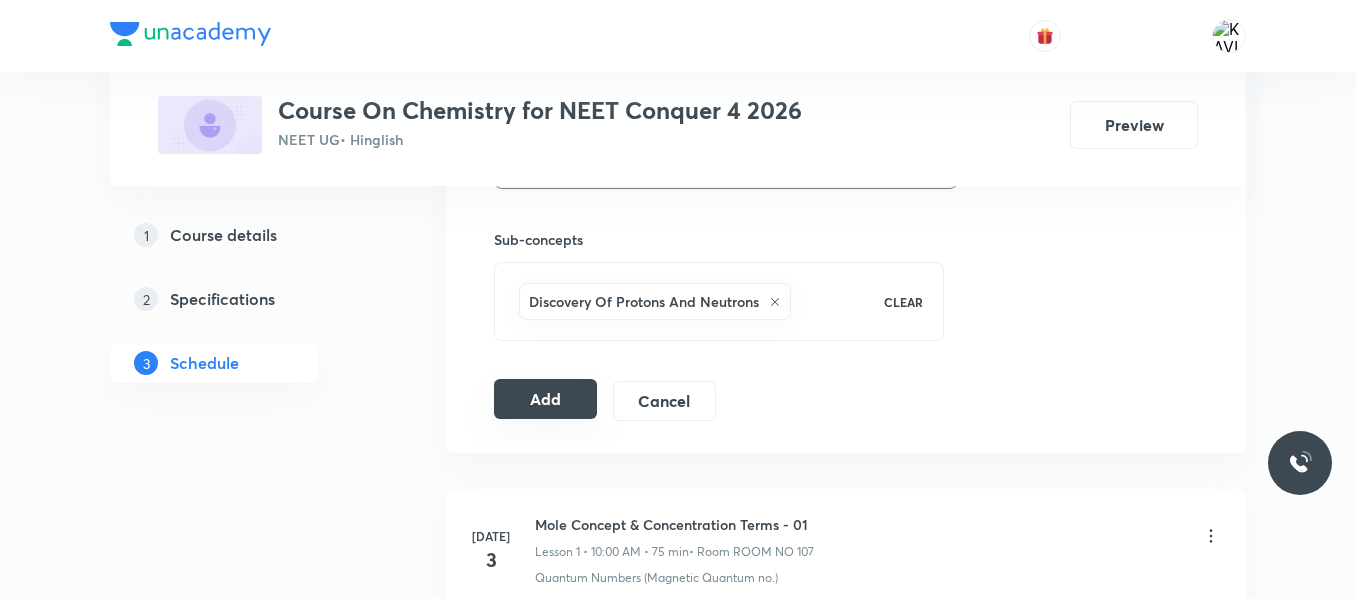 click on "Add" at bounding box center [545, 399] 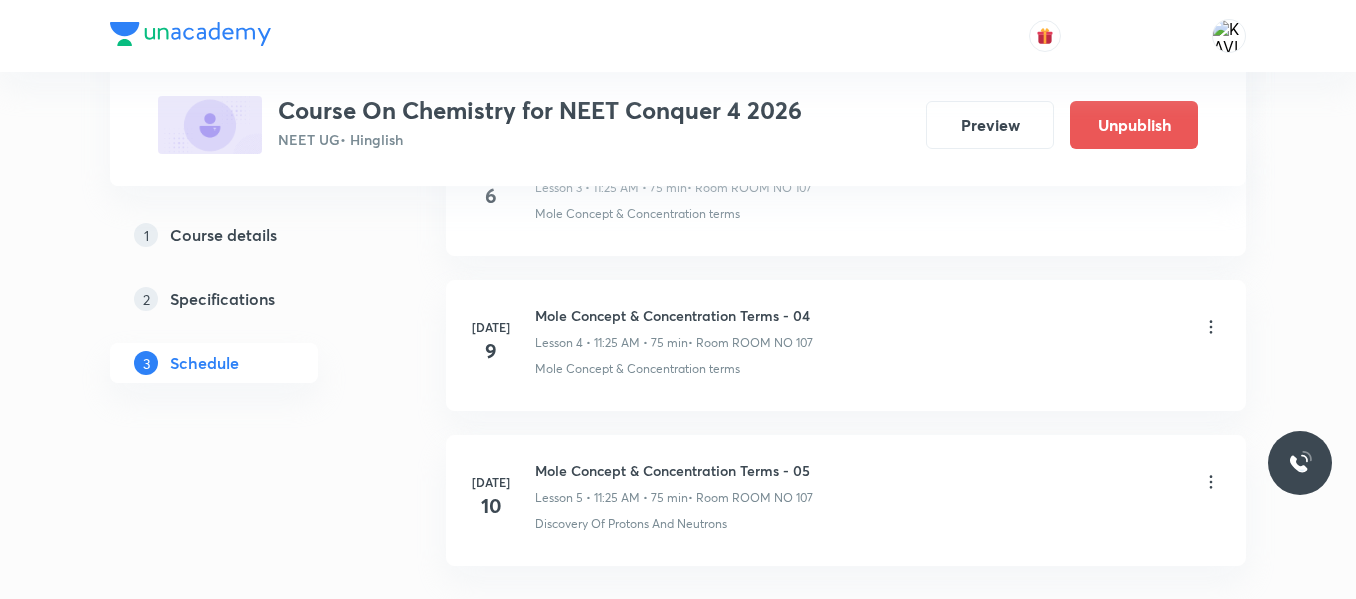 scroll, scrollTop: 860, scrollLeft: 0, axis: vertical 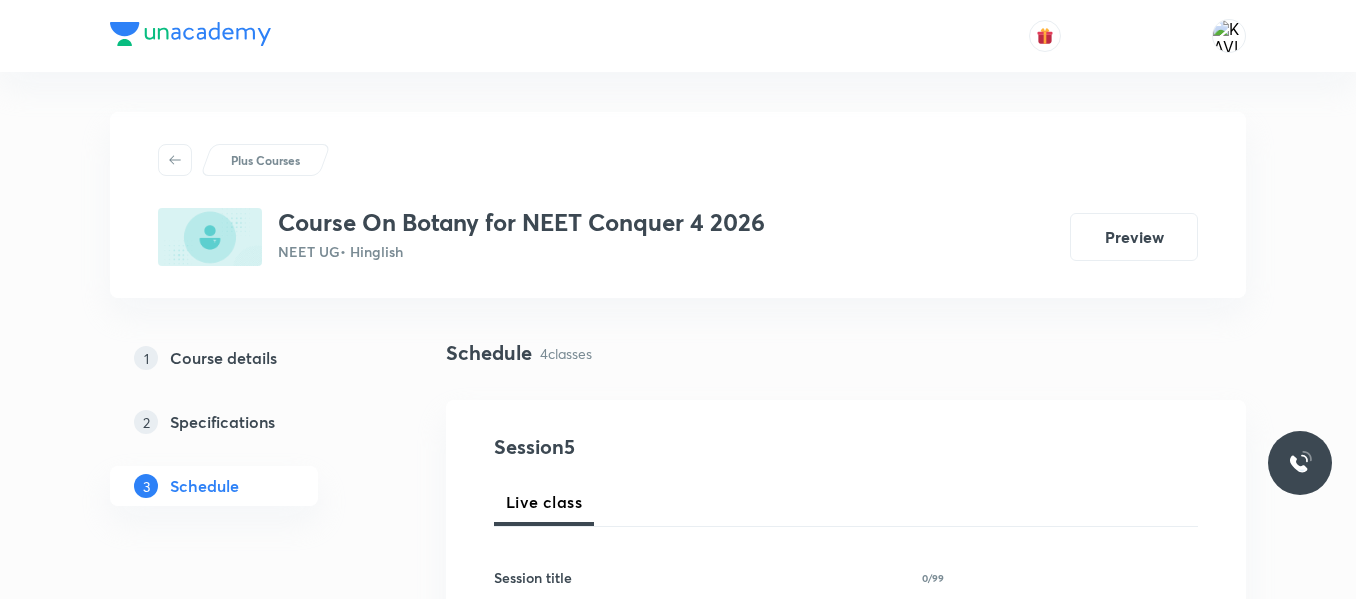 click on "Plus Courses Course On Botany for NEET Conquer 4 2026 NEET UG  • Hinglish Preview 1 Course details 2 Specifications 3 Schedule Schedule 4  classes Session  5 Live class Session title 0/99 ​ Schedule for [DATE] 8:57 AM ​ Duration (in minutes) ​   Session type Online Offline Room Select centre room Sub-concepts Select concepts that wil be covered in this session Add Cancel [DATE] Cell - The Unit of Life - 01 Lesson 1 • 11:25 AM • 75 min  • Room ROOM NO 107 Endomembrane System [DATE] Cell - The Unit of Life - 02 Lesson 2 • 11:25 AM • 75 min  • Room ROOM NO 107 Endomembrane System [DATE] Cell - The Unit of Life - 03 Lesson 3 • 11:25 AM • 75 min  • Room ROOM NO 107 Cell - The Unit of Life [DATE] Cell - The Unit of Life - 04 Lesson 4 • 10:00 AM • 75 min  • Room ROOM NO 107 [MEDICAL_DATA] is [GEOGRAPHIC_DATA]" at bounding box center (678, 1129) 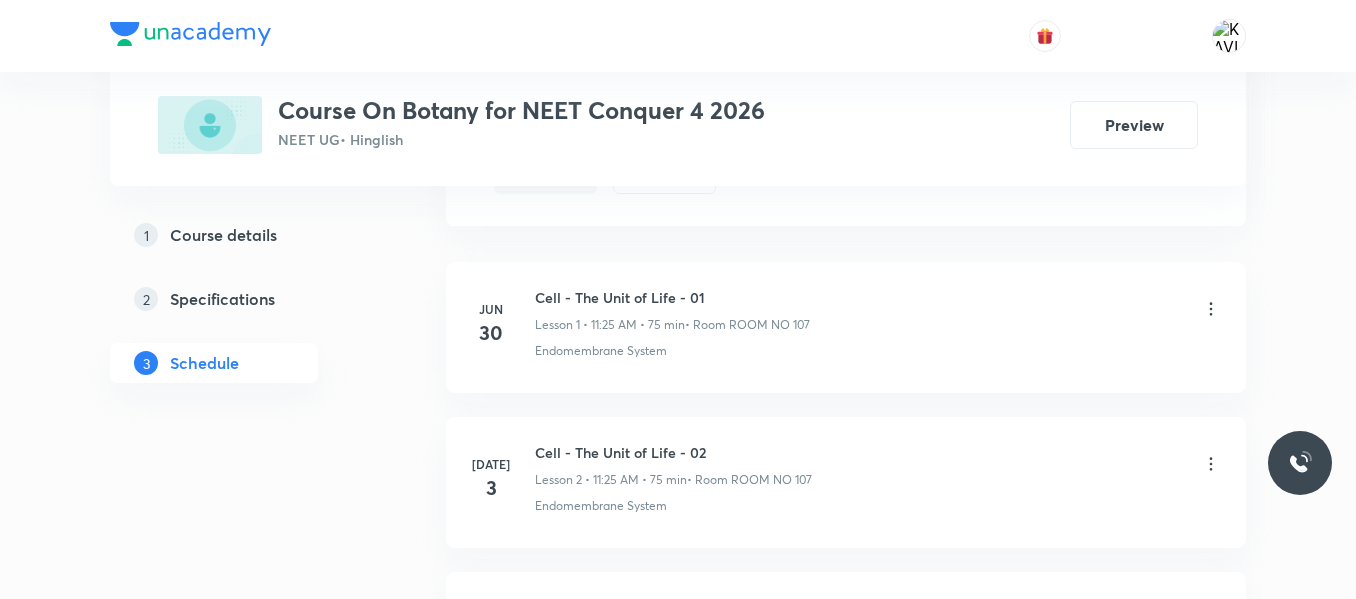 scroll, scrollTop: 1624, scrollLeft: 0, axis: vertical 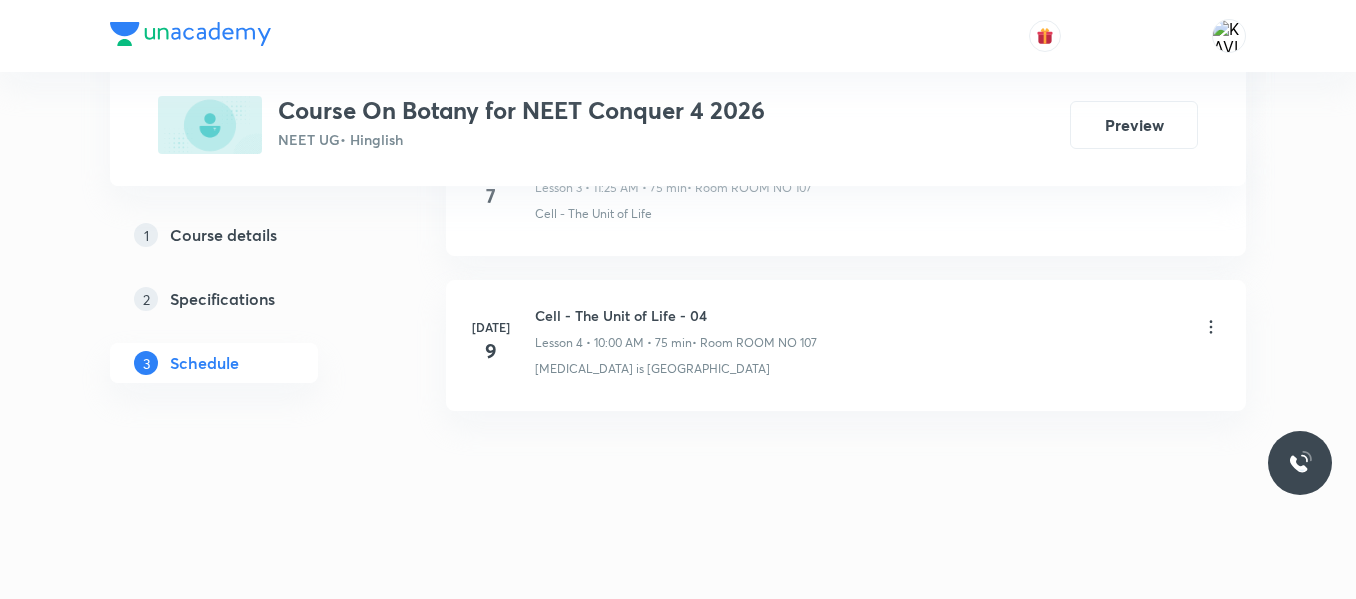 click on "Cell - The Unit of Life - 04" at bounding box center [676, 315] 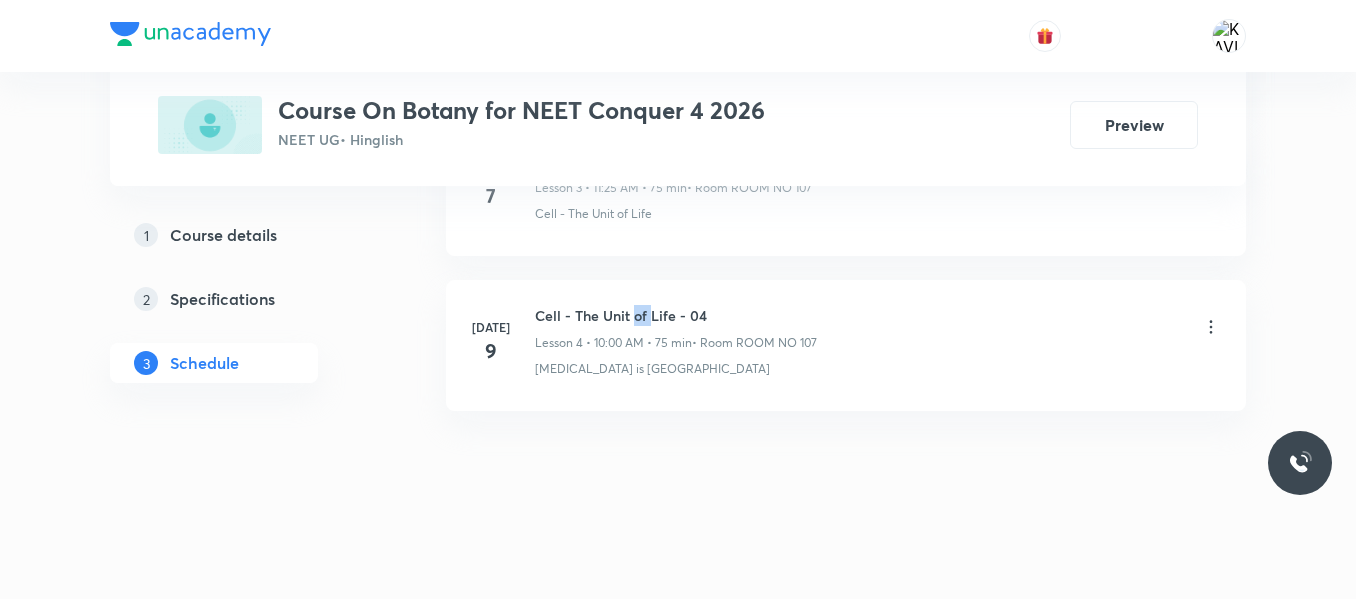 click on "Cell - The Unit of Life - 04" at bounding box center [676, 315] 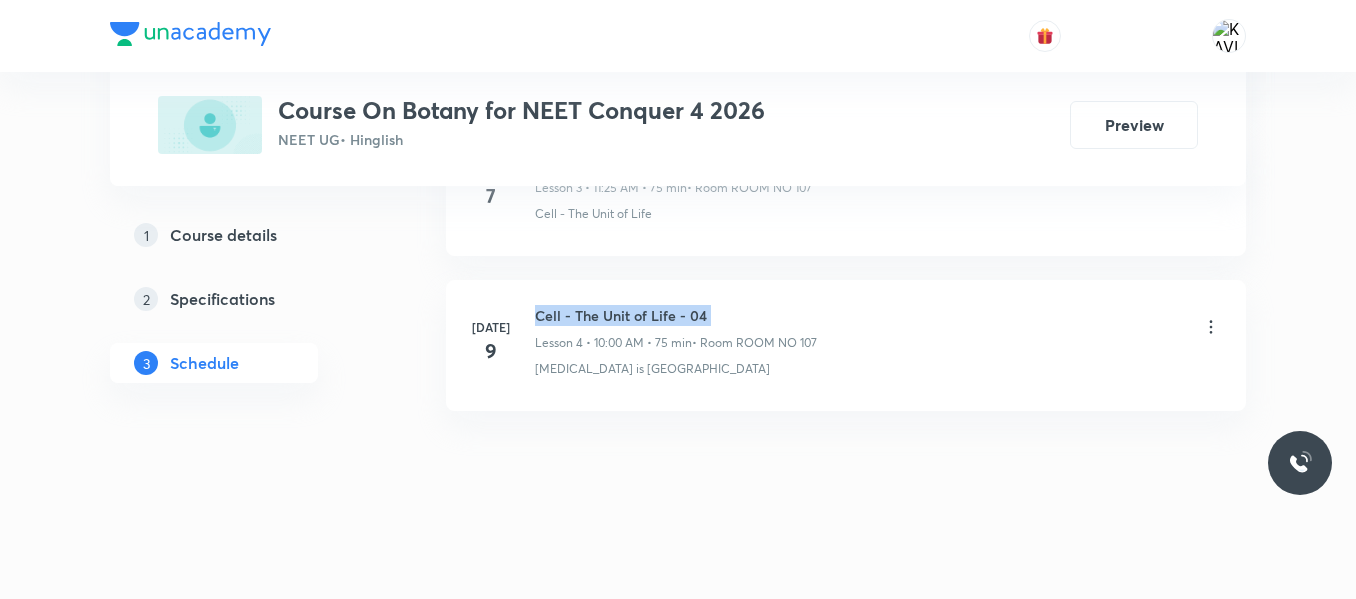 click on "Cell - The Unit of Life - 04" at bounding box center [676, 315] 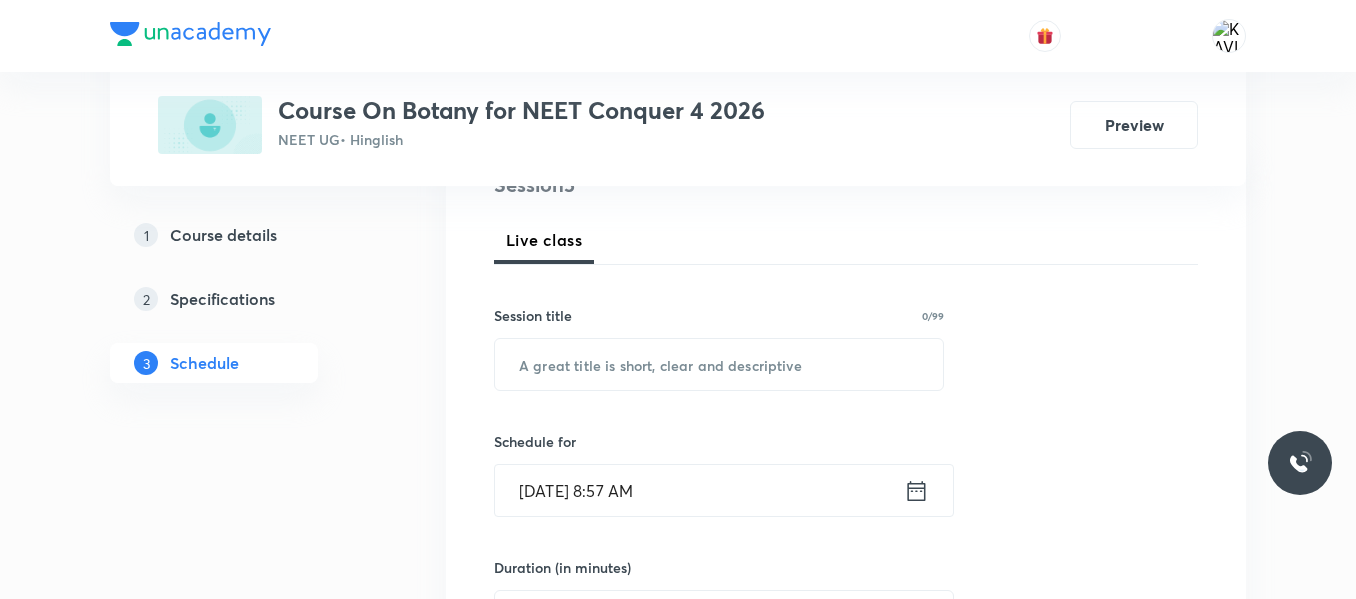scroll, scrollTop: 274, scrollLeft: 0, axis: vertical 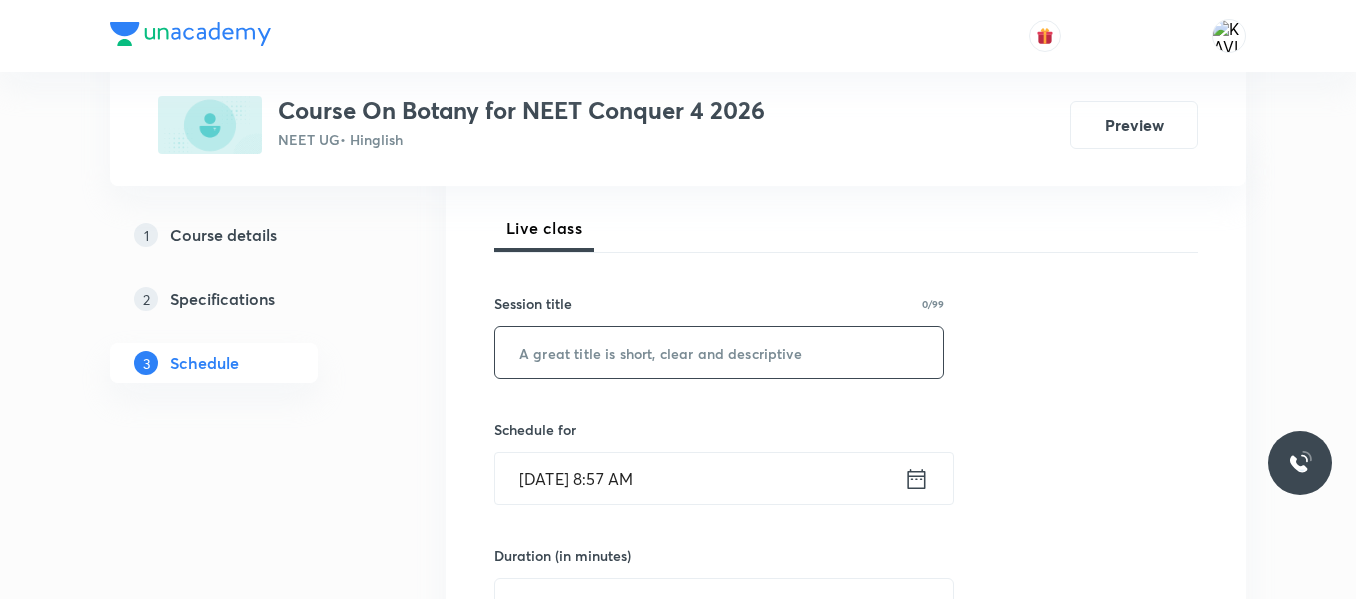 click at bounding box center (719, 352) 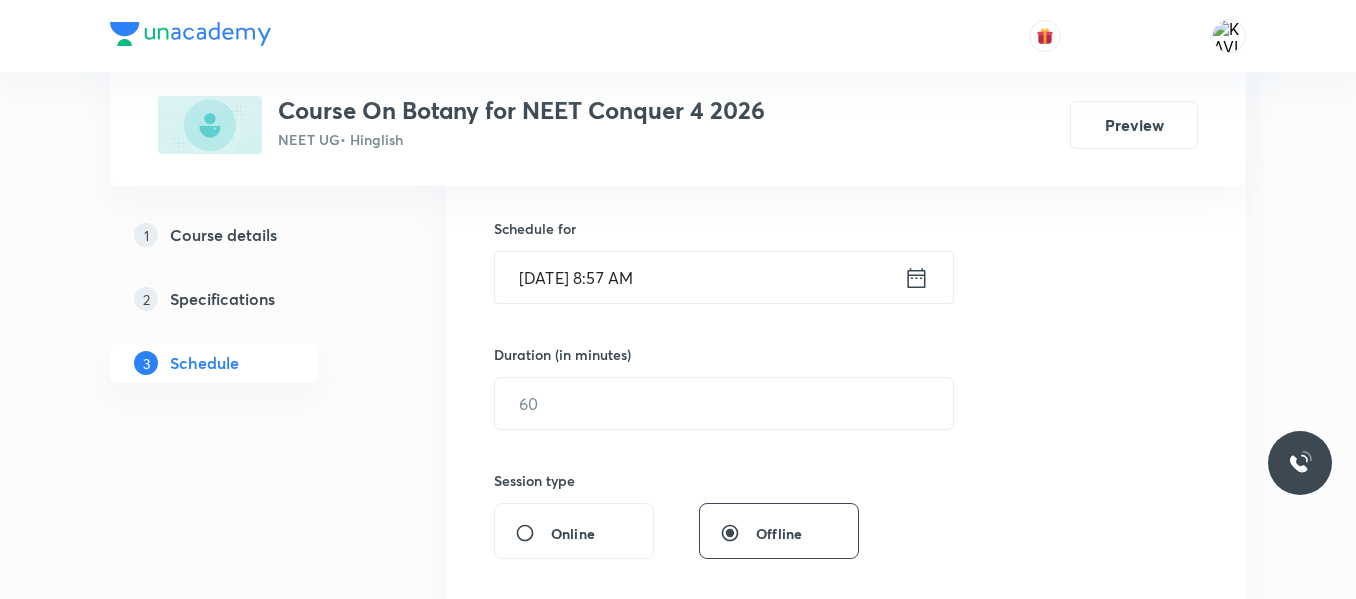 scroll, scrollTop: 477, scrollLeft: 0, axis: vertical 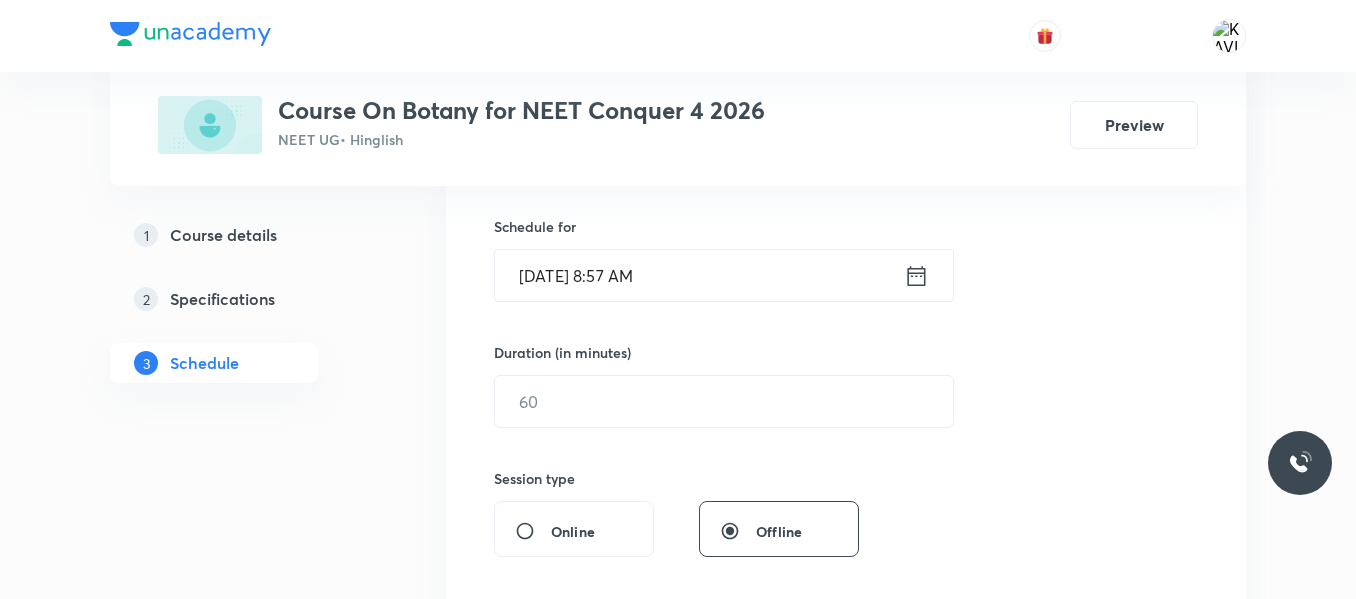 type on "Cell - The Unit of Life - 05" 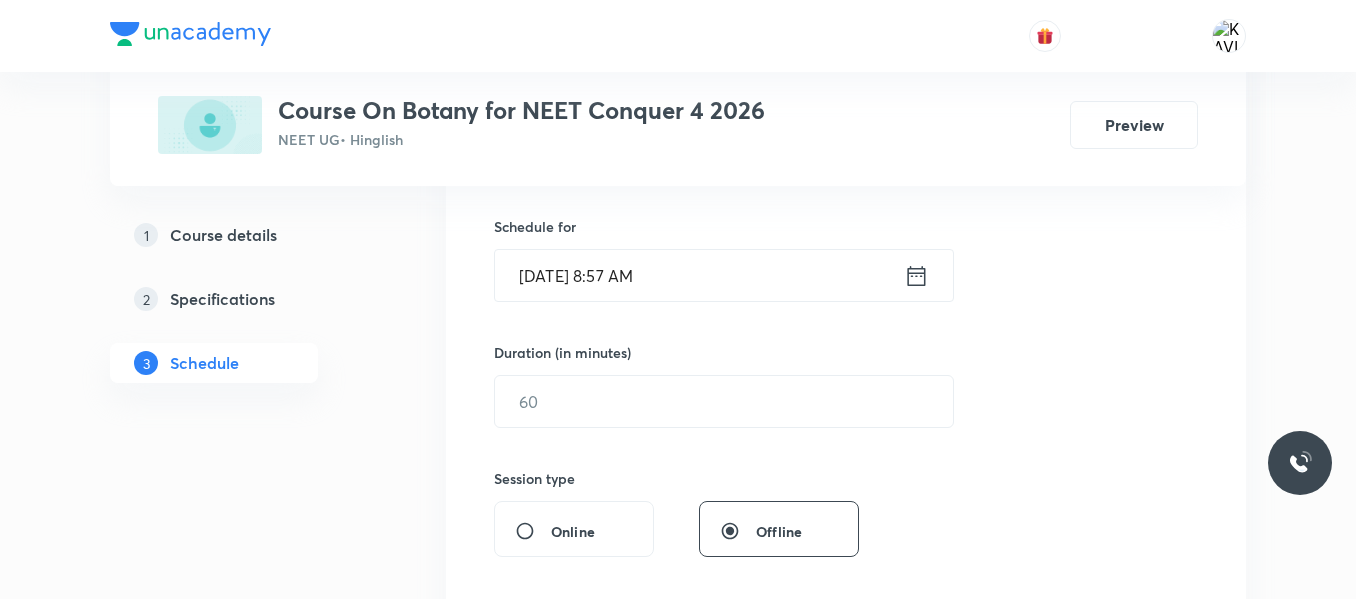 click 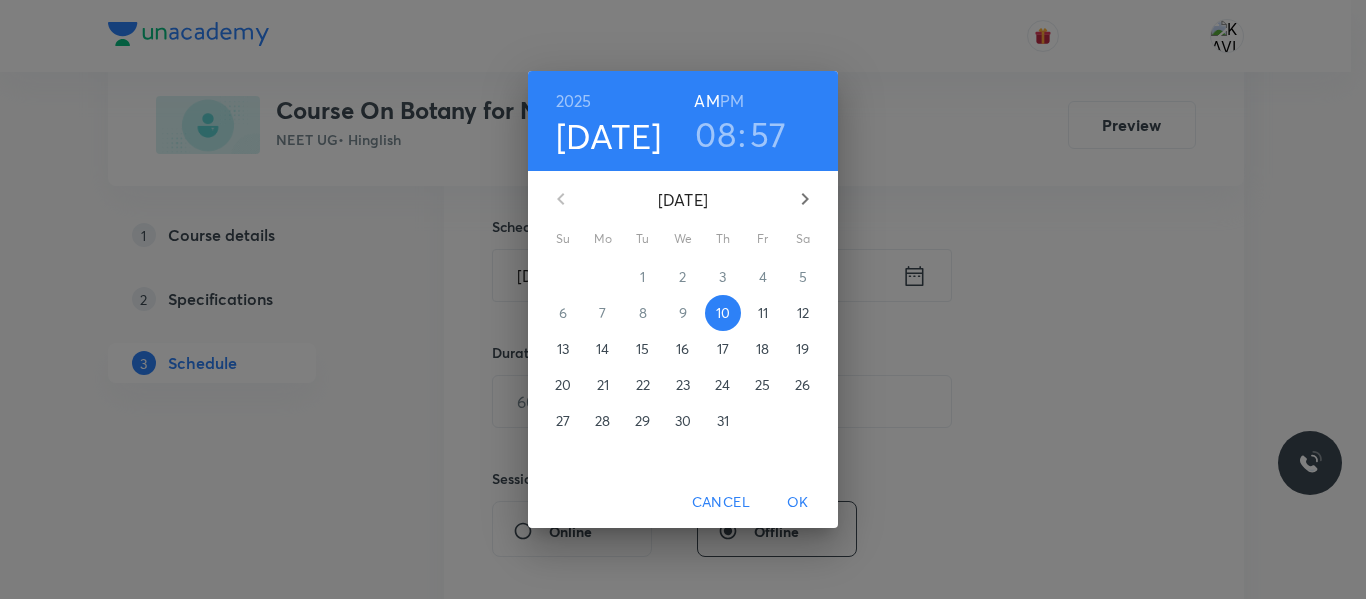 click on "PM" at bounding box center (732, 101) 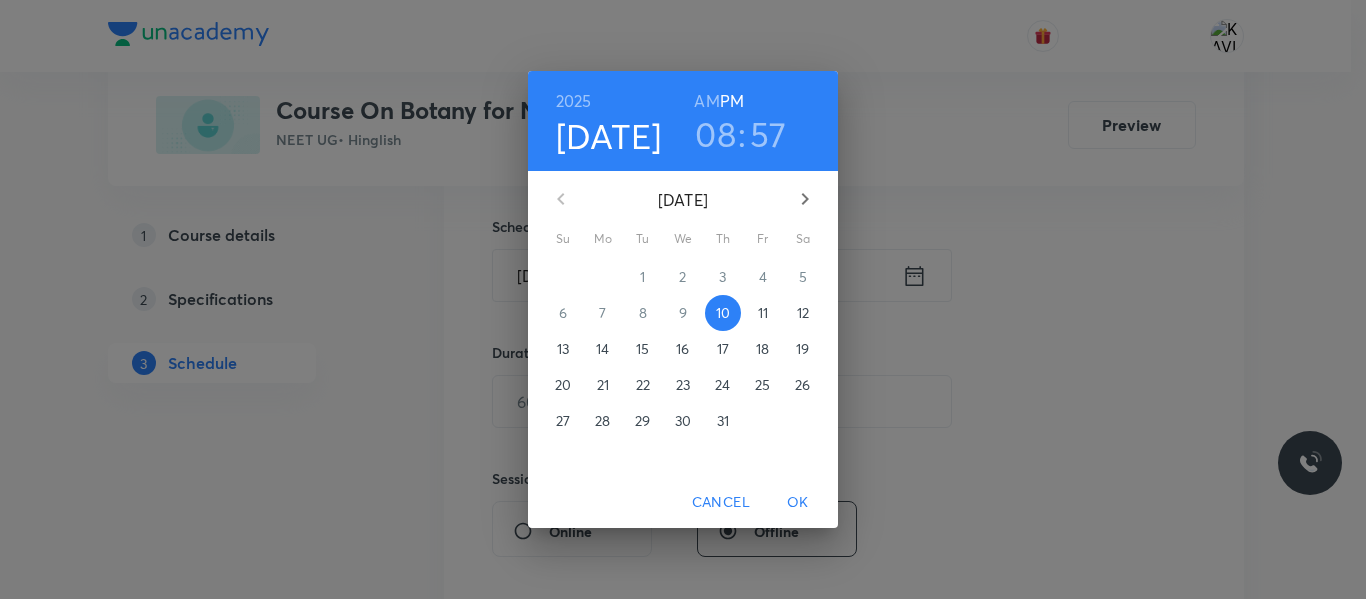 click on "08" at bounding box center [715, 134] 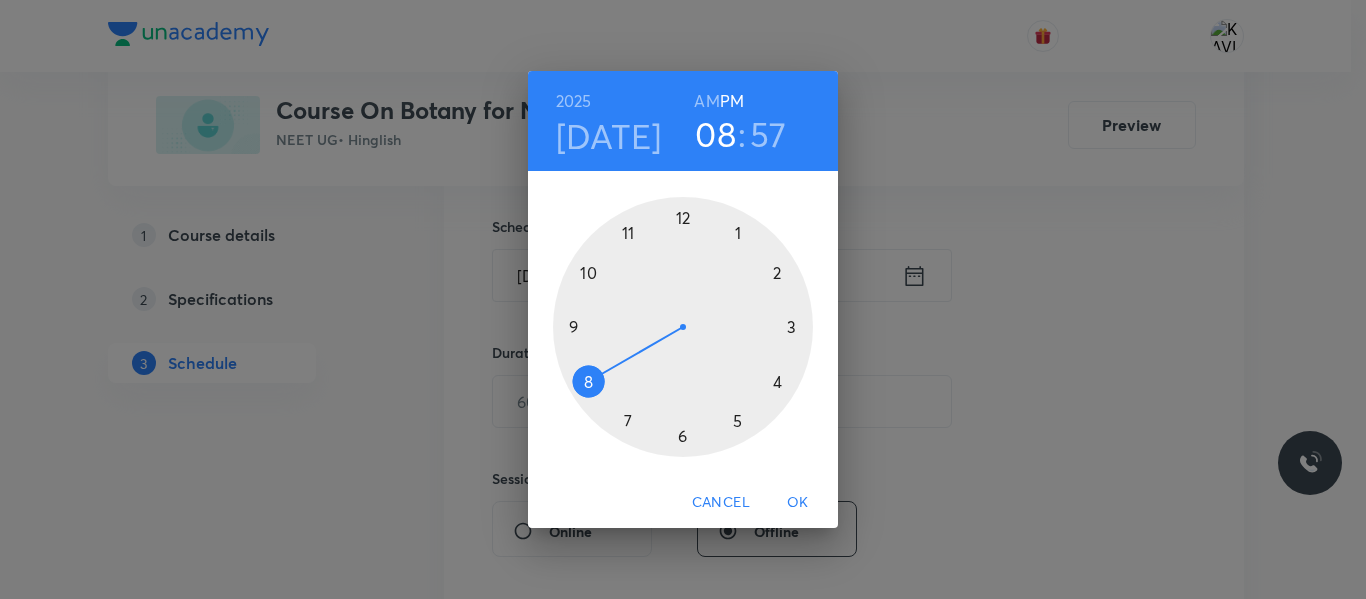 click at bounding box center (683, 327) 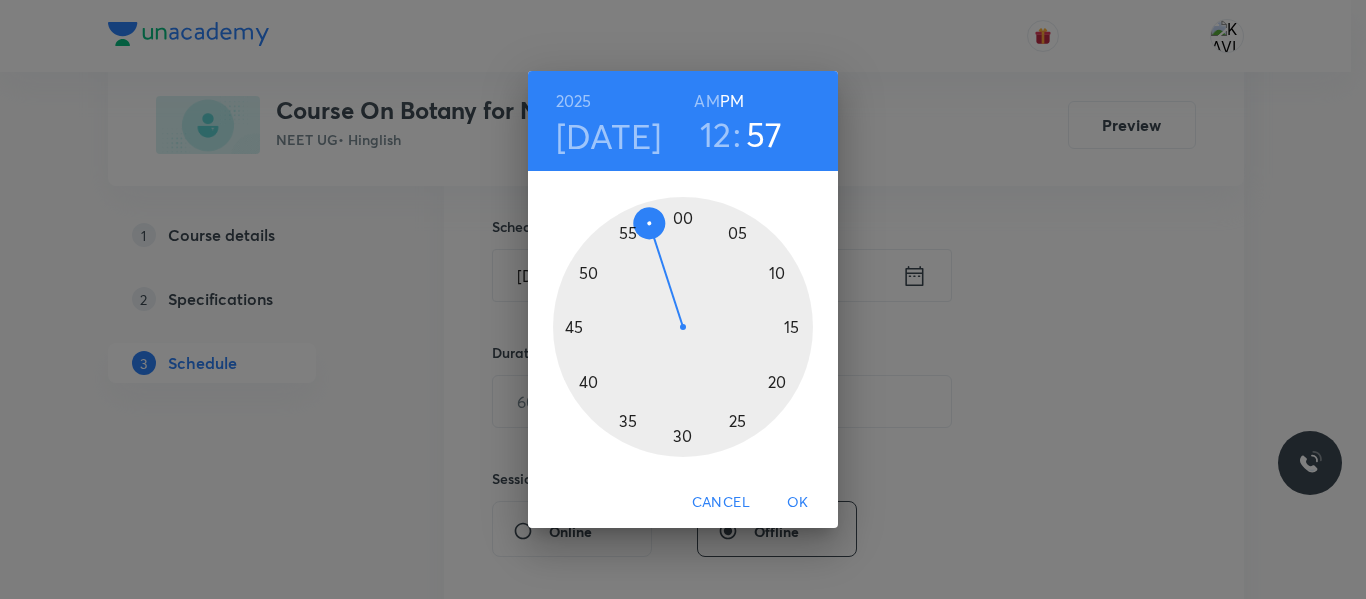 click at bounding box center (683, 327) 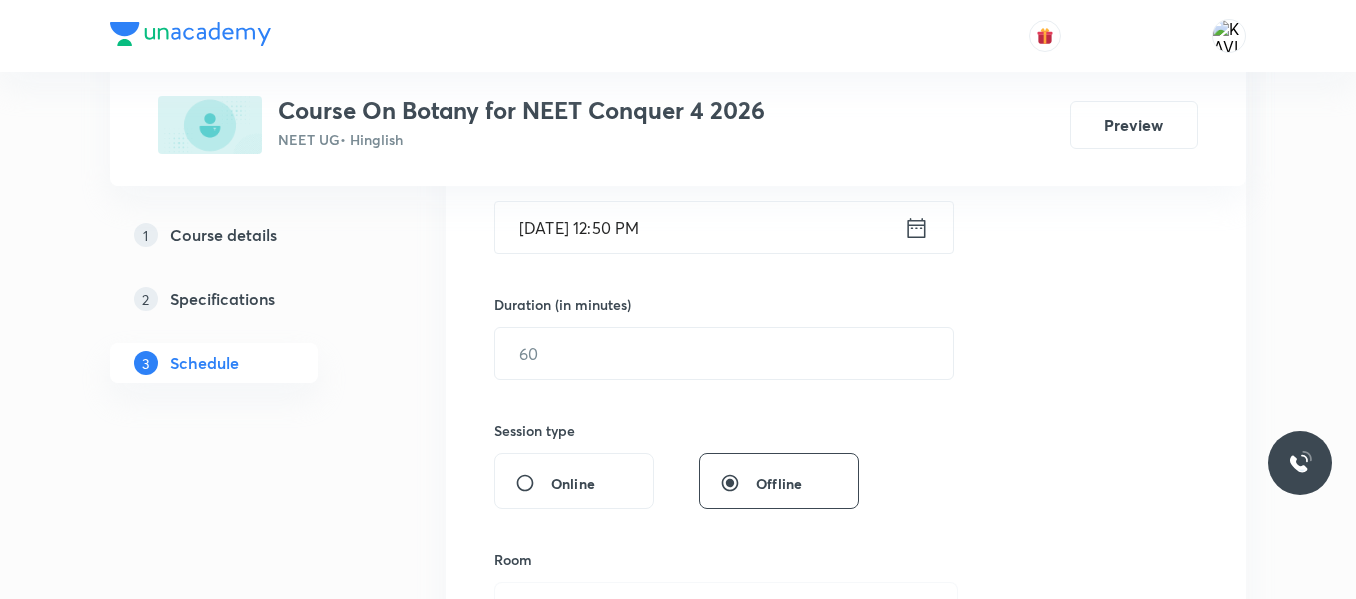 scroll, scrollTop: 526, scrollLeft: 0, axis: vertical 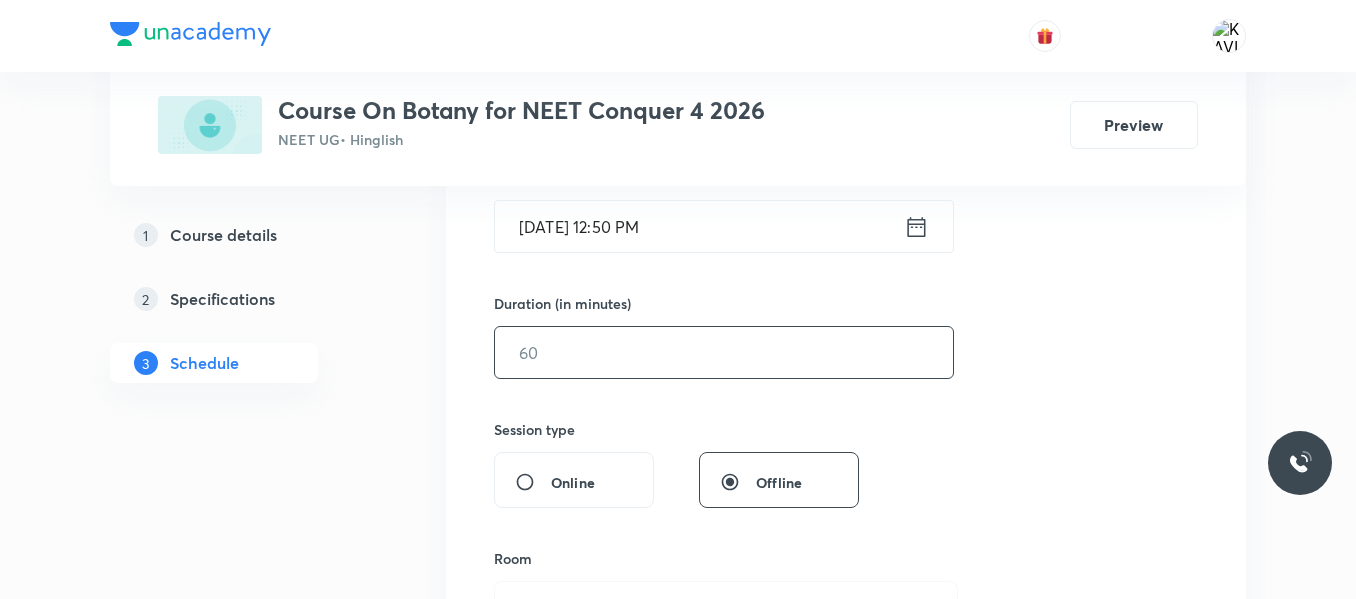 click at bounding box center [724, 352] 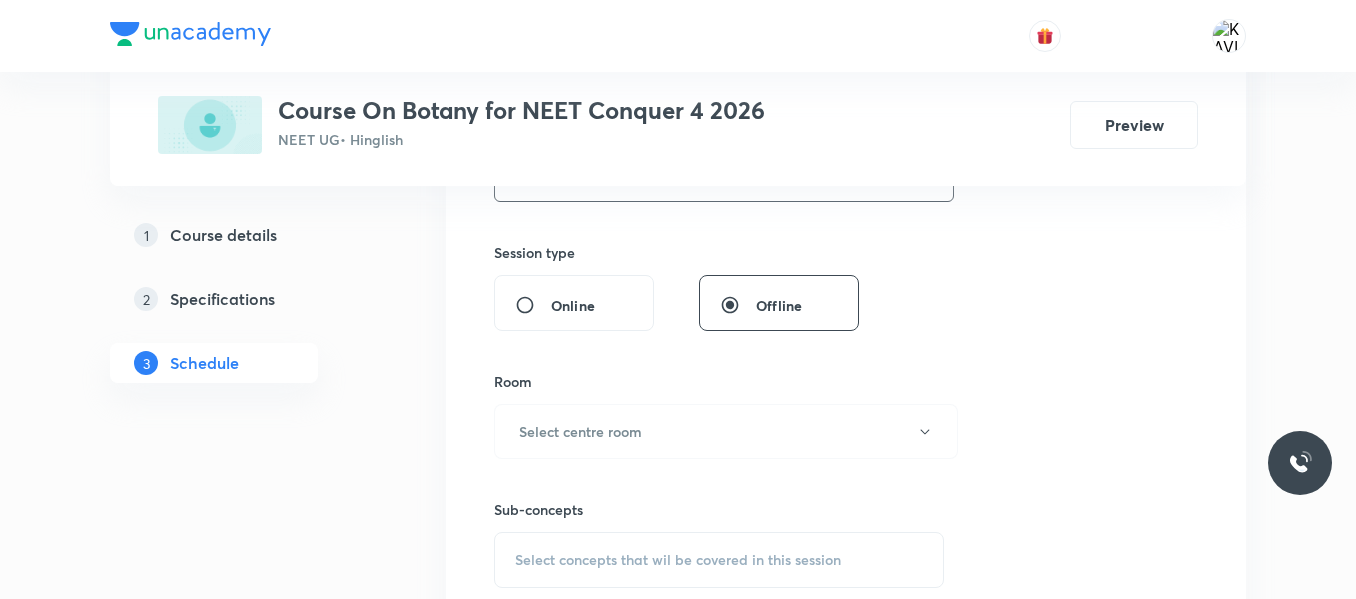 scroll, scrollTop: 711, scrollLeft: 0, axis: vertical 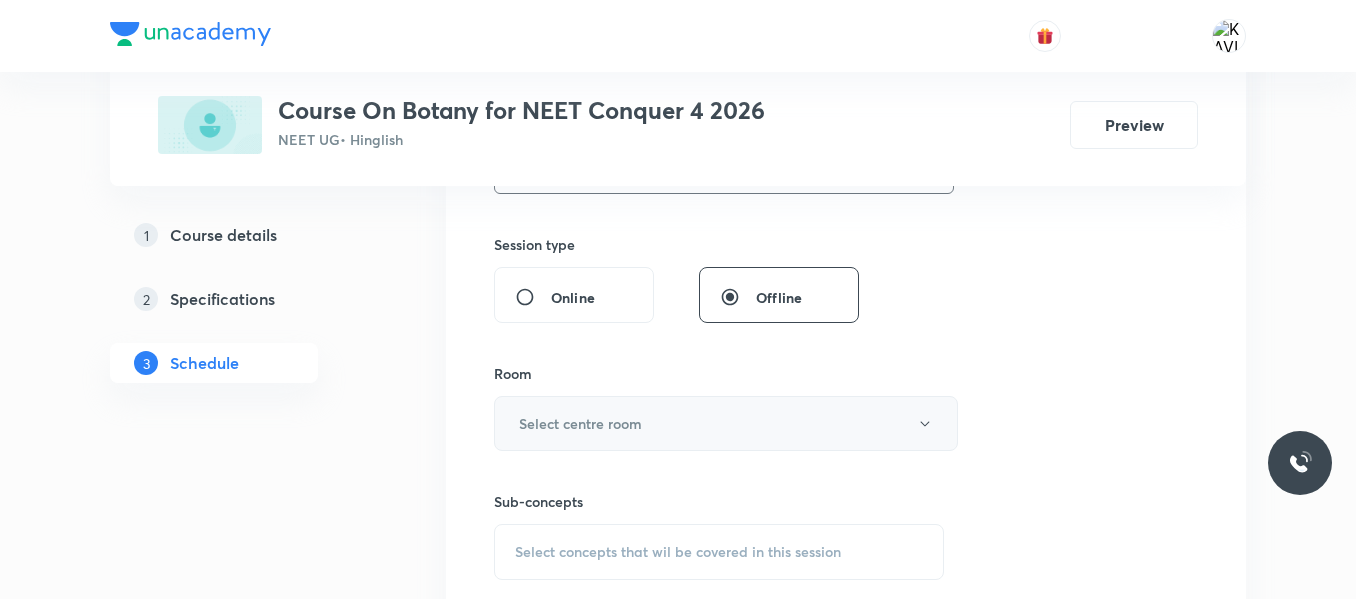 type on "75" 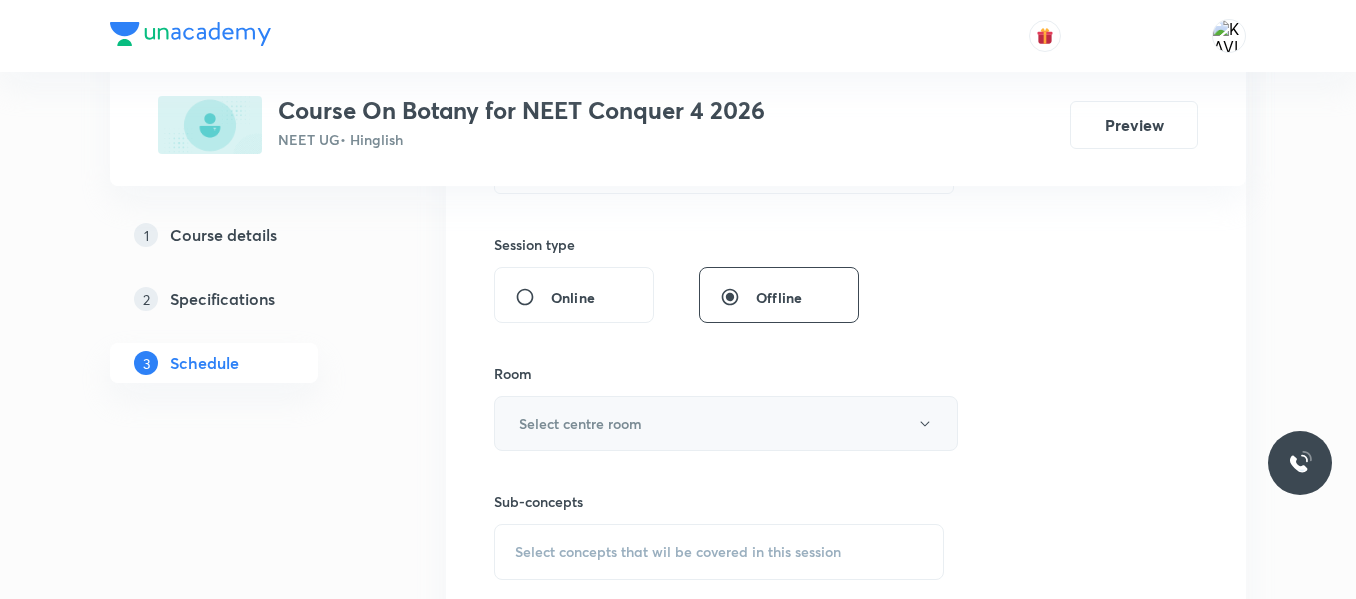 click on "Select centre room" at bounding box center (726, 423) 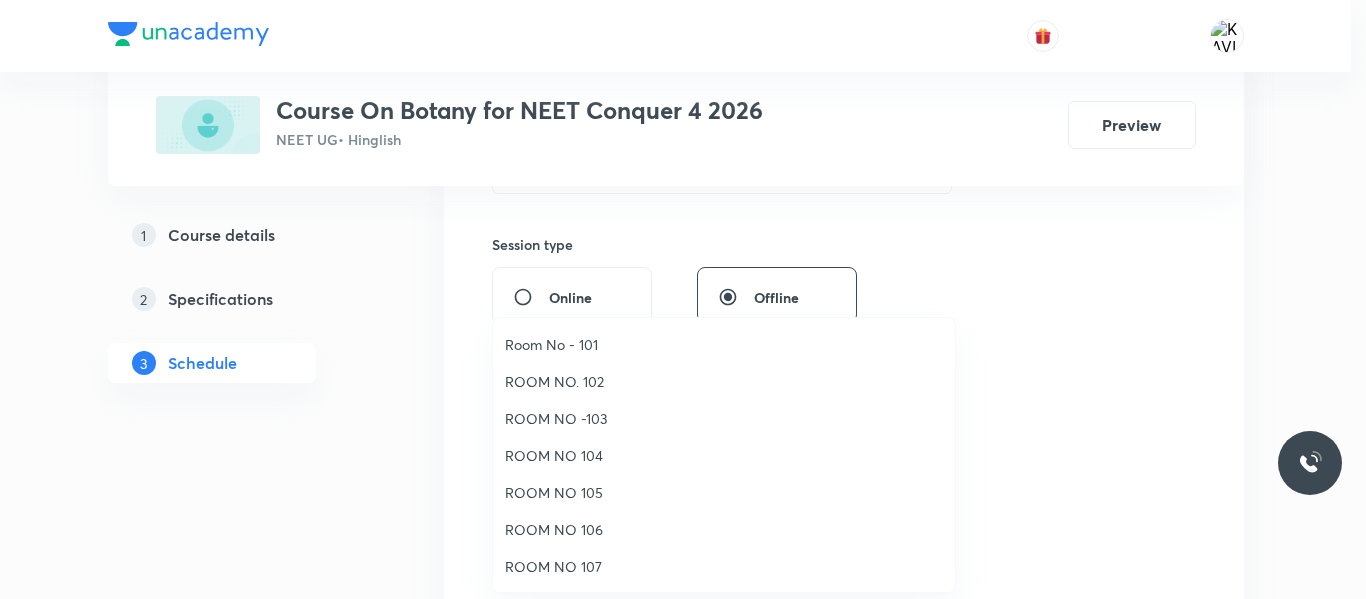 click on "ROOM NO 107" at bounding box center (724, 566) 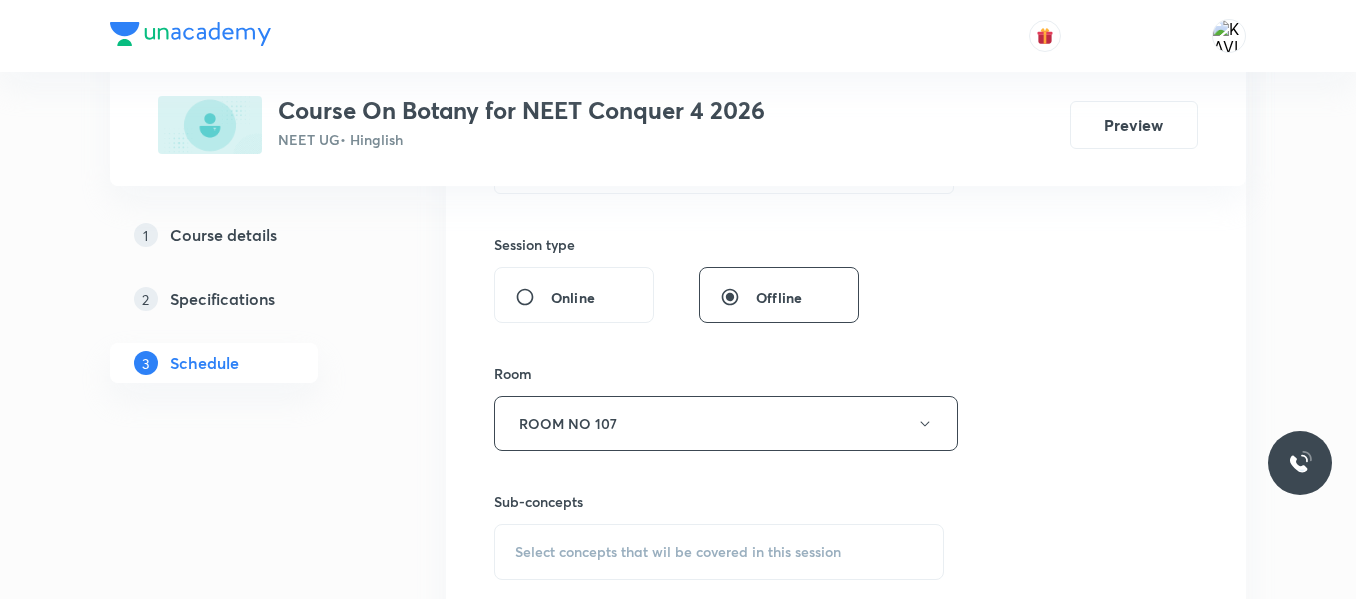 scroll, scrollTop: 886, scrollLeft: 0, axis: vertical 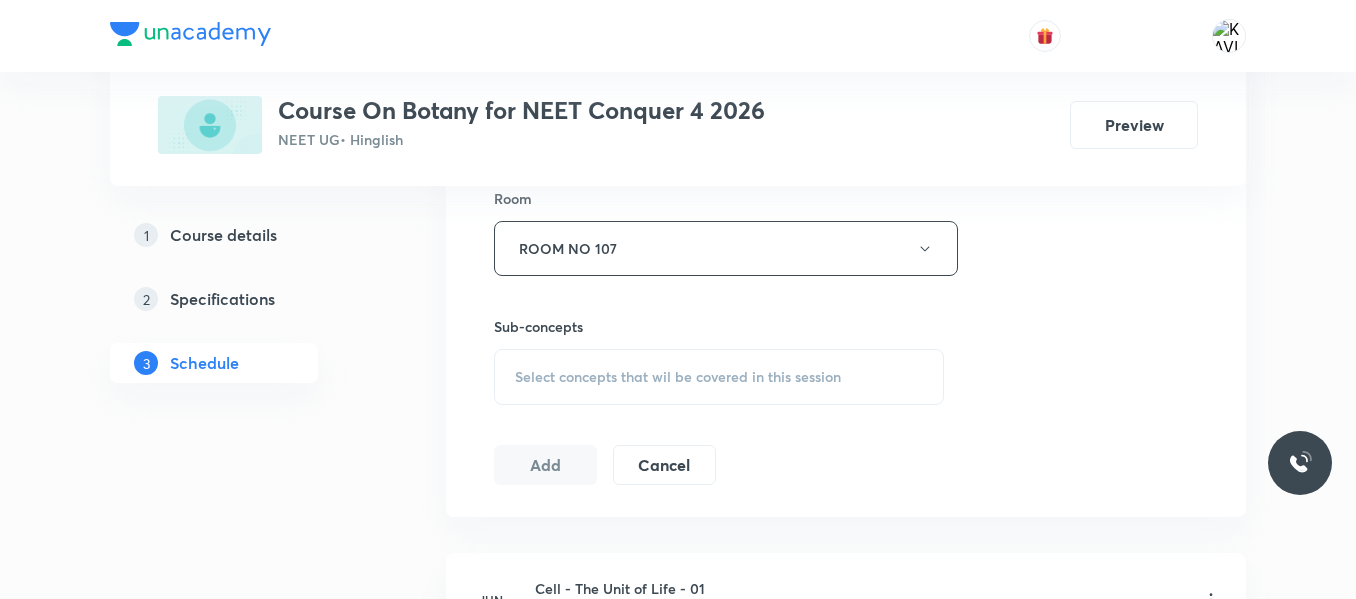 click on "Select concepts that wil be covered in this session" at bounding box center [719, 377] 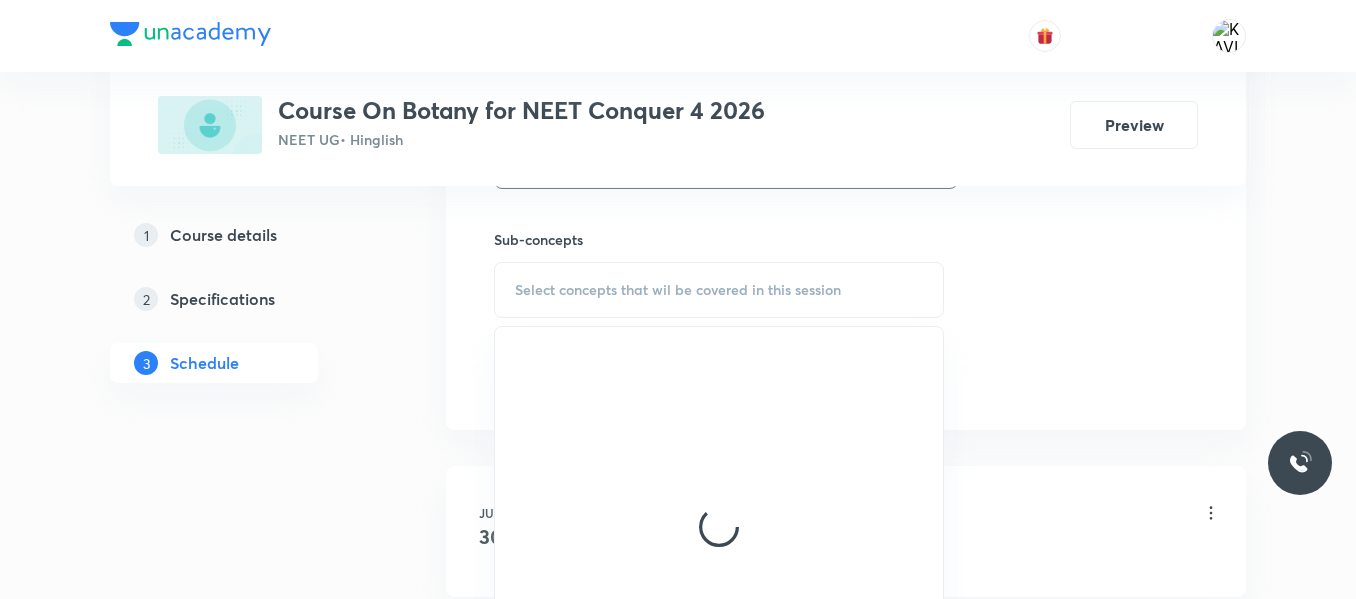 scroll, scrollTop: 977, scrollLeft: 0, axis: vertical 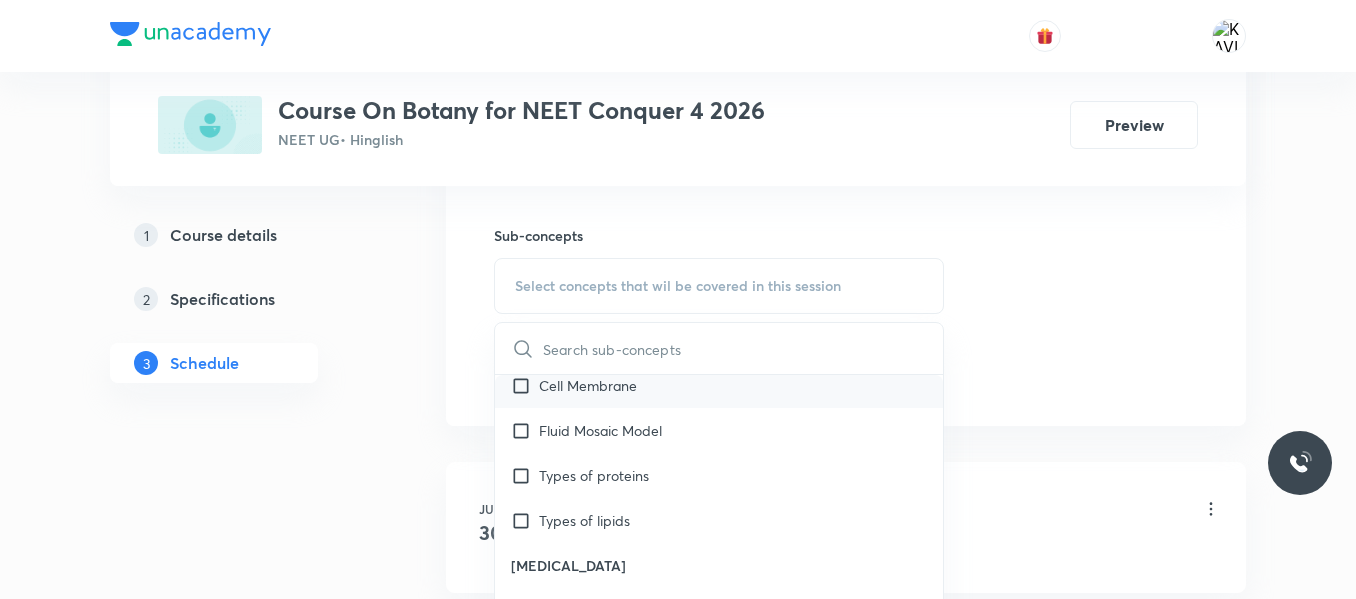 click on "Cell Membrane" at bounding box center [719, 385] 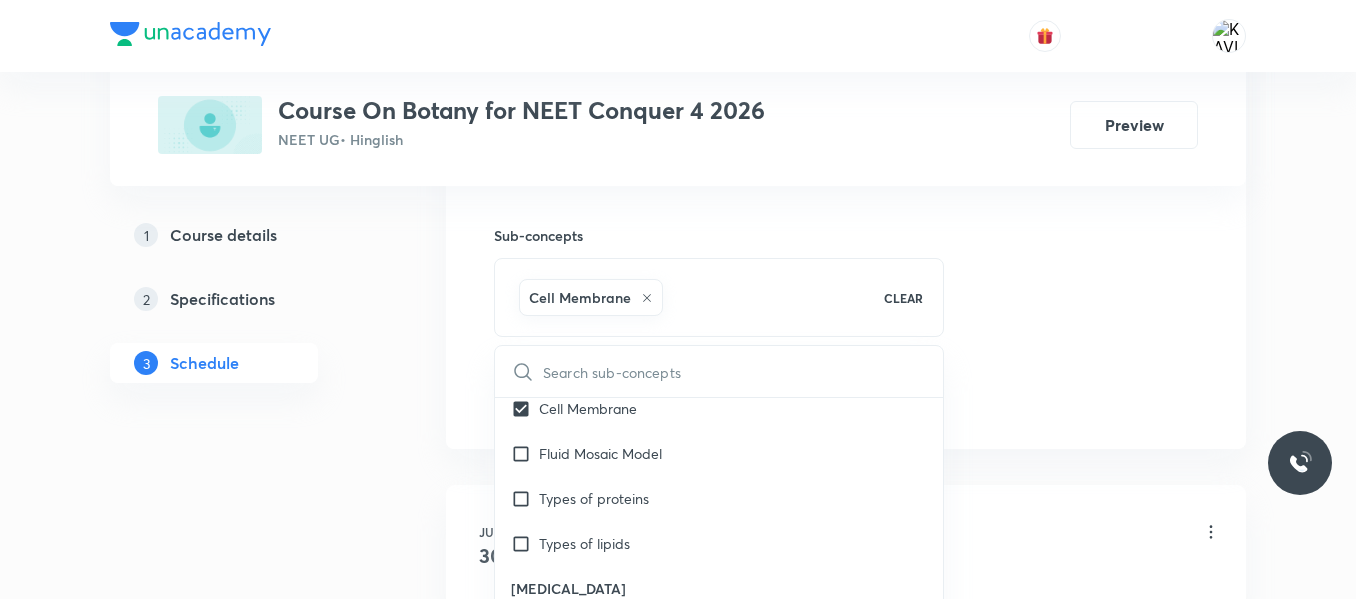 click on "Session  5 Live class Session title 28/99 Cell - The Unit of Life - 05 ​ Schedule for Jul 10, 2025, 12:50 PM ​ Duration (in minutes) 75 ​   Session type Online Offline Room ROOM NO 107 Sub-concepts Cell Membrane CLEAR ​ Microbodies Microbodies Microbodies Plastids Plastids Occurrence Leucoplast Chloroplast Chloroplast Number Endomembrane System Endomembrane System Covered previously Cell Organelles Functions ER GB Lysosome Vacuole Cell Wall Cell Wall Compositon Type of Cell wall Different Types Plasmodesmata Cell Membrane Cell Membrane Fluid Mosaic Model Types of proteins Types of lipids Eukaryotic Cell Eukaryotic Cell Difference between pro and eukaryotic cell Difference between plant and animal cell Prokaryotic Cell Prokaryotic Cell Different Shapes An overview of Cell An overview of Cell Cytoplasm is Main Arena Covered previously Cell Theory Cell Theory What is Cell What is Cell Transport across membrane Cell Differ Greatly in Size and Shape Discovery Of Cell Introduction Introduction Cell Theory" at bounding box center (846, -64) 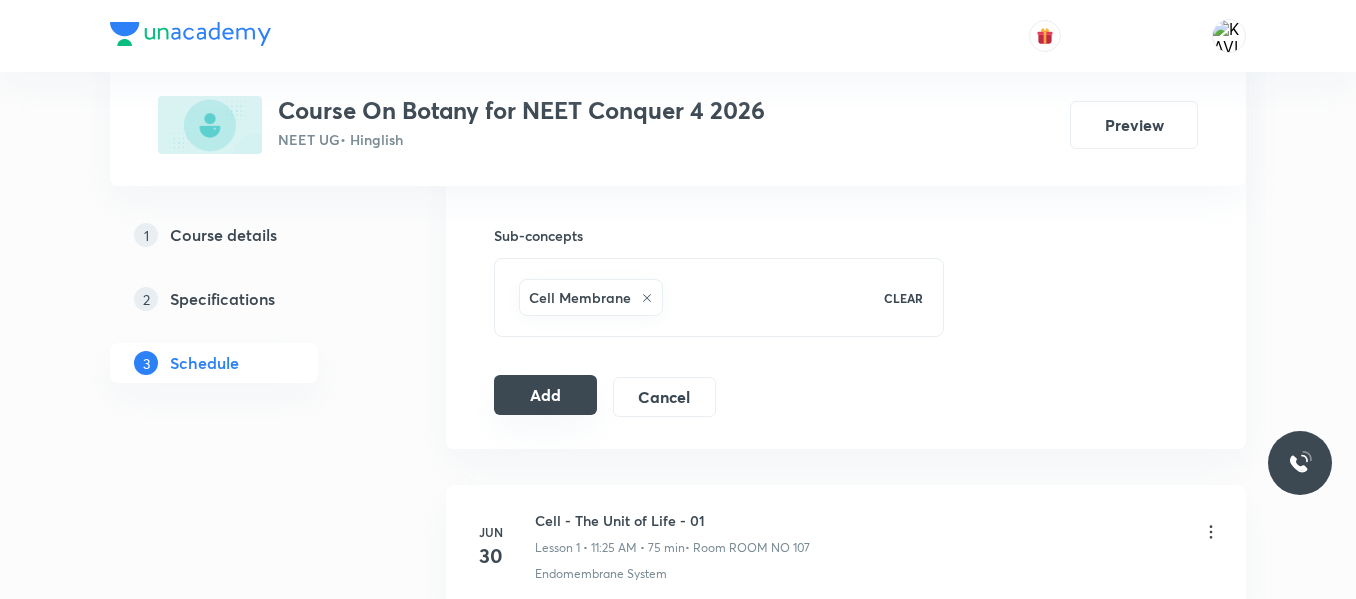 click on "Add" at bounding box center (545, 395) 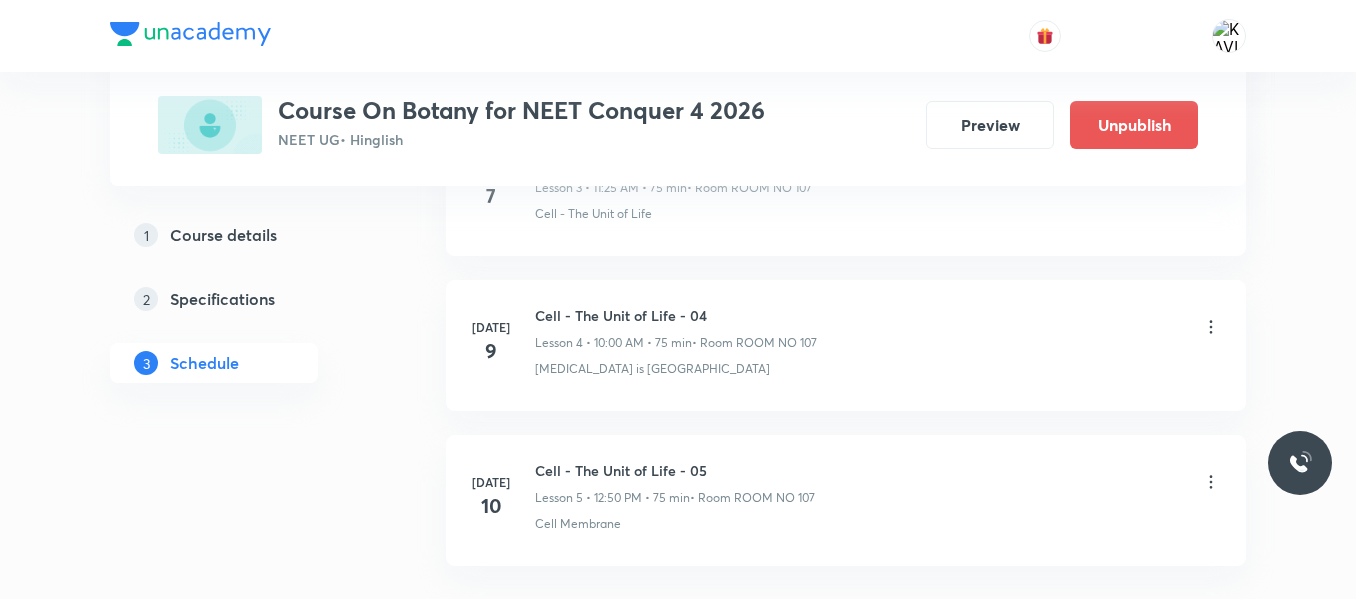 scroll, scrollTop: 860, scrollLeft: 0, axis: vertical 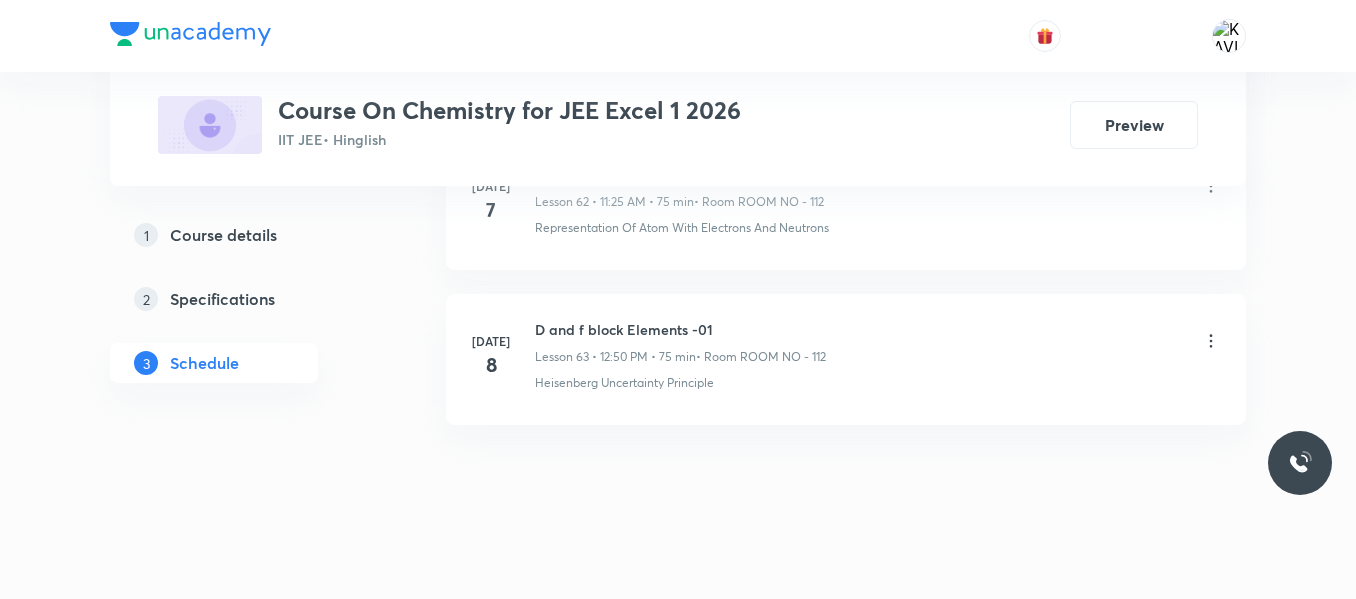 click on "D and f block Elements -01" at bounding box center [680, 329] 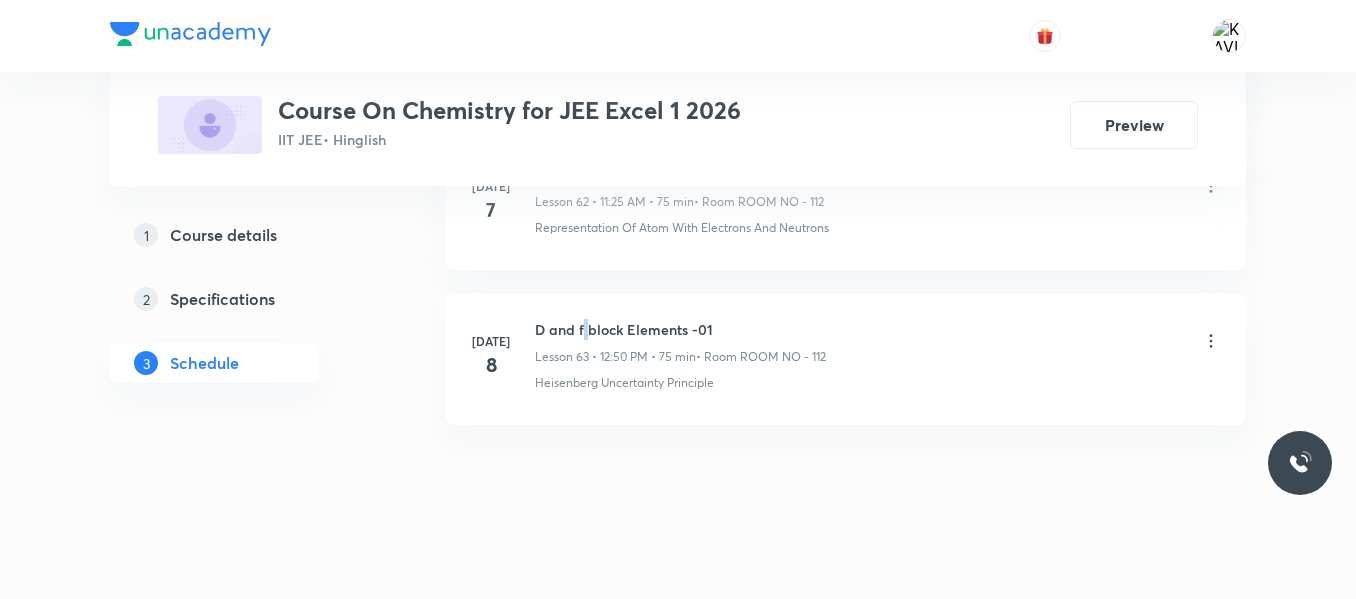 click on "D and f block Elements -01" at bounding box center (680, 329) 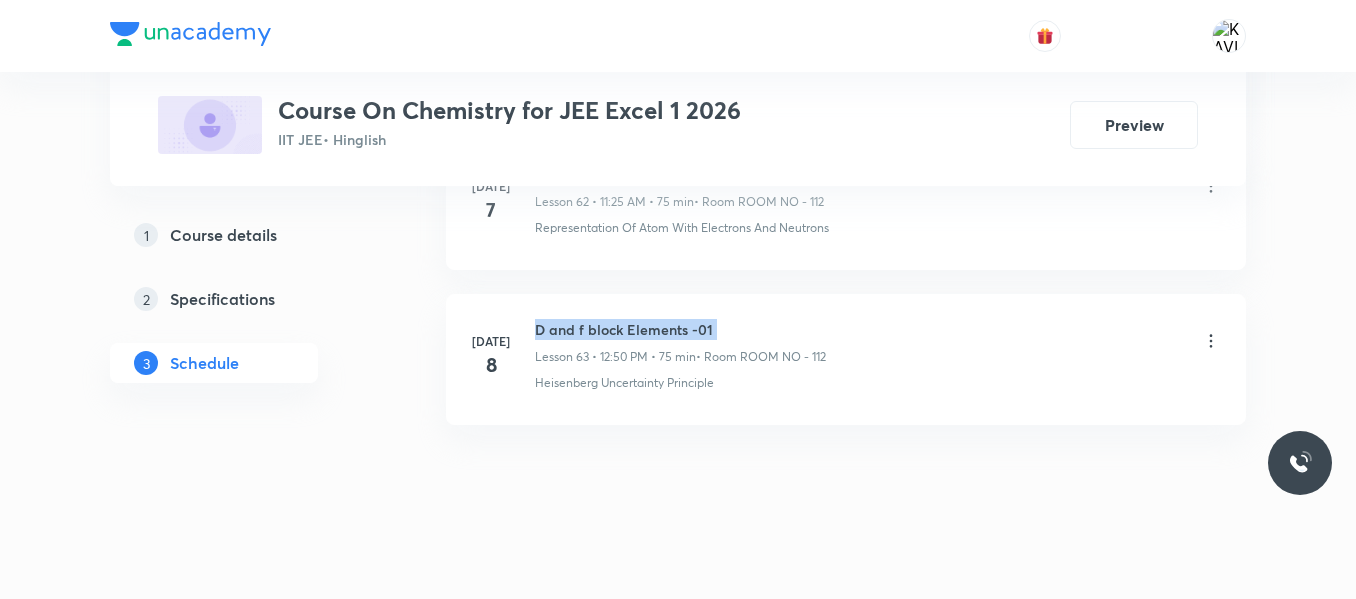 click on "D and f block Elements -01" at bounding box center [680, 329] 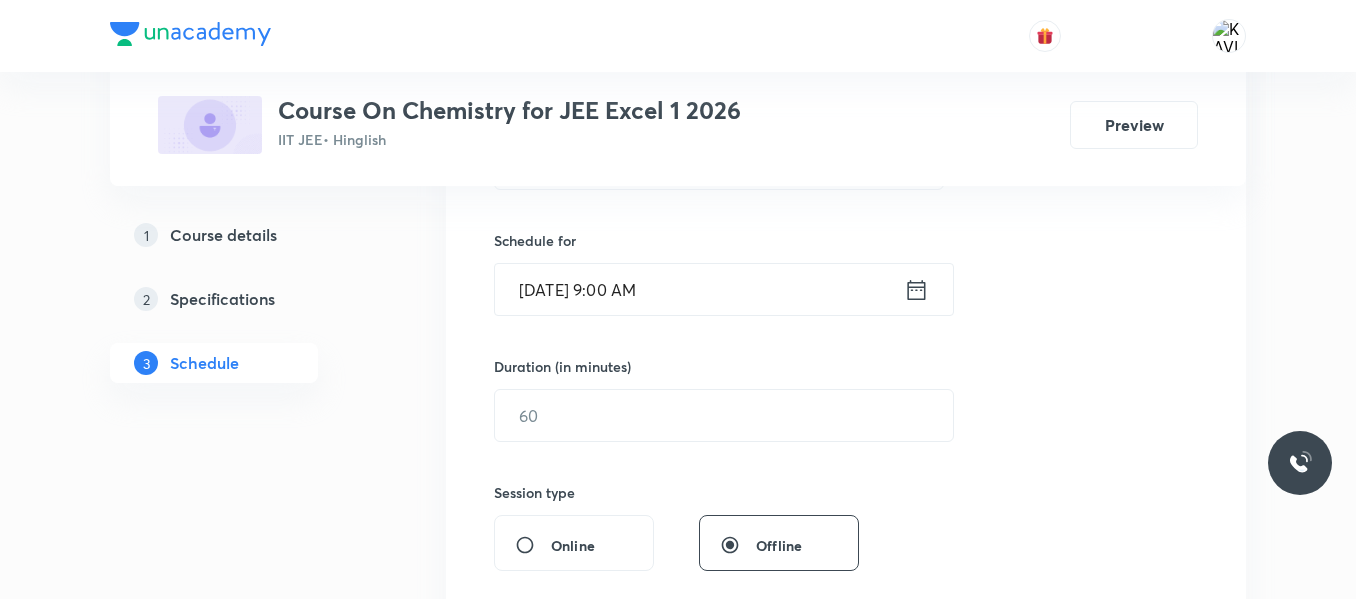 scroll, scrollTop: 386, scrollLeft: 0, axis: vertical 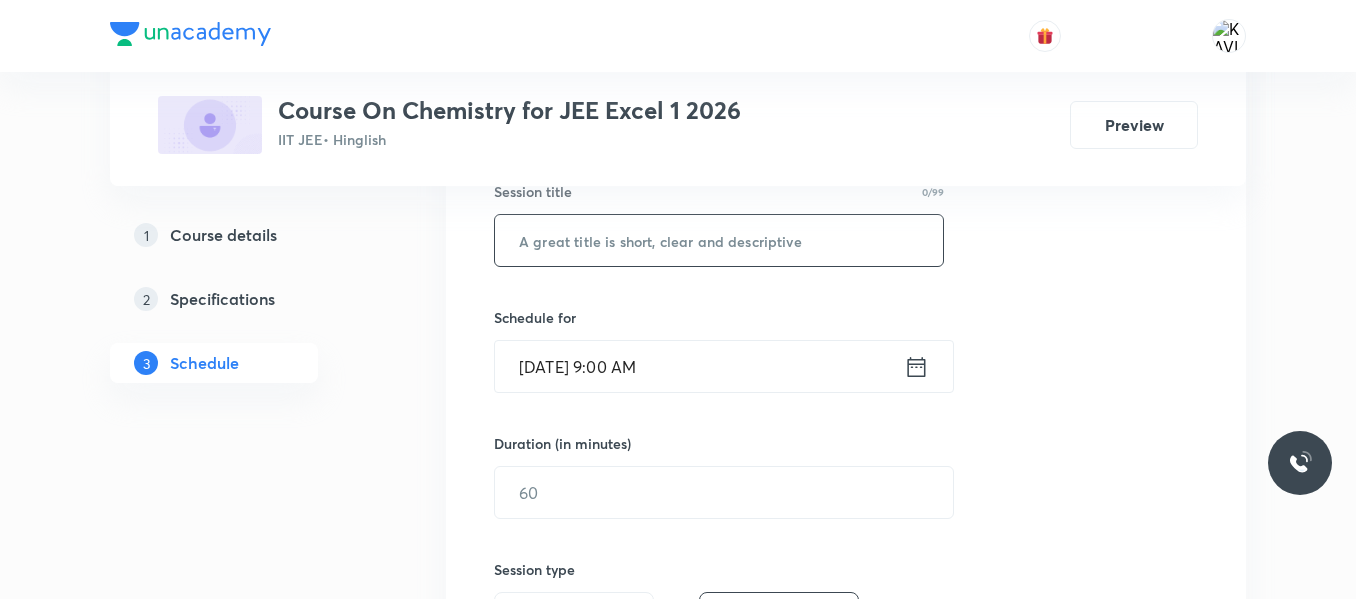 click at bounding box center (719, 240) 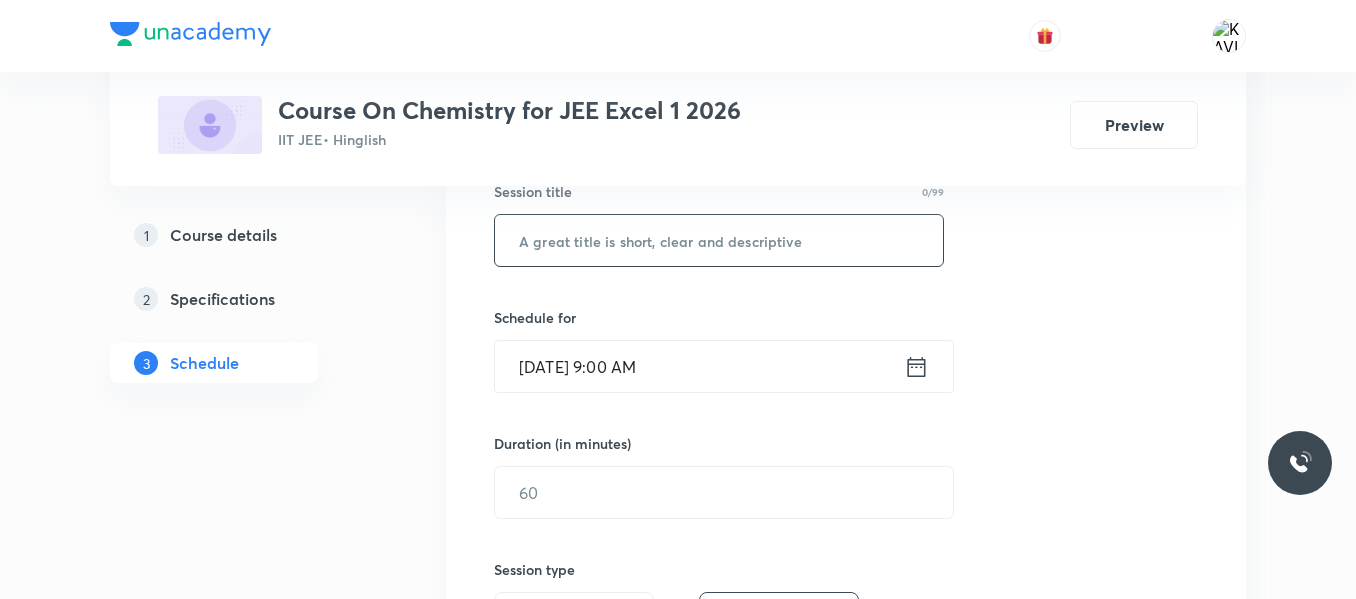 paste on "D and f block Elements -01" 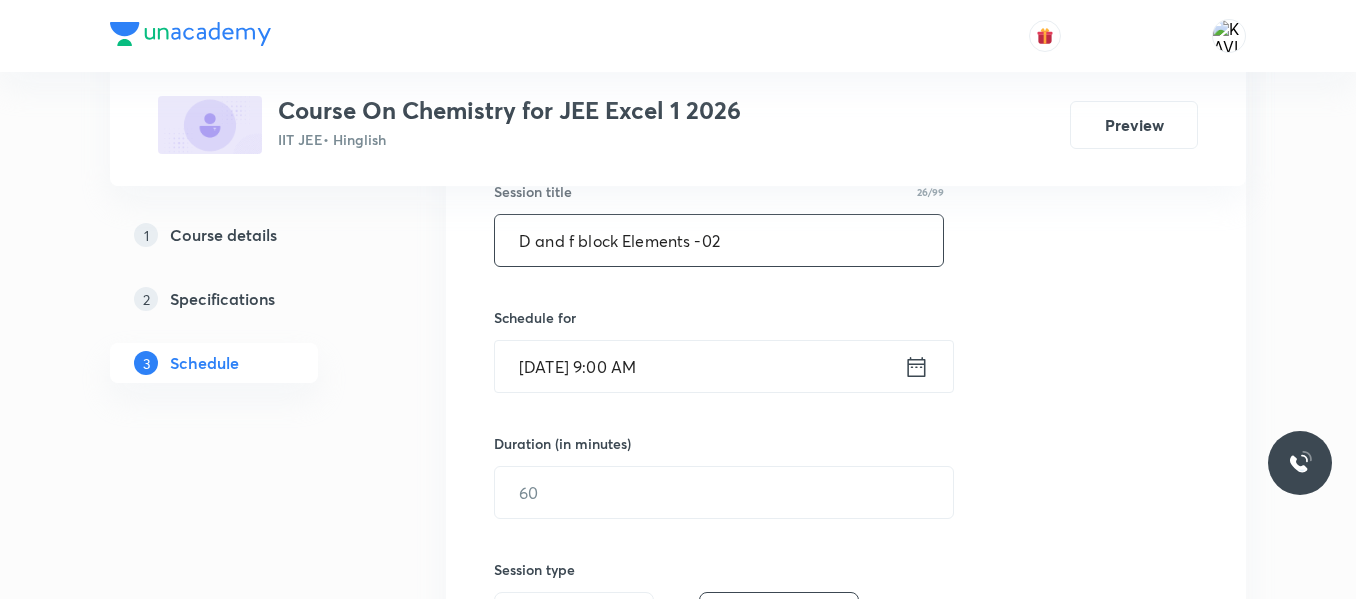 type on "D and f block Elements -02" 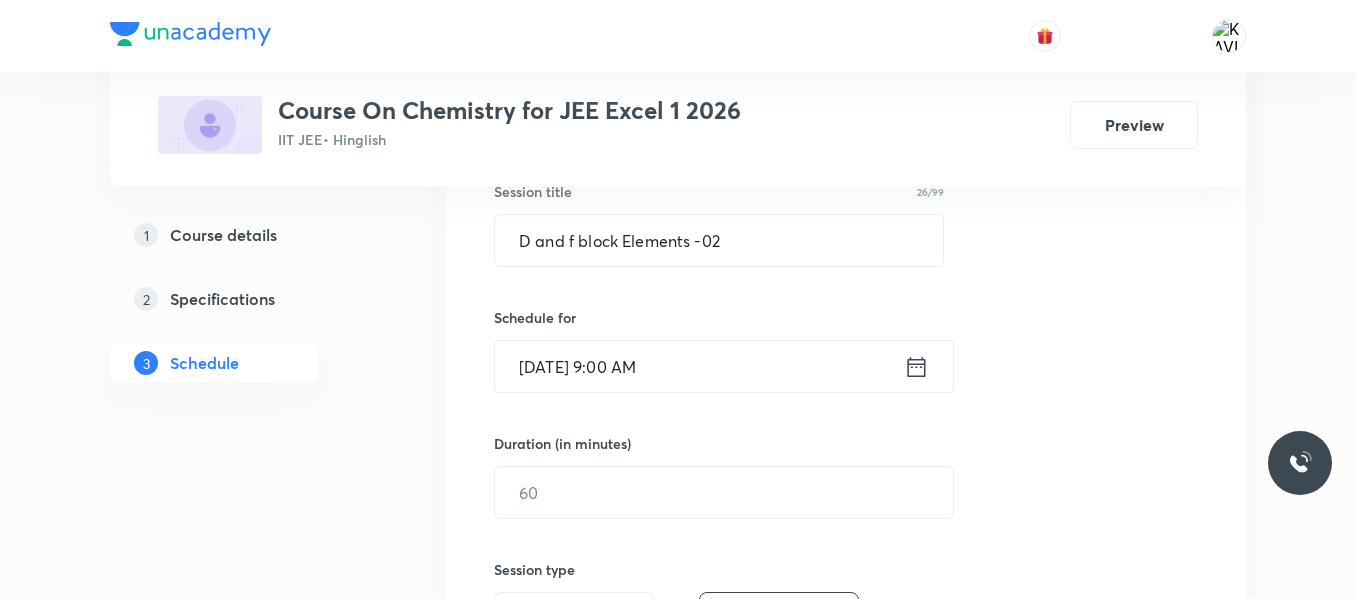 click 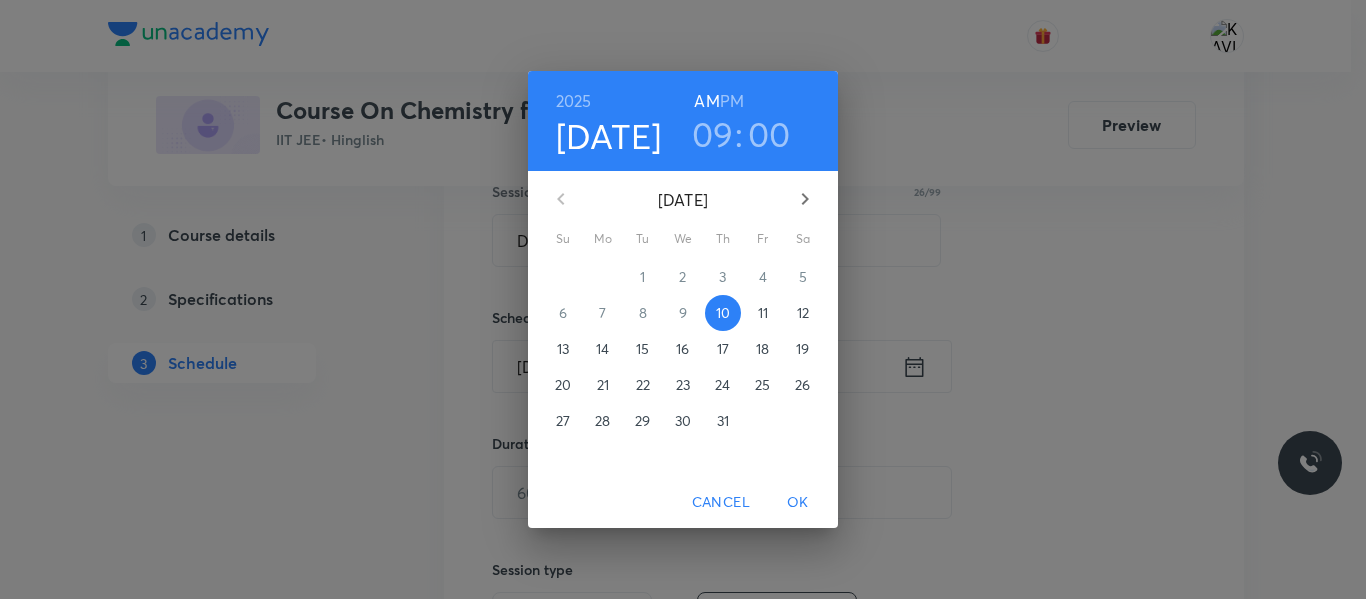 click on "PM" at bounding box center (732, 101) 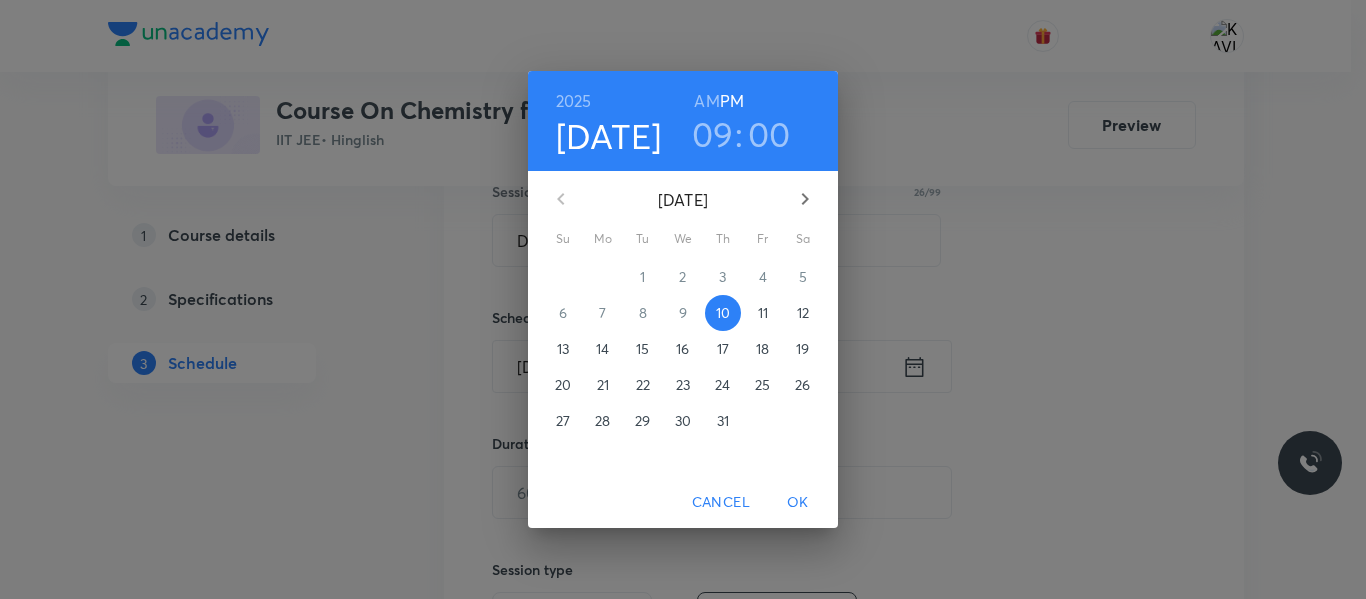 click on "09" at bounding box center [713, 134] 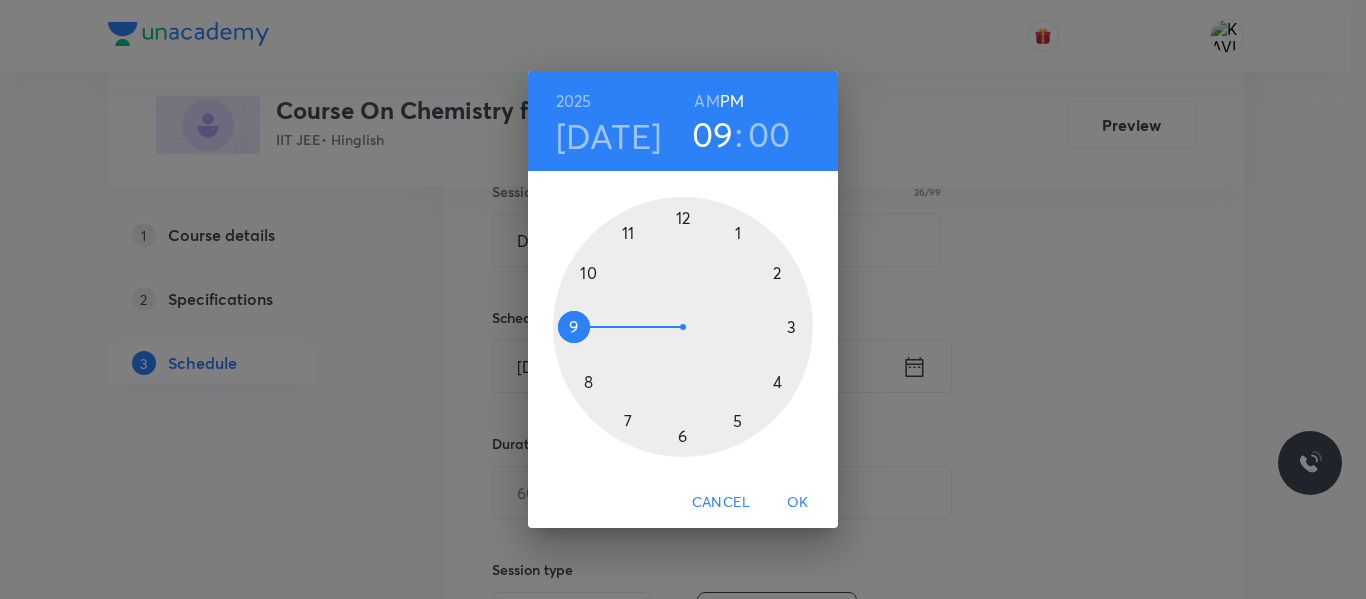 click at bounding box center [683, 327] 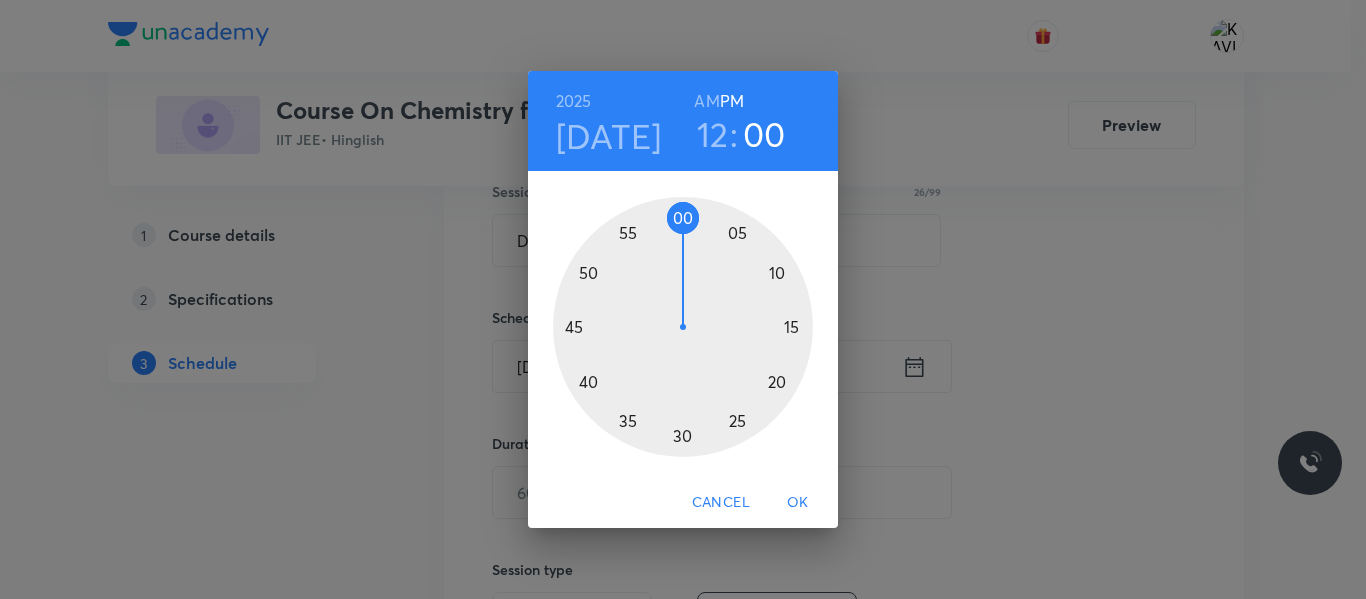 click at bounding box center [683, 327] 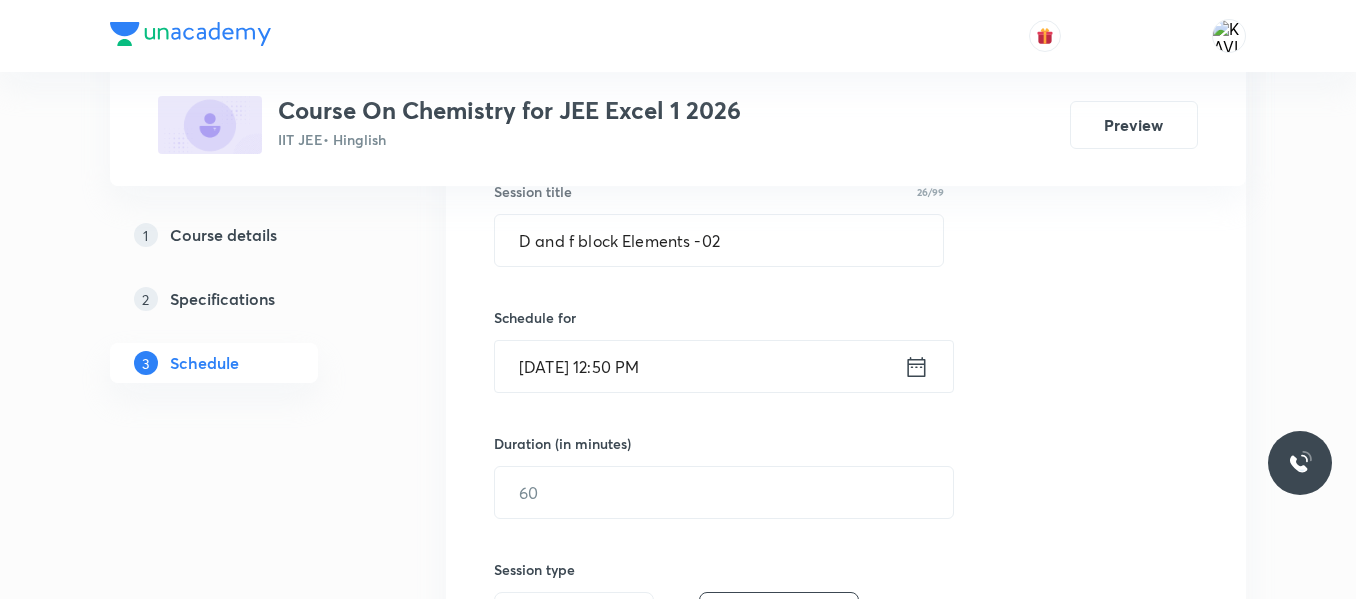 scroll, scrollTop: 544, scrollLeft: 0, axis: vertical 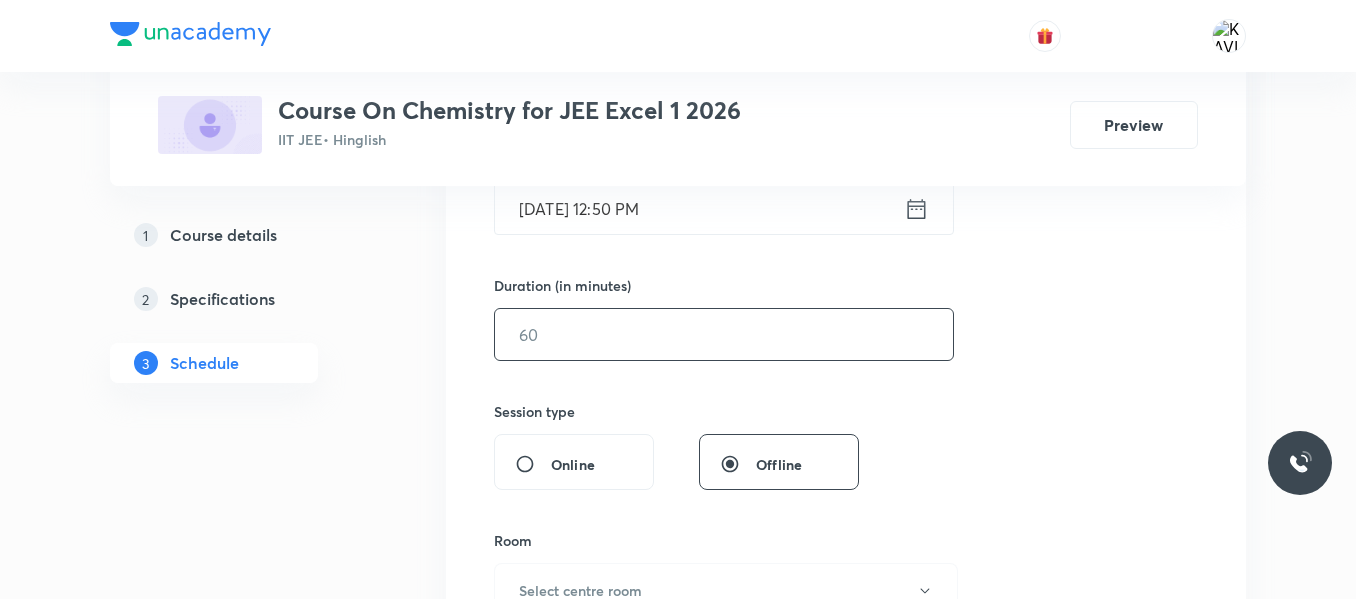 click at bounding box center (724, 334) 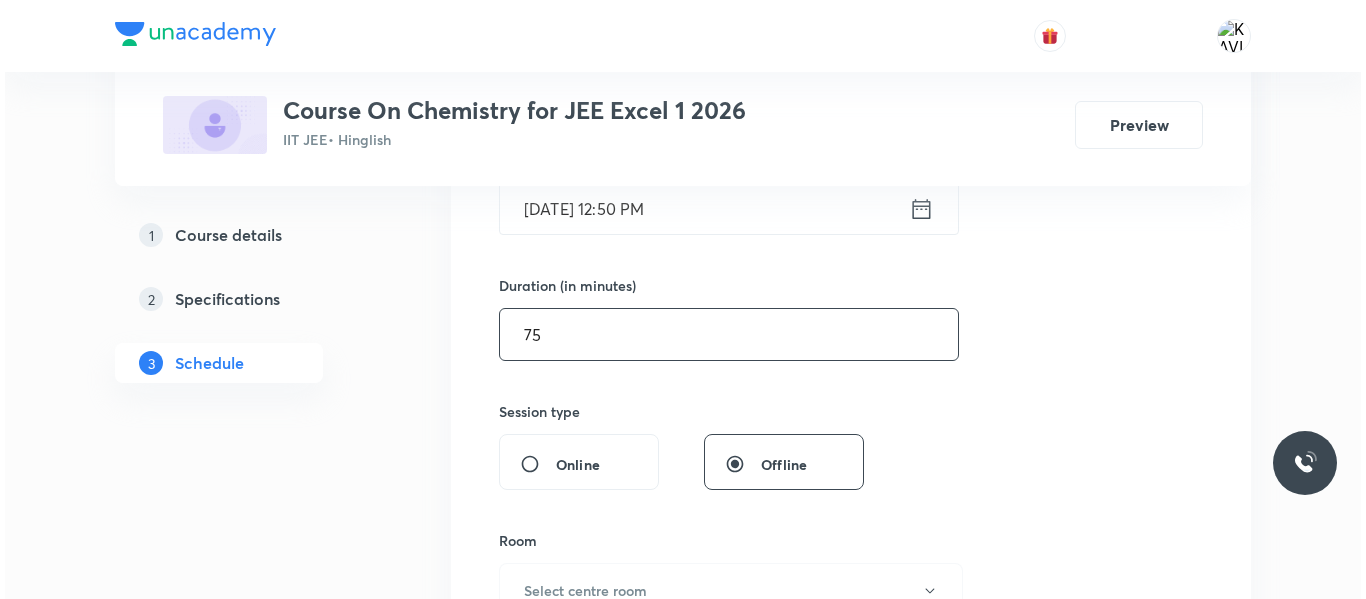 scroll, scrollTop: 728, scrollLeft: 0, axis: vertical 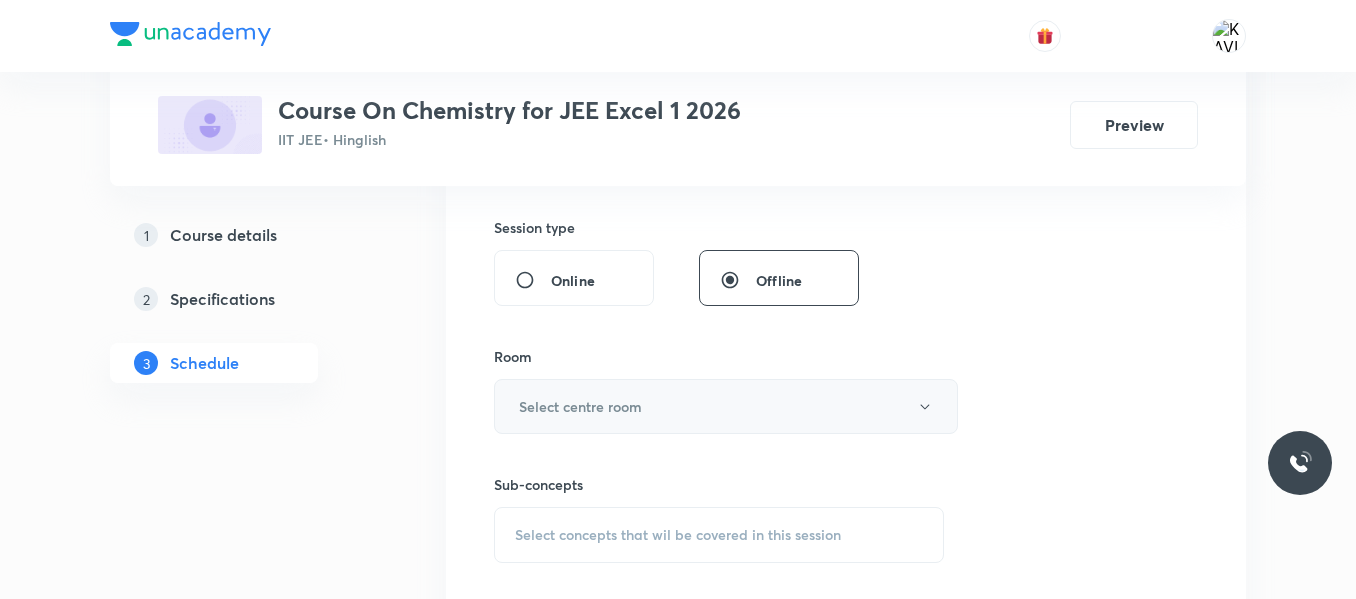 type on "75" 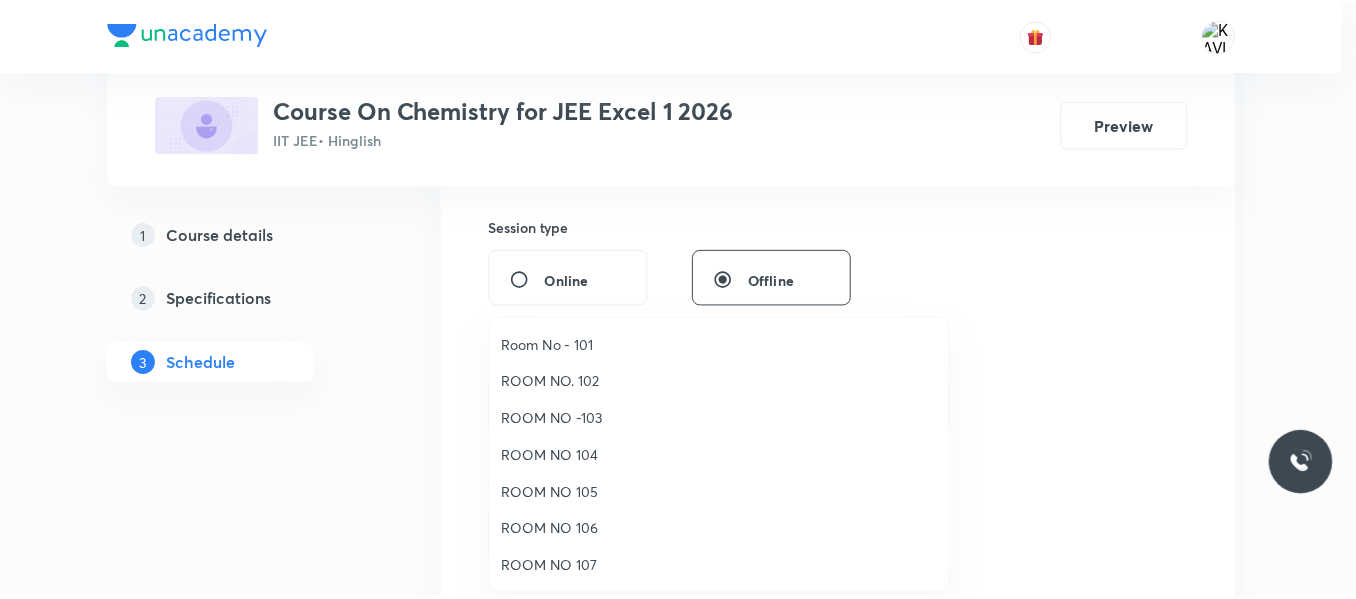 scroll, scrollTop: 223, scrollLeft: 0, axis: vertical 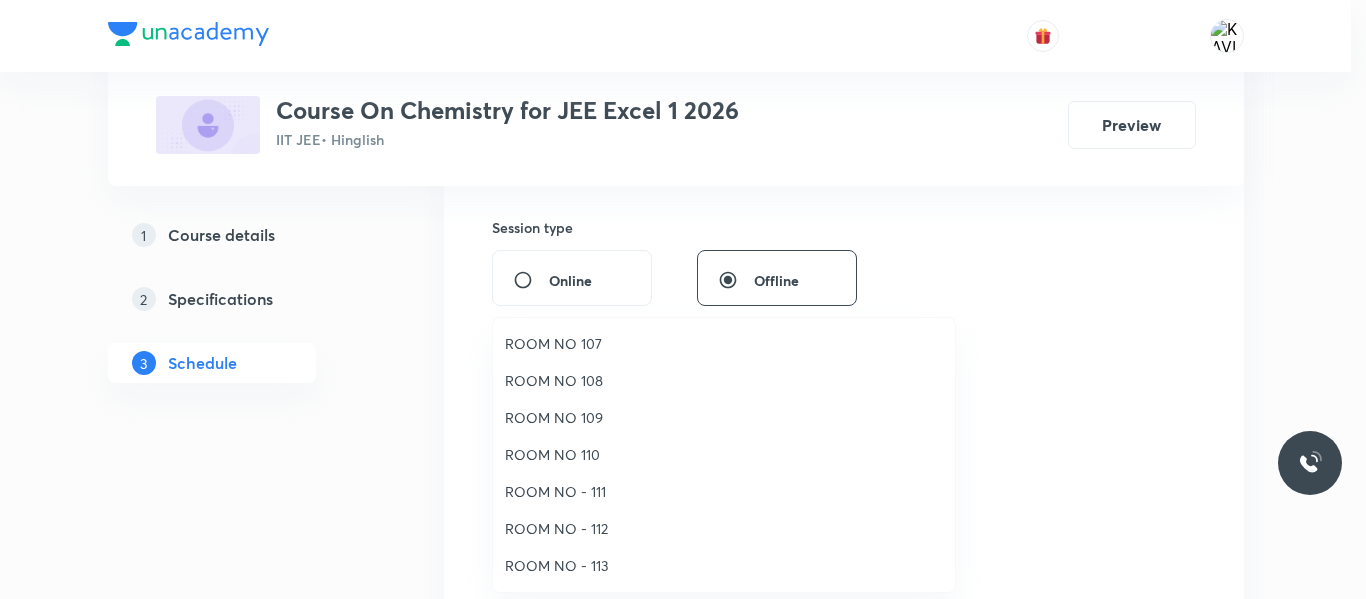 click on "ROOM NO - 112" at bounding box center [724, 528] 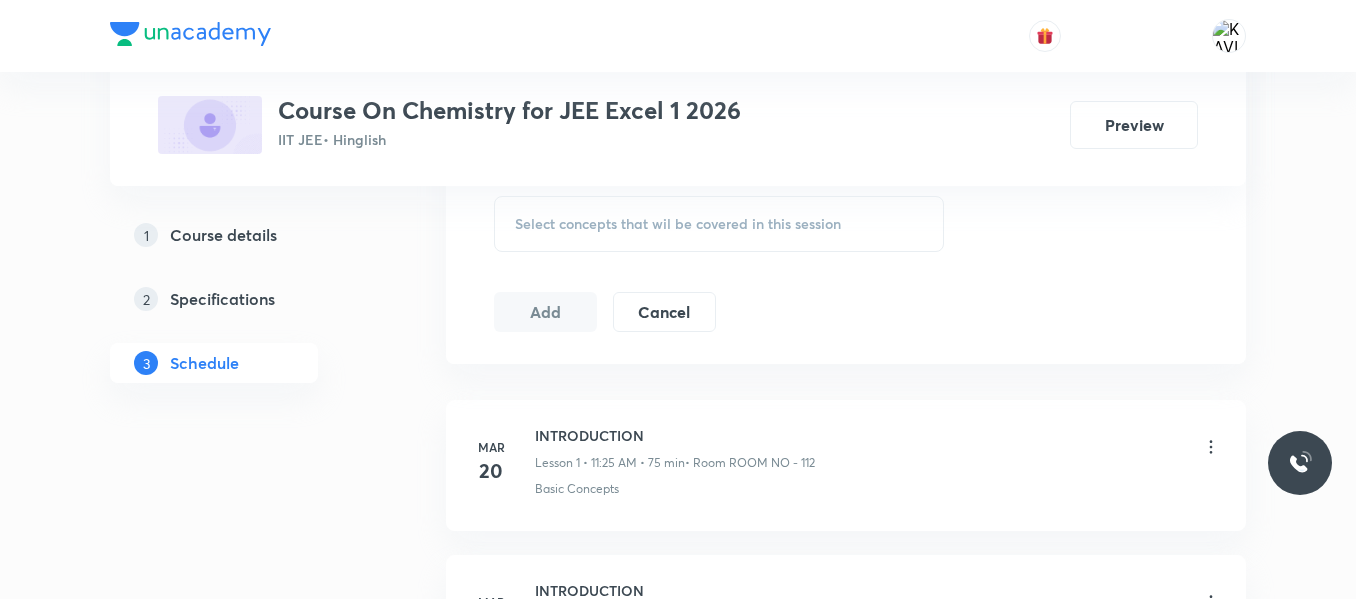 scroll, scrollTop: 1040, scrollLeft: 0, axis: vertical 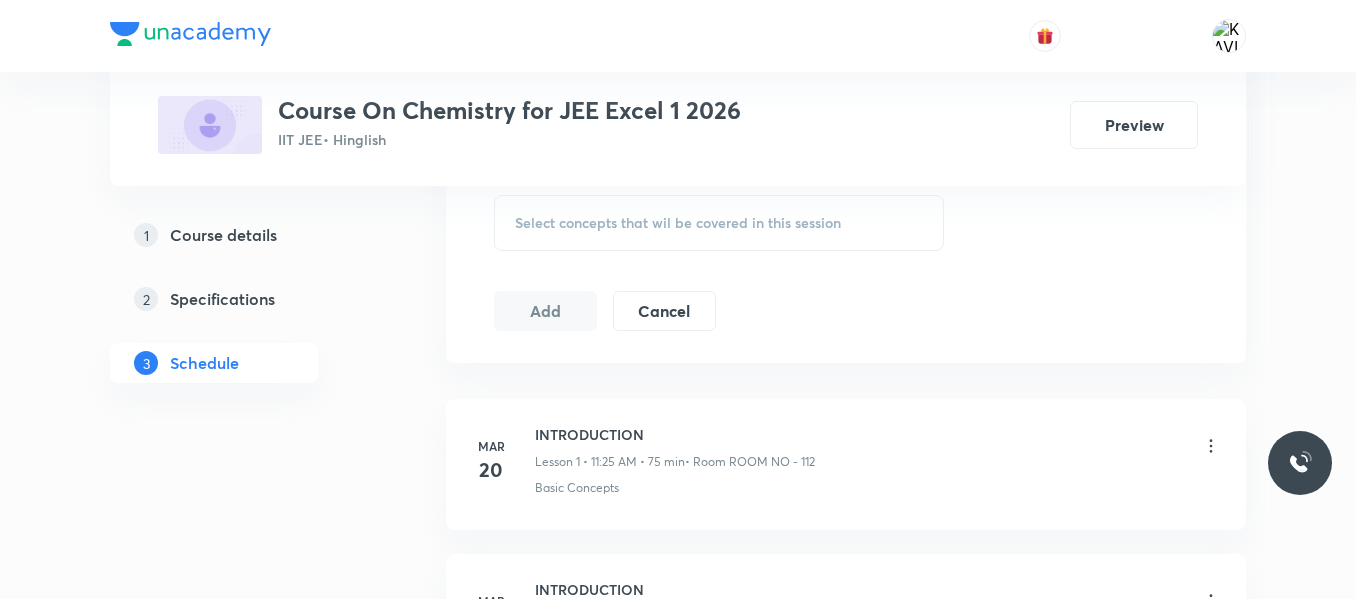 click on "Select concepts that wil be covered in this session" at bounding box center [678, 223] 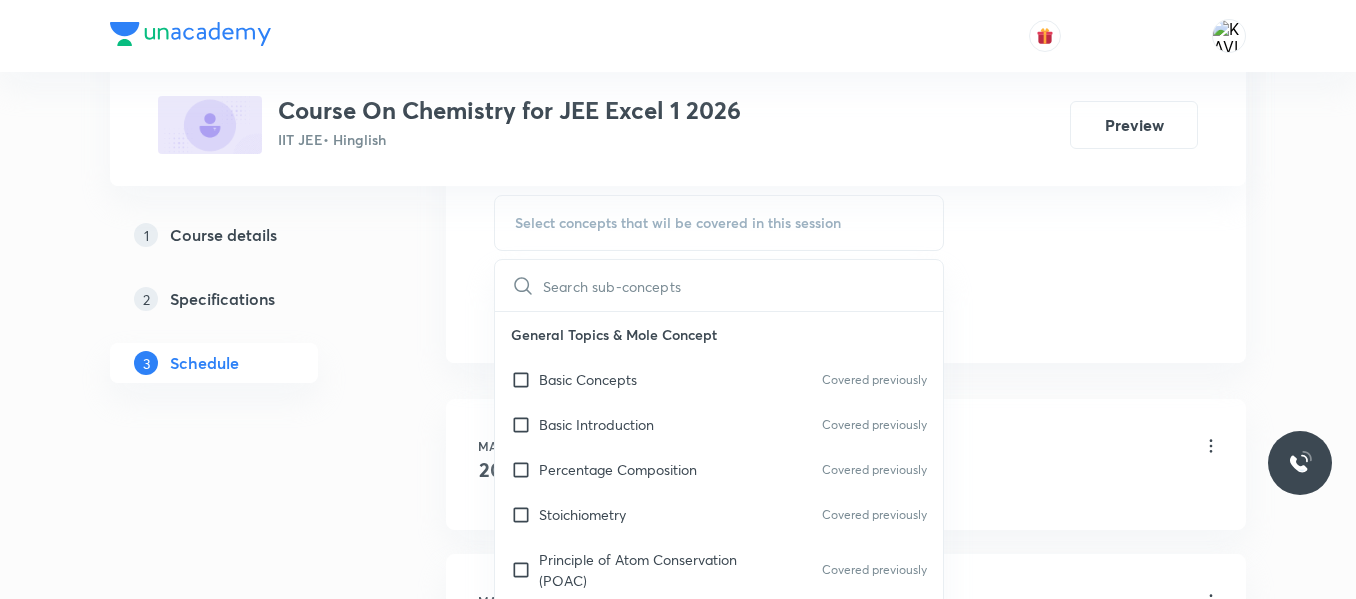 click at bounding box center (743, 285) 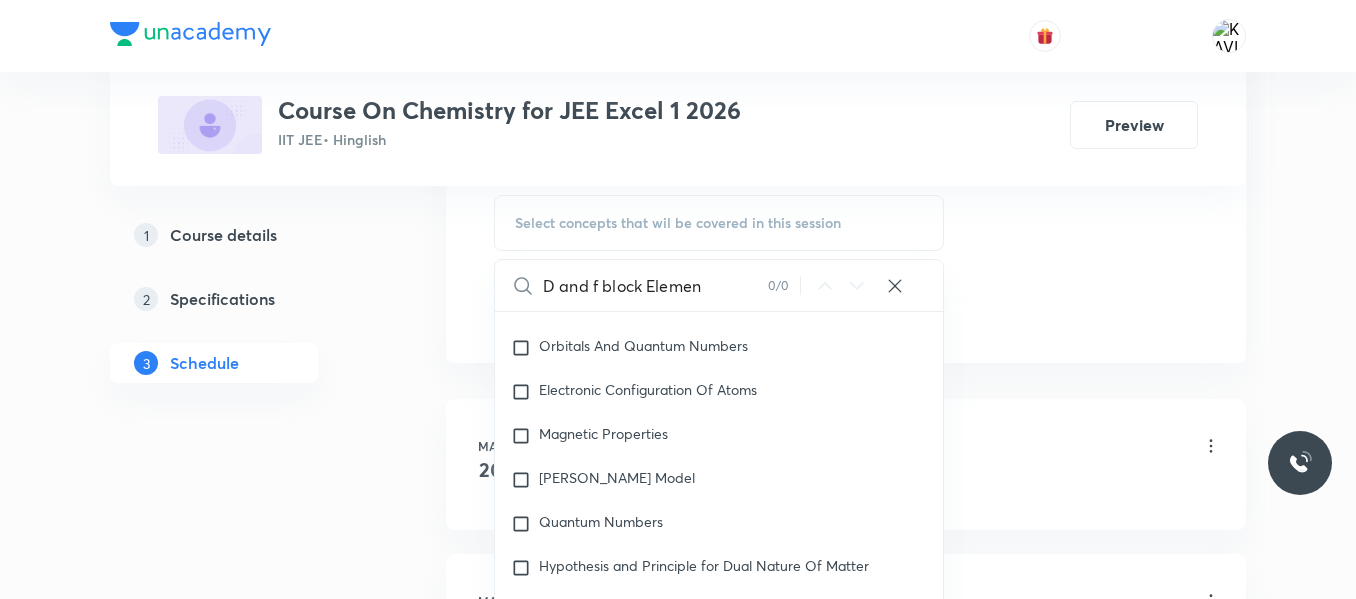 scroll, scrollTop: 1409, scrollLeft: 0, axis: vertical 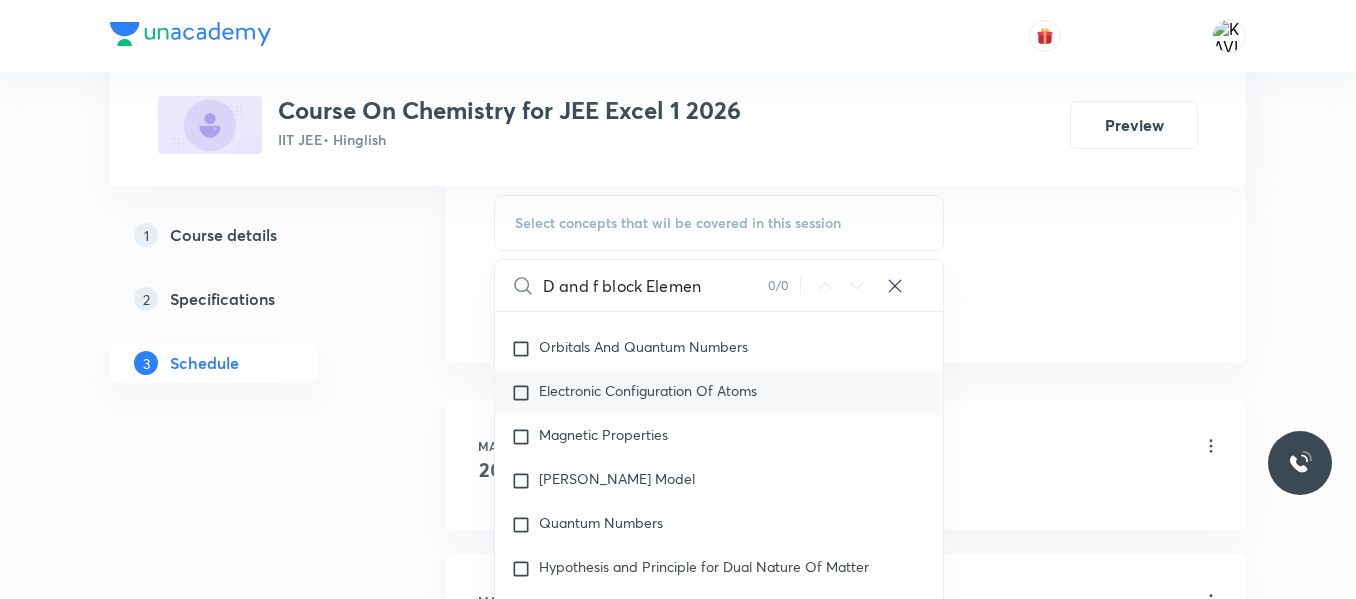 type on "D and f block Elemen" 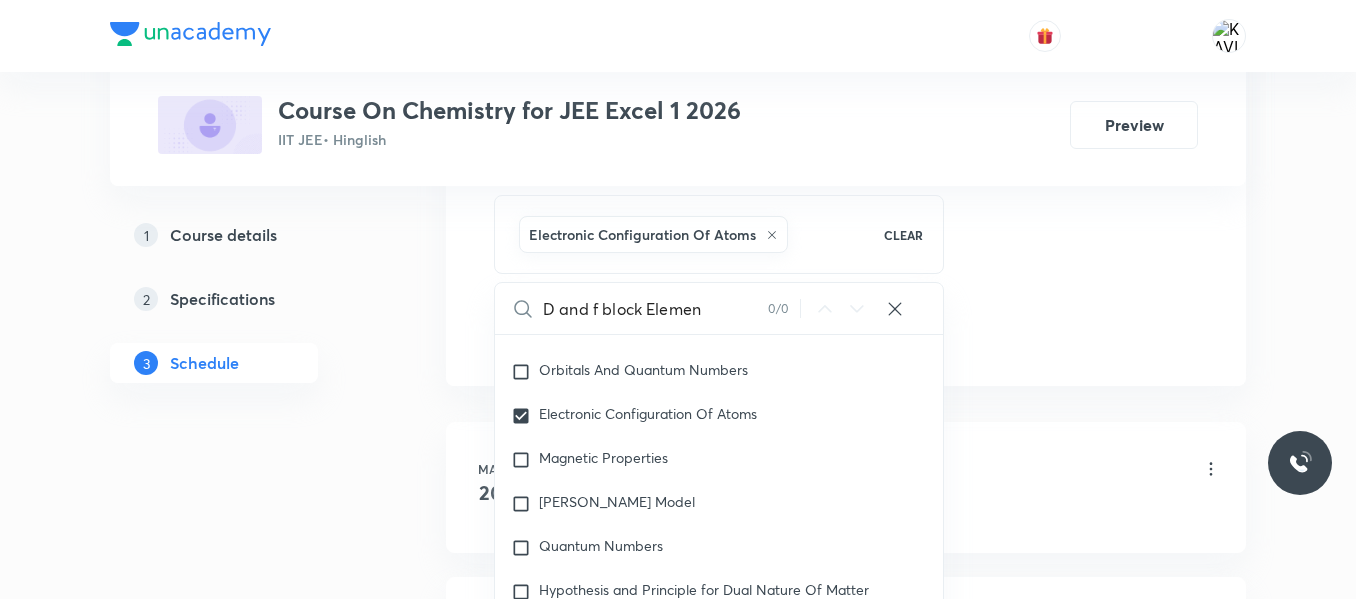 click on "Session  64 Live class Session title 26/99 D and f block Elements -02 ​ Schedule for Jul 10, 2025, 12:50 PM ​ Duration (in minutes) 75 ​   Session type Online Offline Room ROOM NO - 112 Sub-concepts Electronic Configuration Of Atoms CLEAR D and f block Elemen 0 / 0 ​ General Topics & Mole Concept Basic Concepts Covered previously Basic Introduction Covered previously Percentage Composition Covered previously Stoichiometry Covered previously Principle of Atom Conservation (POAC) Covered previously Relation between Stoichiometric Quantities Covered previously Application of Mole Concept: Gravimetric Analysis Covered previously Different Laws Covered previously Formula and Composition Covered previously Concentration Terms Covered previously Some basic concepts of Chemistry Covered previously Atomic Structure Discovery Of Electron Covered previously Some Prerequisites of Physics Discovery Of Protons And Neutrons Covered previously Atomic Models and Theories  Covered previously Covered previously Gas Laws" at bounding box center (846, -127) 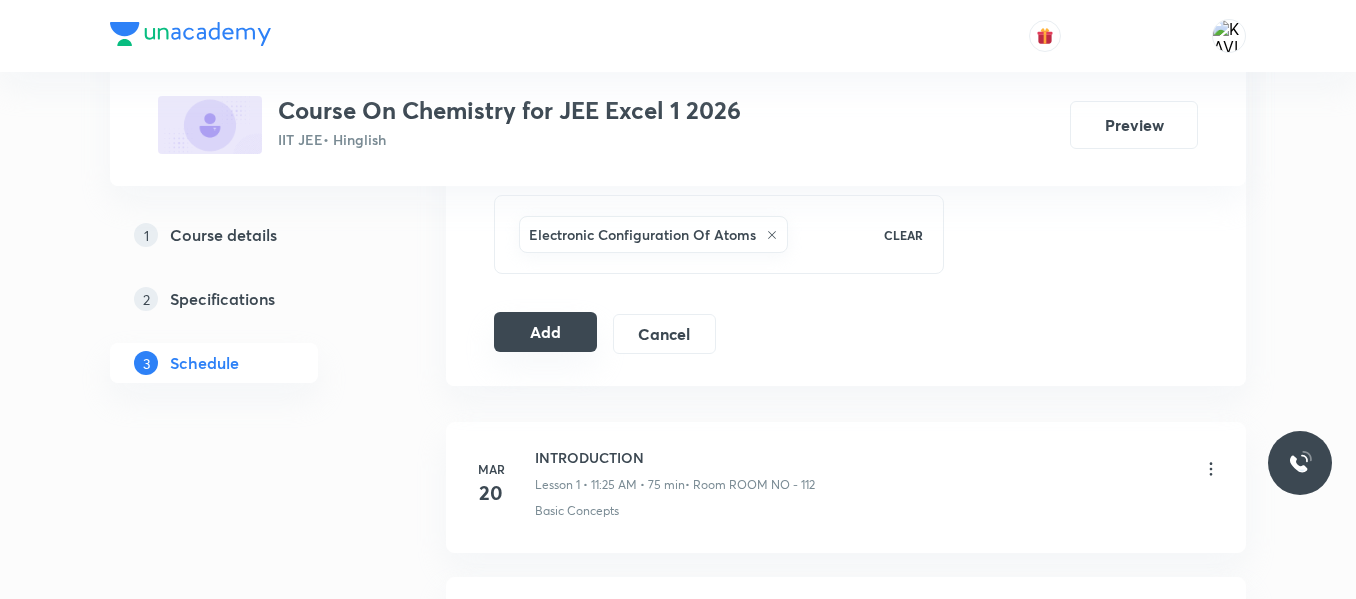 click on "Add" at bounding box center (545, 332) 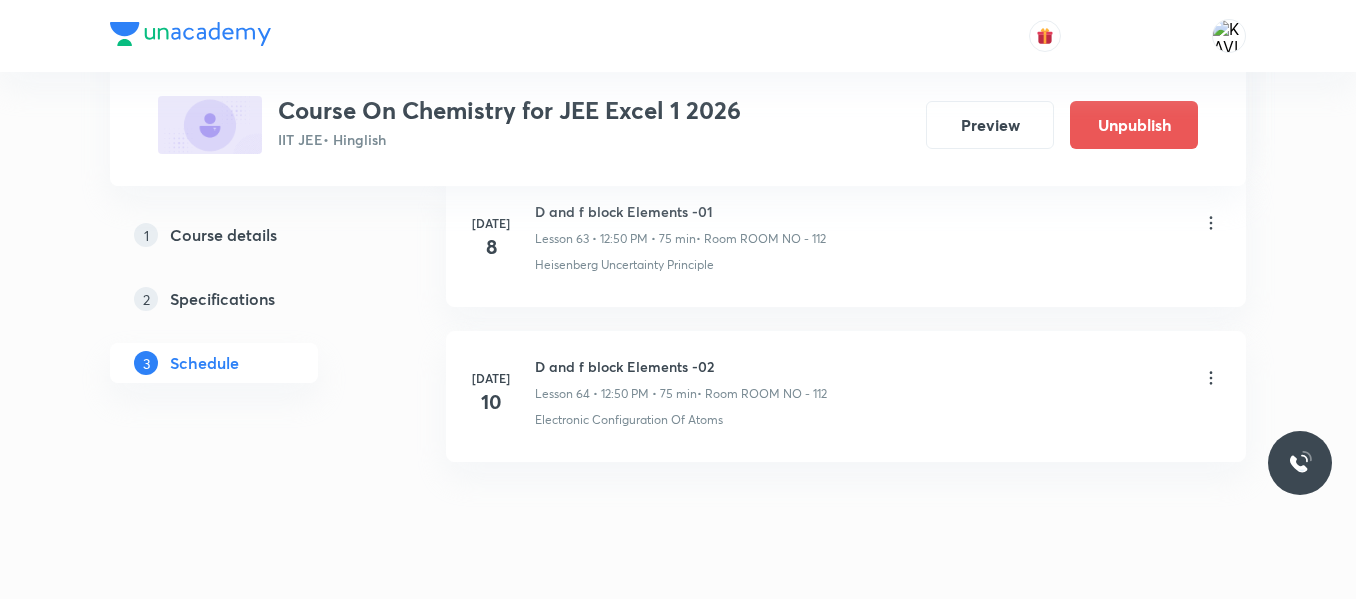 scroll, scrollTop: 10005, scrollLeft: 0, axis: vertical 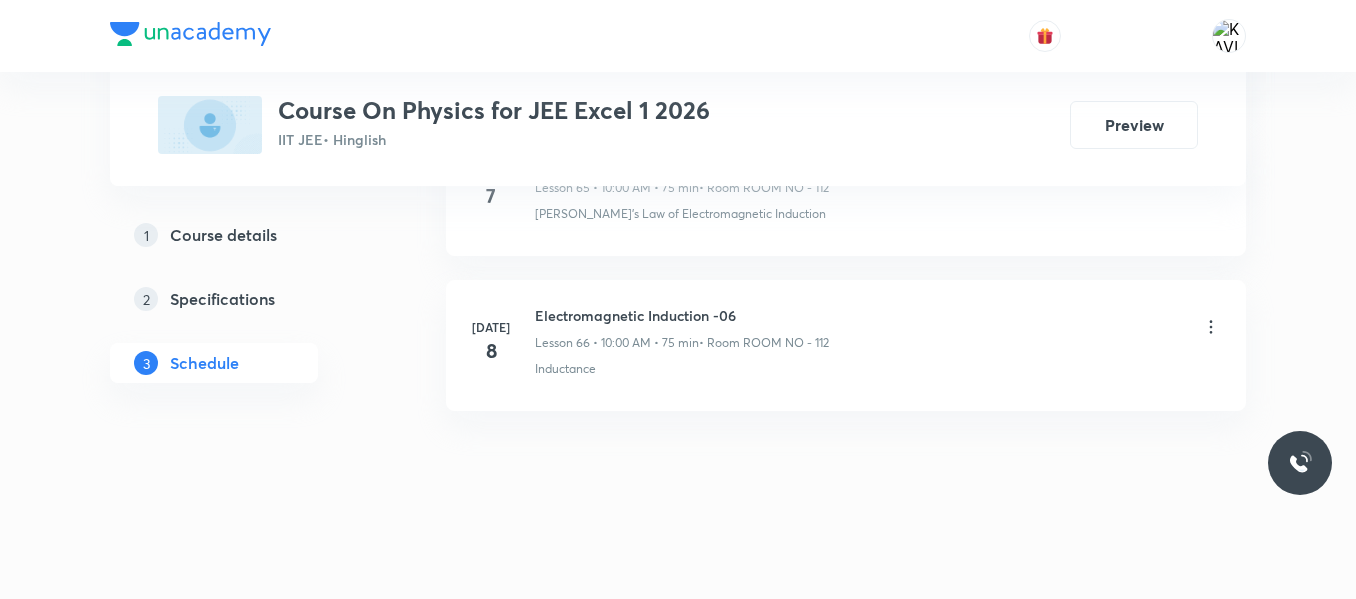 click on "Electromagnetic Induction -06" at bounding box center [682, 315] 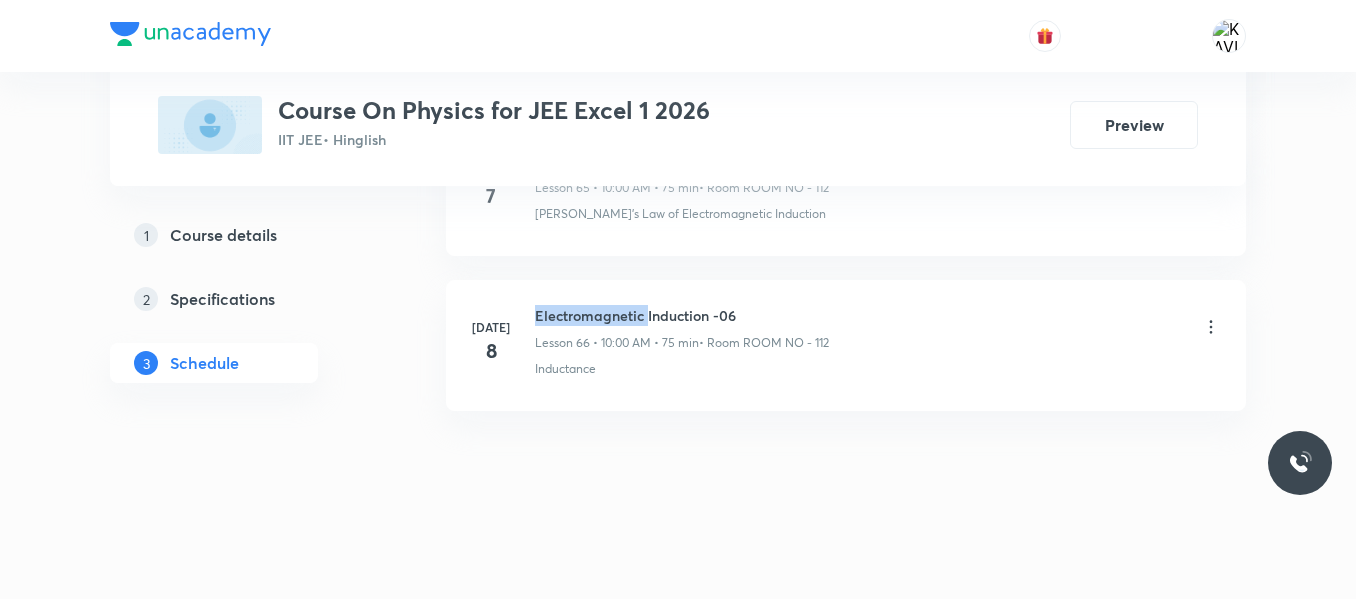 click on "Electromagnetic Induction -06" at bounding box center [682, 315] 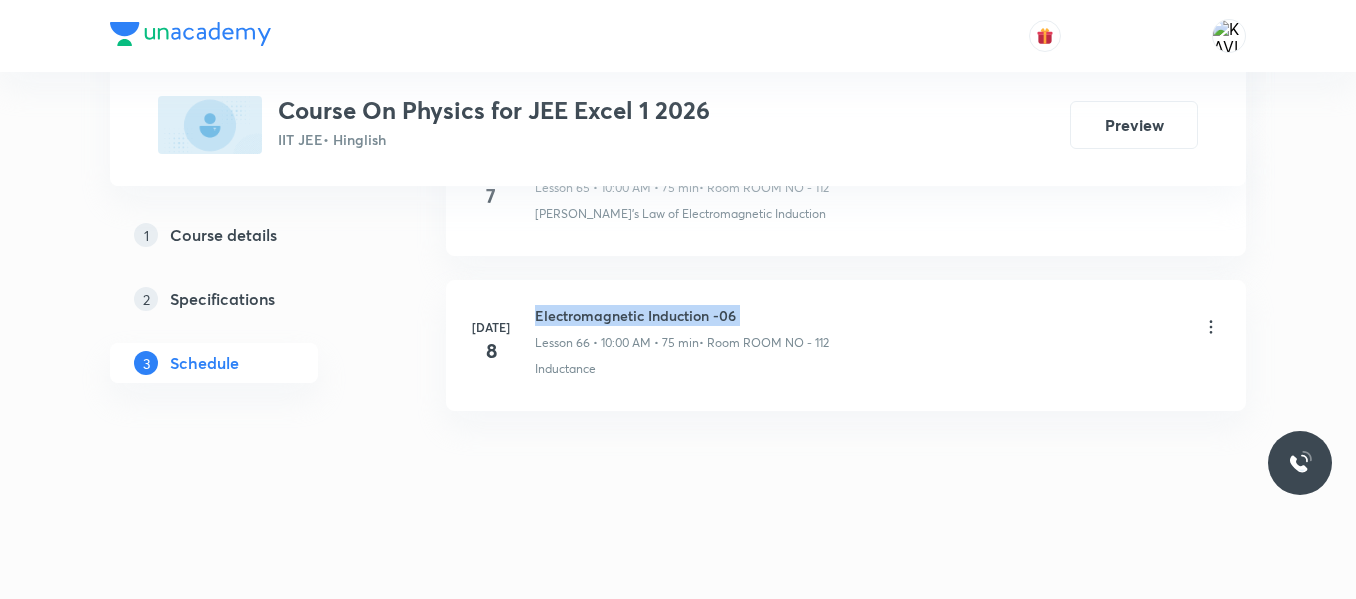 click on "Electromagnetic Induction -06" at bounding box center [682, 315] 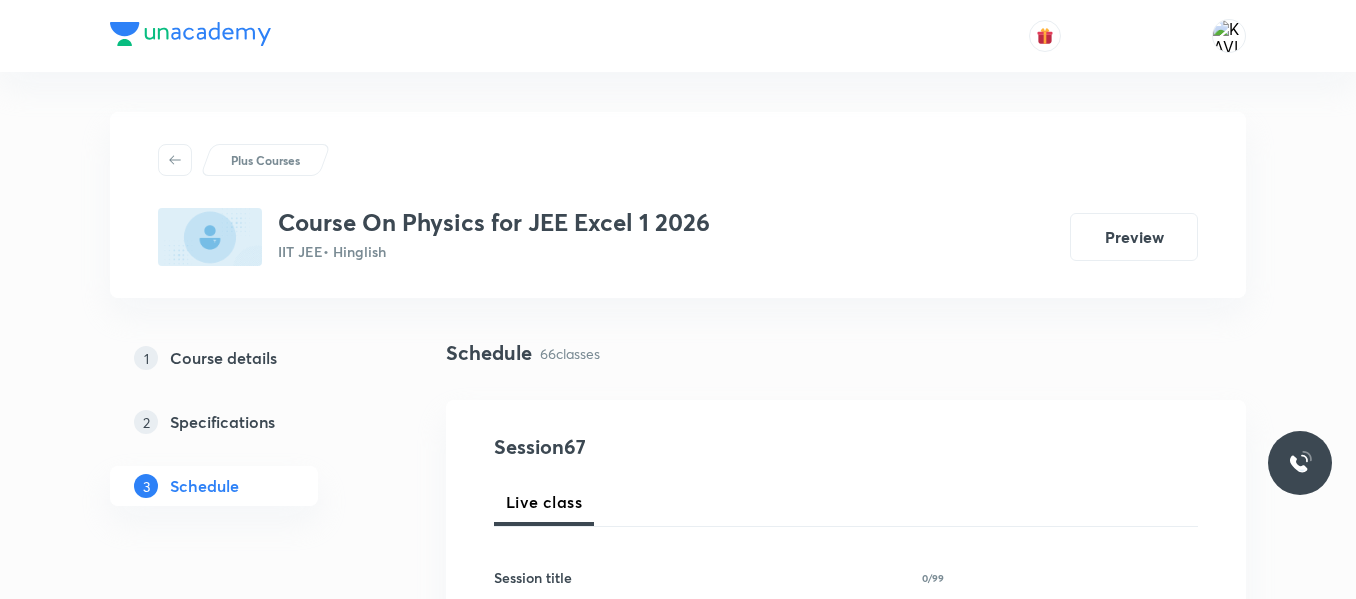 scroll, scrollTop: 312, scrollLeft: 0, axis: vertical 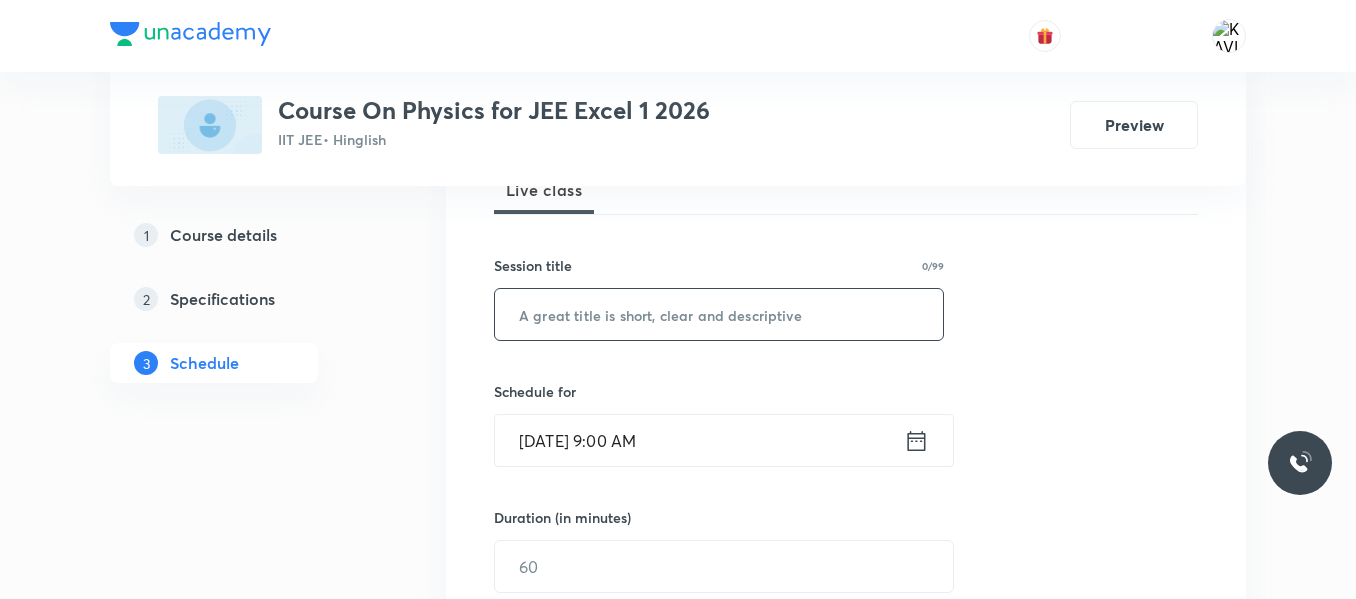 click at bounding box center [719, 314] 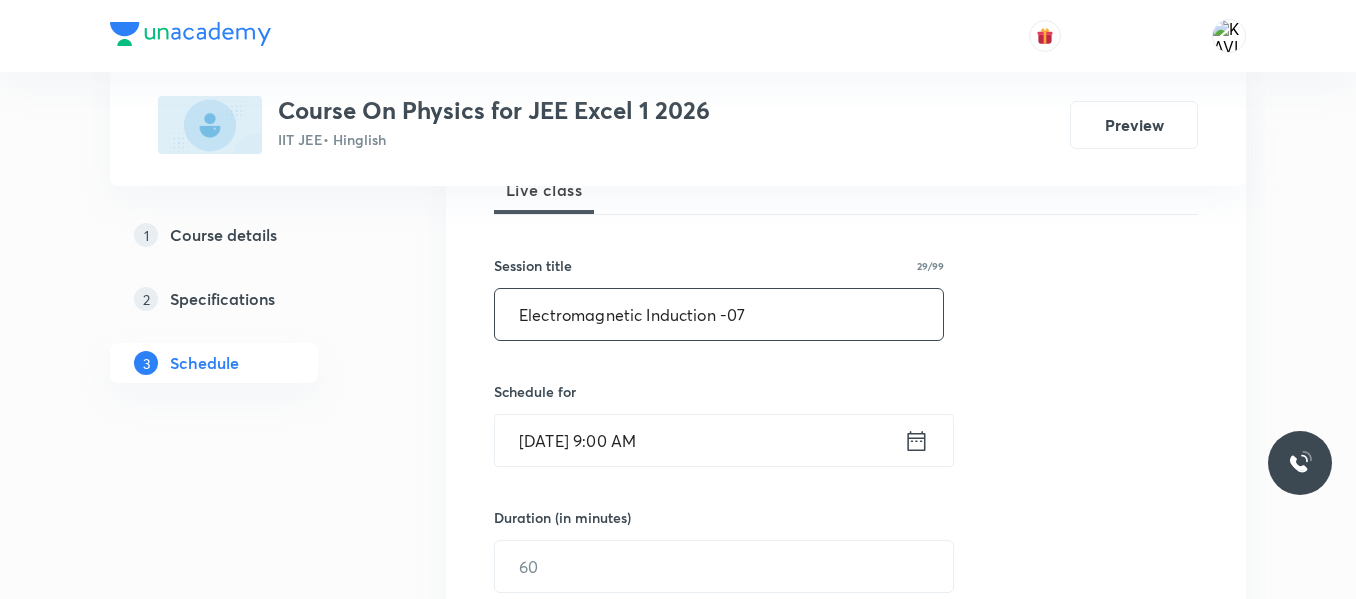 type on "Electromagnetic Induction -07" 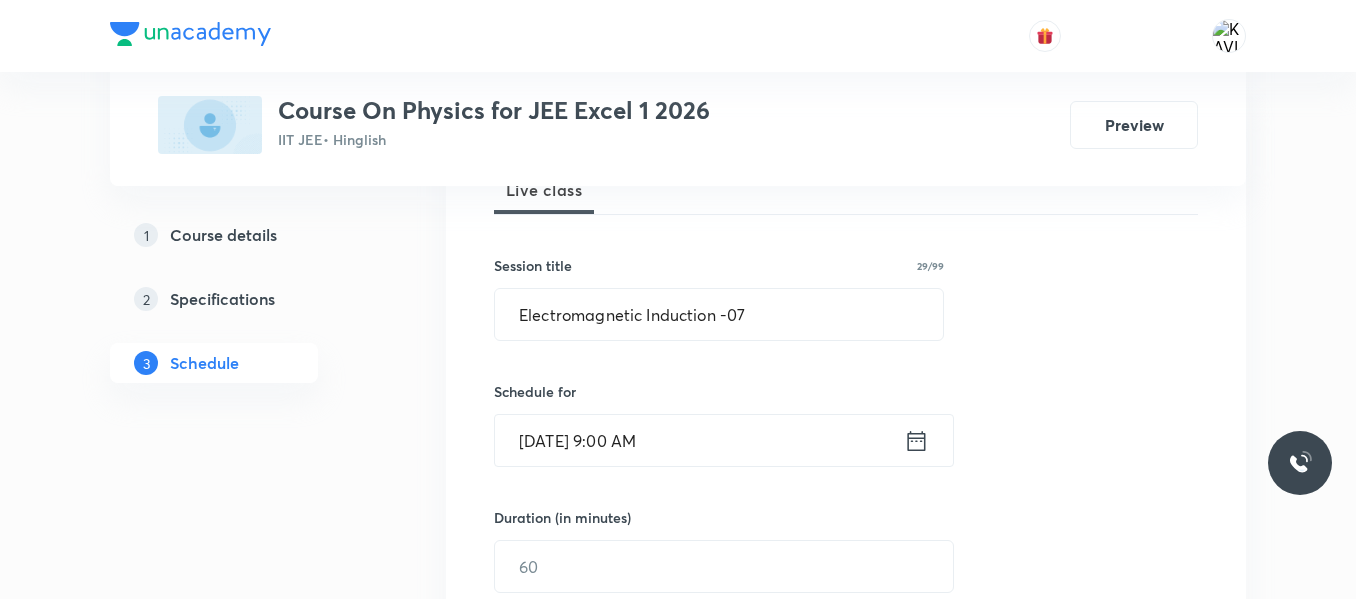 click on "Jul 10, 2025, 9:00 AM ​" at bounding box center (724, 440) 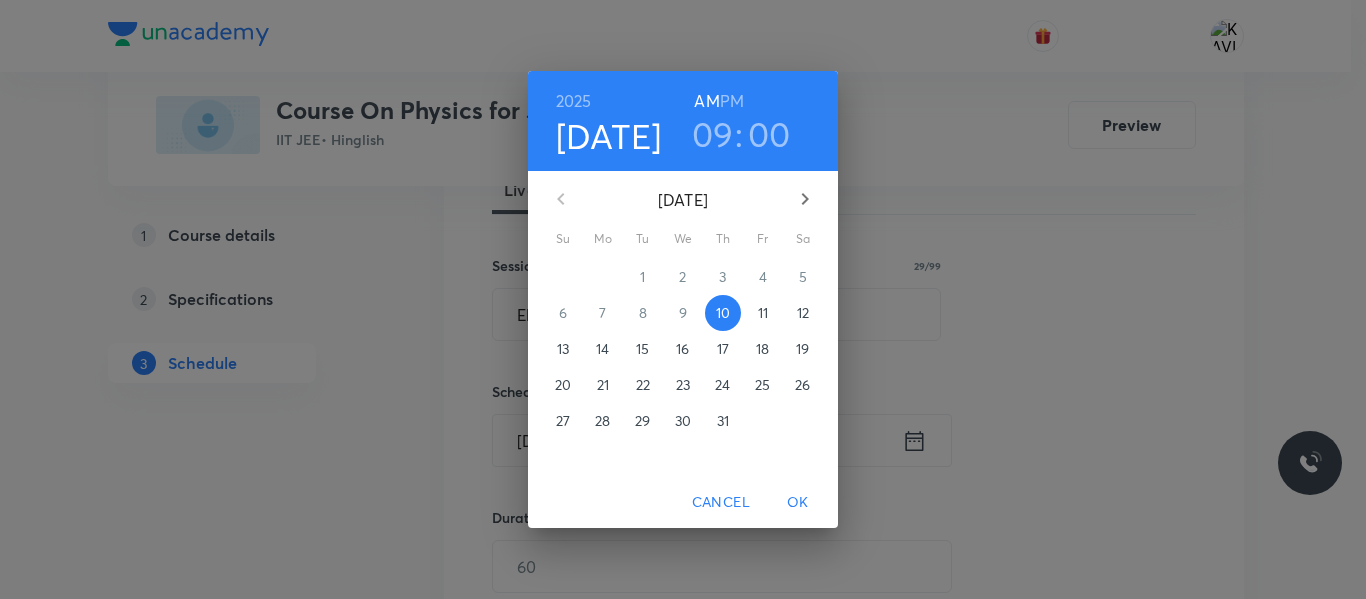 click on "09" at bounding box center (713, 134) 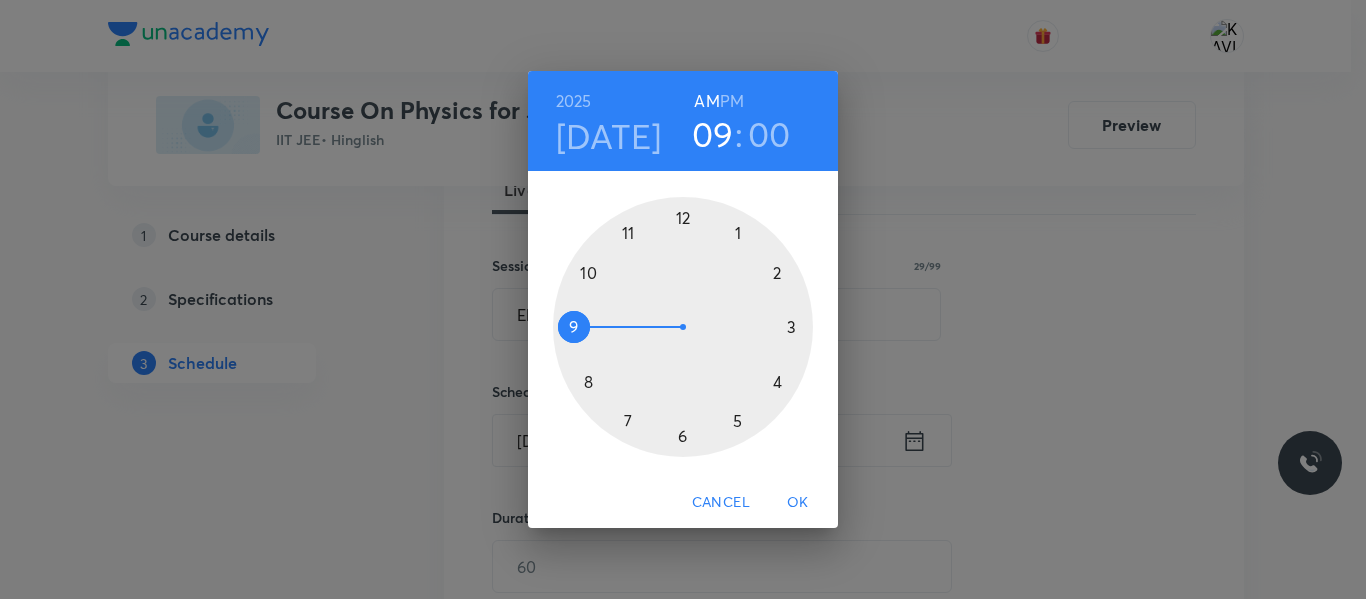 click at bounding box center (683, 327) 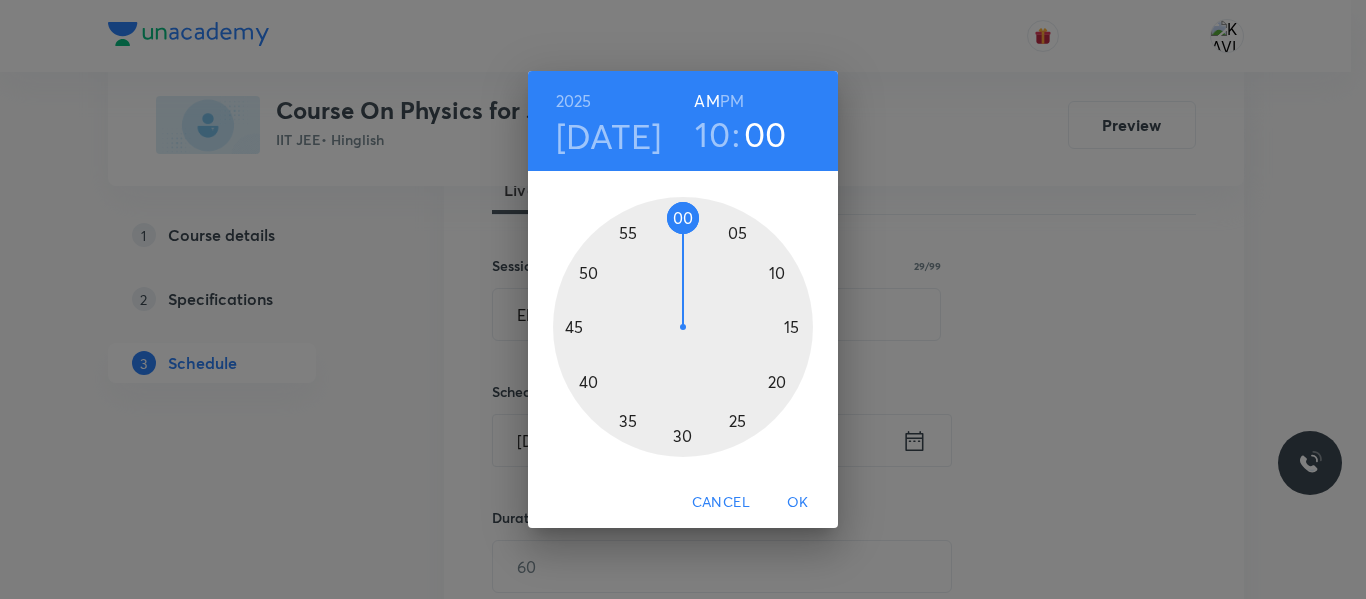 click at bounding box center (683, 327) 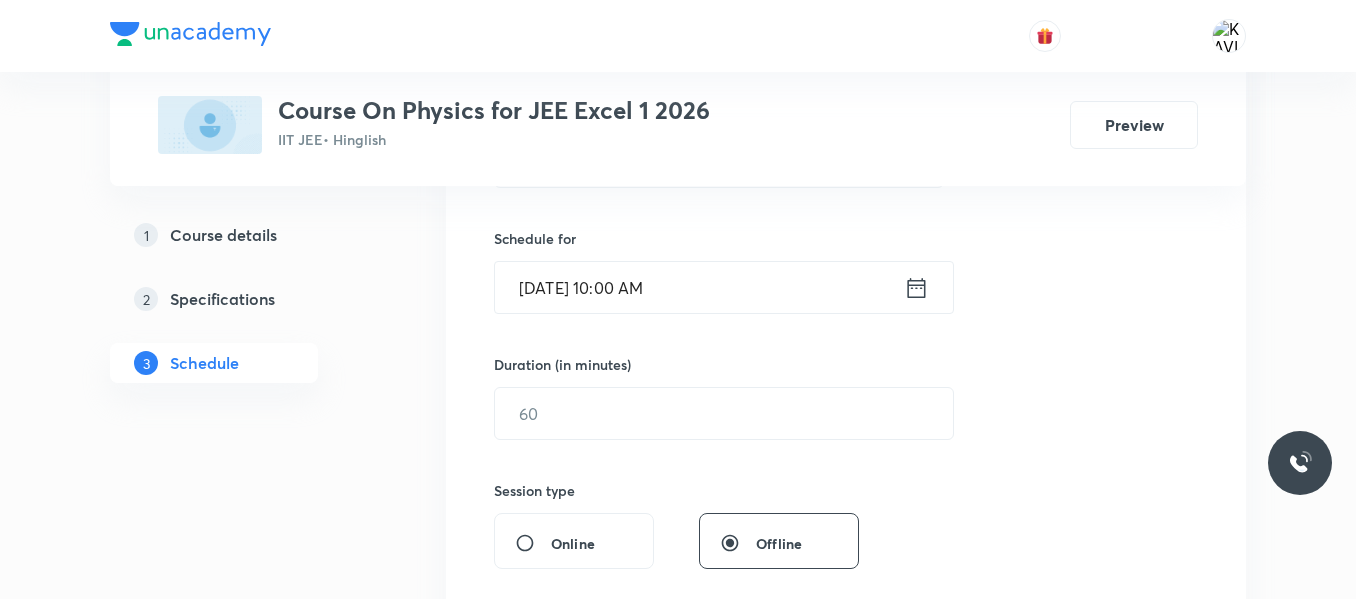 scroll, scrollTop: 470, scrollLeft: 0, axis: vertical 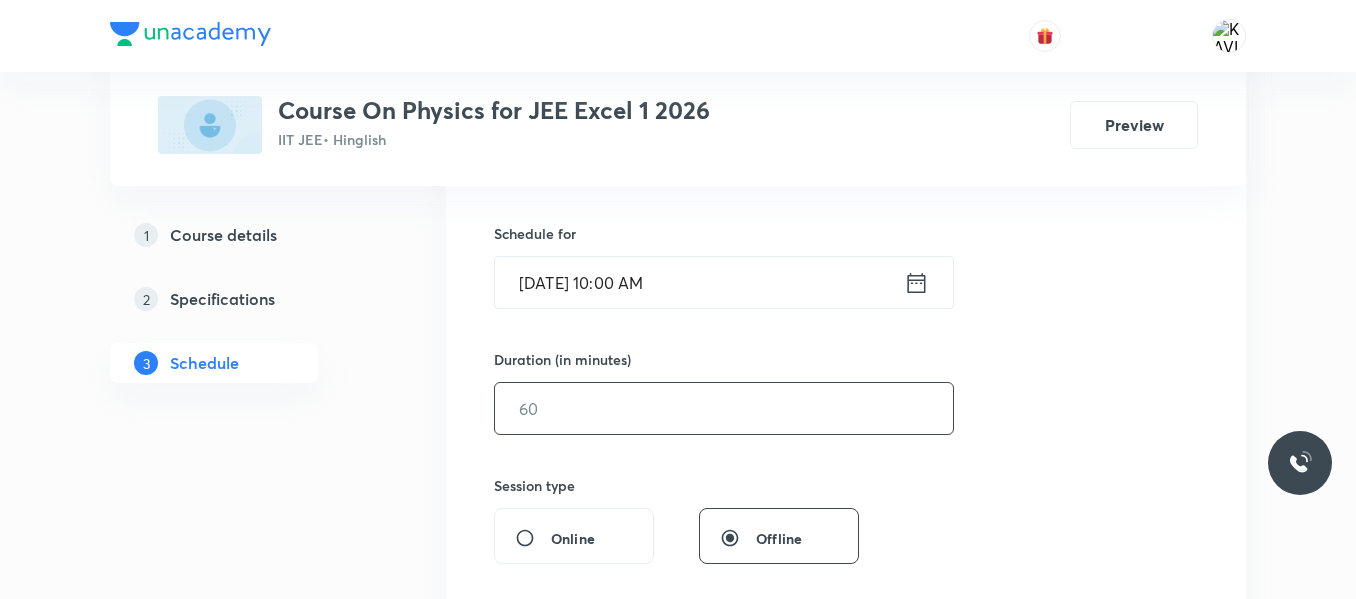click at bounding box center [724, 408] 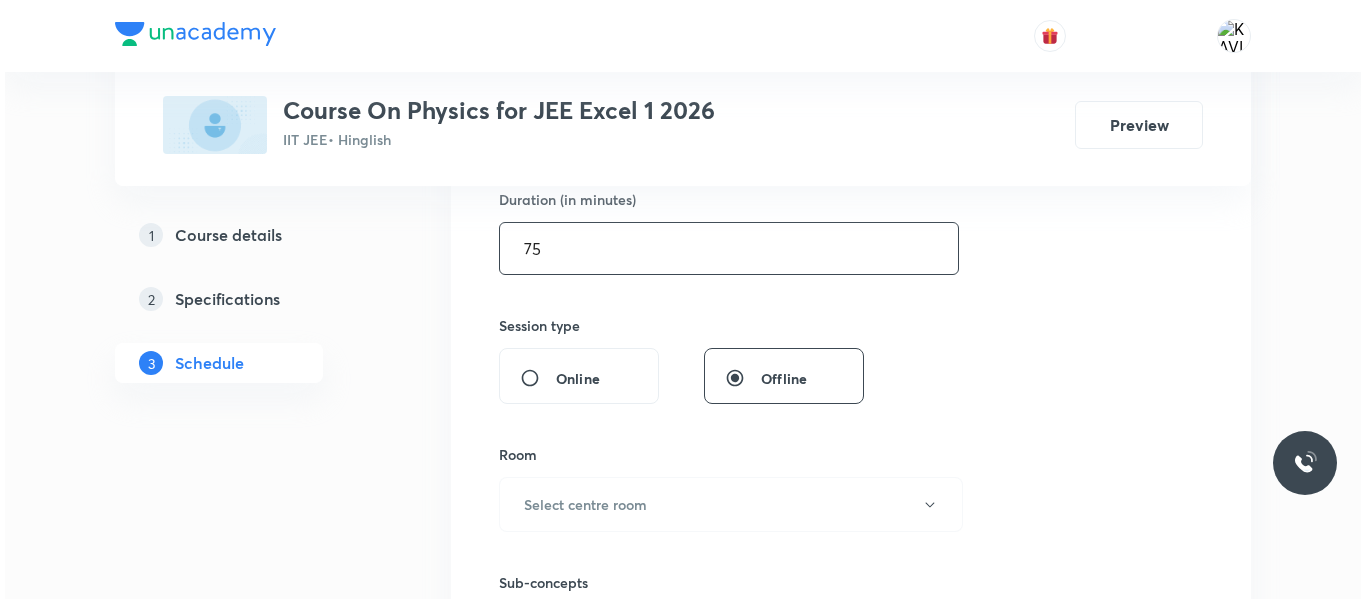 scroll, scrollTop: 663, scrollLeft: 0, axis: vertical 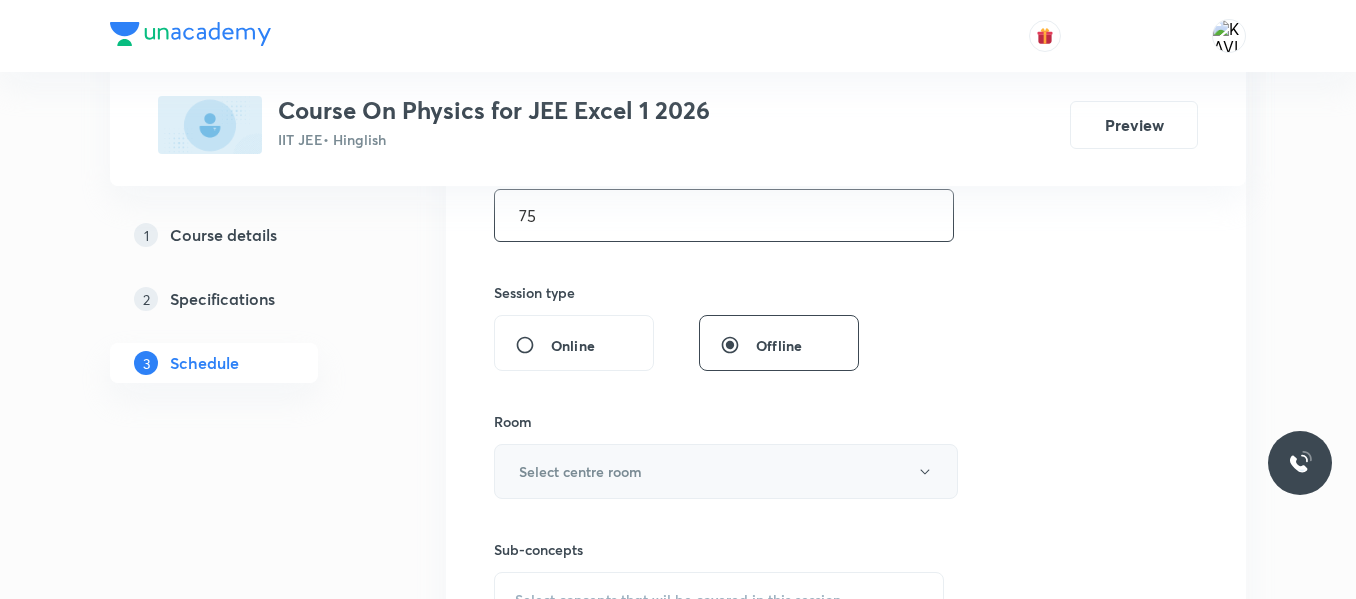 type on "75" 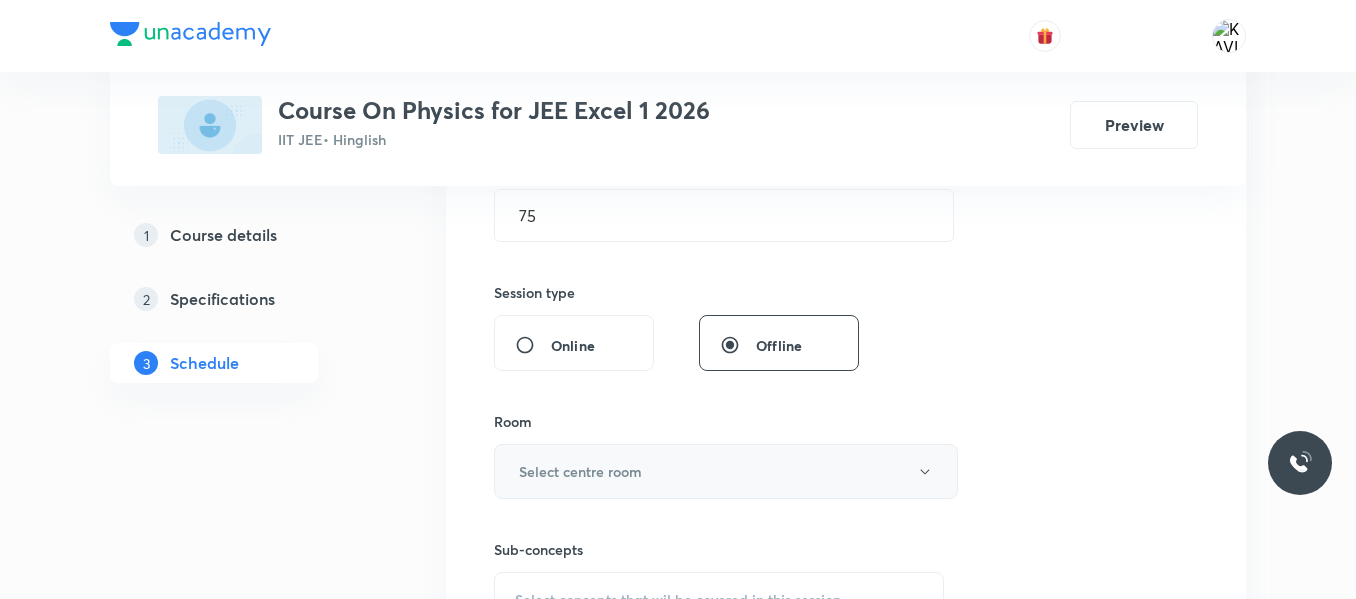 click on "Select centre room" at bounding box center (580, 471) 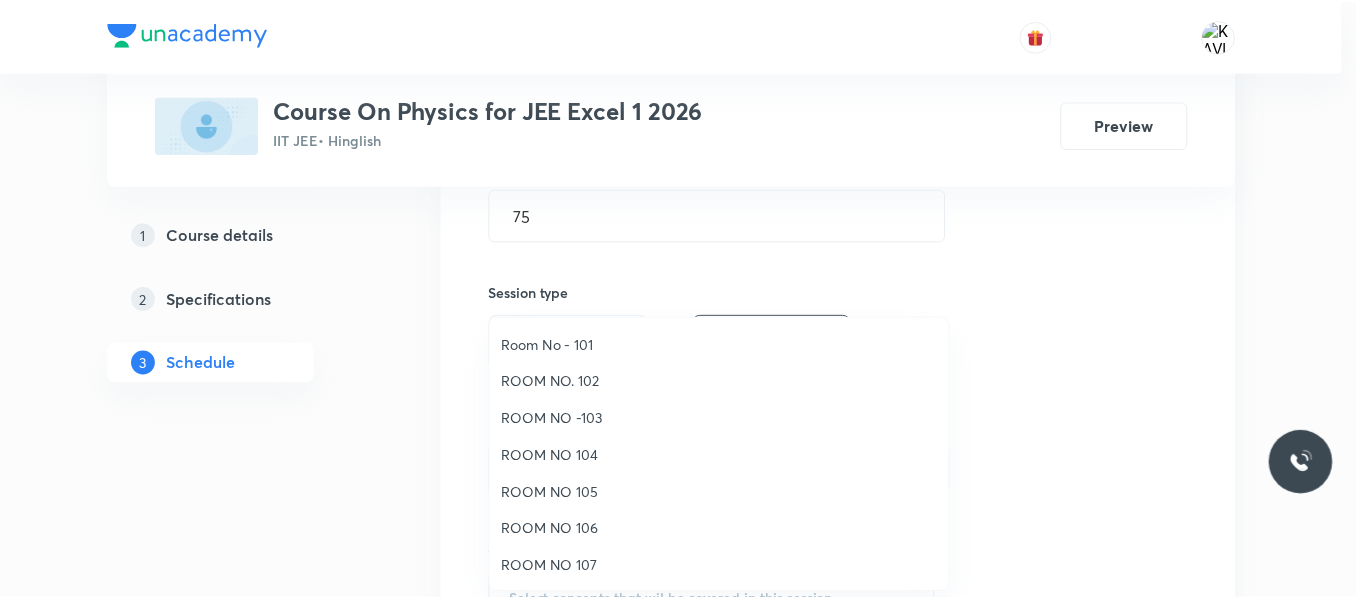 scroll, scrollTop: 223, scrollLeft: 0, axis: vertical 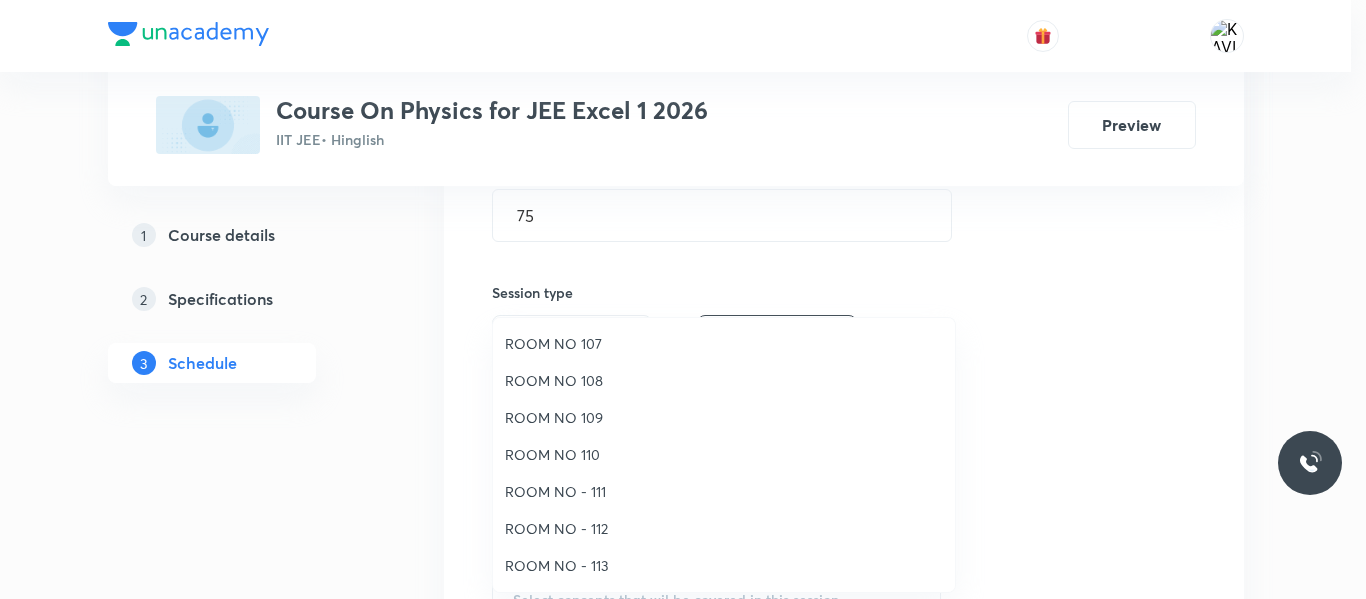 click on "ROOM NO - 112" at bounding box center [724, 528] 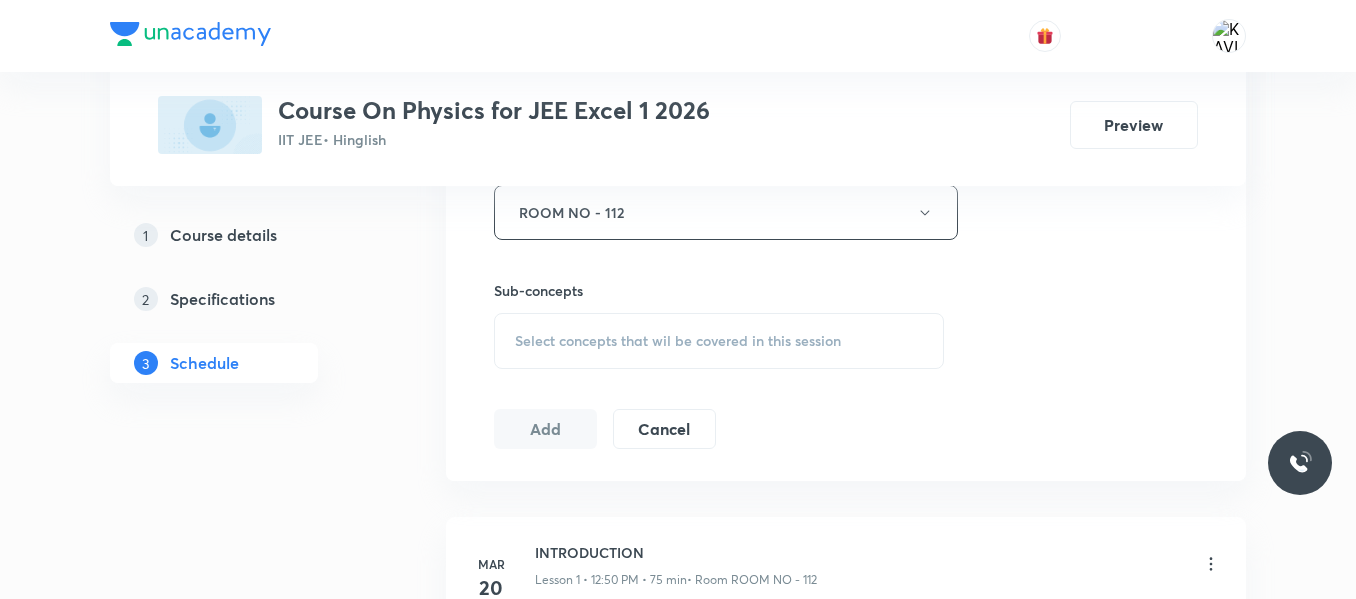 scroll, scrollTop: 923, scrollLeft: 0, axis: vertical 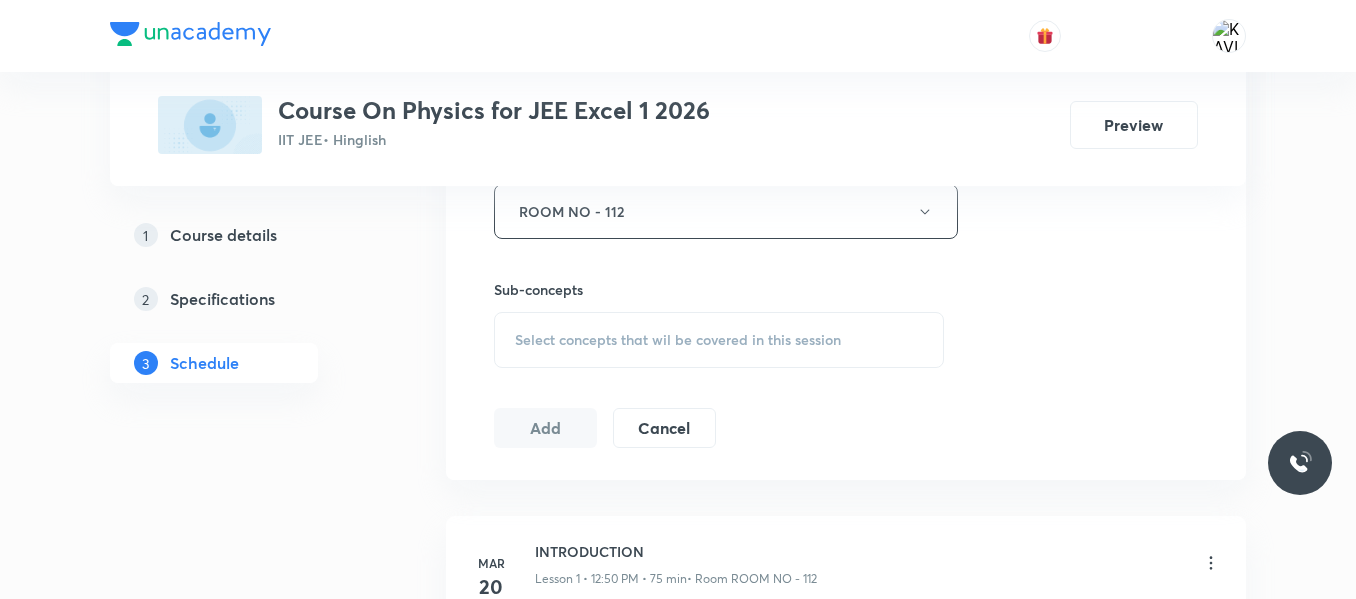 click on "Select concepts that wil be covered in this session" at bounding box center [719, 340] 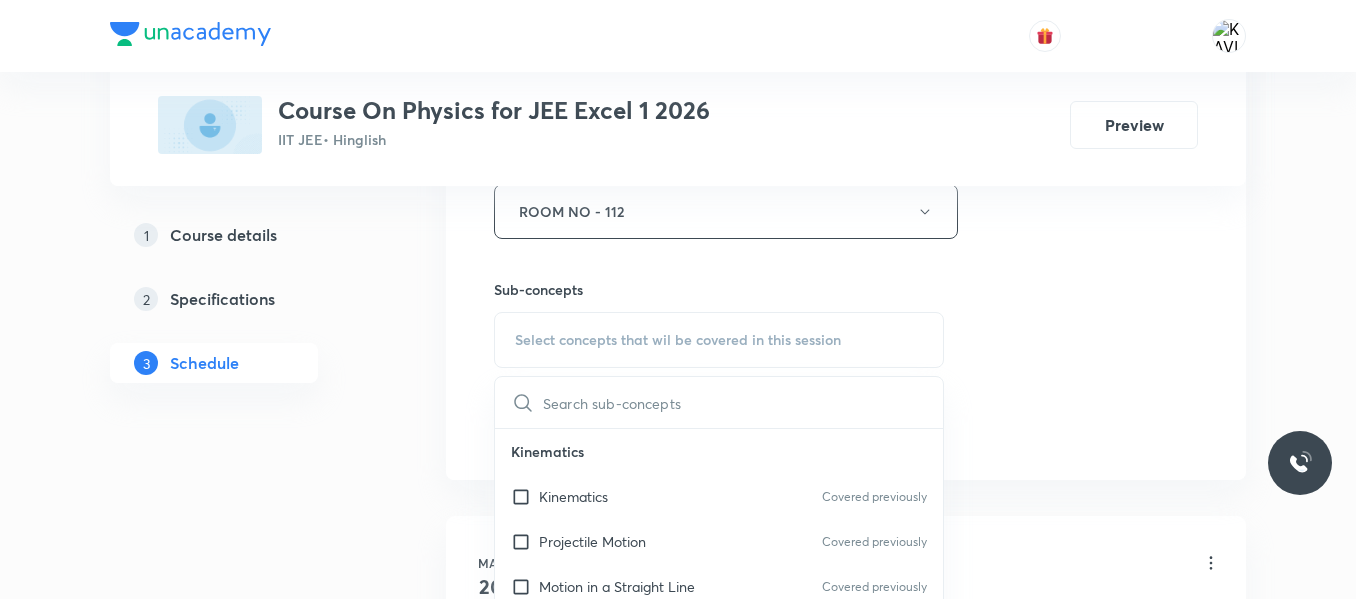 click at bounding box center [743, 402] 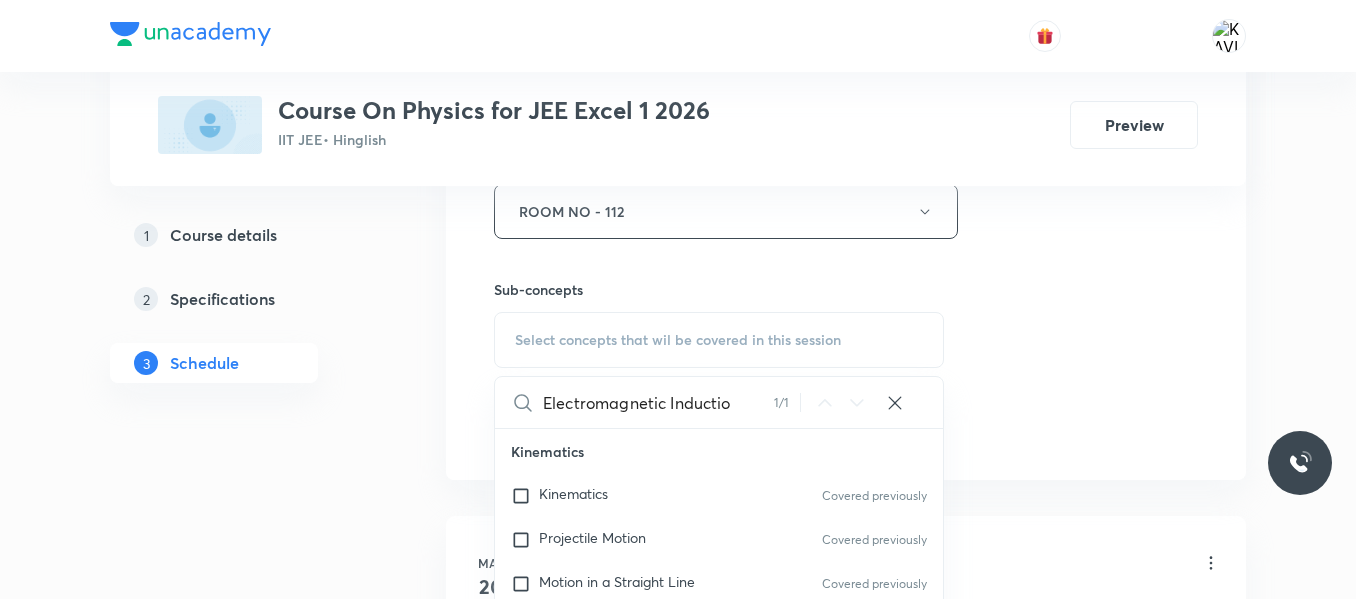 scroll, scrollTop: 0, scrollLeft: 0, axis: both 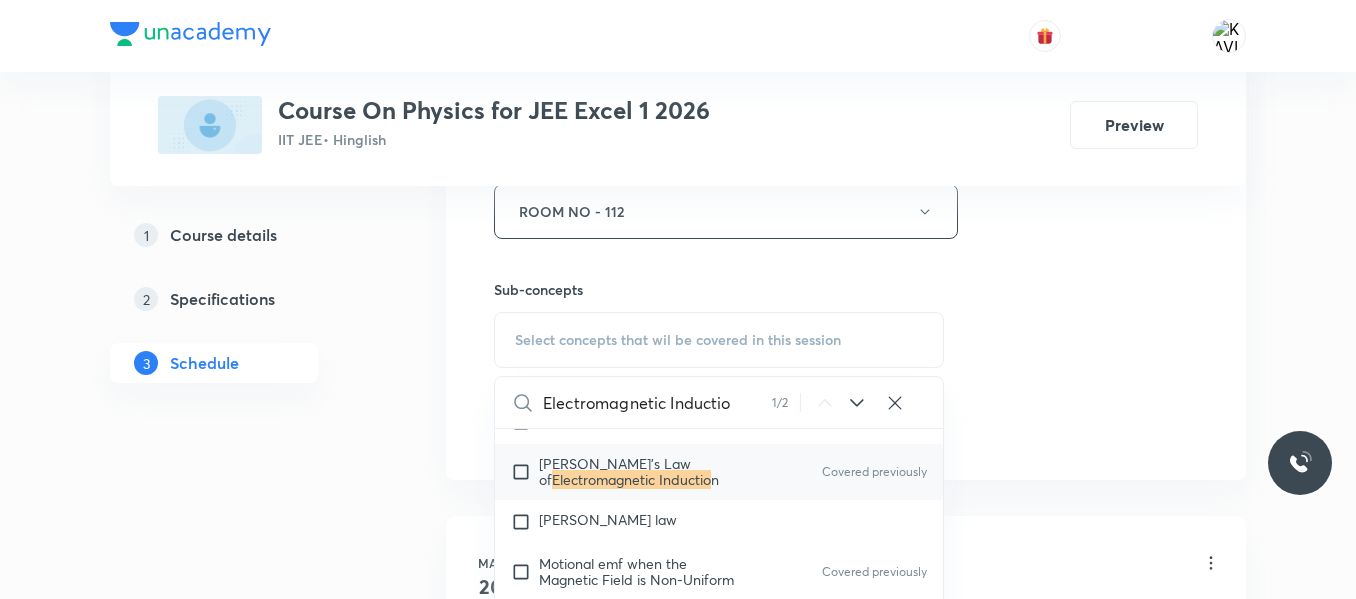 type on "Electromagnetic Inductio" 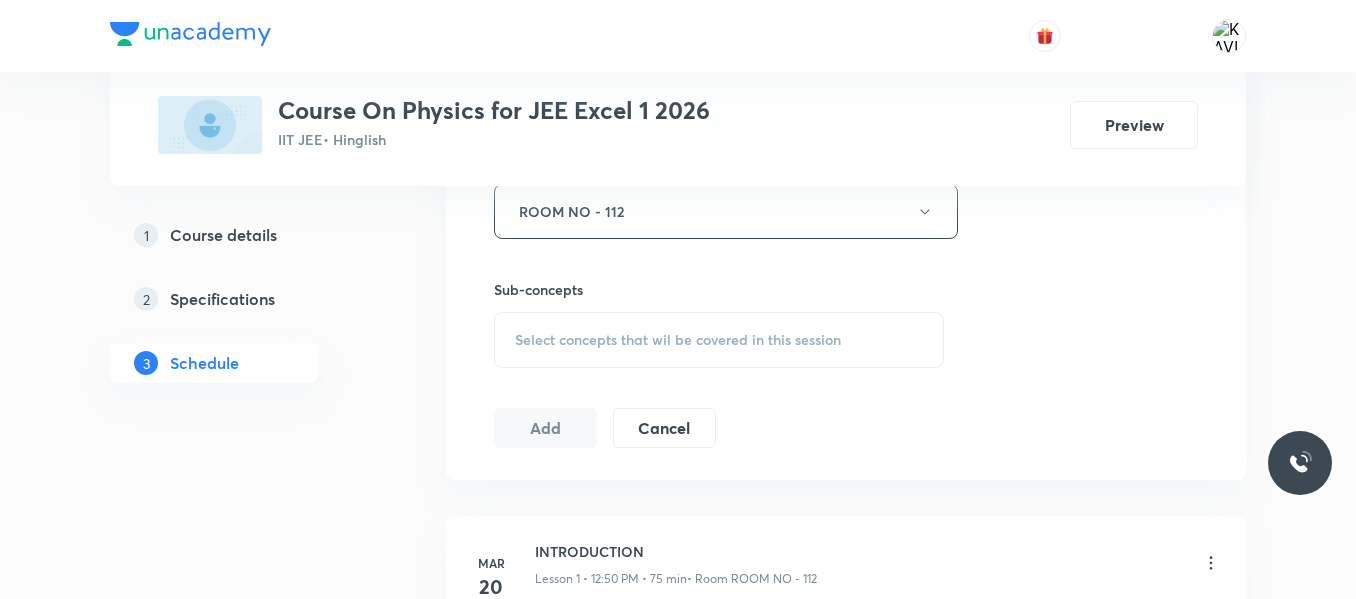 click on "Select concepts that wil be covered in this session" at bounding box center [719, 340] 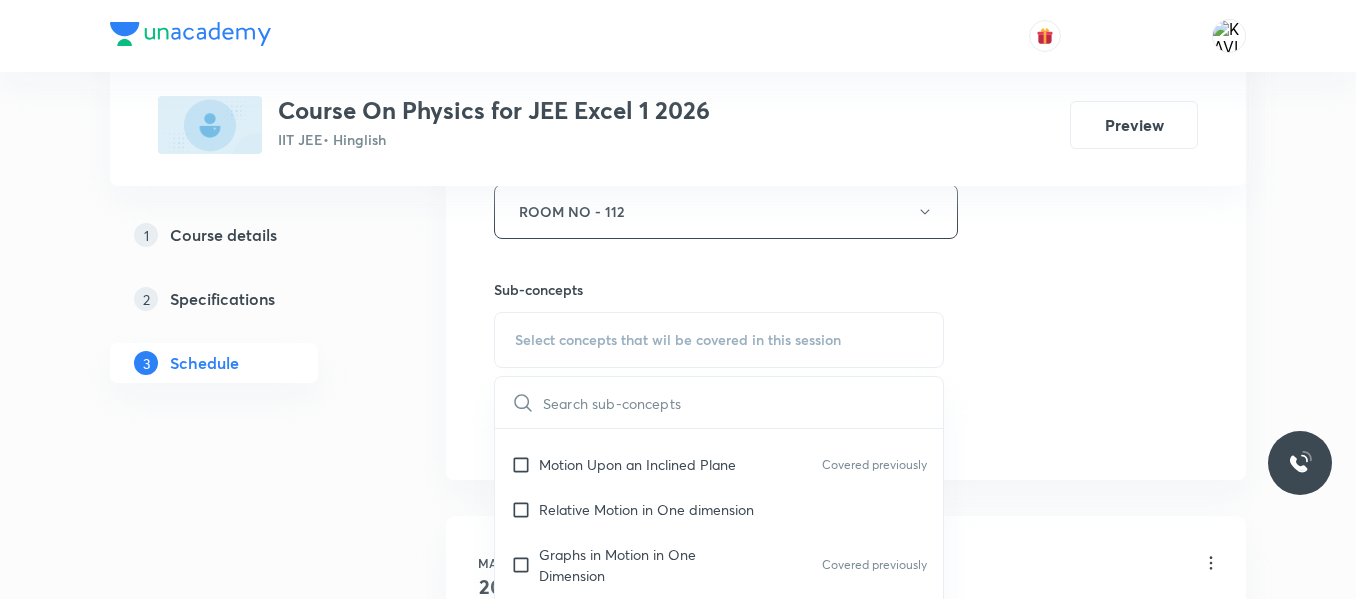 scroll, scrollTop: 817, scrollLeft: 0, axis: vertical 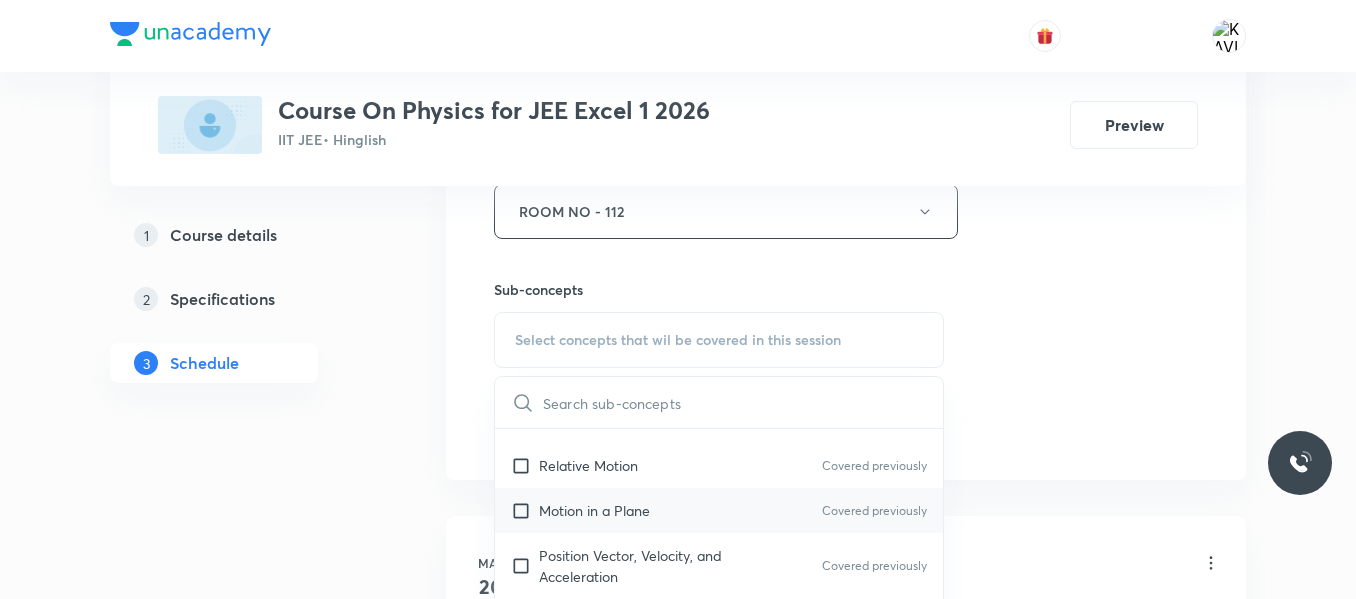 click on "Motion in a Plane" at bounding box center [594, 510] 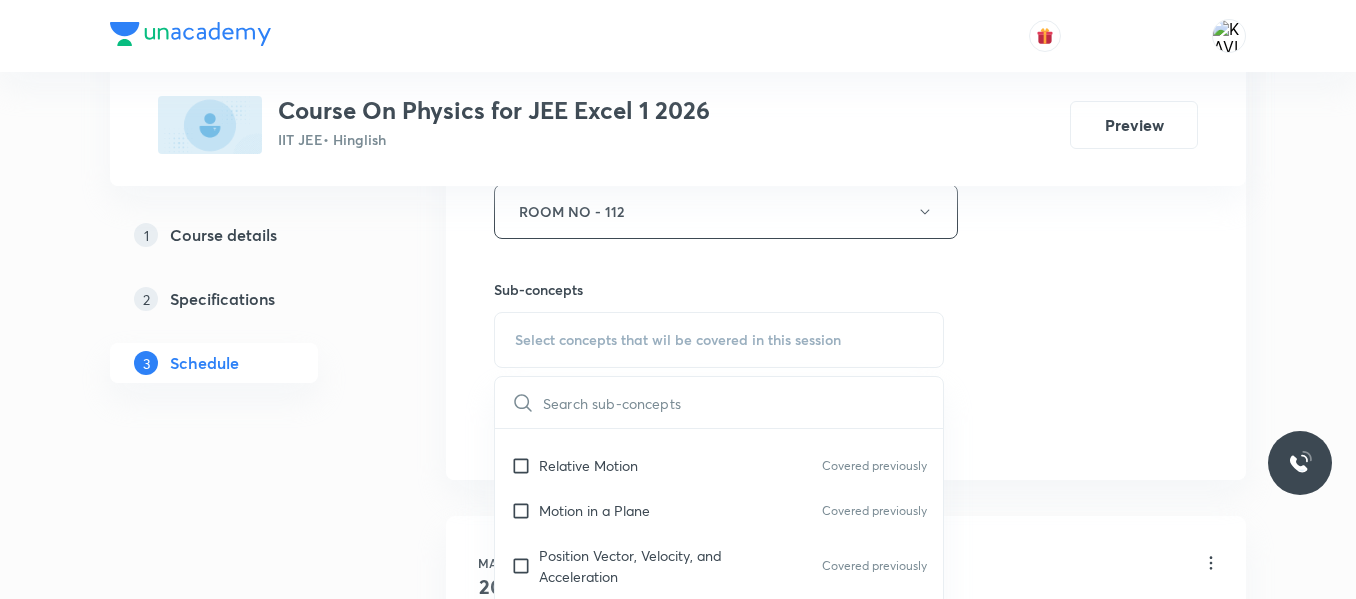 checkbox on "true" 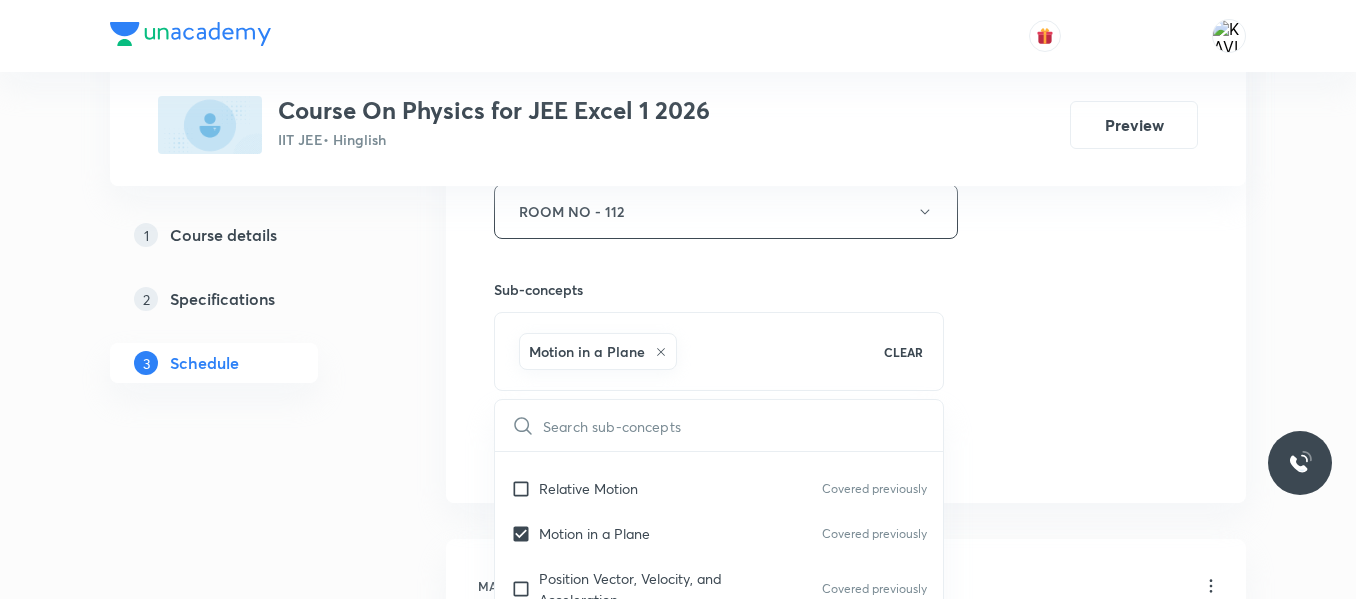 click on "Session  67 Live class Session title 29/99 Electromagnetic Induction -07 ​ Schedule for Jul 10, 2025, 10:00 AM ​ Duration (in minutes) 75 ​   Session type Online Offline Room ROOM NO - 112 Sub-concepts Motion in a Plane CLEAR ​ Kinematics Kinematics Covered previously Projectile Motion Covered previously Motion in a Straight Line Covered previously Projectile Motion Covered previously Frame of Reference   Covered previously Horizontal Projectile Covered previously Trajectory  Covered previously Minimum Velocity & angle to hit a Given Point   Relative Motion Covered previously Displacement and Distance  Velocity and Speed  Covered previously Acceleration  Motion in a Straight Line  Covered previously One- Dimensional Motion in a Vertical Line  Motion Upon an Inclined Plane  Covered previously Relative Motion in One dimension Graphs in Motion in One Dimension Covered previously Relative Motion Covered previously Motion in a Plane Covered previously Position Vector, Velocity, and Acceleration Impulse Add" at bounding box center (846, -10) 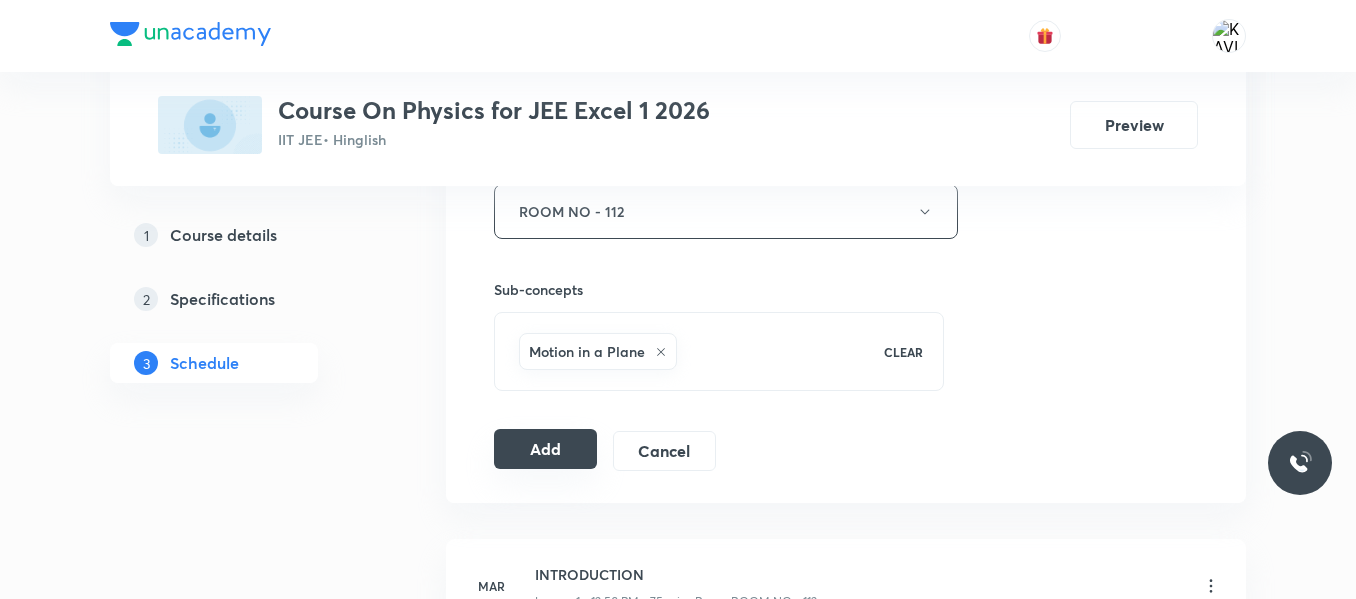 click on "Add" at bounding box center [545, 449] 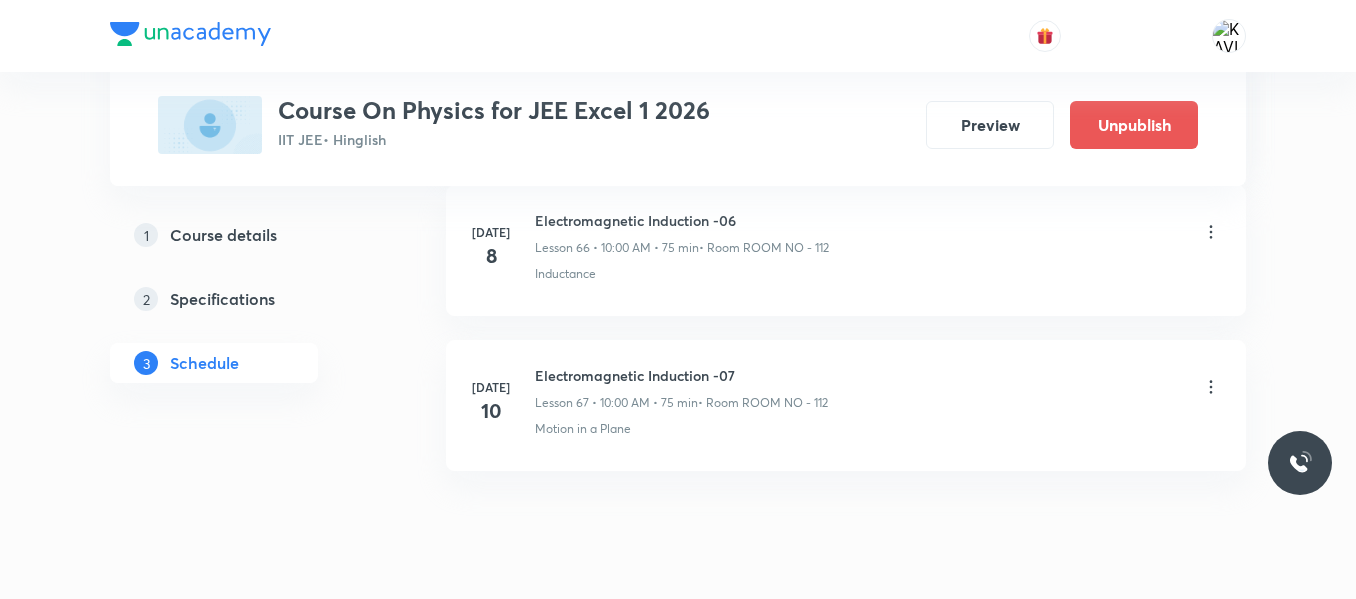 scroll, scrollTop: 10470, scrollLeft: 0, axis: vertical 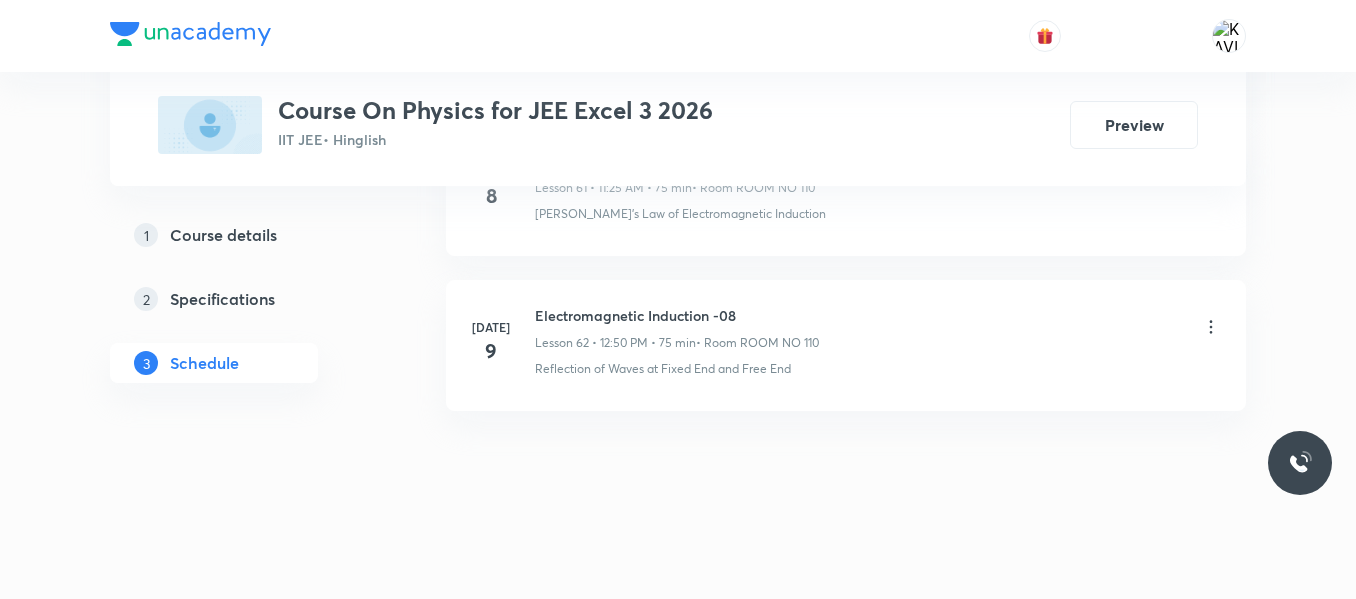 click on "Electromagnetic Induction -08" at bounding box center (677, 315) 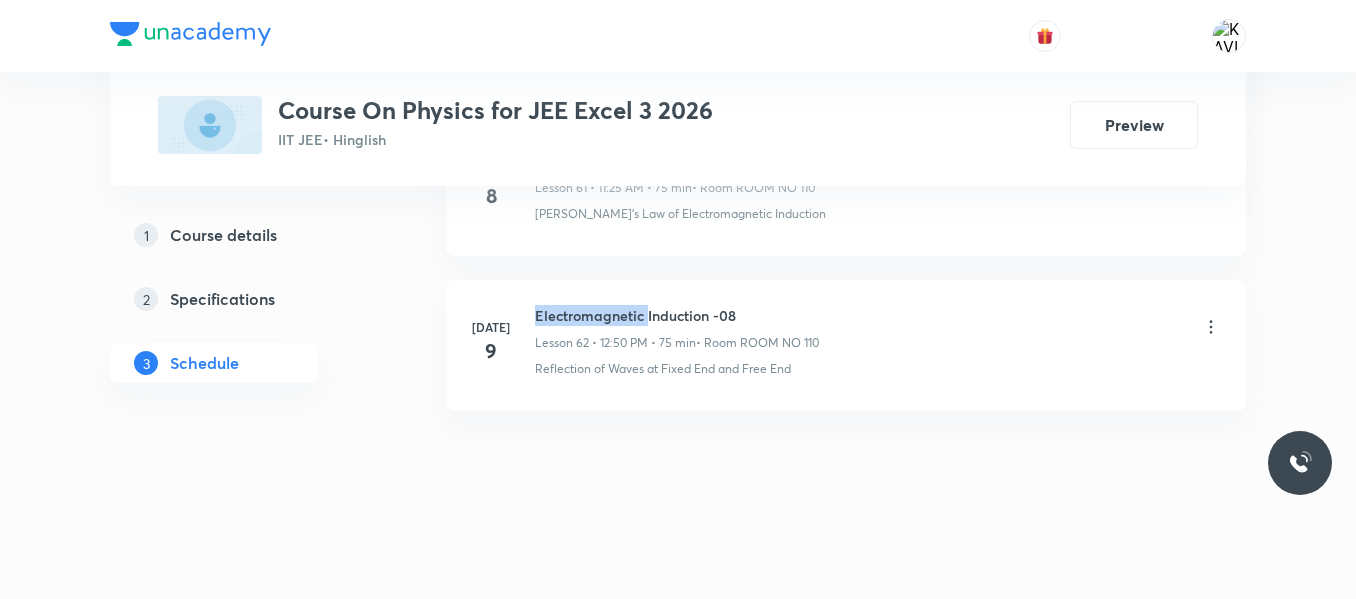click on "Electromagnetic Induction -08" at bounding box center (677, 315) 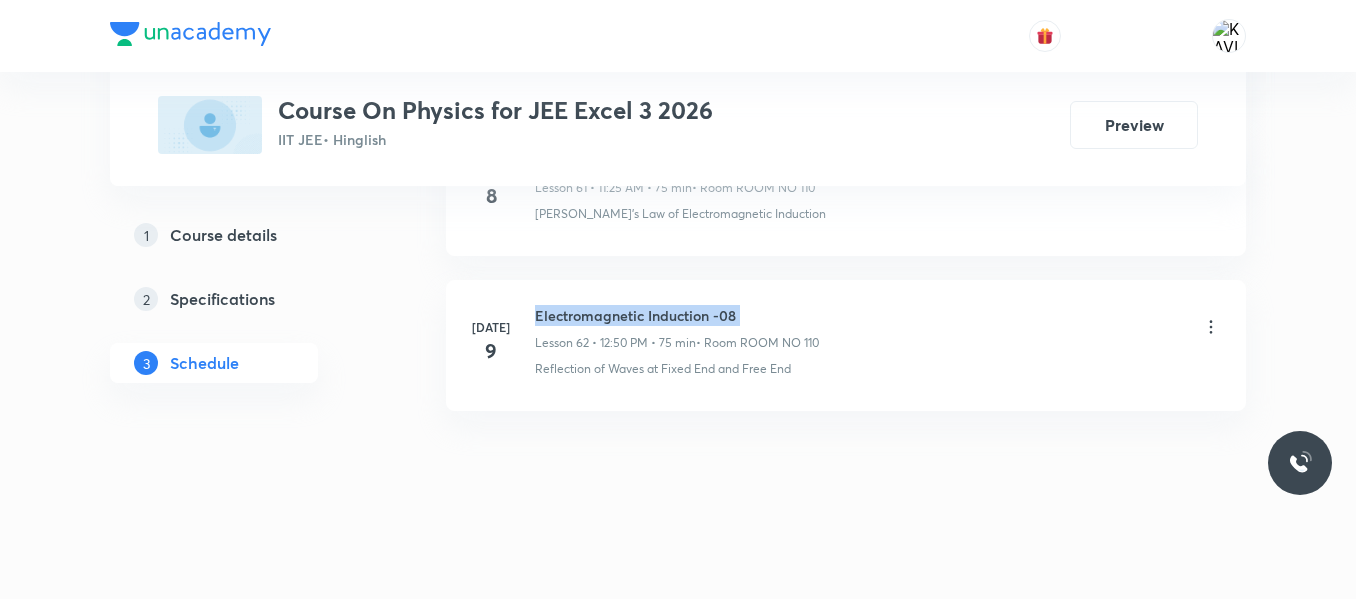 click on "Electromagnetic Induction -08" at bounding box center (677, 315) 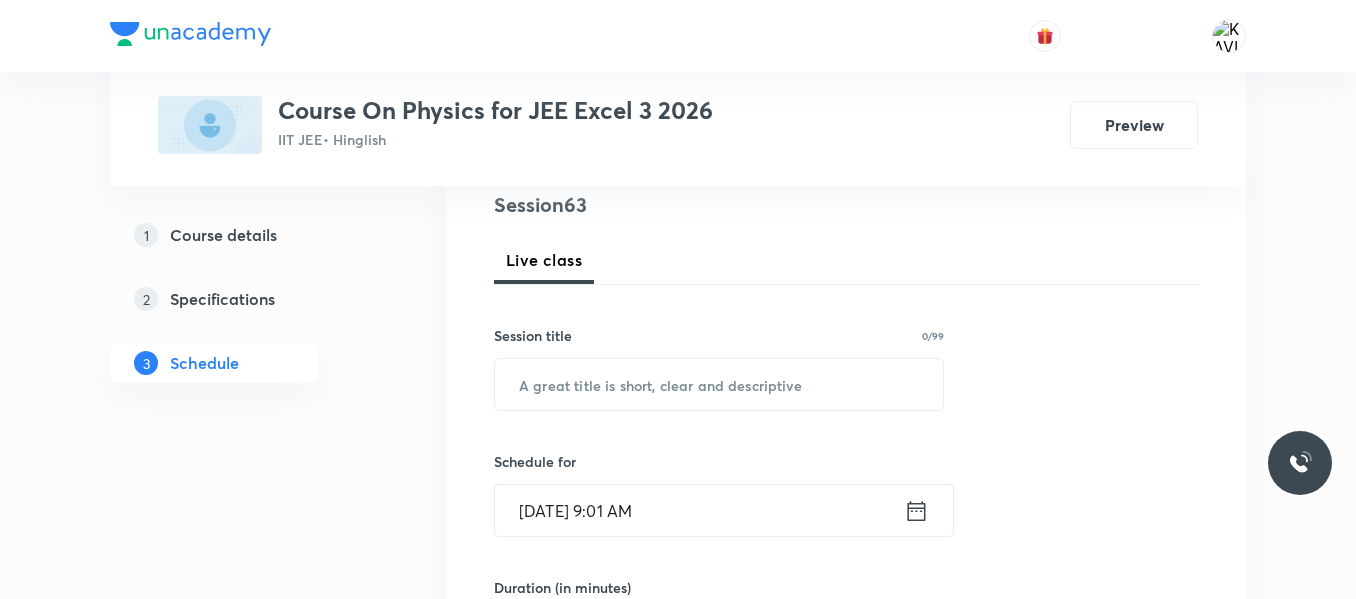 scroll, scrollTop: 247, scrollLeft: 0, axis: vertical 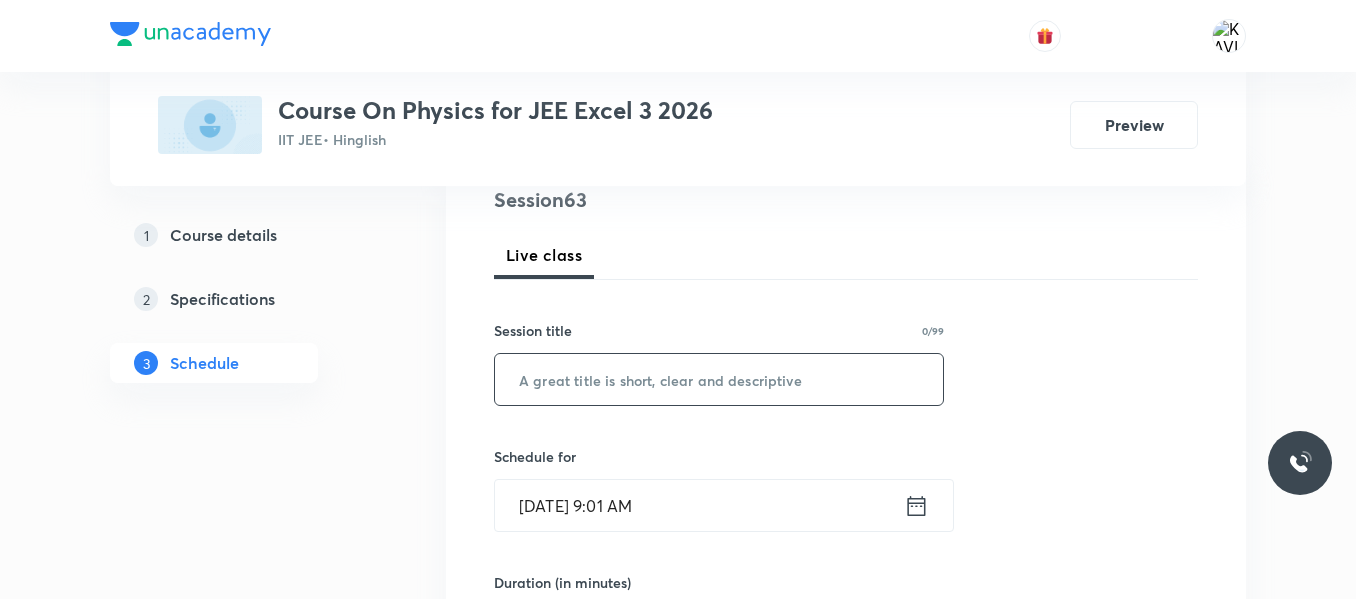 click at bounding box center (719, 379) 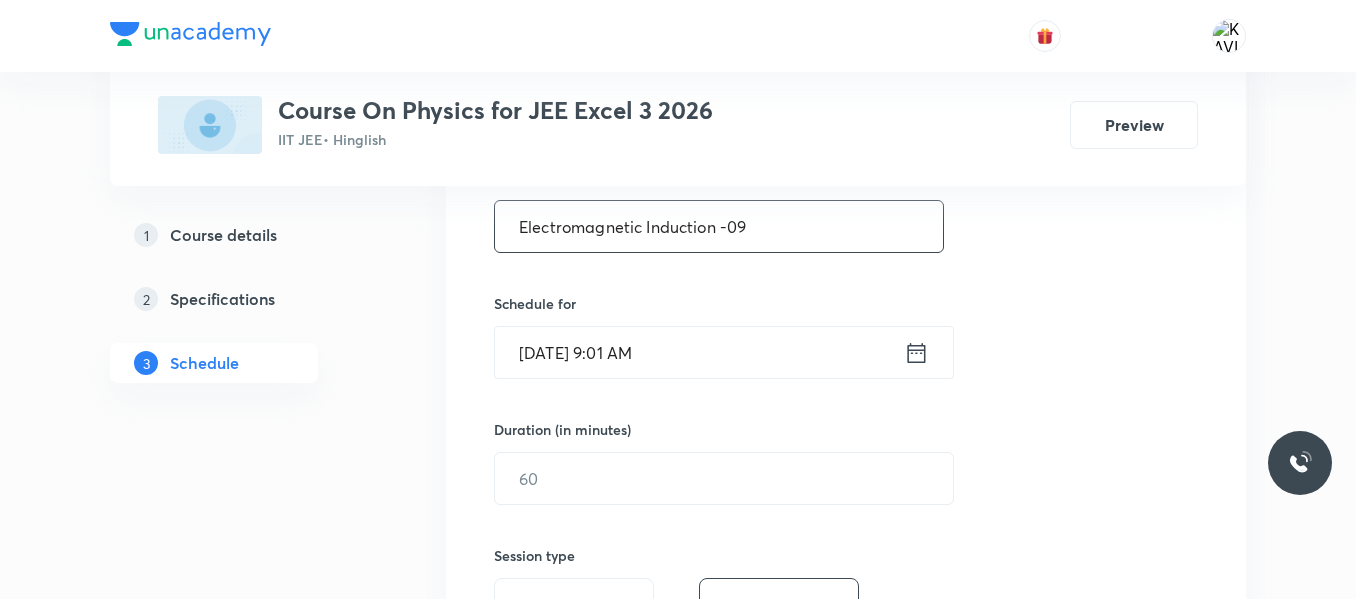 scroll, scrollTop: 401, scrollLeft: 0, axis: vertical 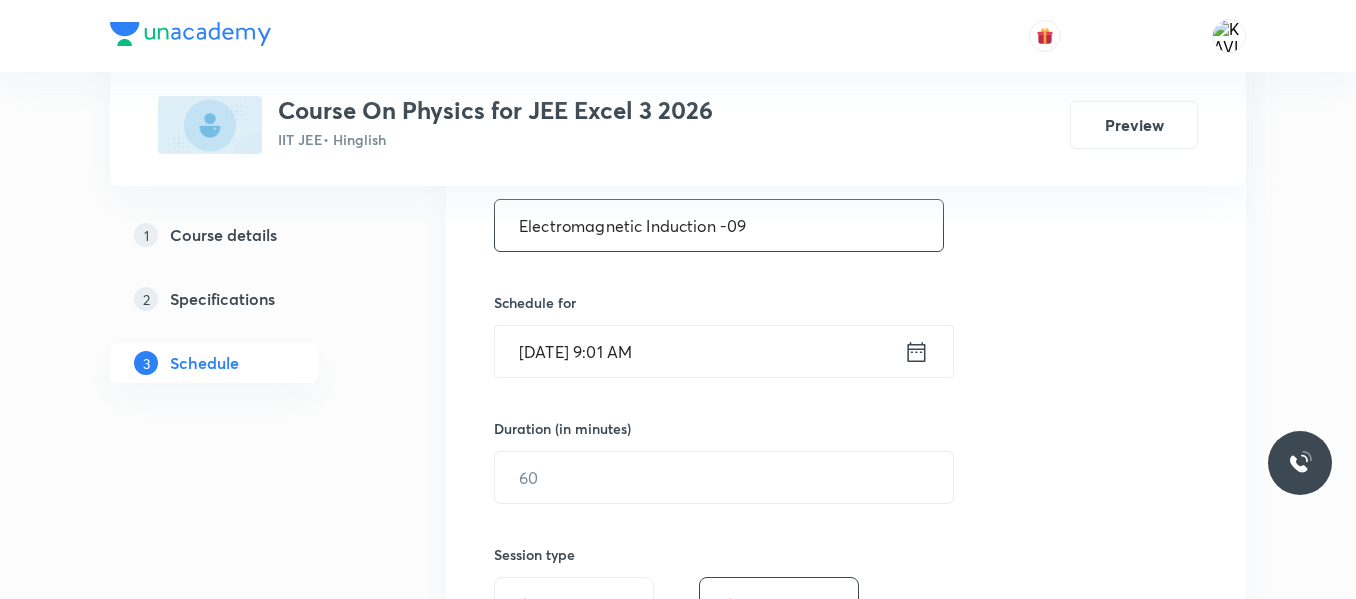 type on "Electromagnetic Induction -09" 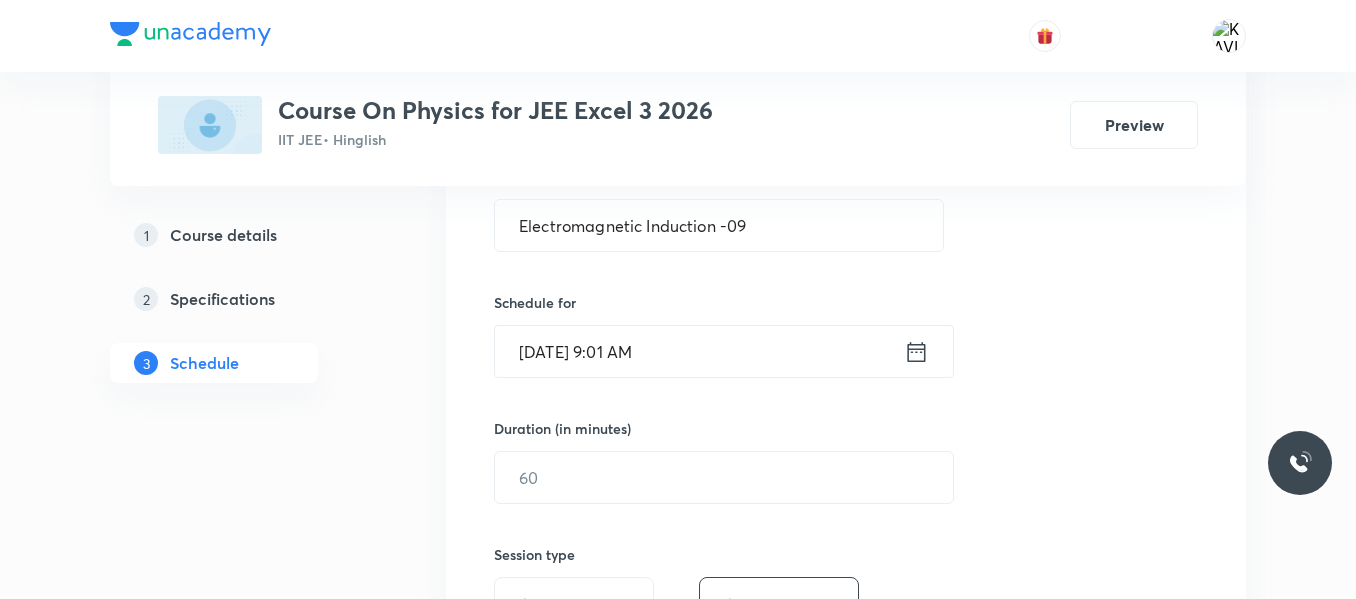 click 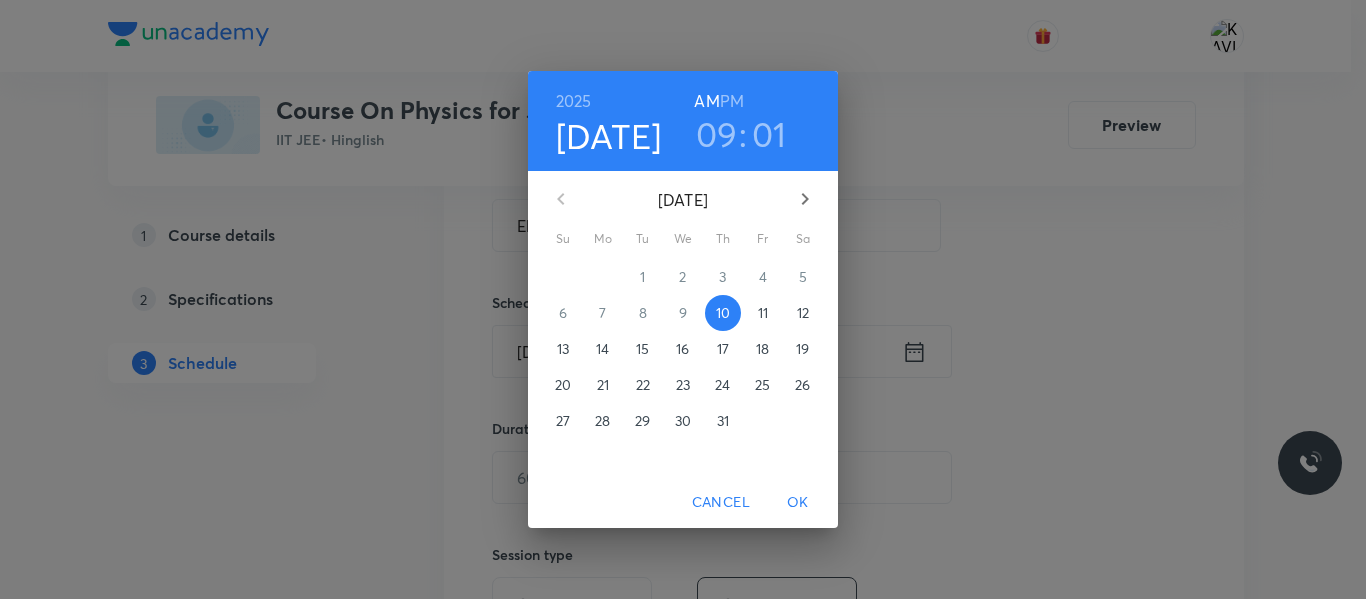 click on "09" at bounding box center (717, 134) 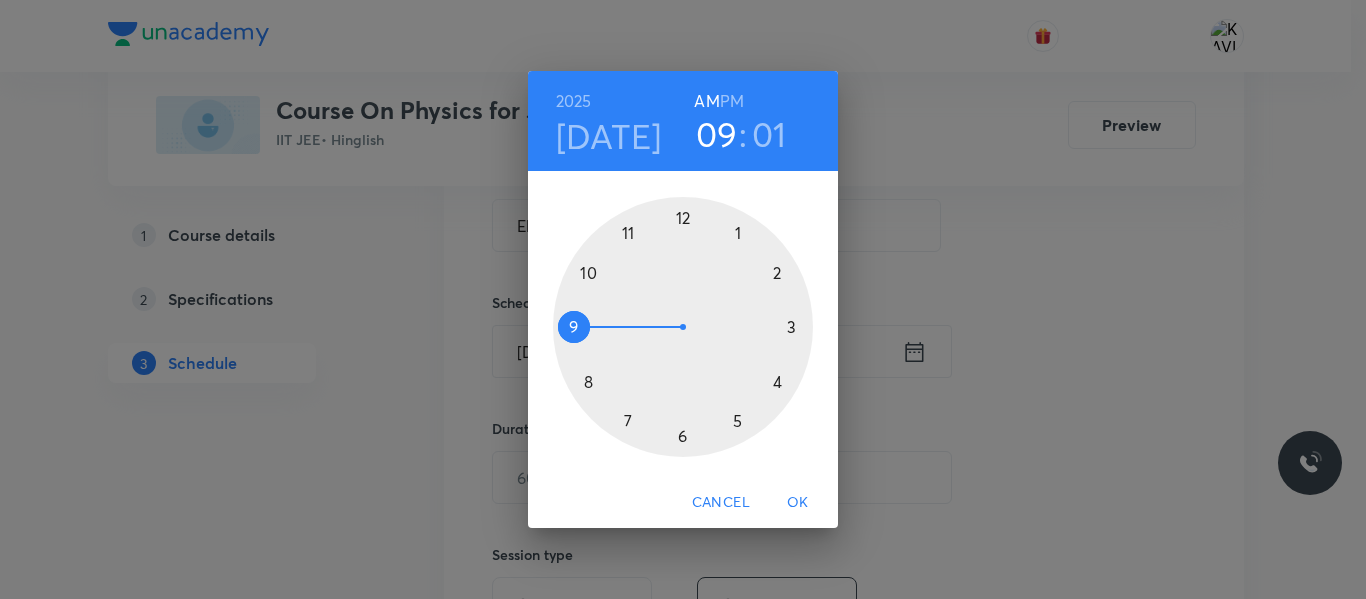click at bounding box center (683, 327) 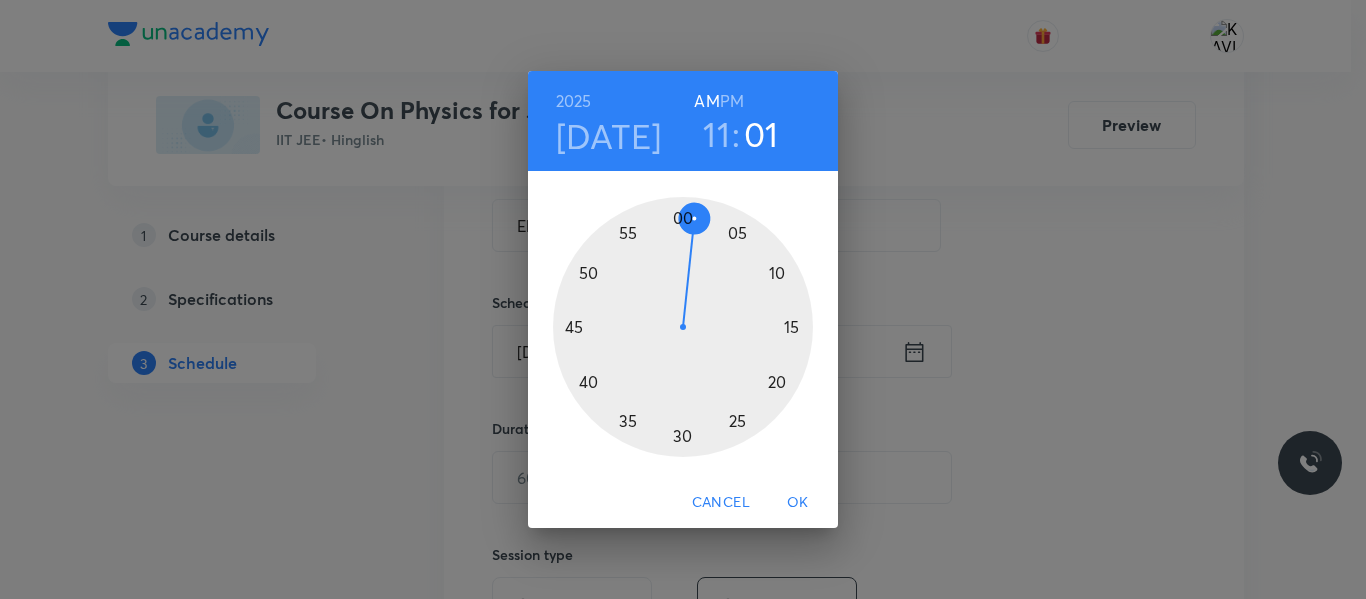 click at bounding box center [683, 327] 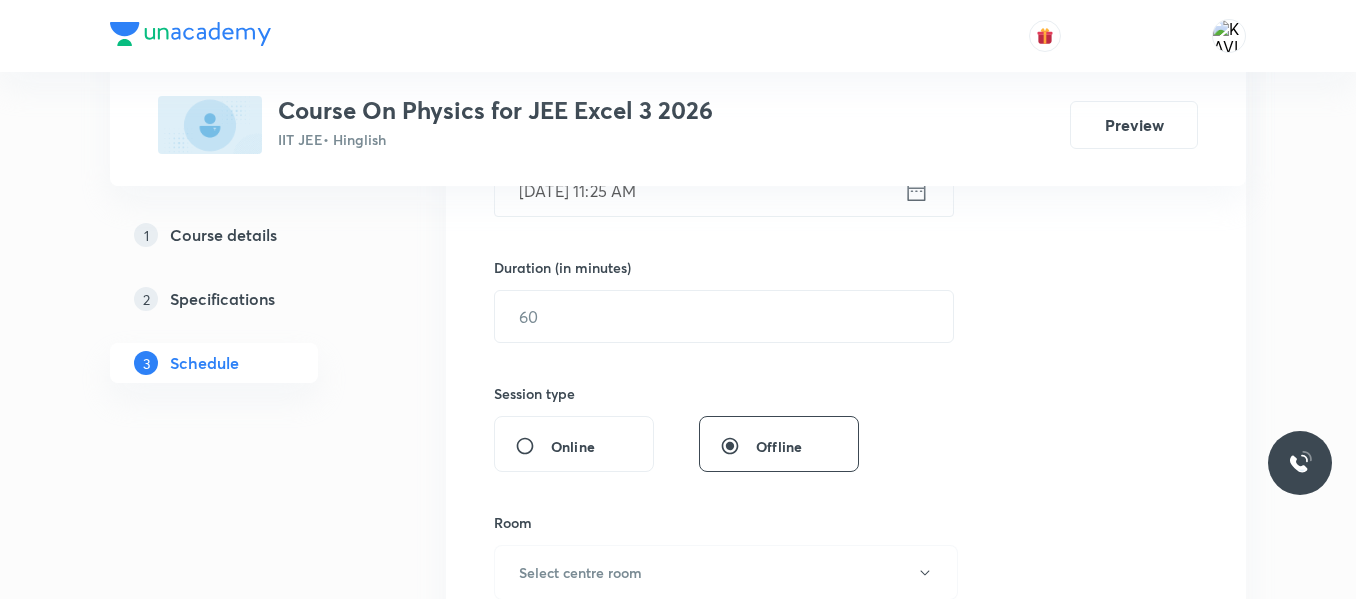 scroll, scrollTop: 568, scrollLeft: 0, axis: vertical 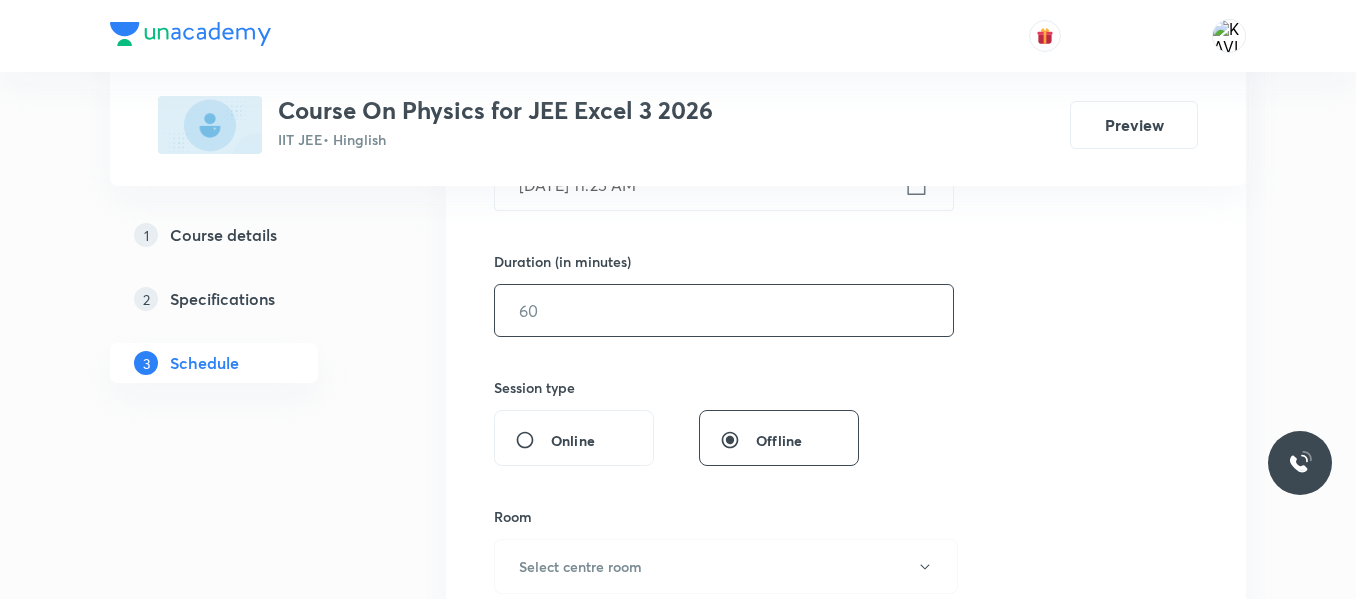 click at bounding box center (724, 310) 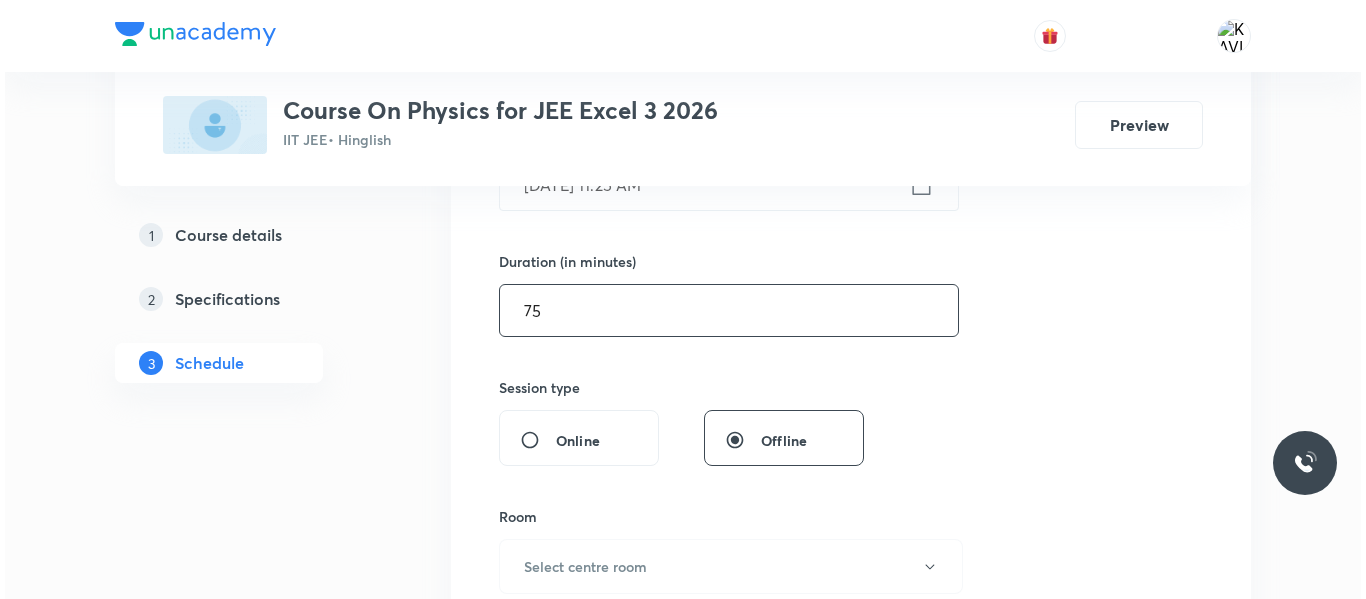 scroll, scrollTop: 735, scrollLeft: 0, axis: vertical 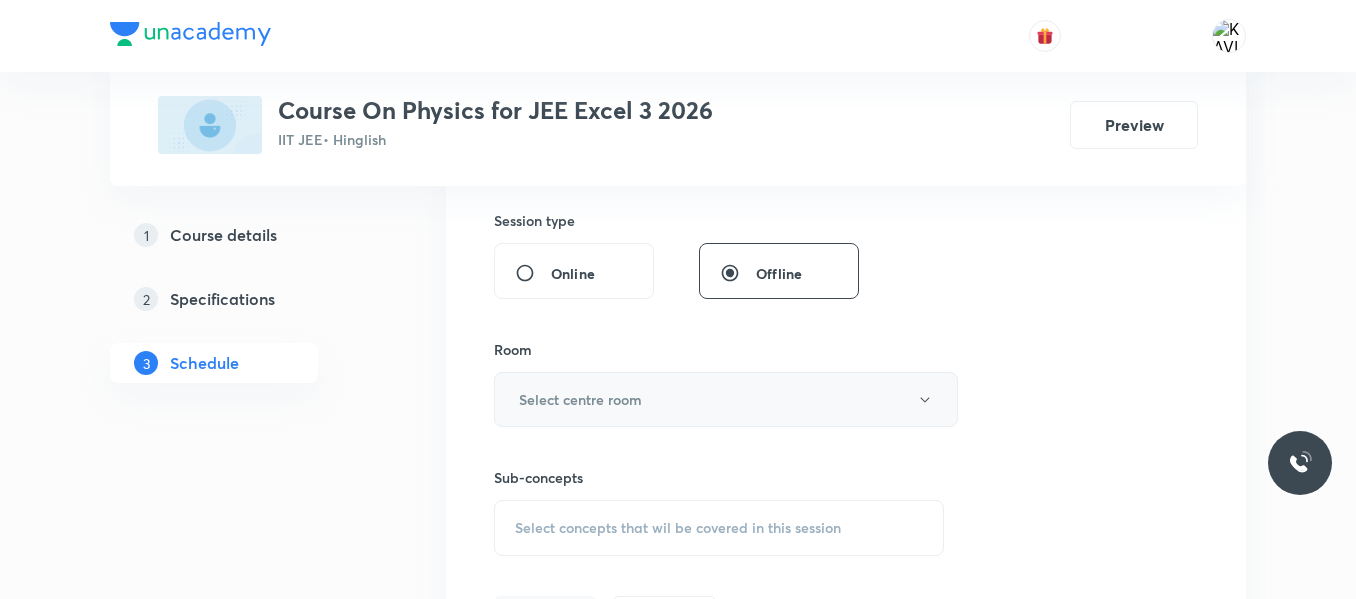 type on "75" 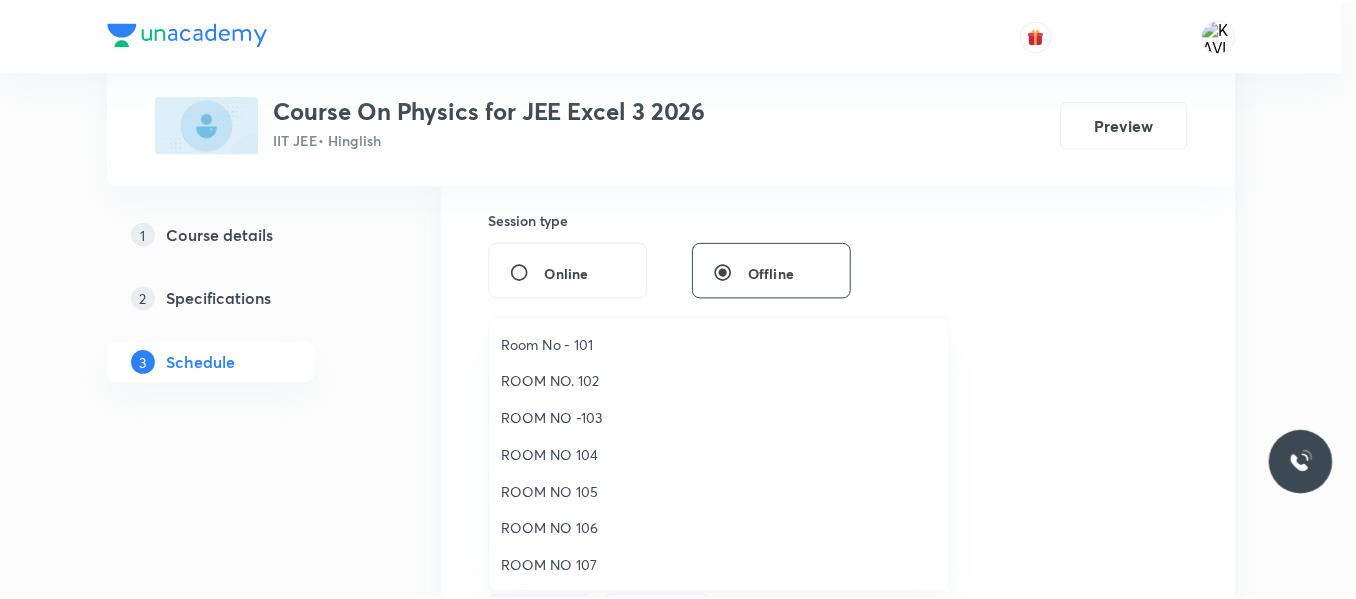 scroll, scrollTop: 223, scrollLeft: 0, axis: vertical 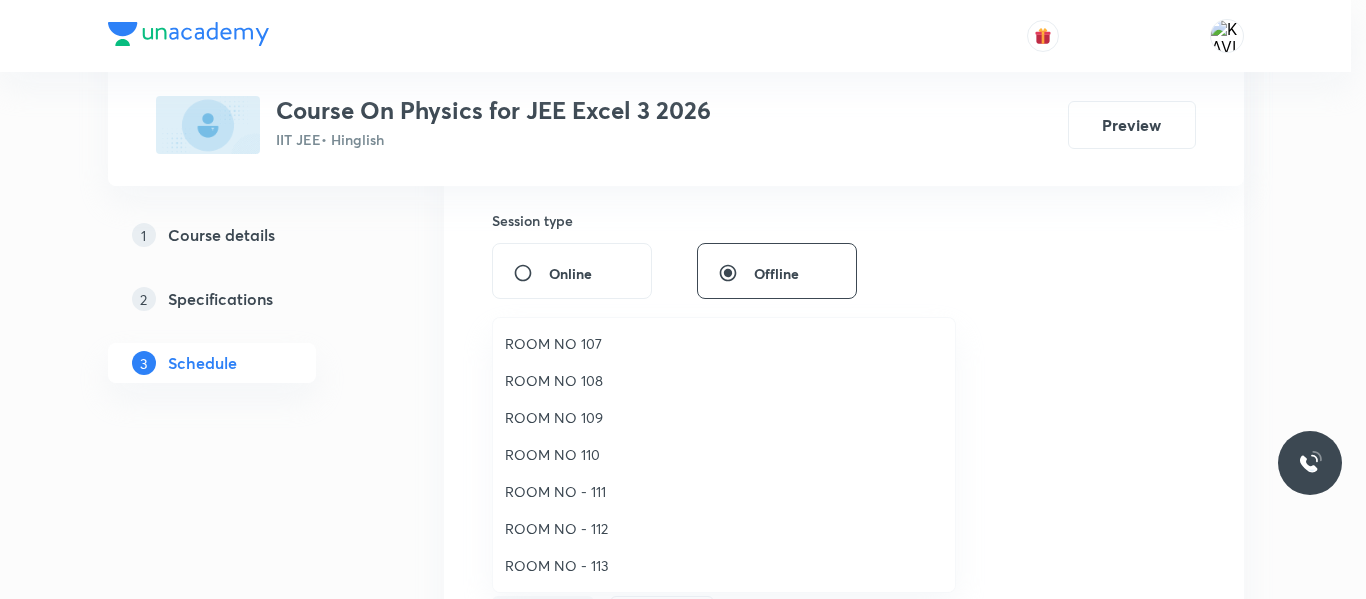click on "ROOM NO 110" at bounding box center (724, 454) 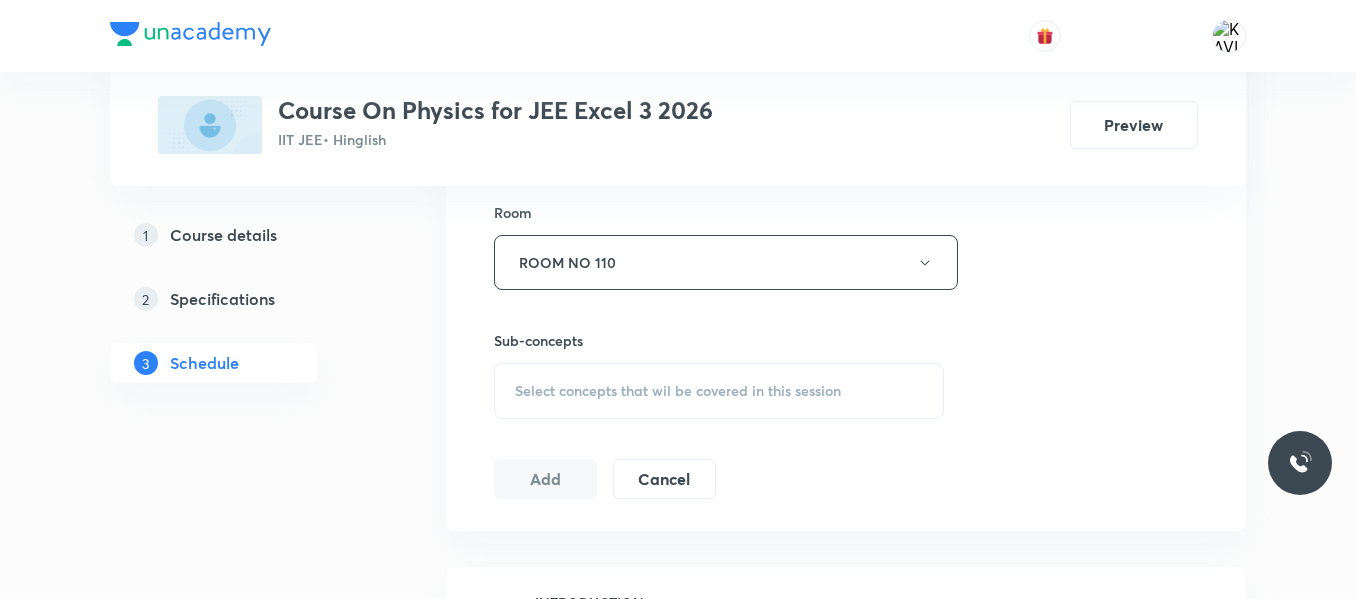 scroll, scrollTop: 873, scrollLeft: 0, axis: vertical 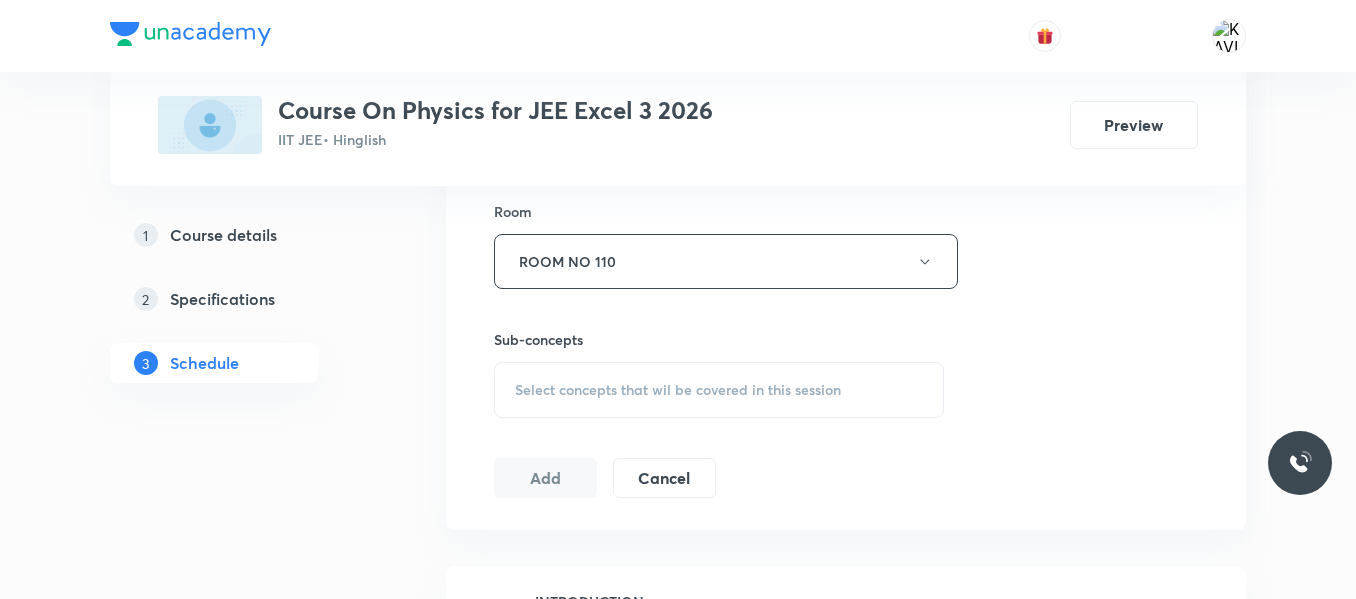 click on "Select concepts that wil be covered in this session" at bounding box center (719, 390) 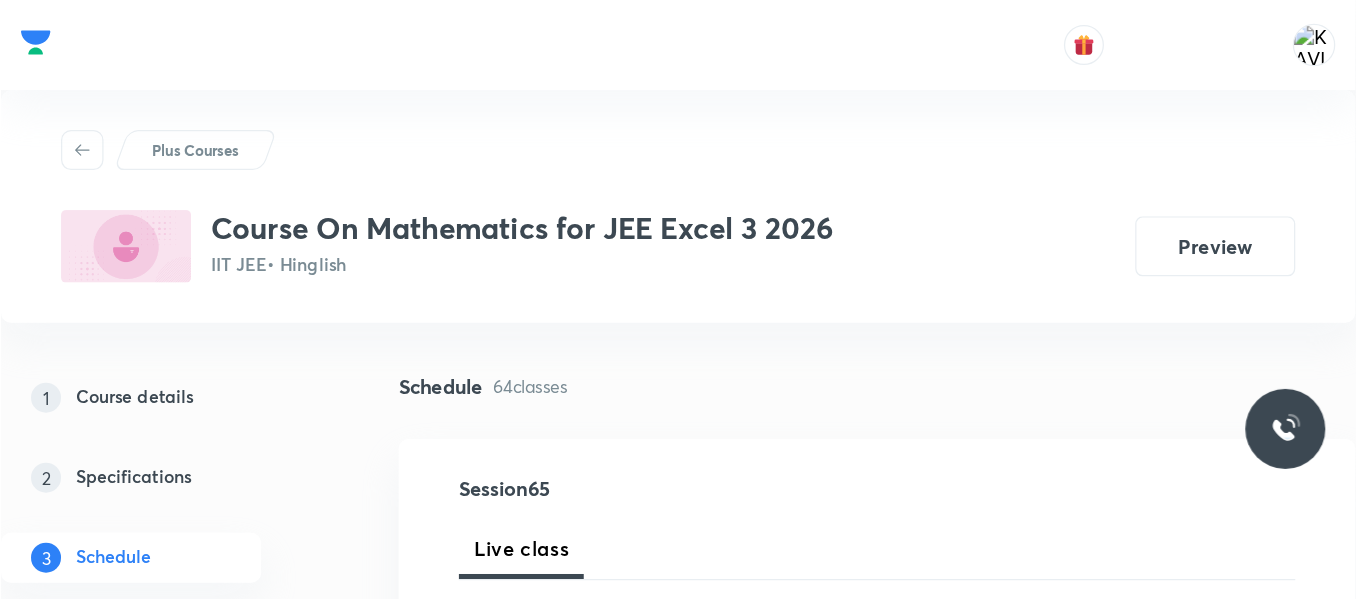 scroll, scrollTop: 0, scrollLeft: 0, axis: both 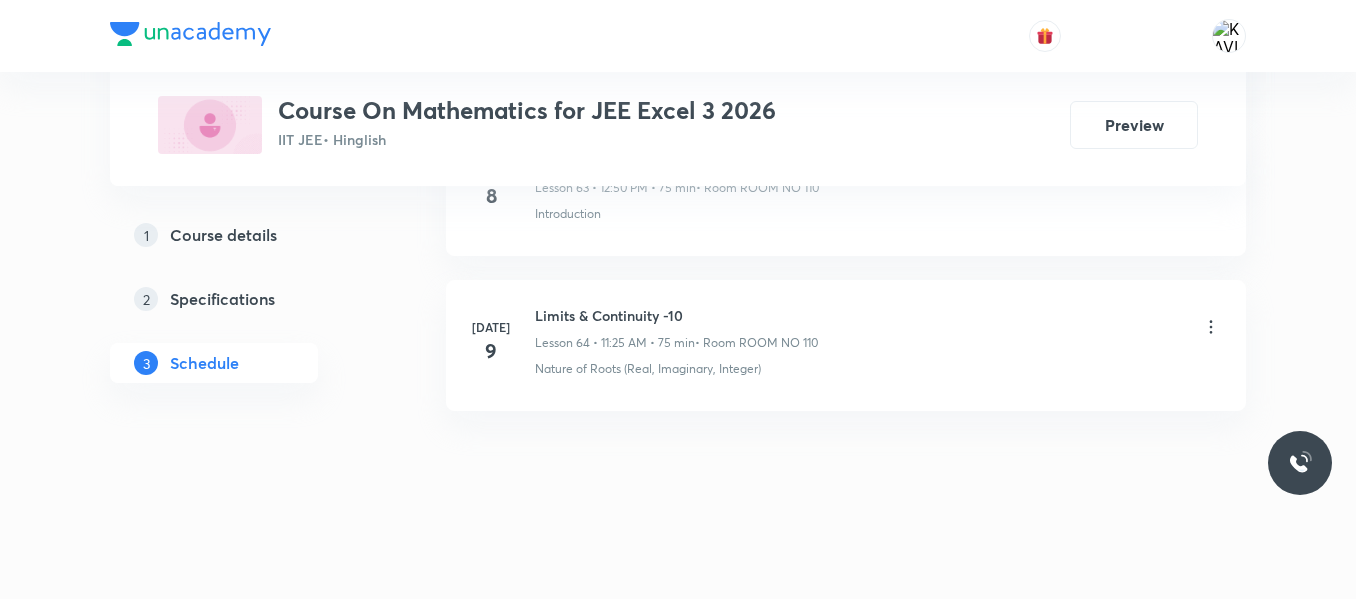 click on "[DATE] Limits & Continuity -10 Lesson 64 • 11:25 AM • 75 min  • Room ROOM NO 110 Nature of Roots (Real, Imaginary, Integer)" at bounding box center [846, 345] 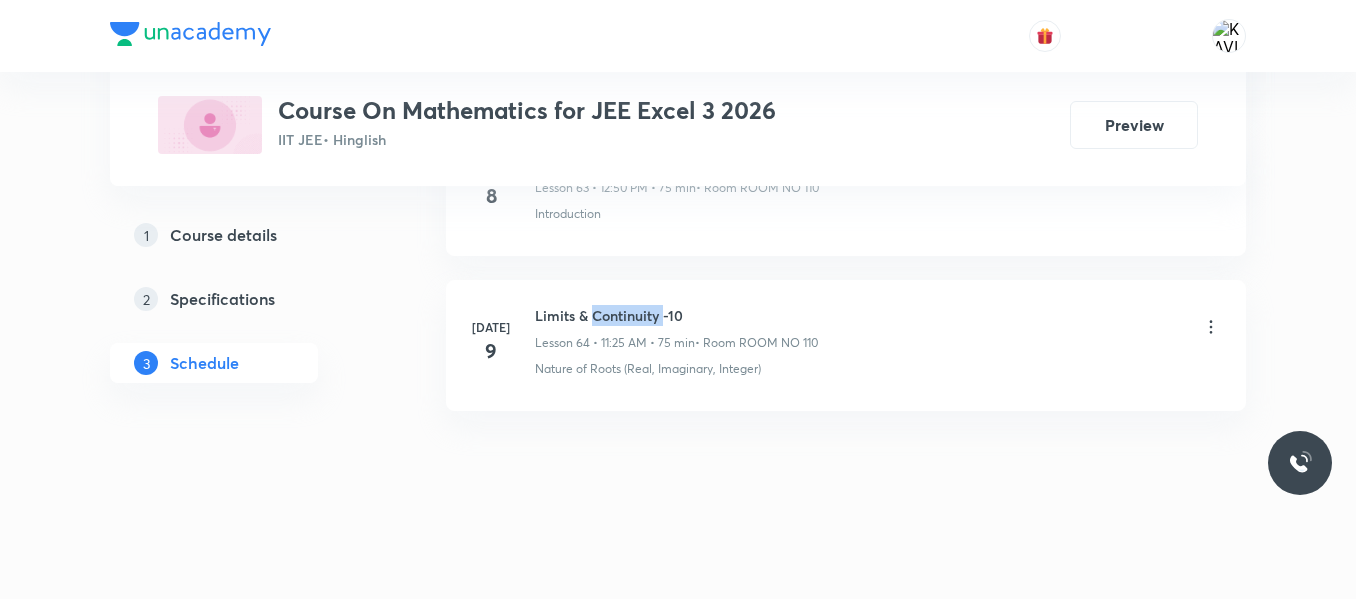 click on "[DATE] Limits & Continuity -10 Lesson 64 • 11:25 AM • 75 min  • Room ROOM NO 110 Nature of Roots (Real, Imaginary, Integer)" at bounding box center [846, 345] 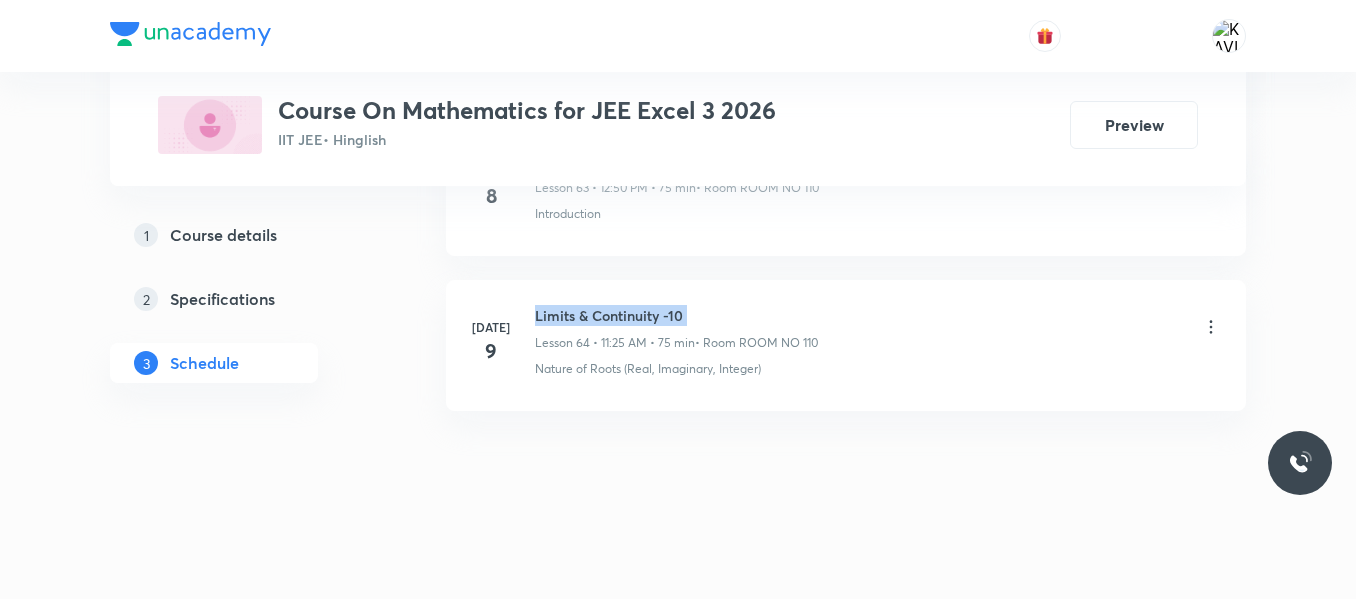 click on "[DATE] Limits & Continuity -10 Lesson 64 • 11:25 AM • 75 min  • Room ROOM NO 110 Nature of Roots (Real, Imaginary, Integer)" at bounding box center (846, 345) 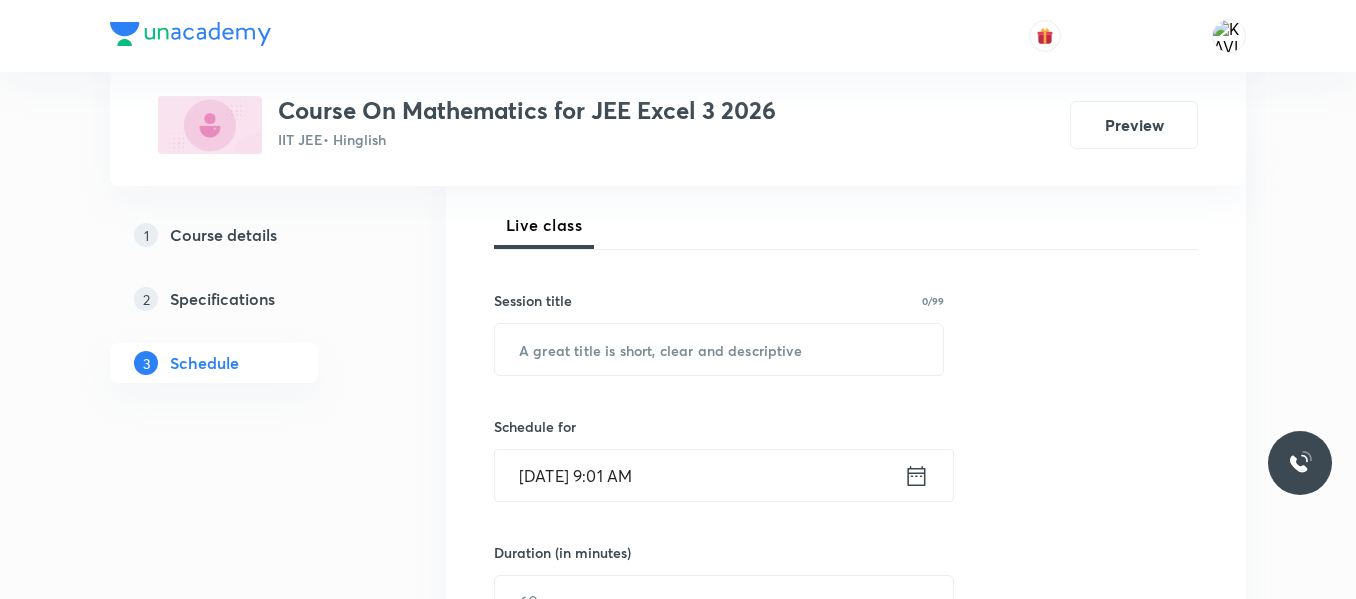 scroll, scrollTop: 281, scrollLeft: 0, axis: vertical 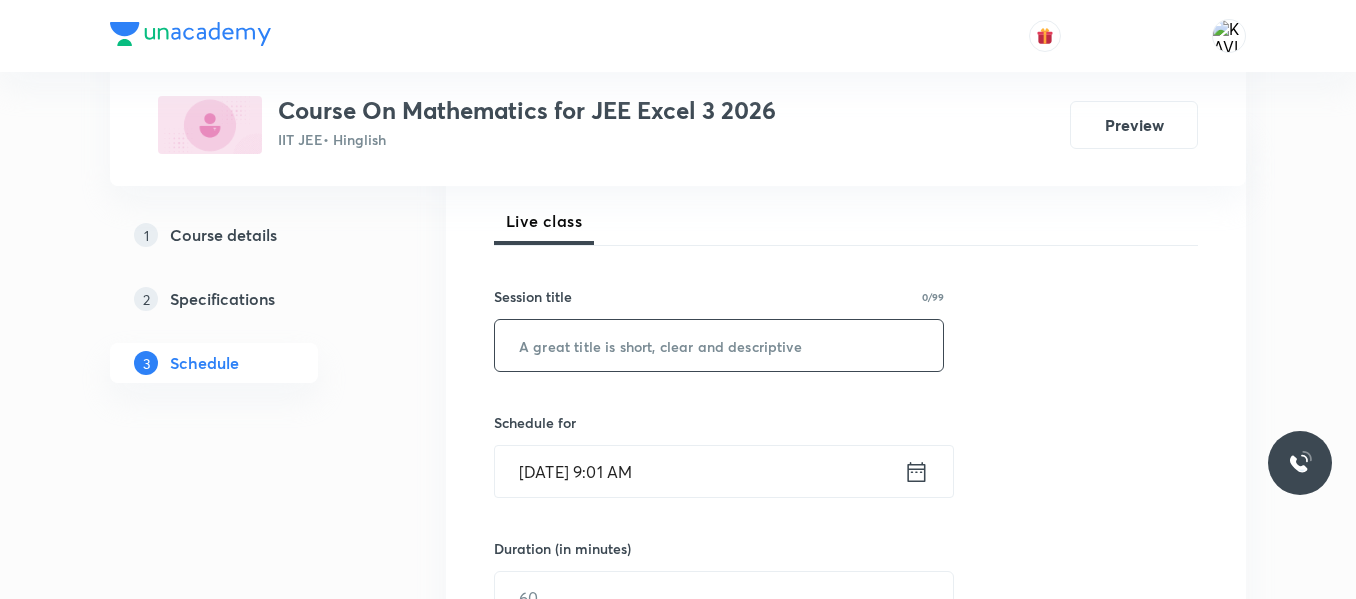 click at bounding box center [719, 345] 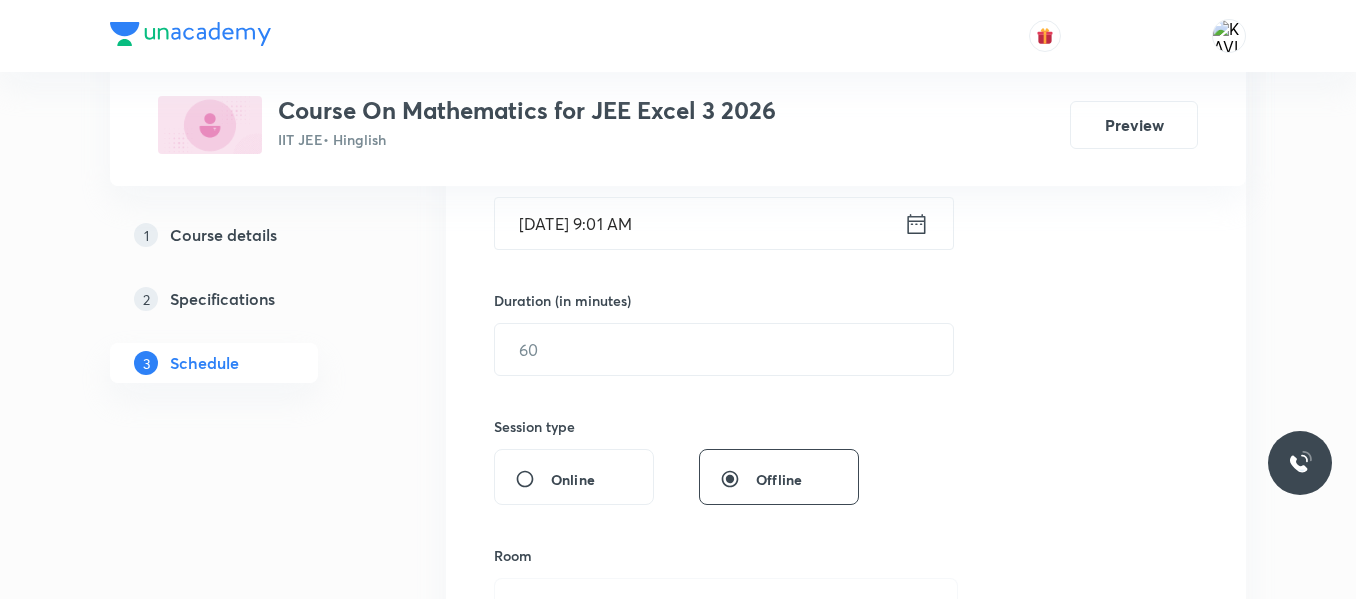scroll, scrollTop: 530, scrollLeft: 0, axis: vertical 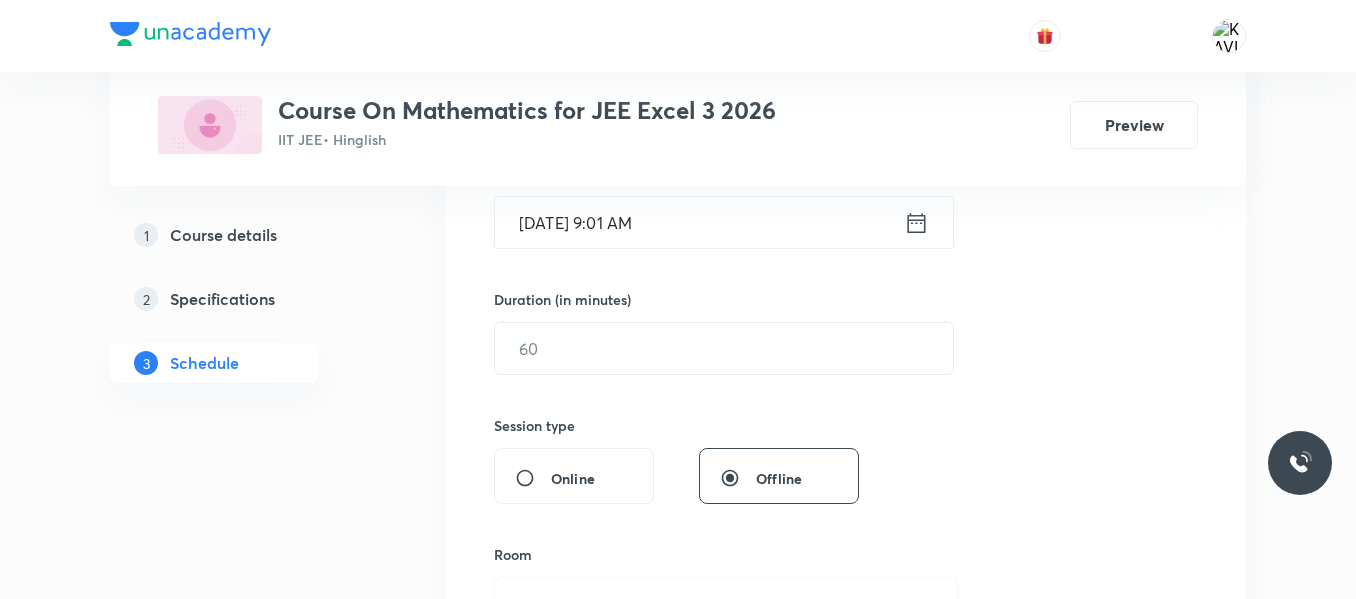type on "Limits & Continuity -11" 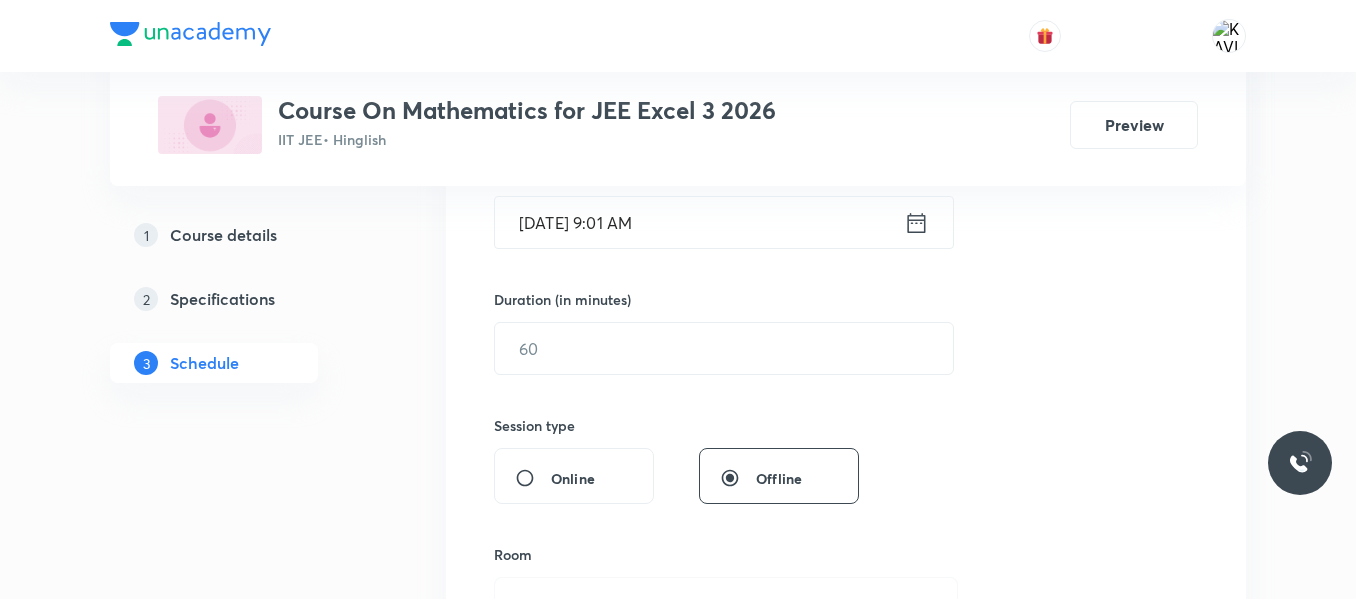 click 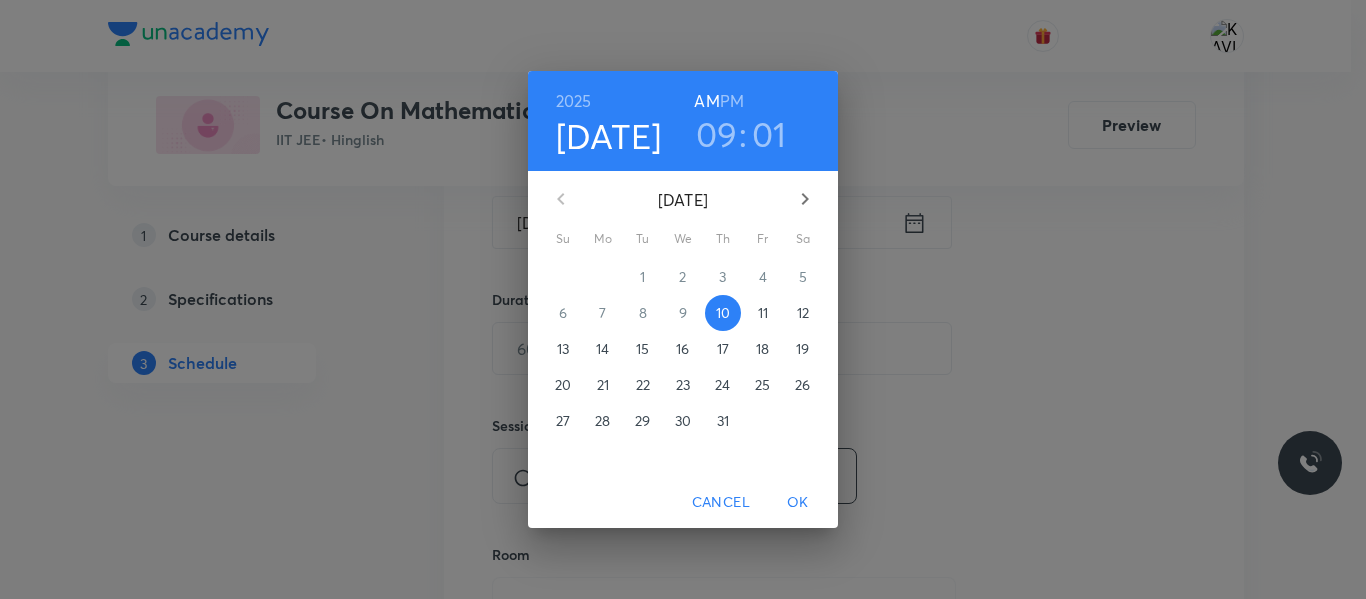 click on "PM" at bounding box center (732, 101) 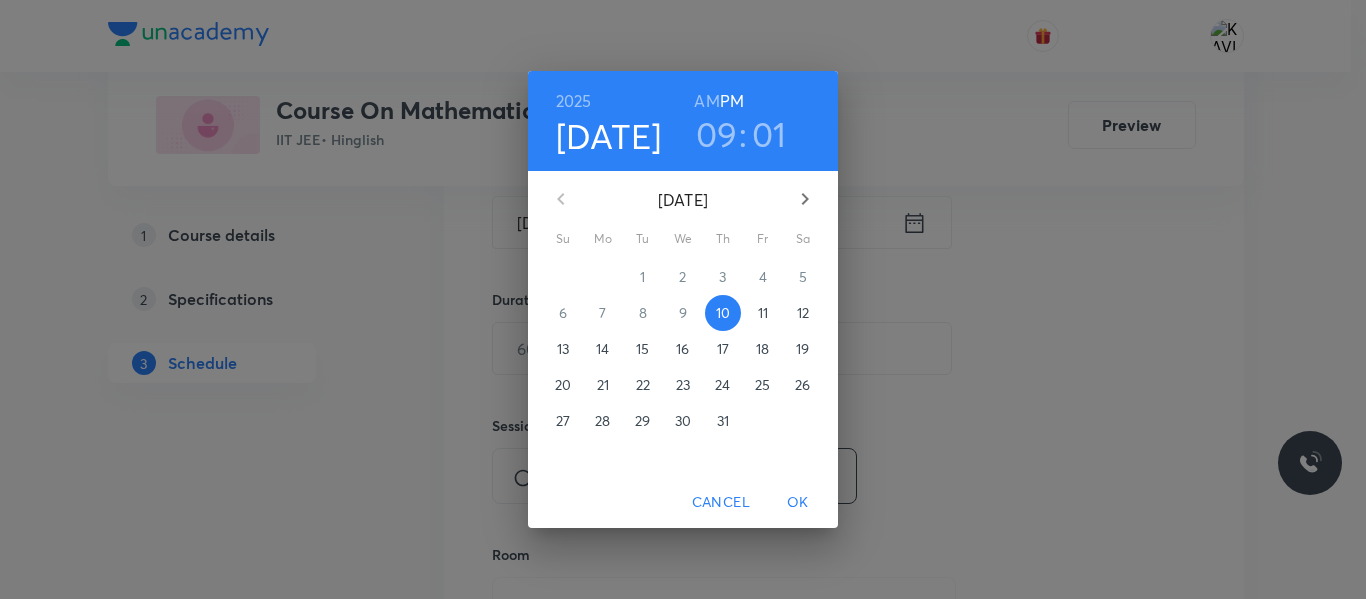 click on "09" at bounding box center [717, 134] 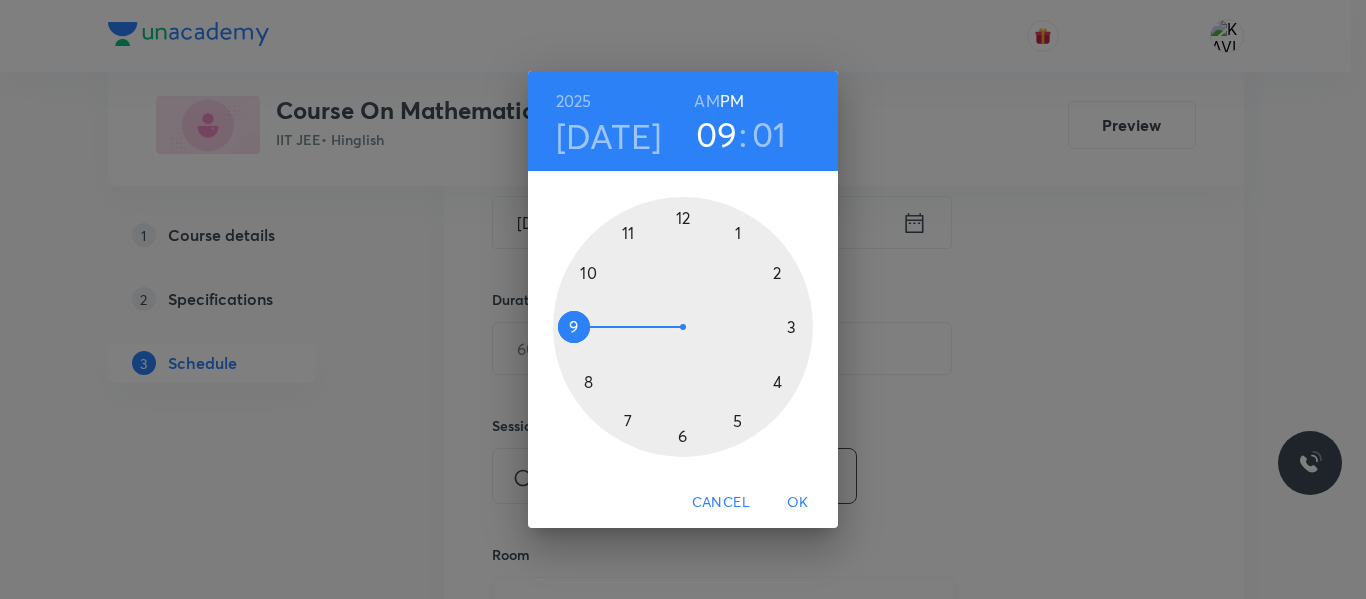 click at bounding box center (683, 327) 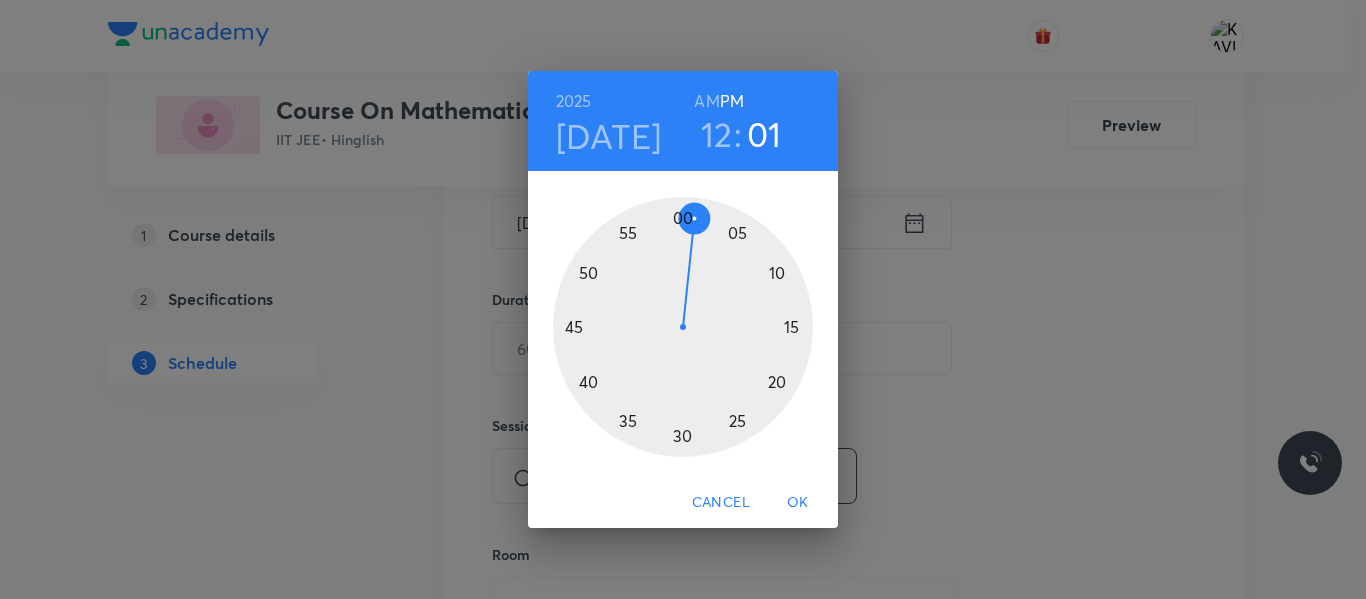 click at bounding box center [683, 327] 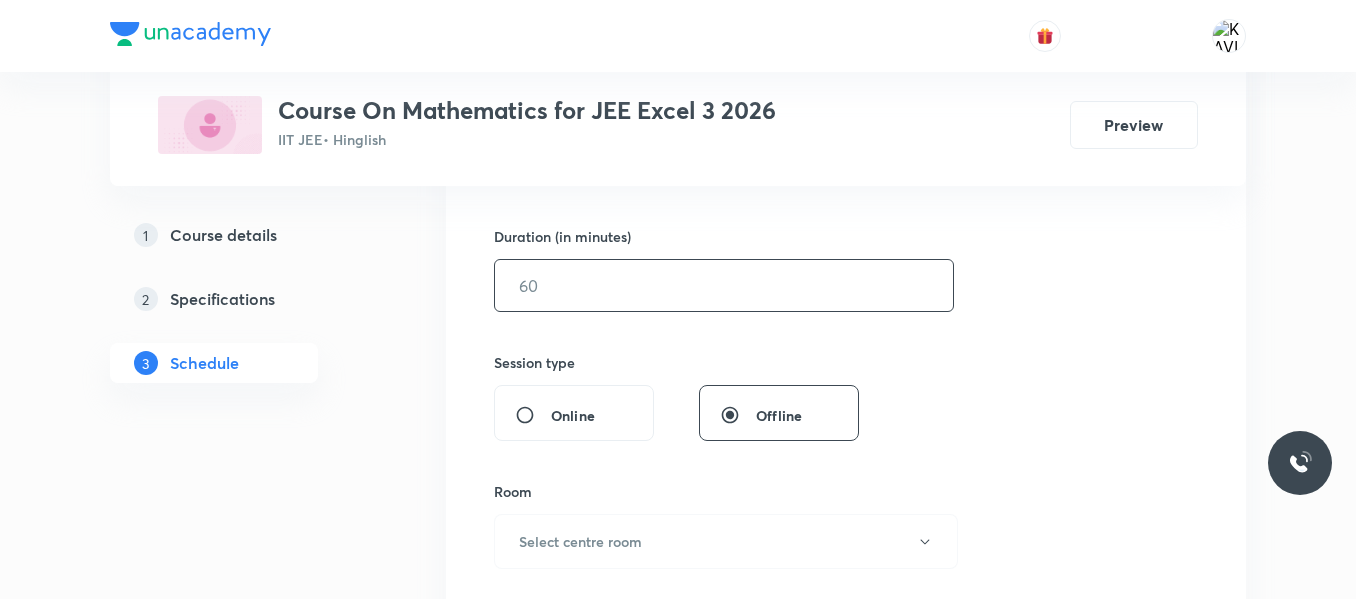 scroll, scrollTop: 594, scrollLeft: 0, axis: vertical 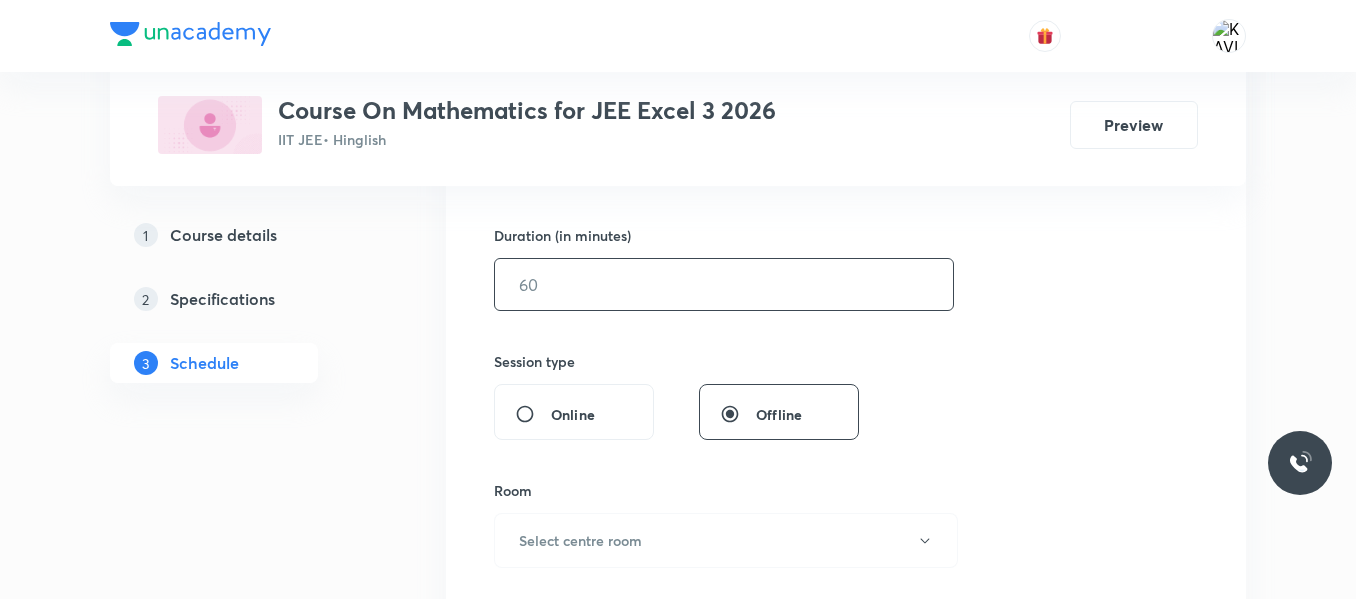 click at bounding box center (724, 284) 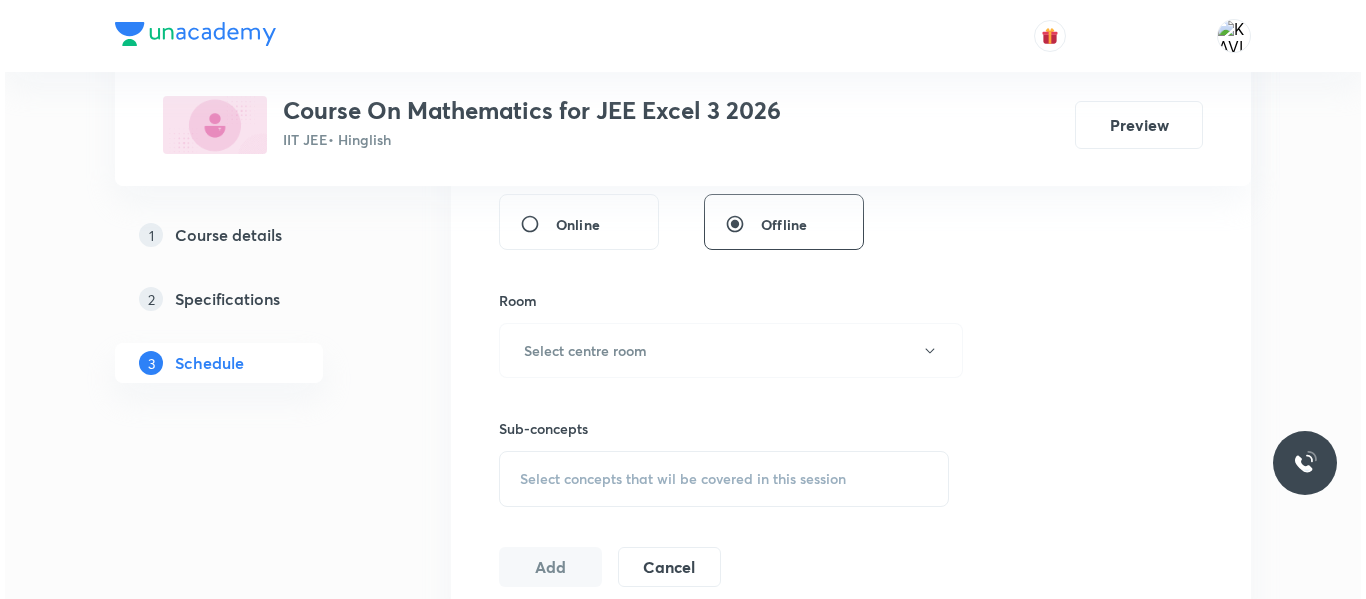 scroll, scrollTop: 788, scrollLeft: 0, axis: vertical 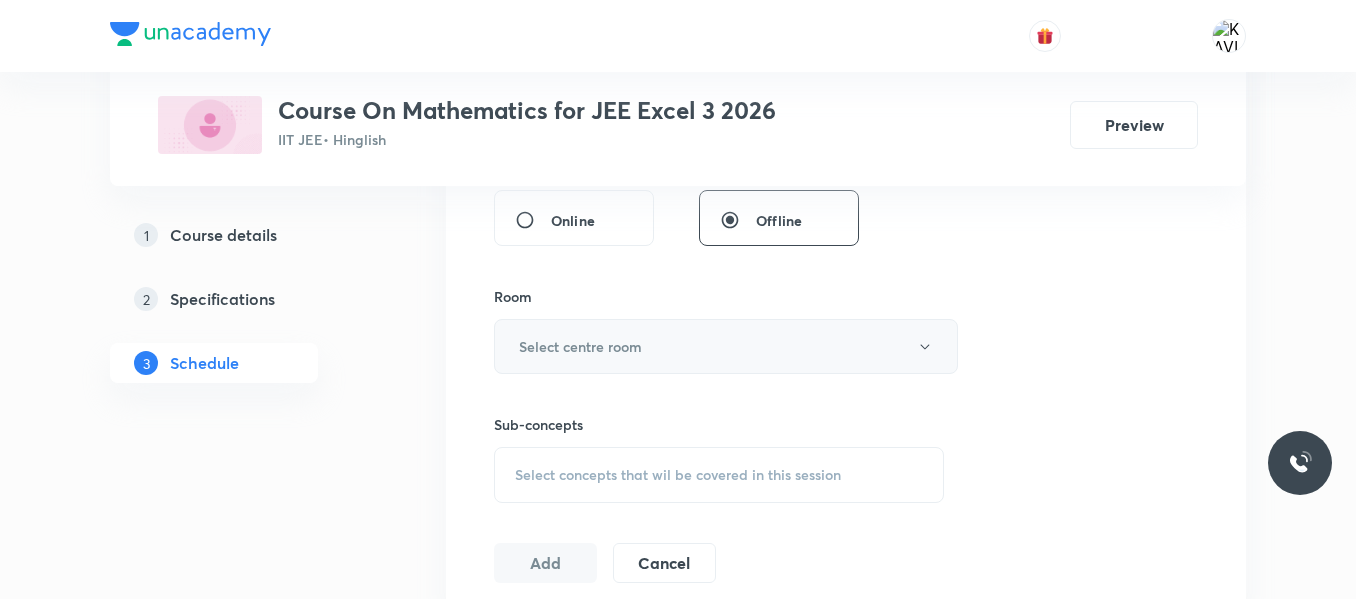 type on "75" 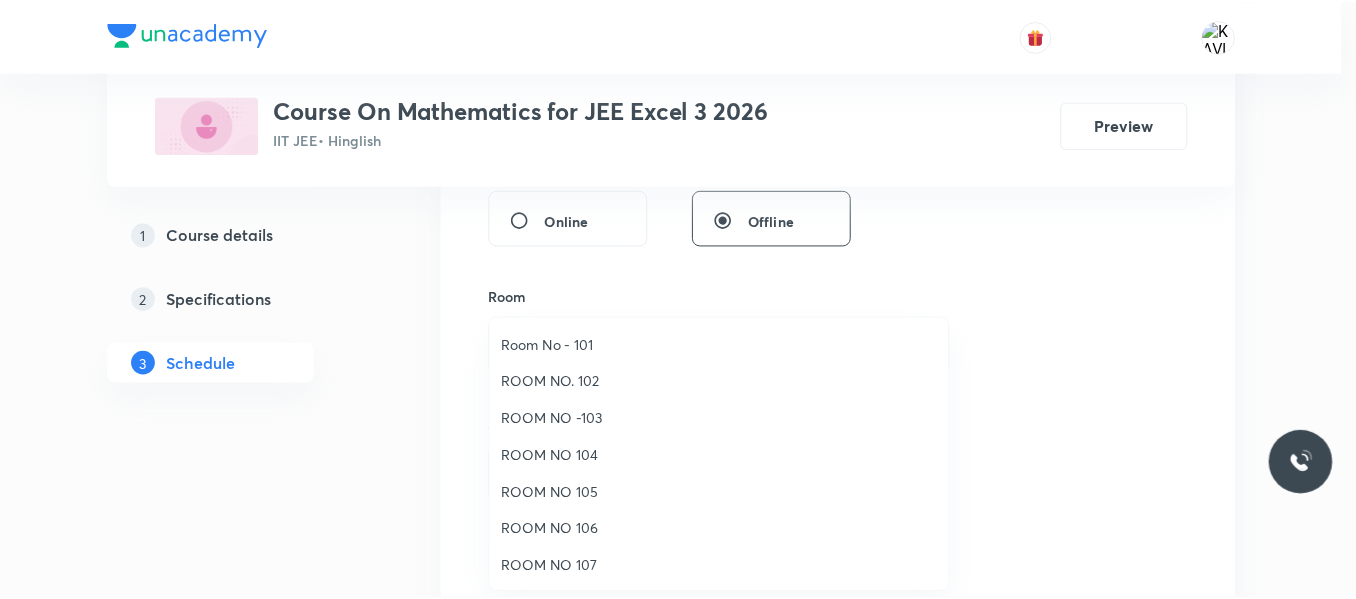 scroll, scrollTop: 223, scrollLeft: 0, axis: vertical 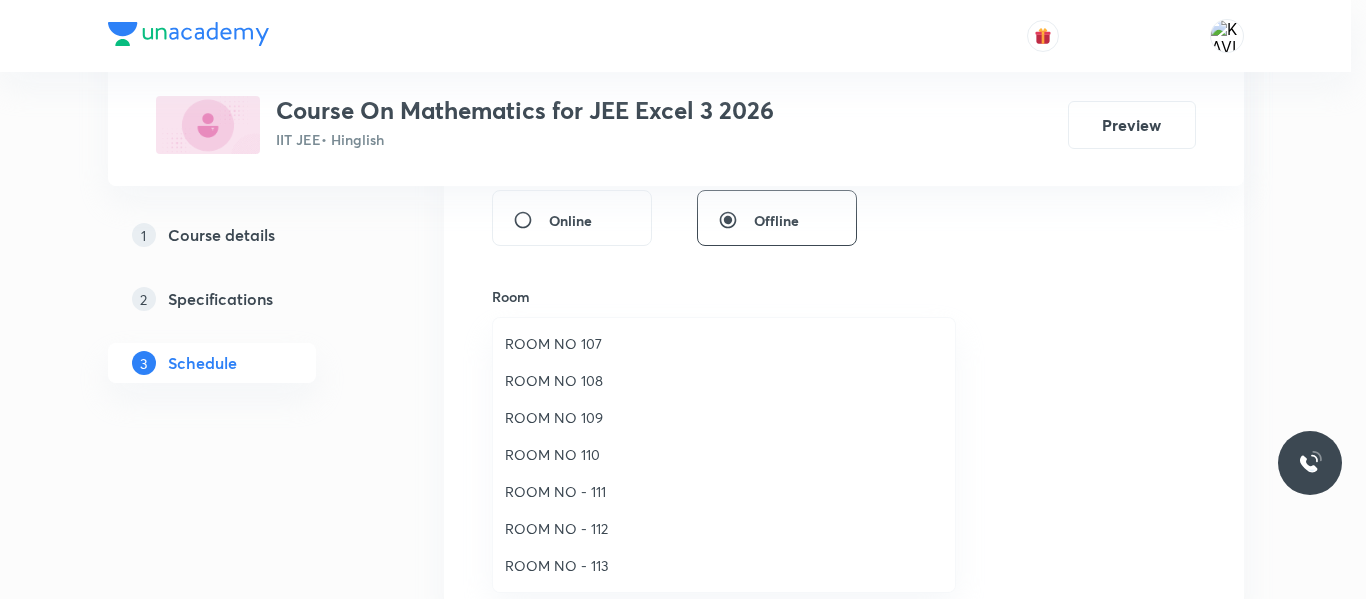 click on "ROOM NO 110" at bounding box center (724, 454) 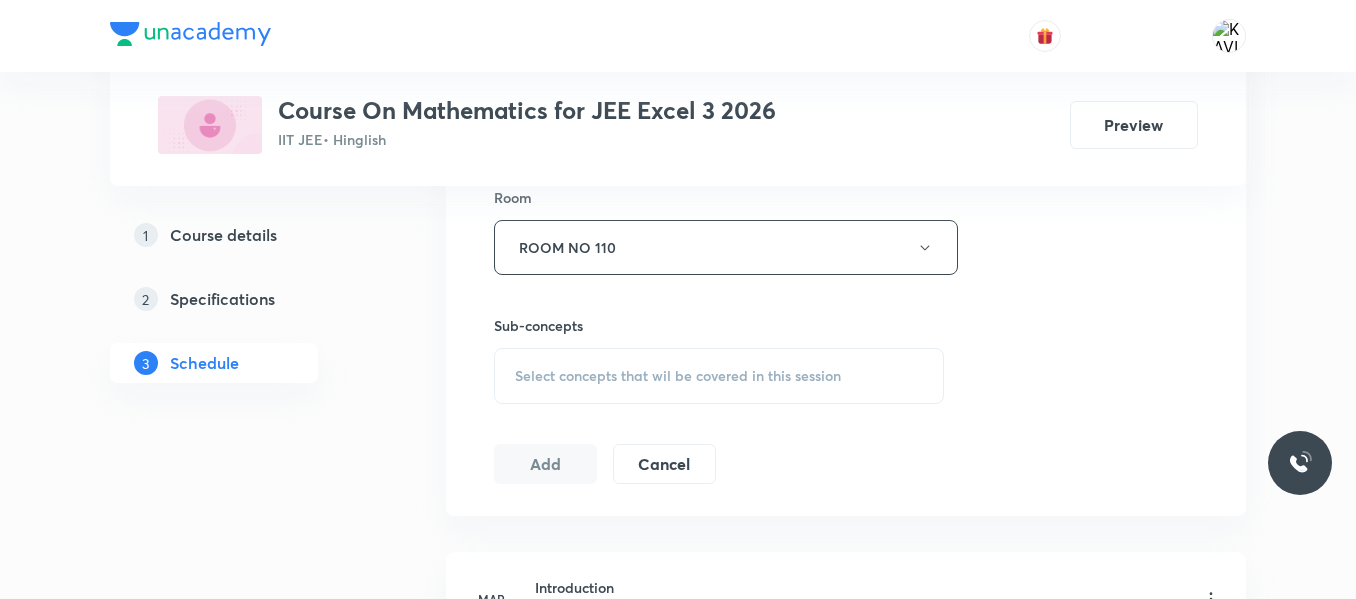 scroll, scrollTop: 891, scrollLeft: 0, axis: vertical 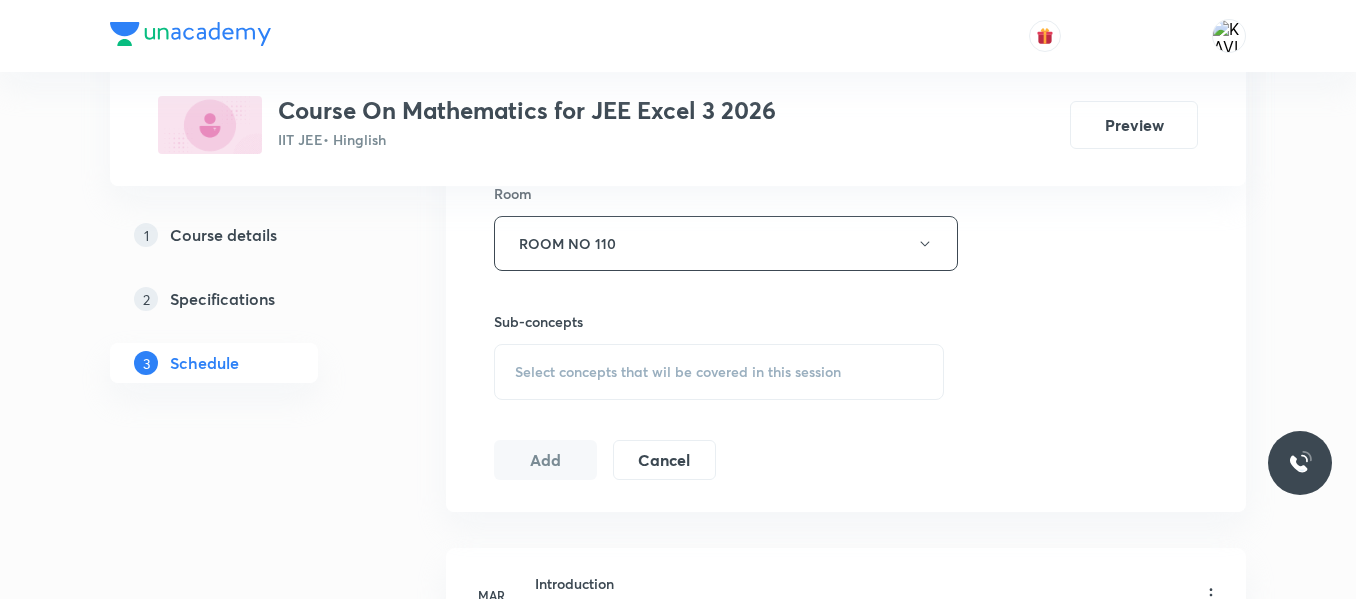 click on "Select concepts that wil be covered in this session" at bounding box center (678, 372) 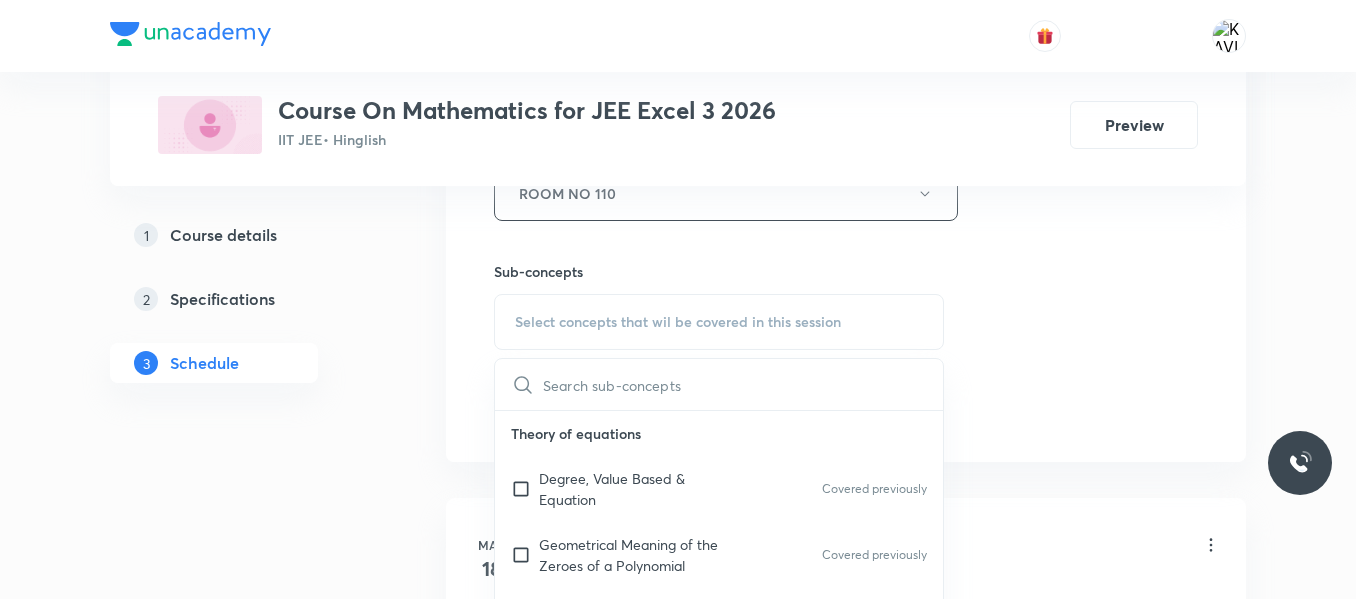 scroll, scrollTop: 942, scrollLeft: 0, axis: vertical 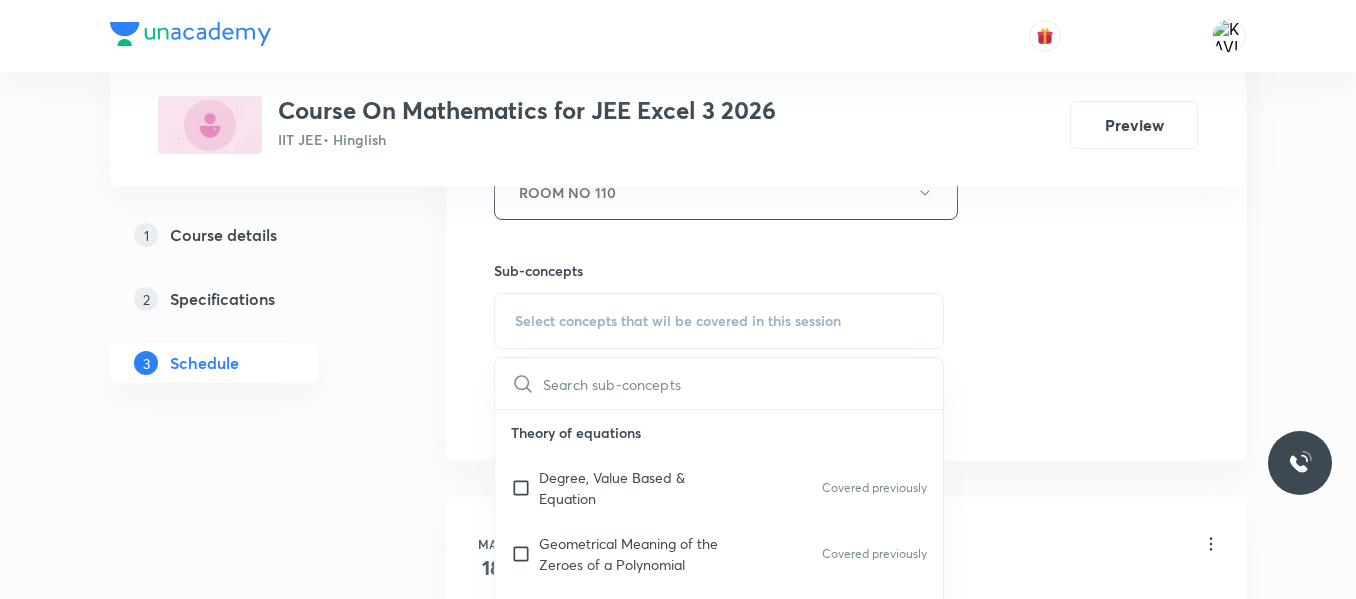 click at bounding box center [743, 383] 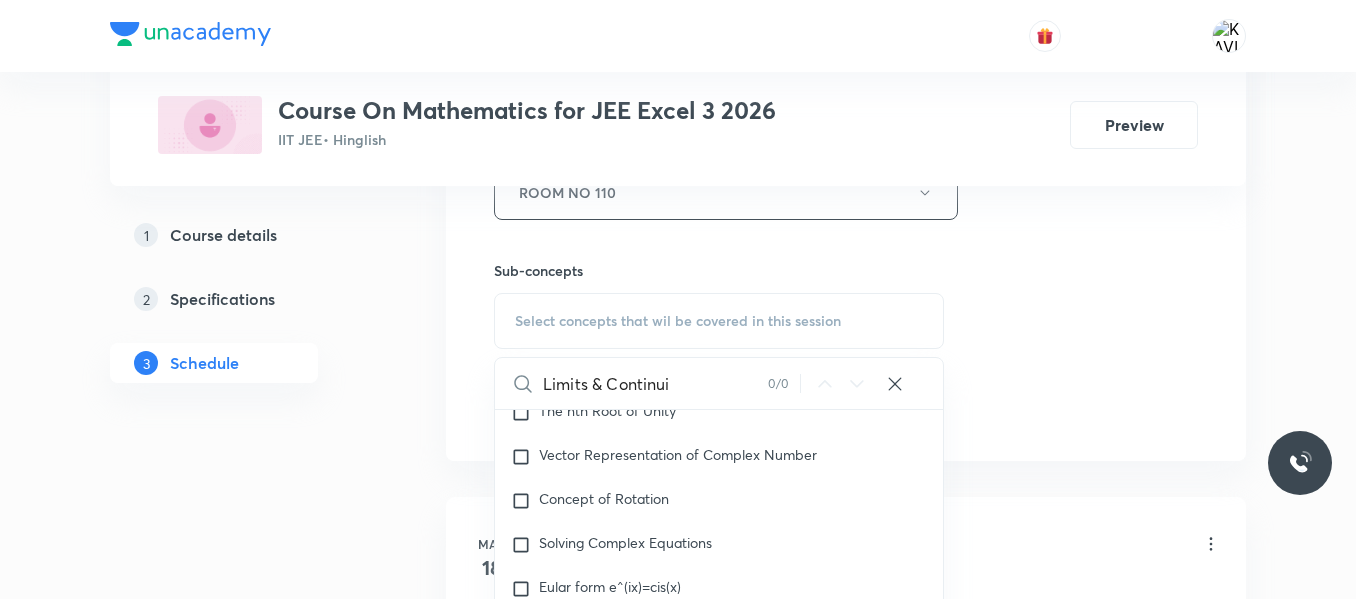 scroll, scrollTop: 1722, scrollLeft: 0, axis: vertical 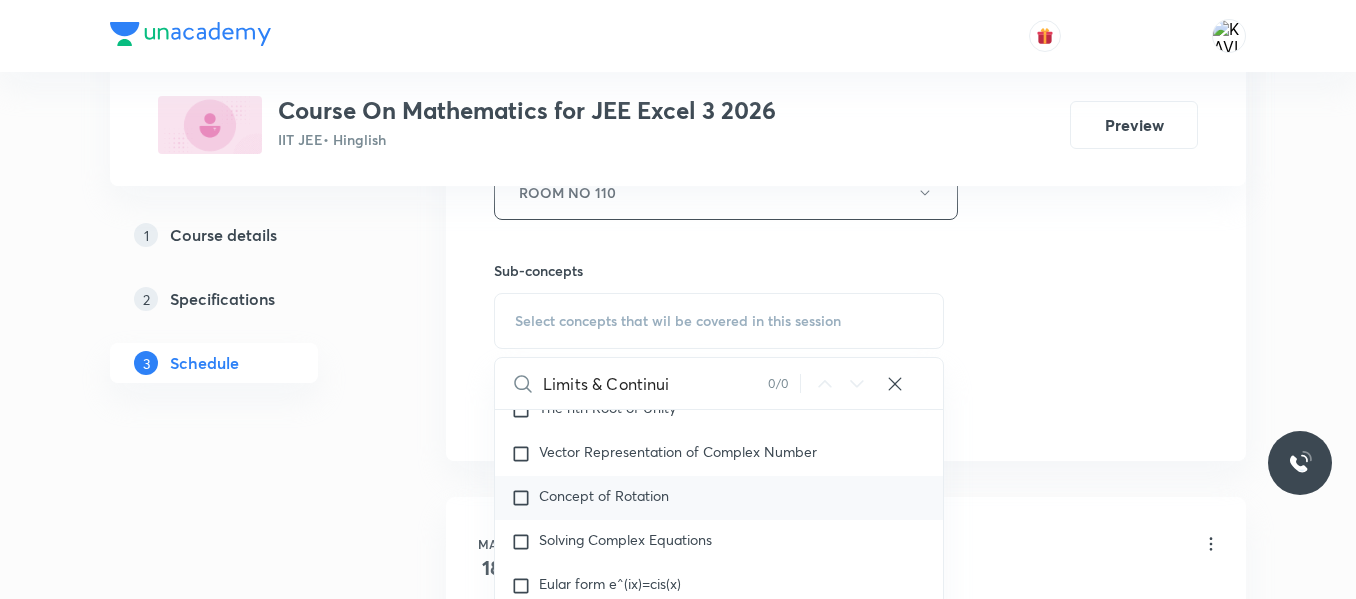 type on "Limits & Continui" 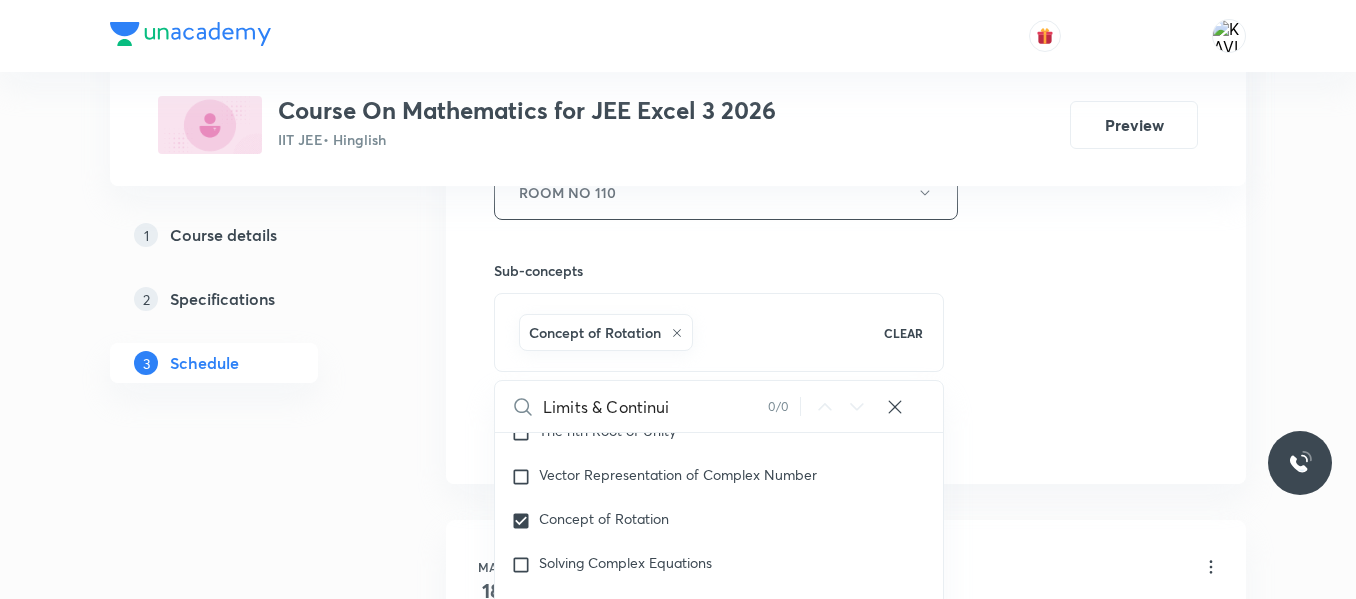 click on "Session  65 Live class Session title 23/99 Limits & Continuity -11 ​ Schedule for Jul 10, 2025, 12:50 PM ​ Duration (in minutes) 75 ​   Session type Online Offline Room ROOM NO 110 Sub-concepts Concept of Rotation CLEAR Limits & Continui 0 / 0 ​ Theory of equations Degree, Value Based & Equation Covered previously Geometrical Meaning of the Zeroes of a Polynomial Covered previously Location of roots Covered previously Geometrical meaning of Roots of an equation Covered previously Points in solving an equation Covered previously Graph of Quadratic Expression & its Analysis Covered previously Range of Quadratic Equation Covered previously Remainder and factor theorems Covered previously Identity Quadratic equations Covered previously Common Roots Covered previously Location of Roots Covered previously General Equation of Second Degree in Variable x and y Theory of Equations Covered previously Relation Between Roots and Coefficients Covered previously Nature of Roots: Real, Imaginary, and Integer Series" at bounding box center [846, -29] 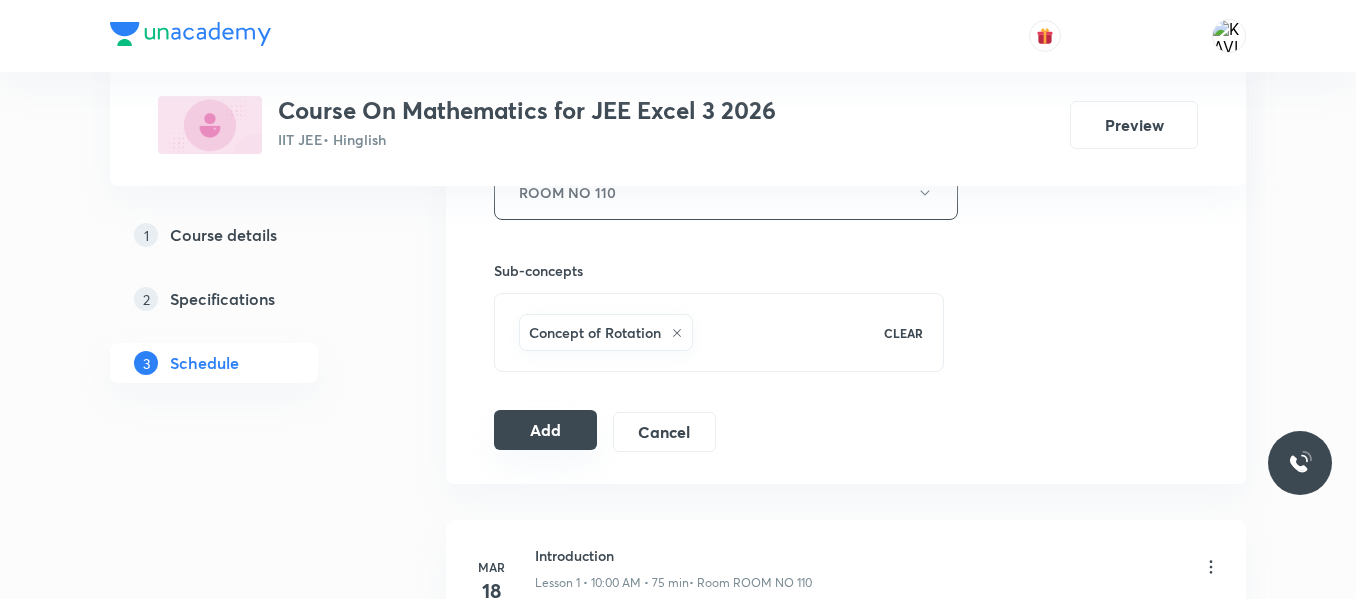 click on "Add" at bounding box center [545, 430] 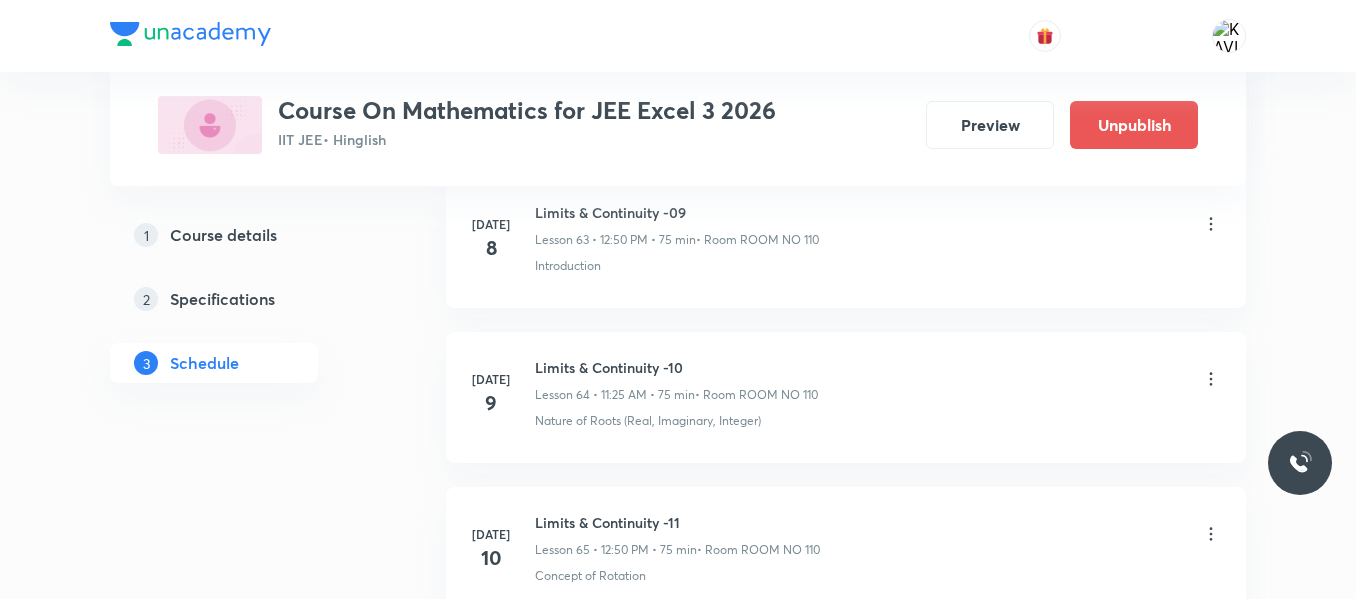 scroll, scrollTop: 10160, scrollLeft: 0, axis: vertical 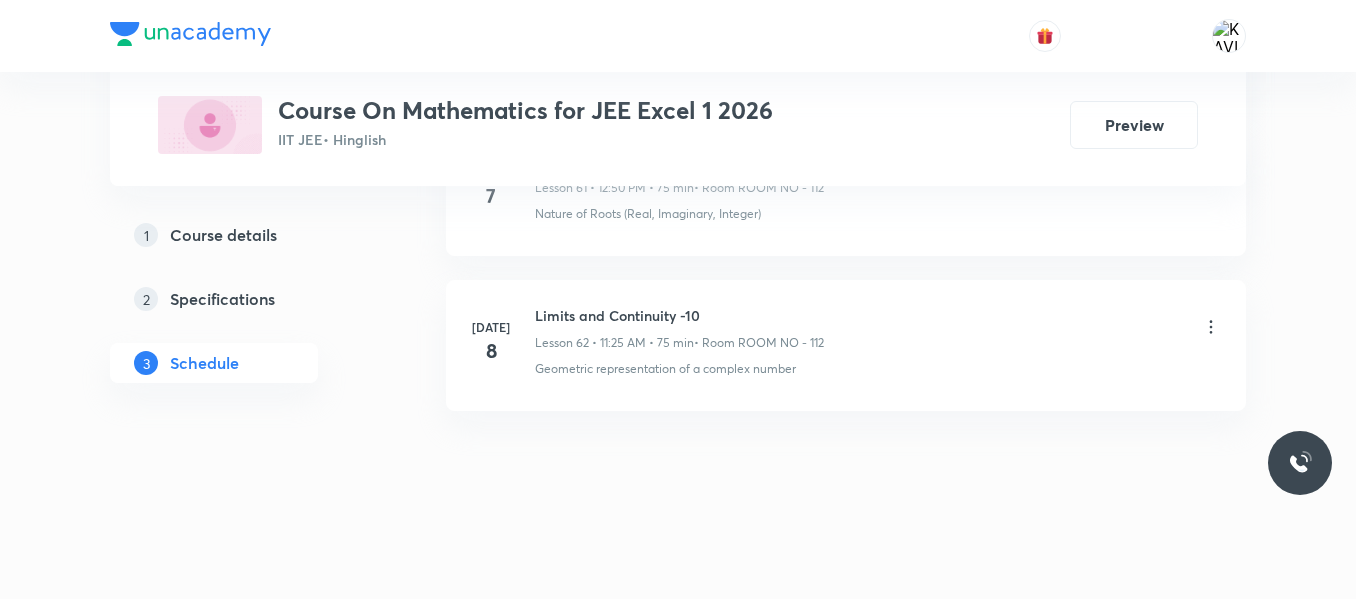 click on "Limits and Continuity -10" at bounding box center [679, 315] 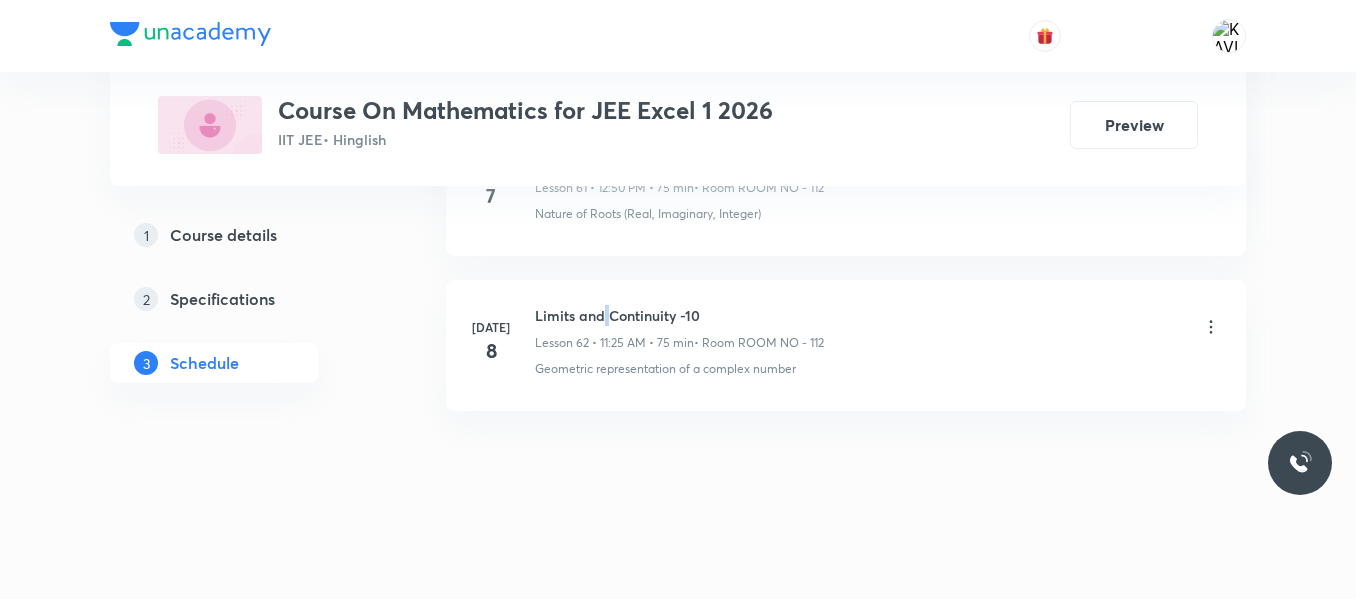 click on "Limits and Continuity -10" at bounding box center [679, 315] 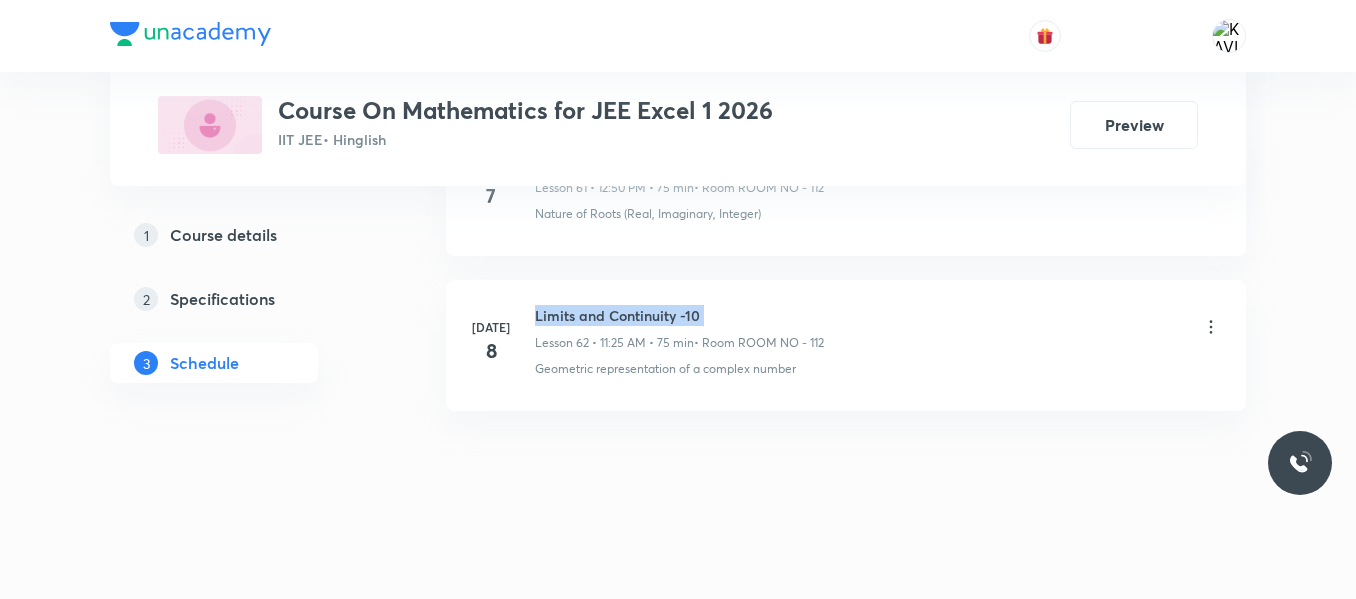 click on "Limits and Continuity -10" at bounding box center [679, 315] 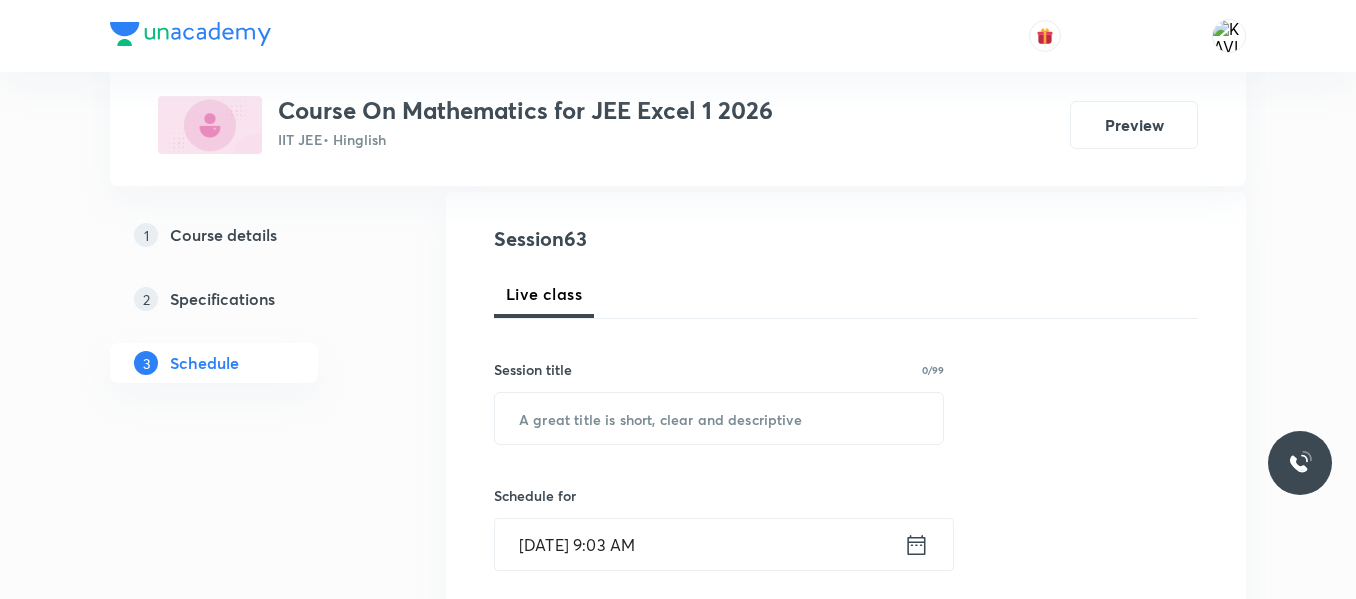 scroll, scrollTop: 203, scrollLeft: 0, axis: vertical 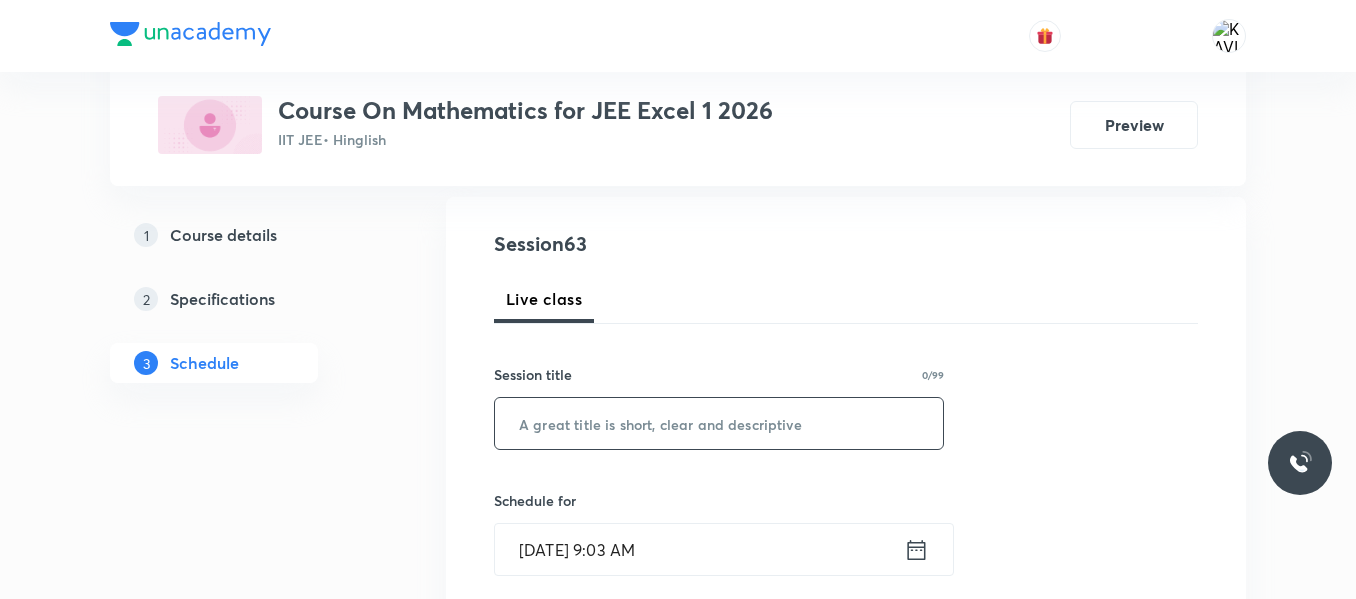 click at bounding box center (719, 423) 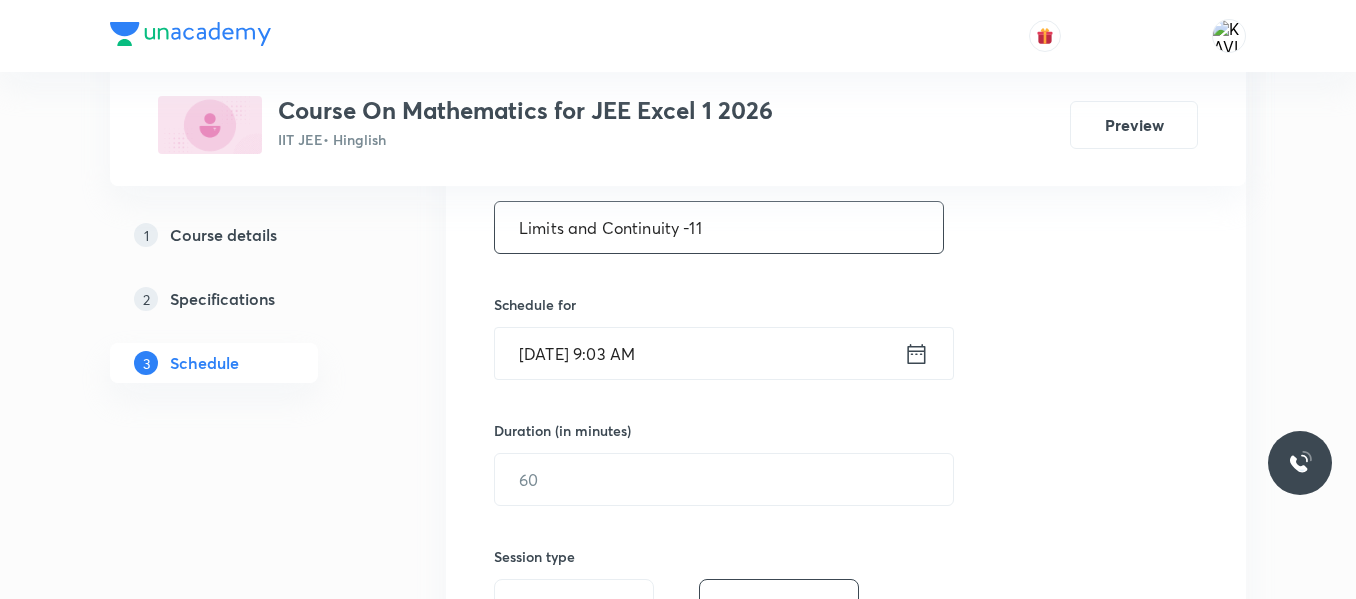 scroll, scrollTop: 401, scrollLeft: 0, axis: vertical 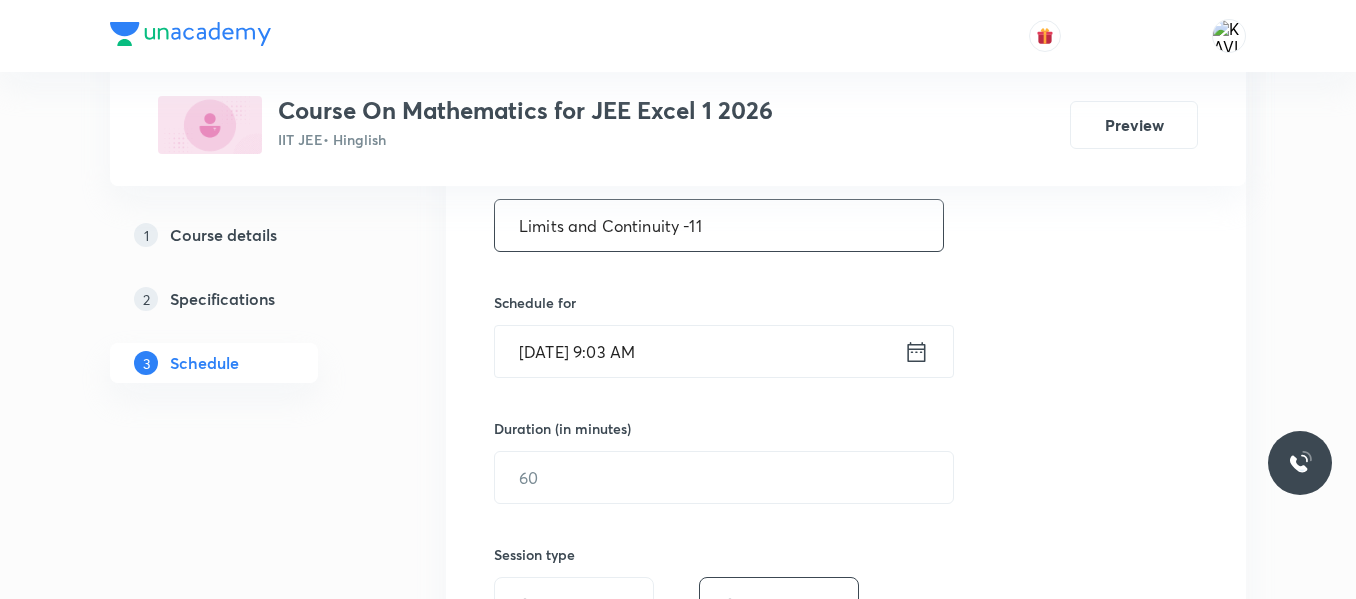 type on "Limits and Continuity -11" 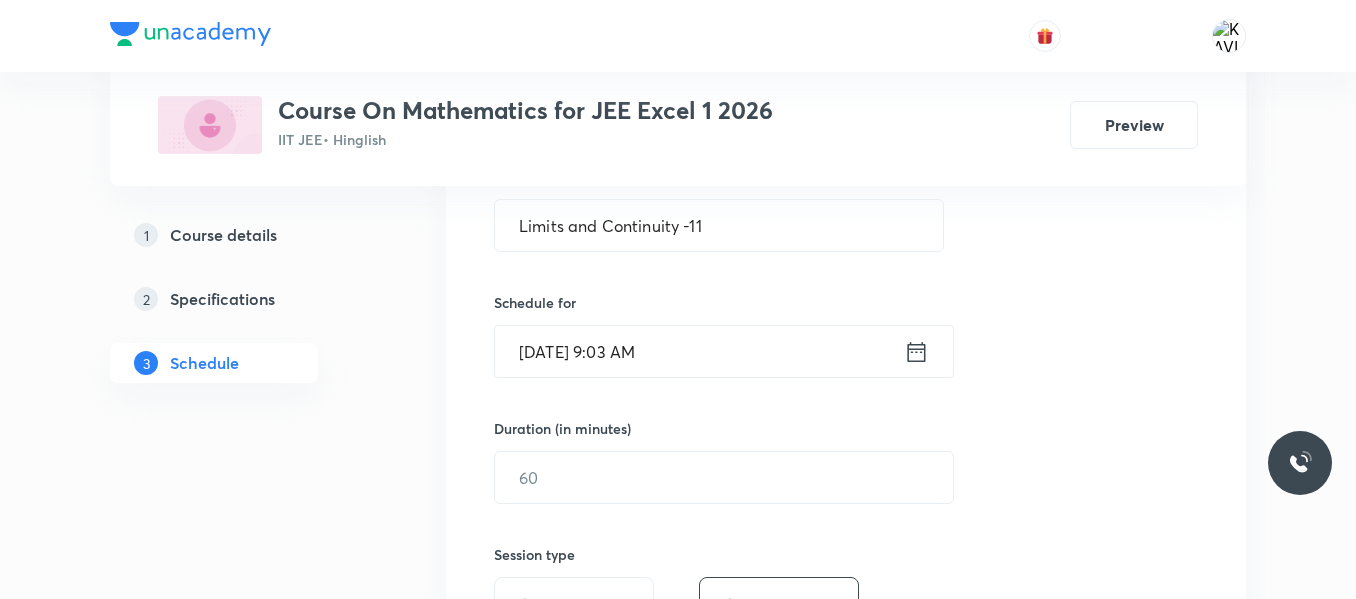 click 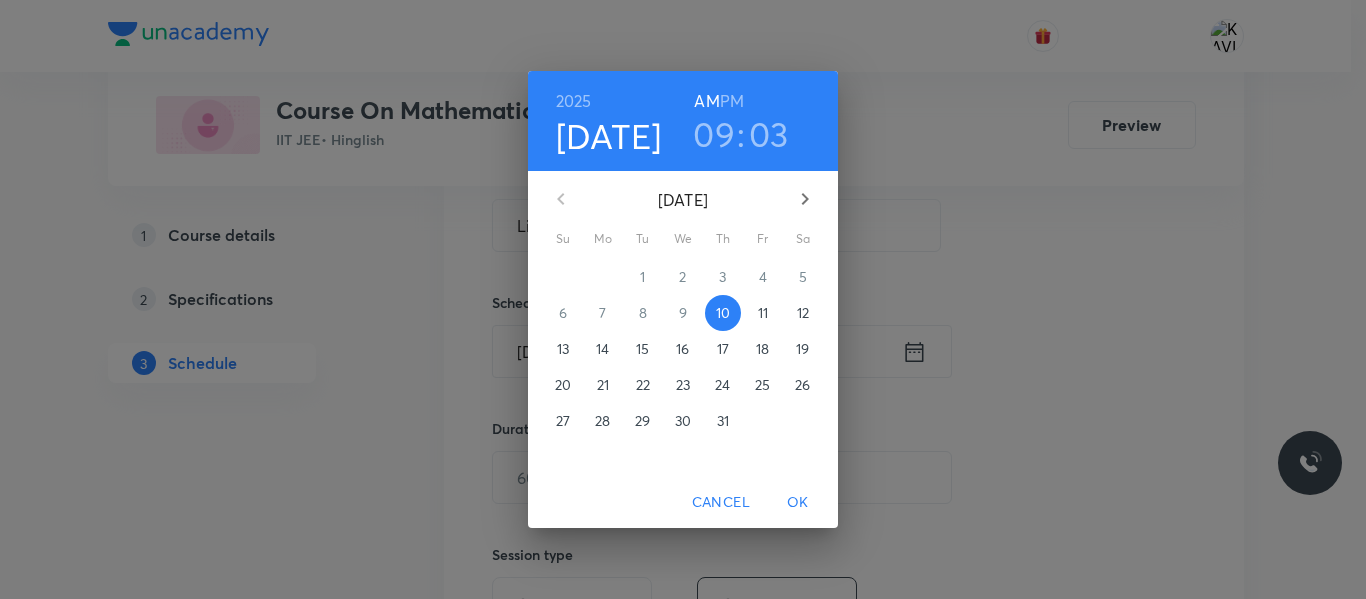 click on "09" at bounding box center [714, 134] 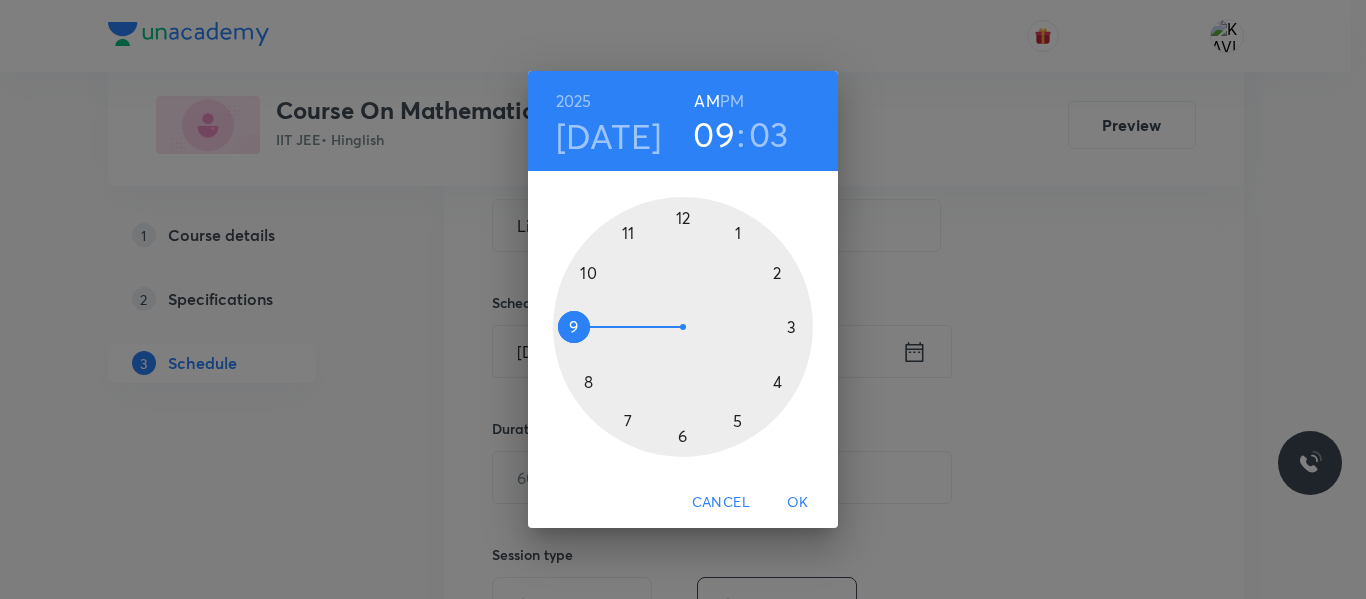 click at bounding box center (683, 327) 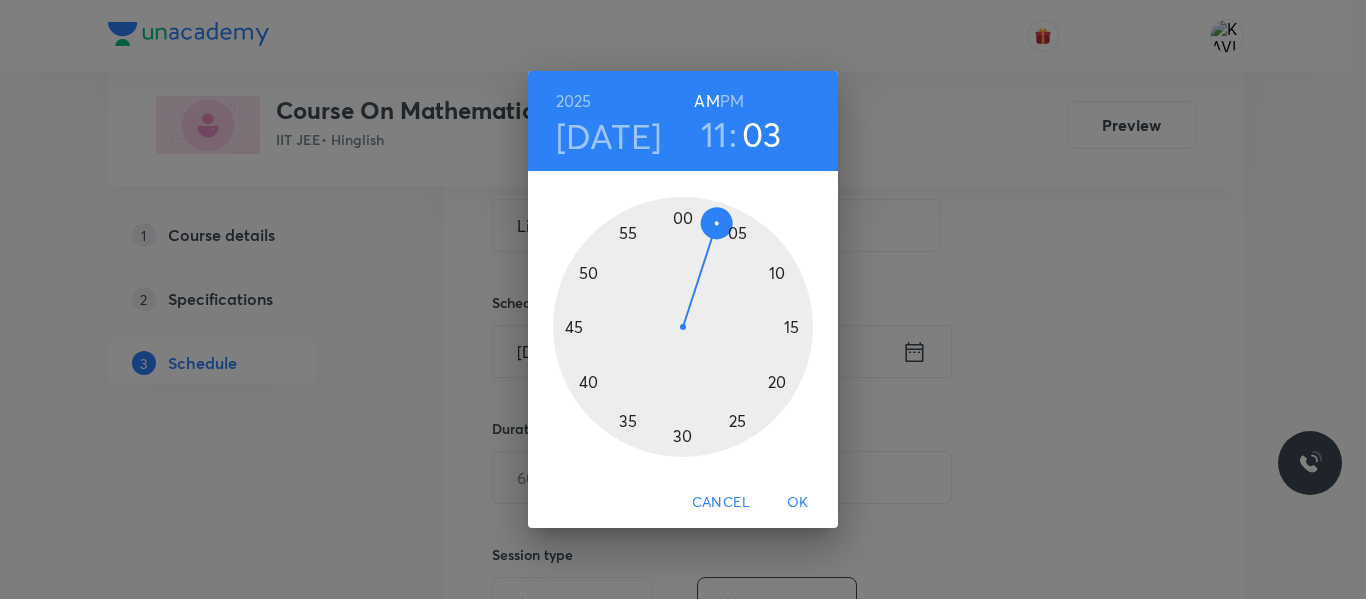click at bounding box center (683, 327) 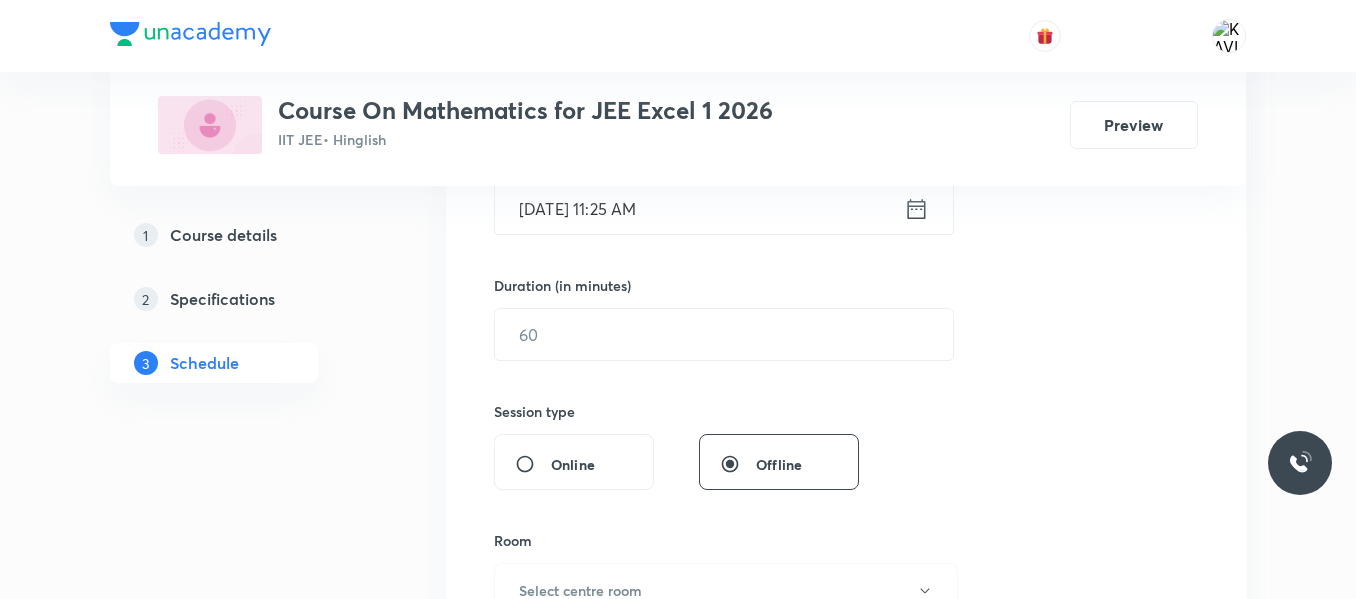 scroll, scrollTop: 546, scrollLeft: 0, axis: vertical 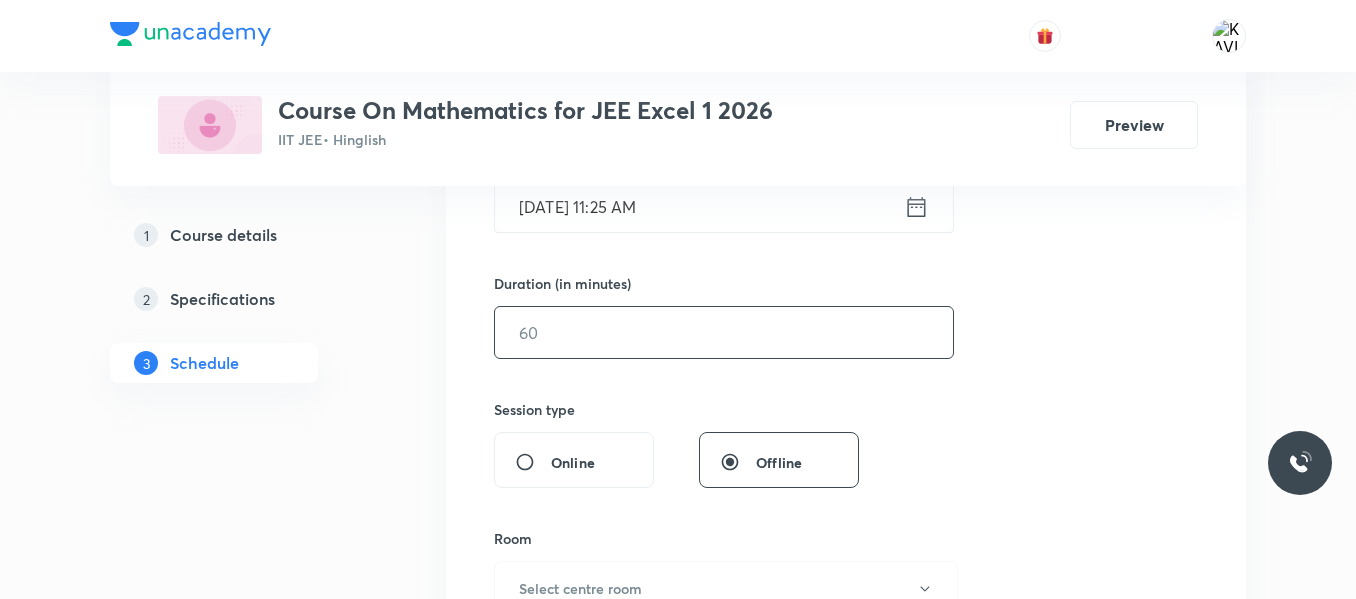 click at bounding box center (724, 332) 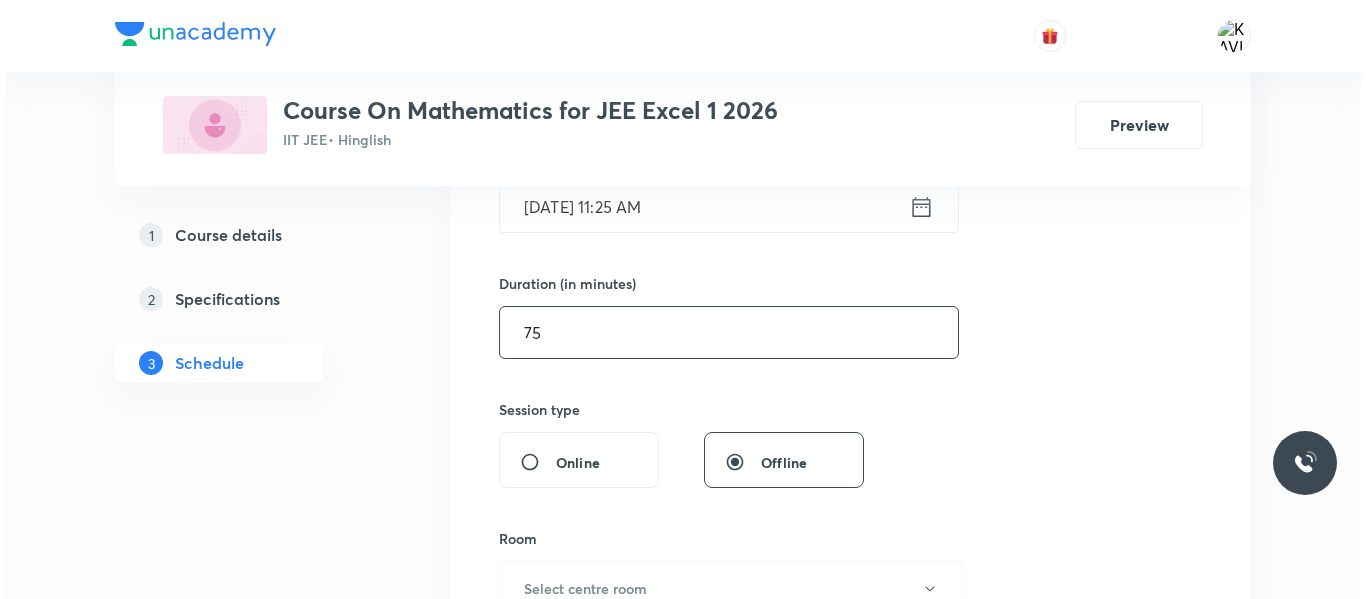 scroll, scrollTop: 734, scrollLeft: 0, axis: vertical 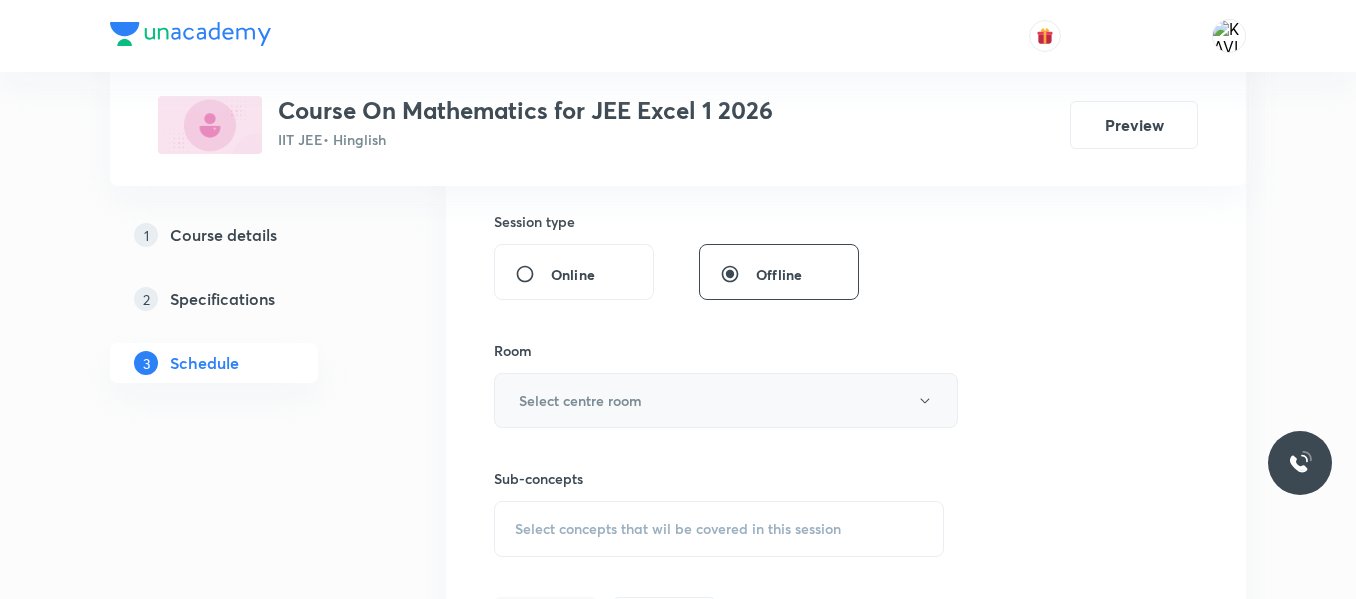 type on "75" 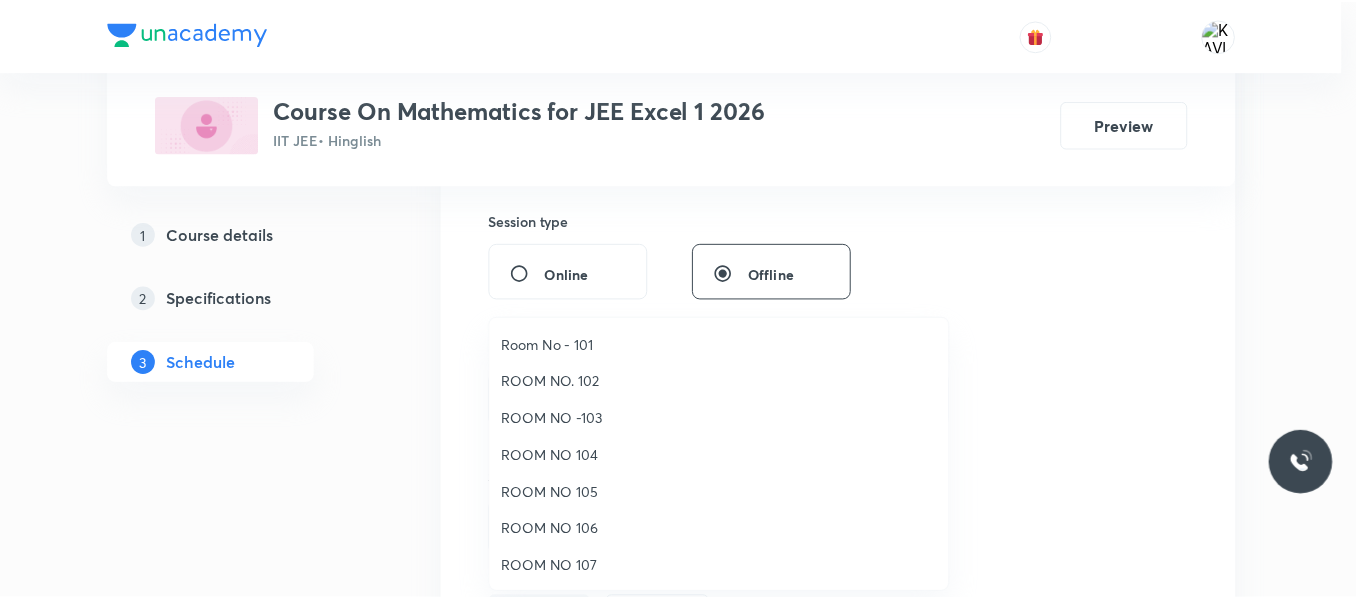 scroll, scrollTop: 223, scrollLeft: 0, axis: vertical 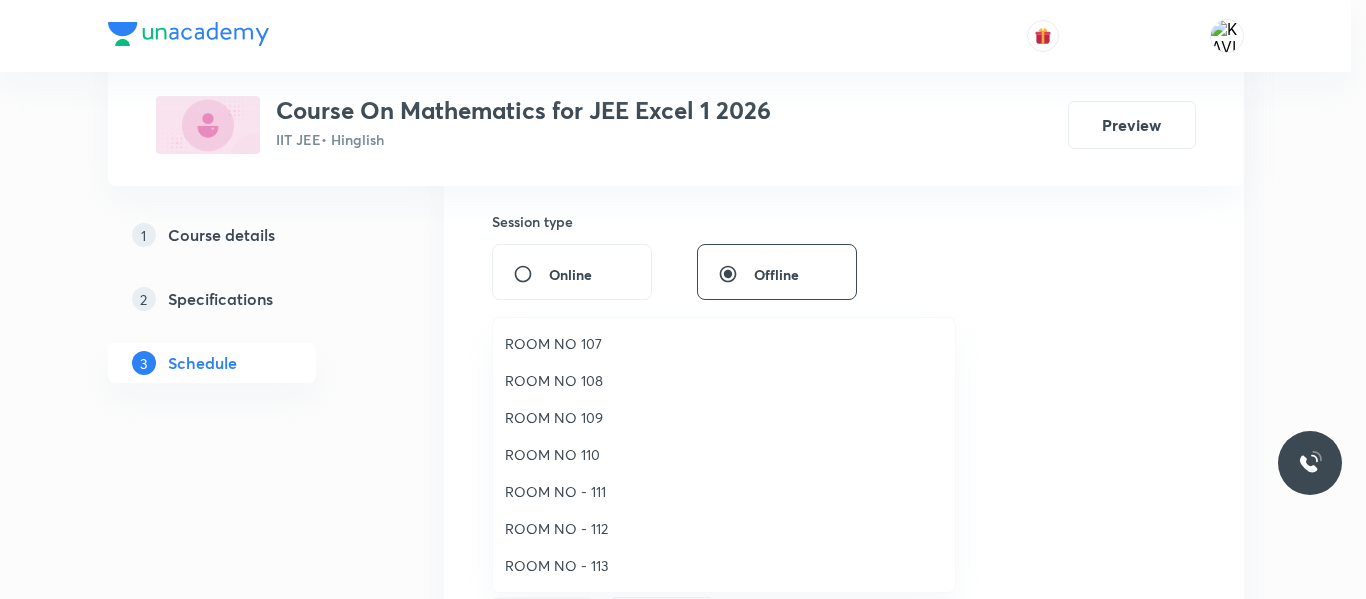 click on "ROOM NO - 112" at bounding box center (724, 528) 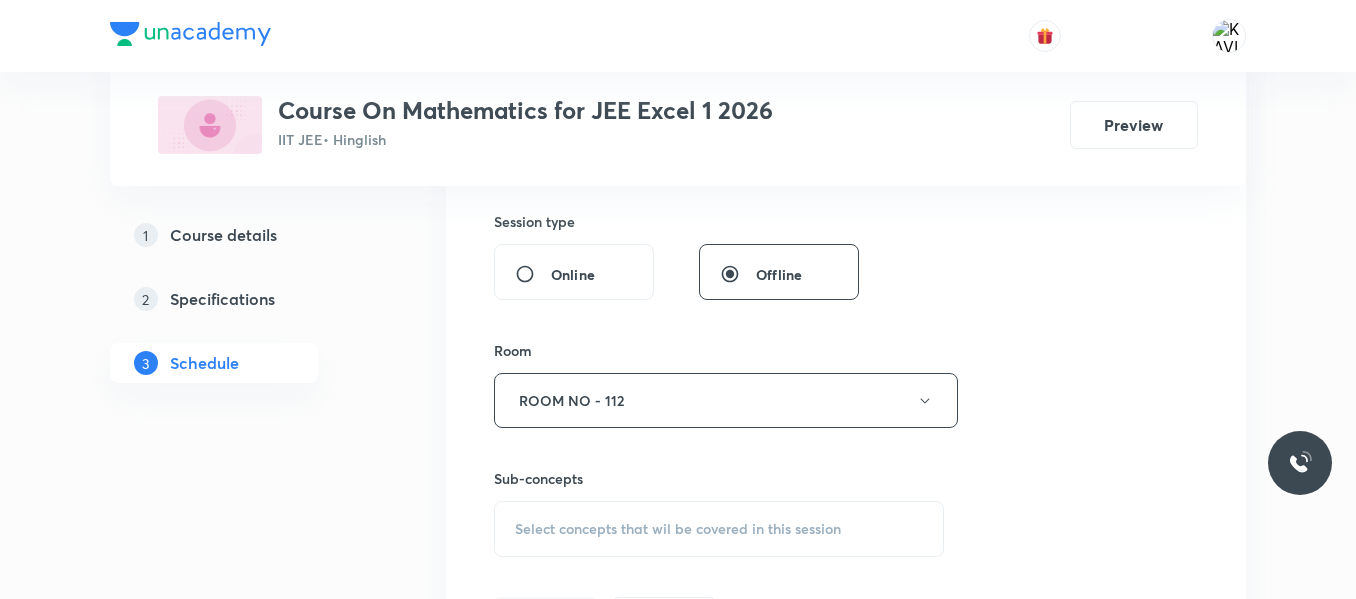scroll, scrollTop: 990, scrollLeft: 0, axis: vertical 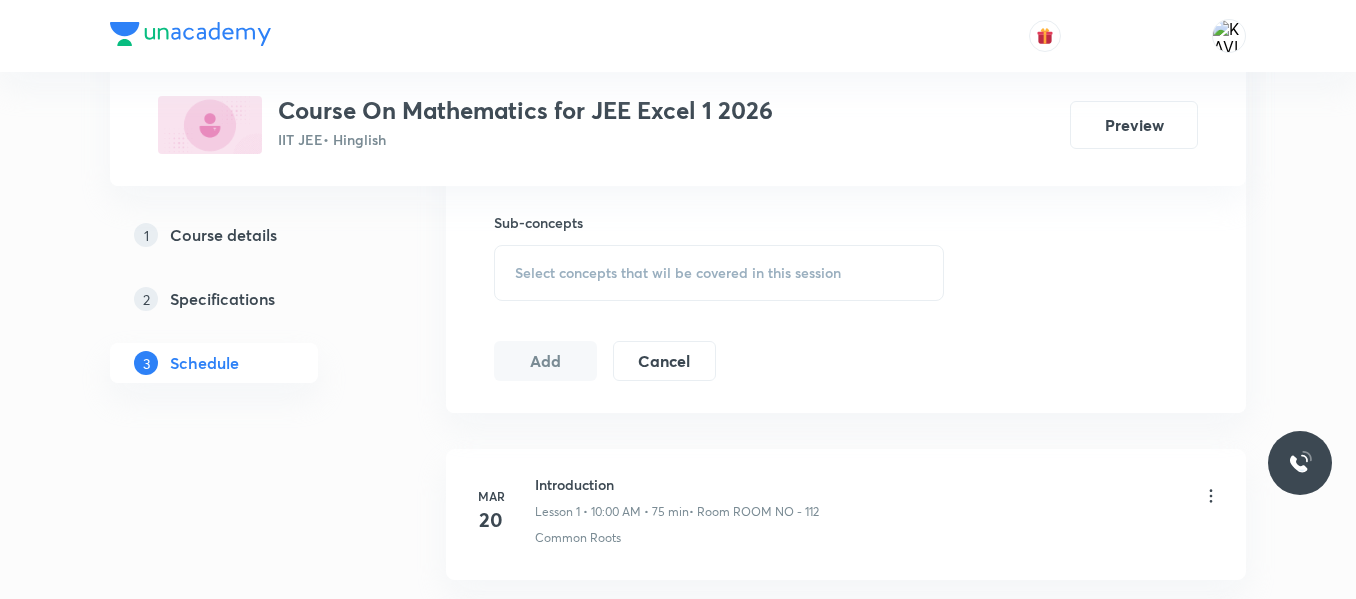 click on "Select concepts that wil be covered in this session" at bounding box center [719, 273] 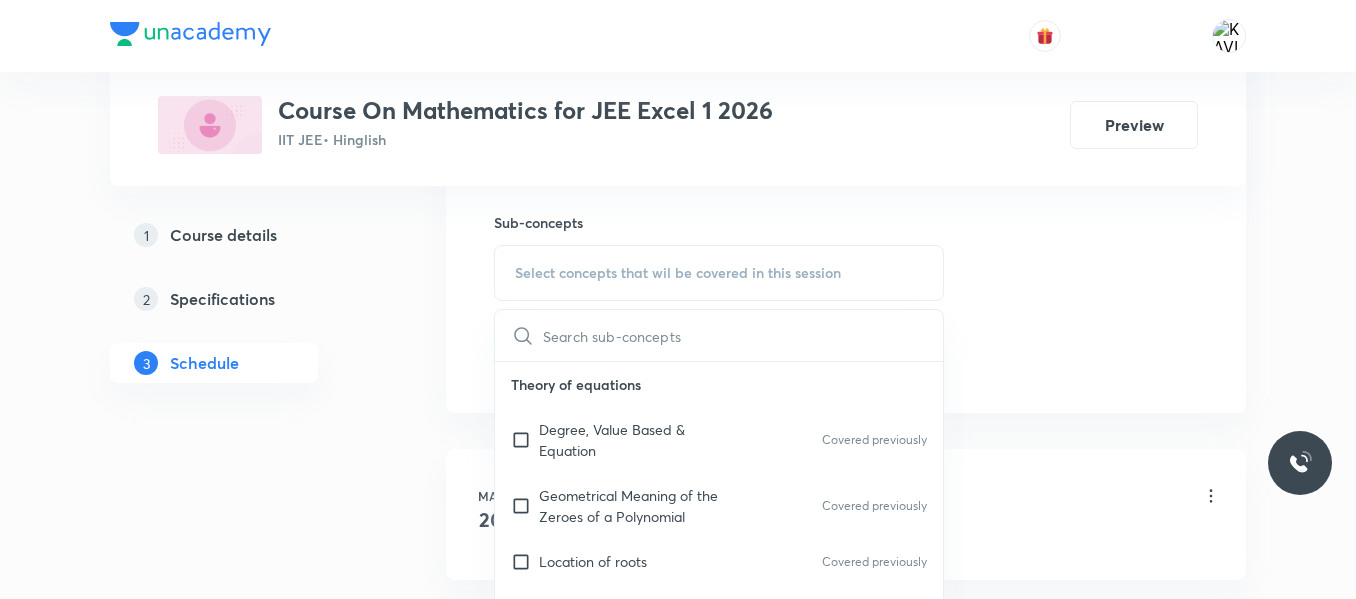 click at bounding box center [743, 335] 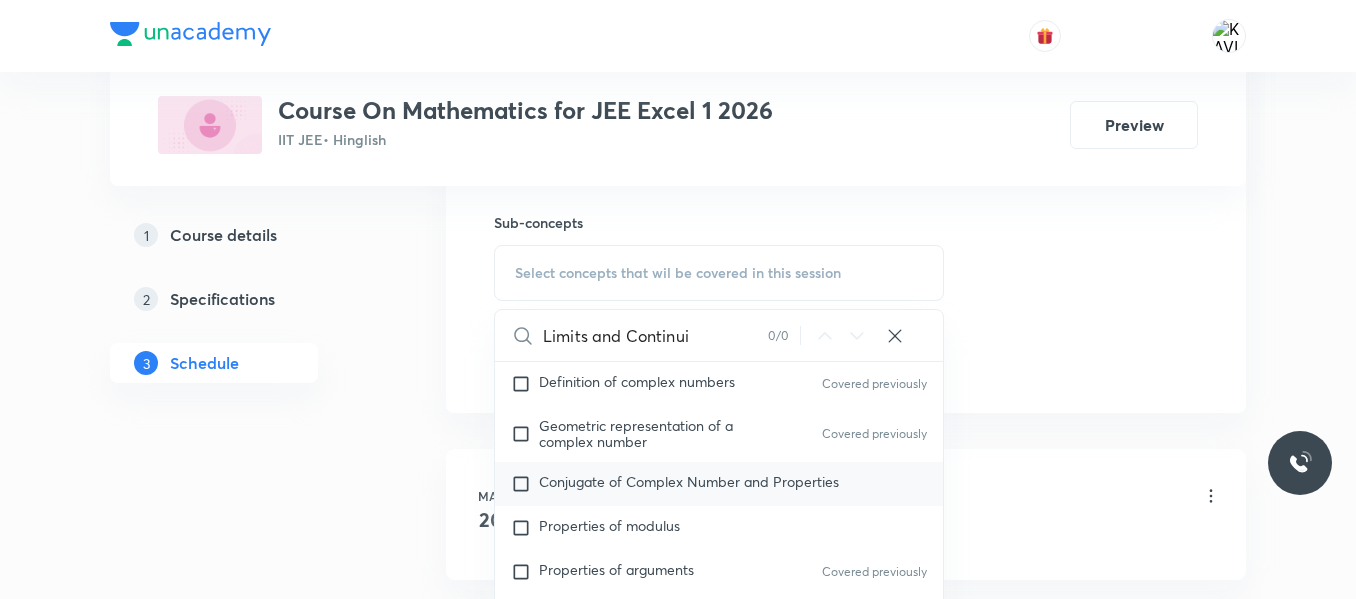 scroll, scrollTop: 1349, scrollLeft: 0, axis: vertical 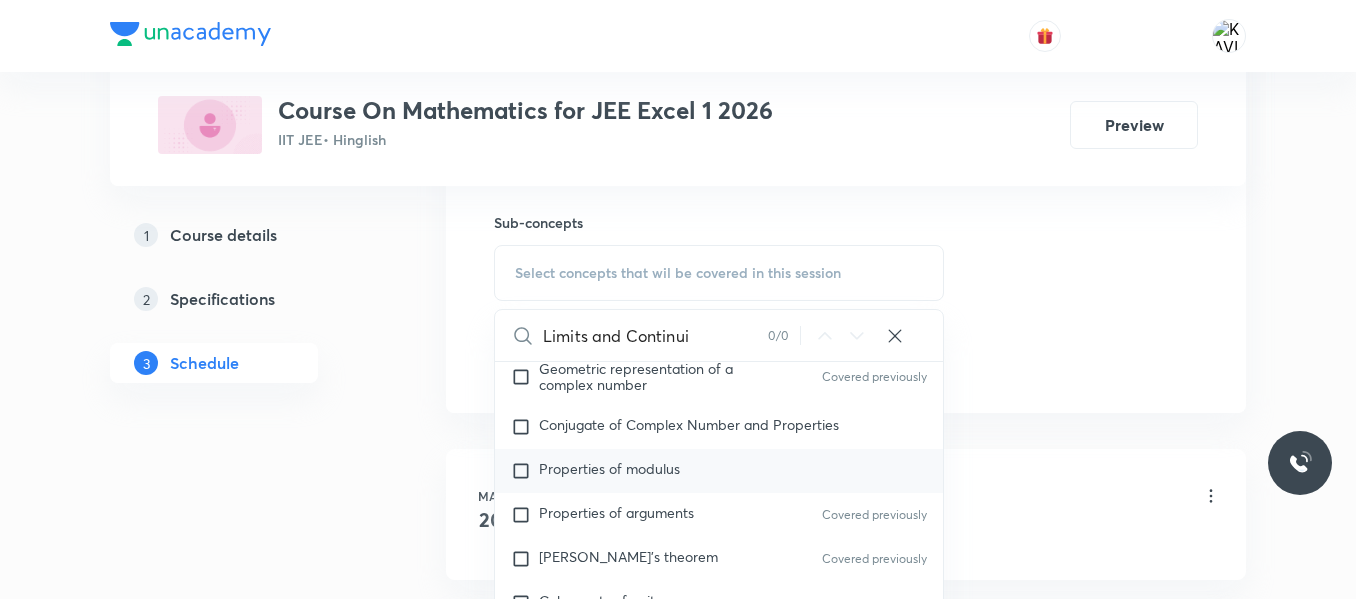 type on "Limits and Continui" 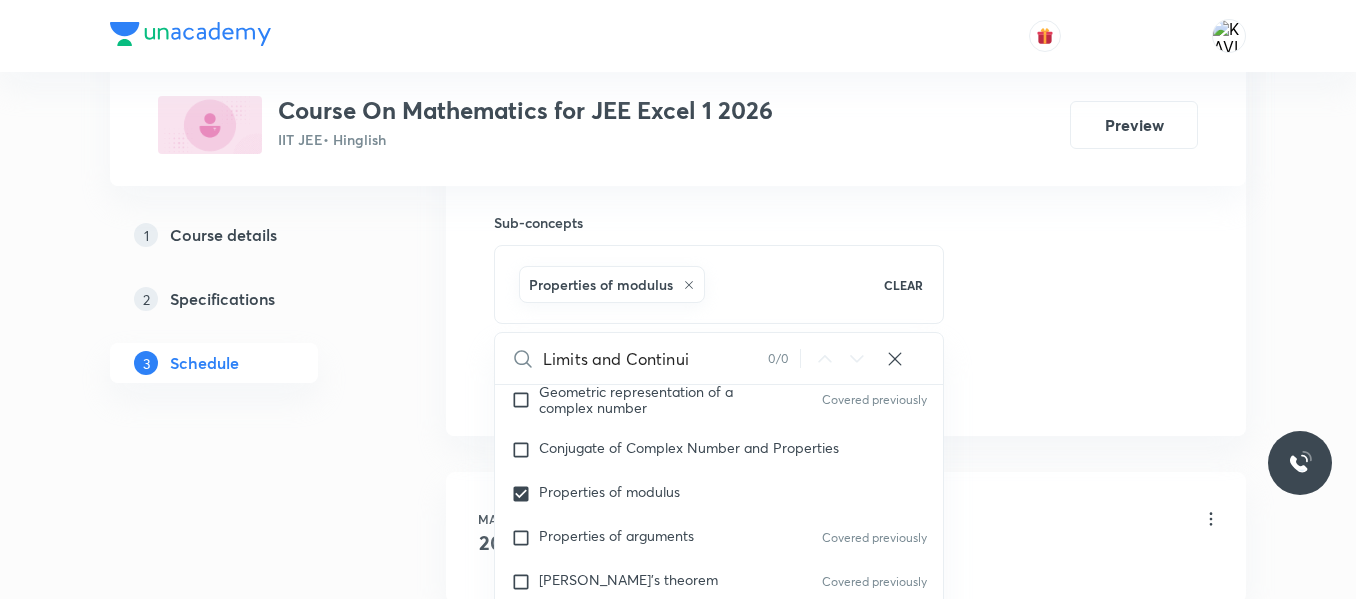 click on "Session  63 Live class Session title 25/99 Limits and Continuity -11 ​ Schedule for Jul 10, 2025, 11:25 AM ​ Duration (in minutes) 75 ​   Session type Online Offline Room ROOM NO - 112 Sub-concepts Properties of modulus CLEAR Limits and Continui 0 / 0 ​ Theory of equations Degree, Value Based & Equation Covered previously Geometrical Meaning of the Zeroes of a Polynomial Covered previously Location of roots Covered previously Geometrical meaning of Roots of an equation Covered previously Points in solving an equation Covered previously Graph of Quadratic Expression & its Analysis Covered previously Range of Quadratic Equation Covered previously Remainder and factor theorems Identity Covered previously Quadratic equations Covered previously Common Roots Covered previously Location of Roots Covered previously General Equation of Second Degree in Variable x and y Covered previously Theory of Equations Covered previously Relation Between Roots and Coefficients Covered previously Covered previously Series" at bounding box center (846, -77) 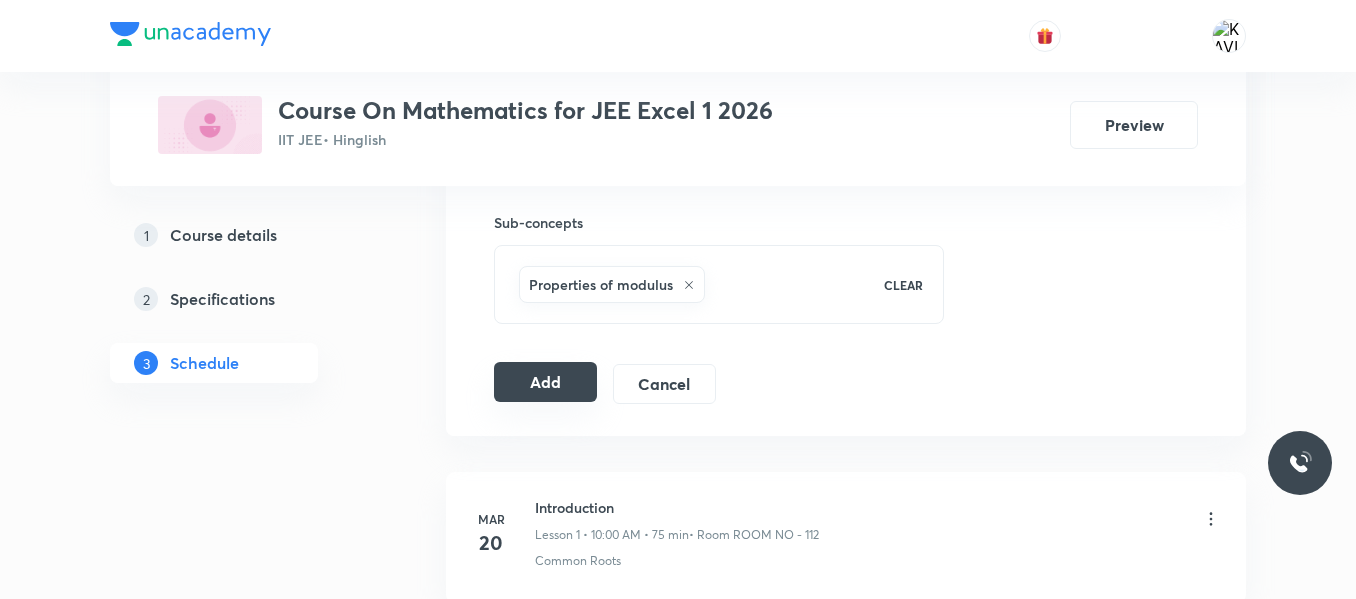 click on "Add" at bounding box center [545, 382] 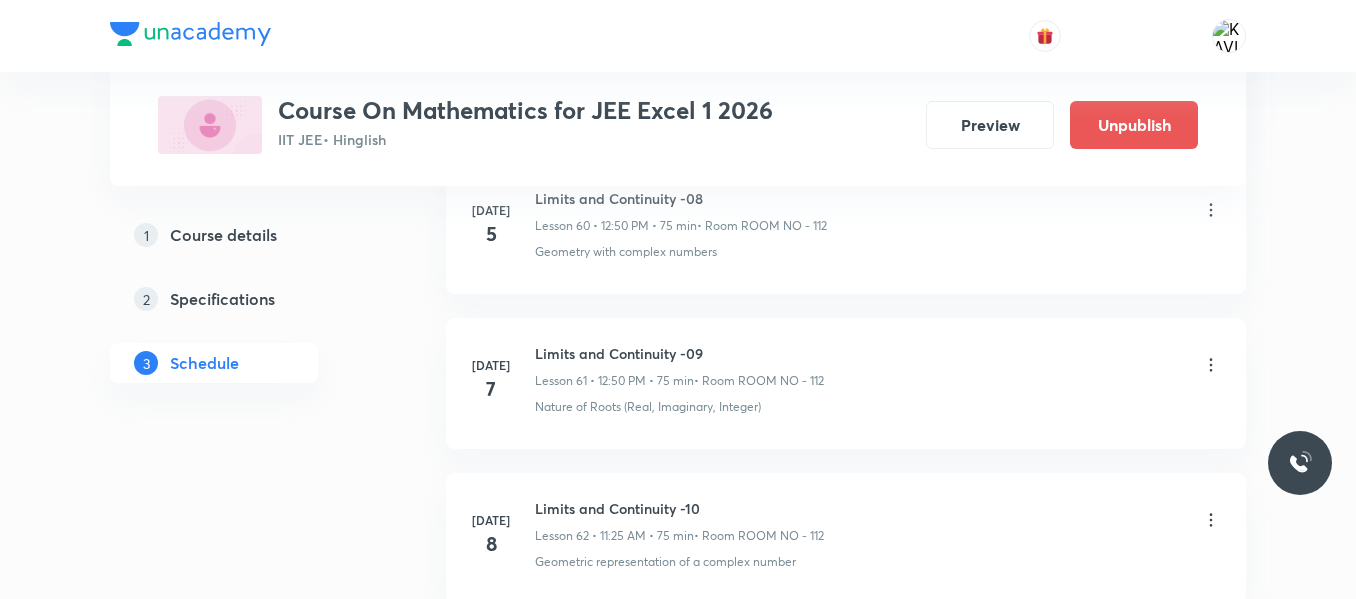 scroll, scrollTop: 9850, scrollLeft: 0, axis: vertical 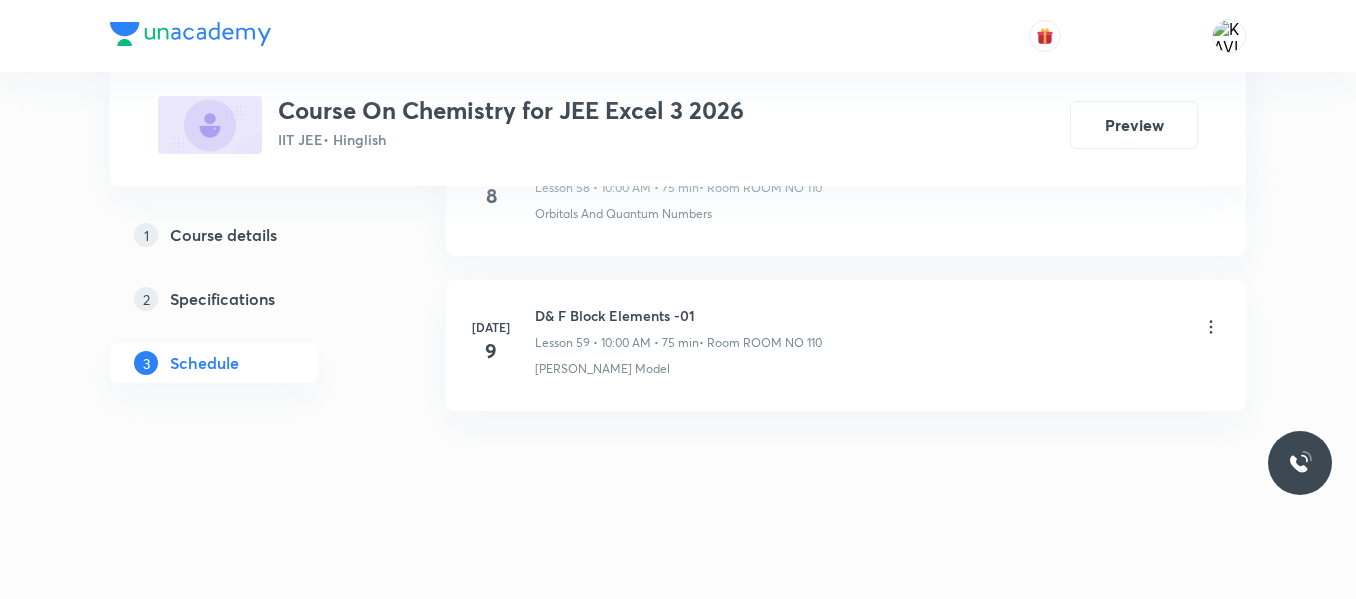 click on "D& F Block Elements -01" at bounding box center [678, 315] 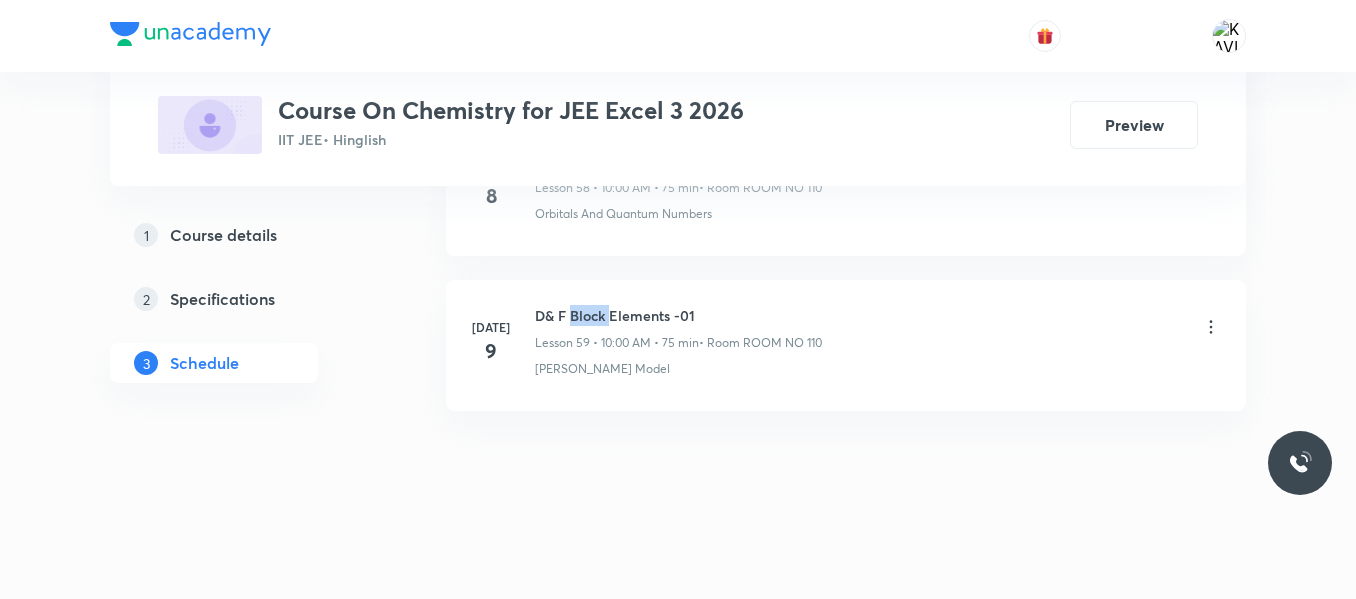 click on "D& F Block Elements -01" at bounding box center [678, 315] 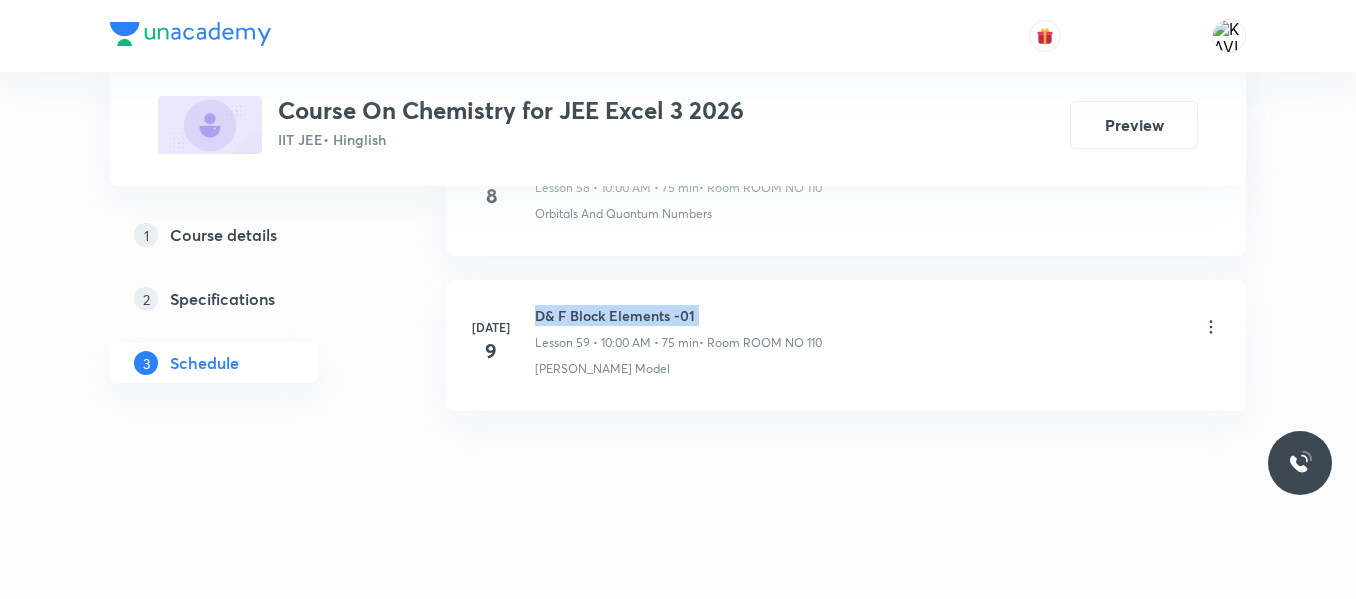 click on "D& F Block Elements -01" at bounding box center [678, 315] 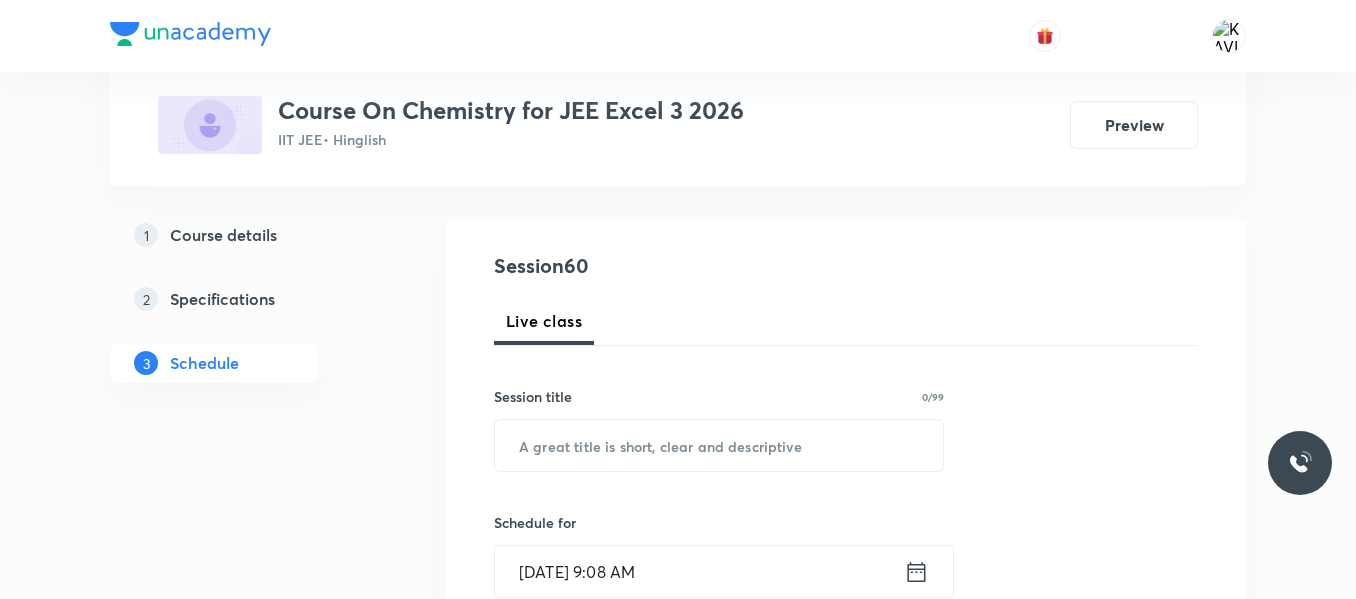 scroll, scrollTop: 184, scrollLeft: 0, axis: vertical 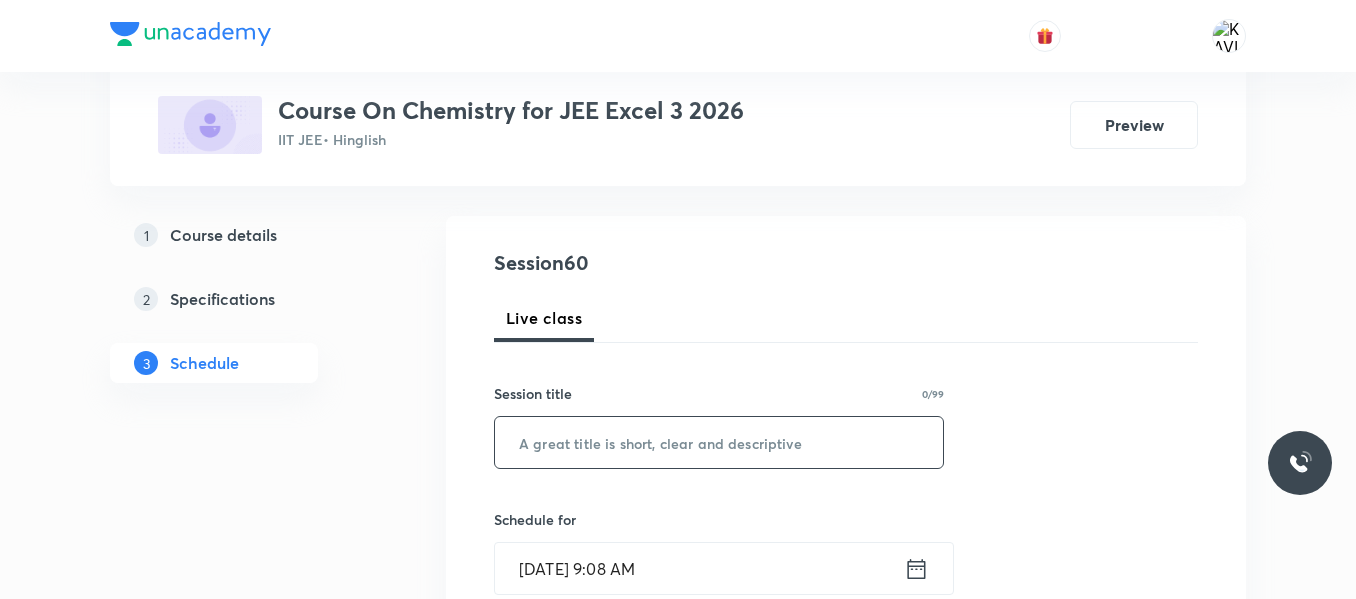 click at bounding box center [719, 442] 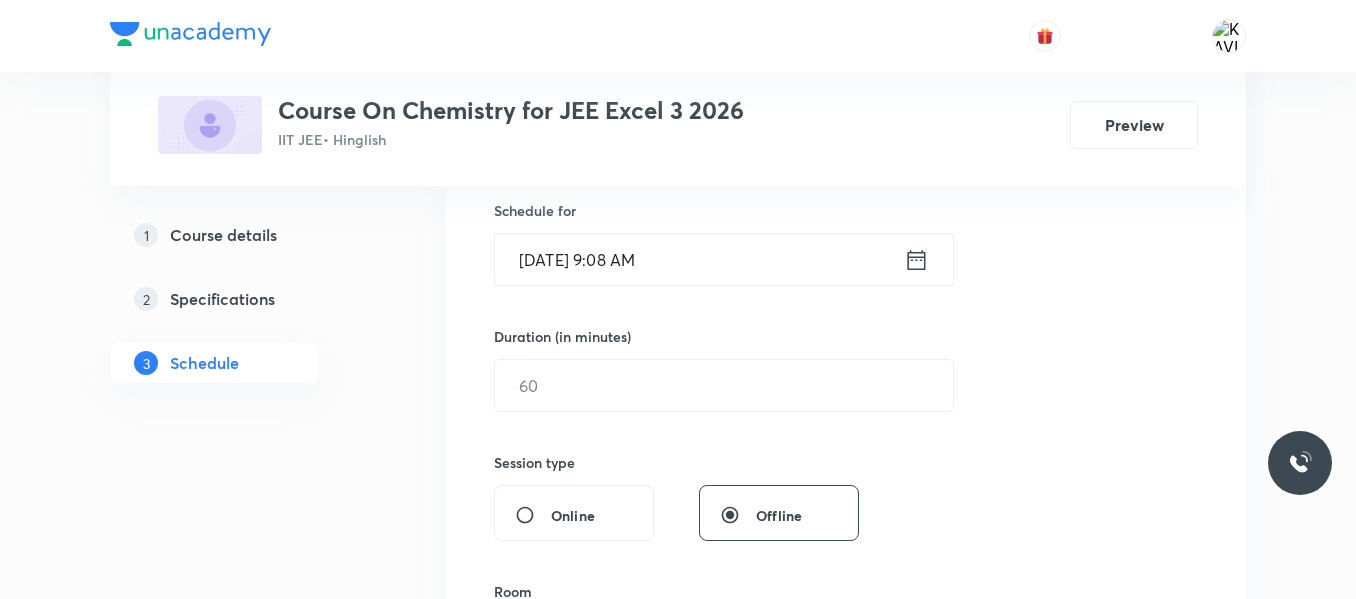 scroll, scrollTop: 494, scrollLeft: 0, axis: vertical 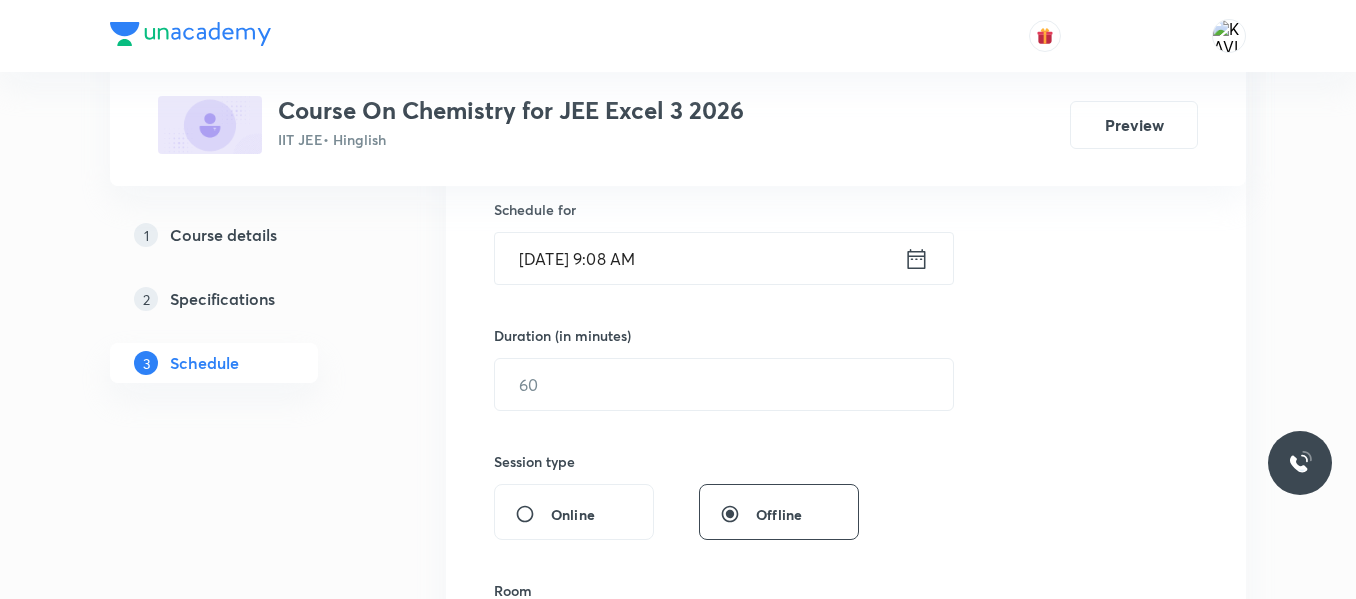 type on "D& F Block Elements -02" 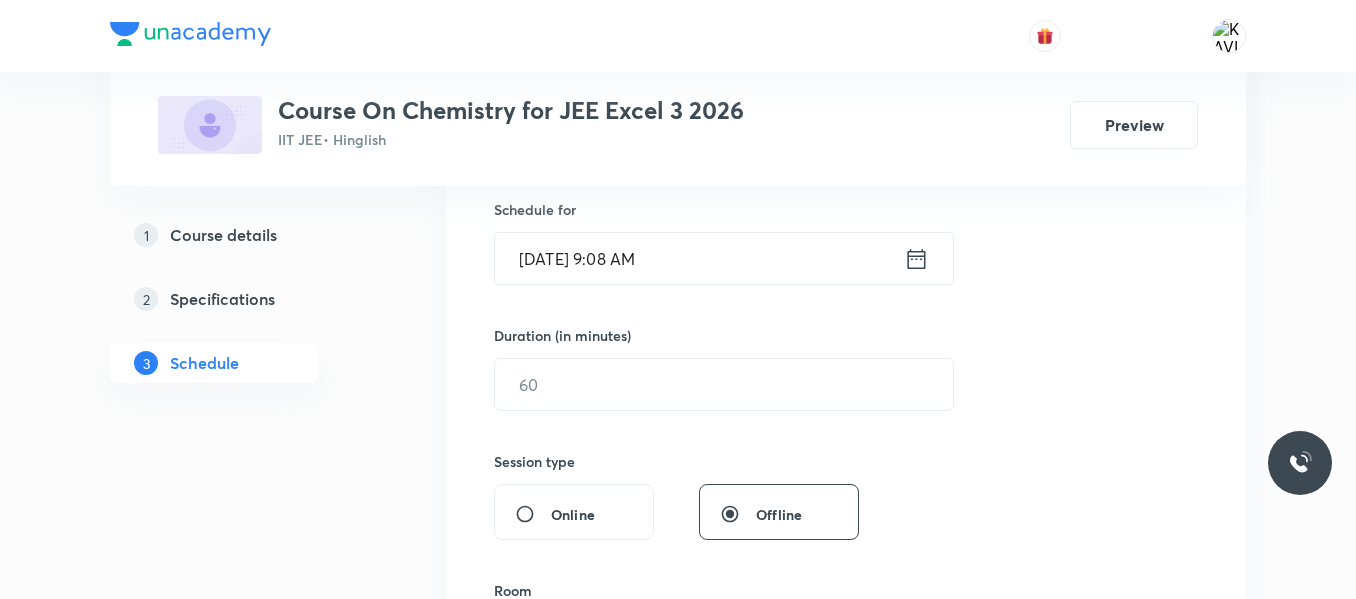 click on "Jul 10, 2025, 9:08 AM ​" at bounding box center [724, 258] 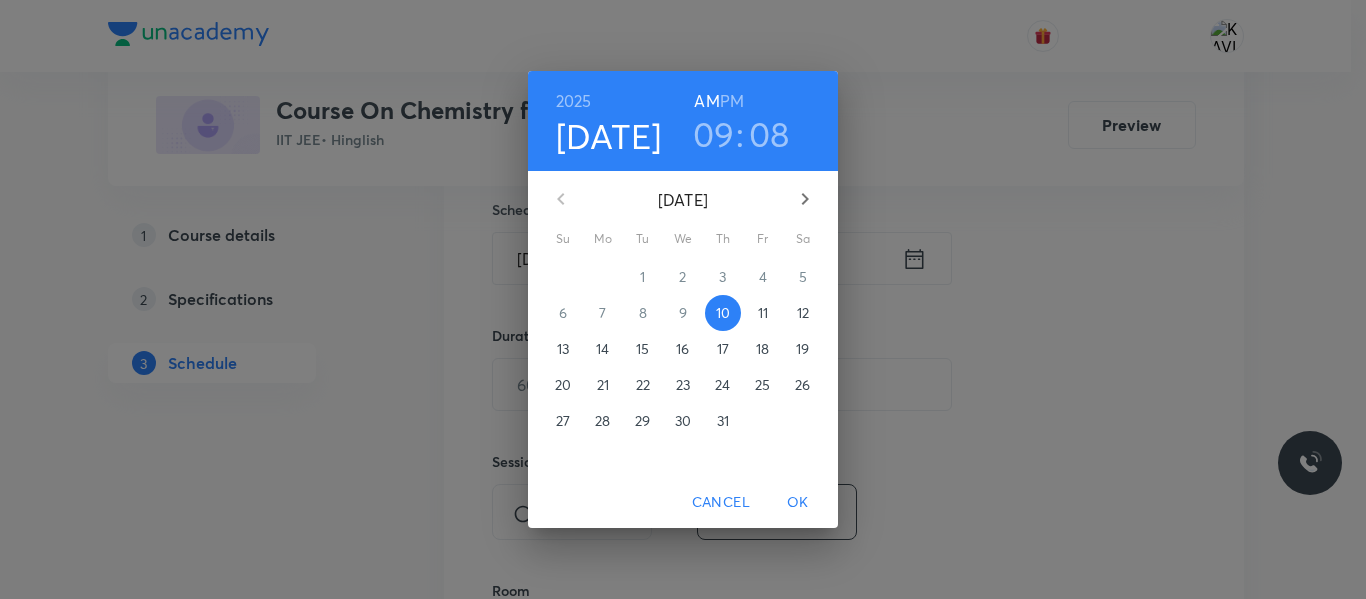 click on "09" at bounding box center (714, 134) 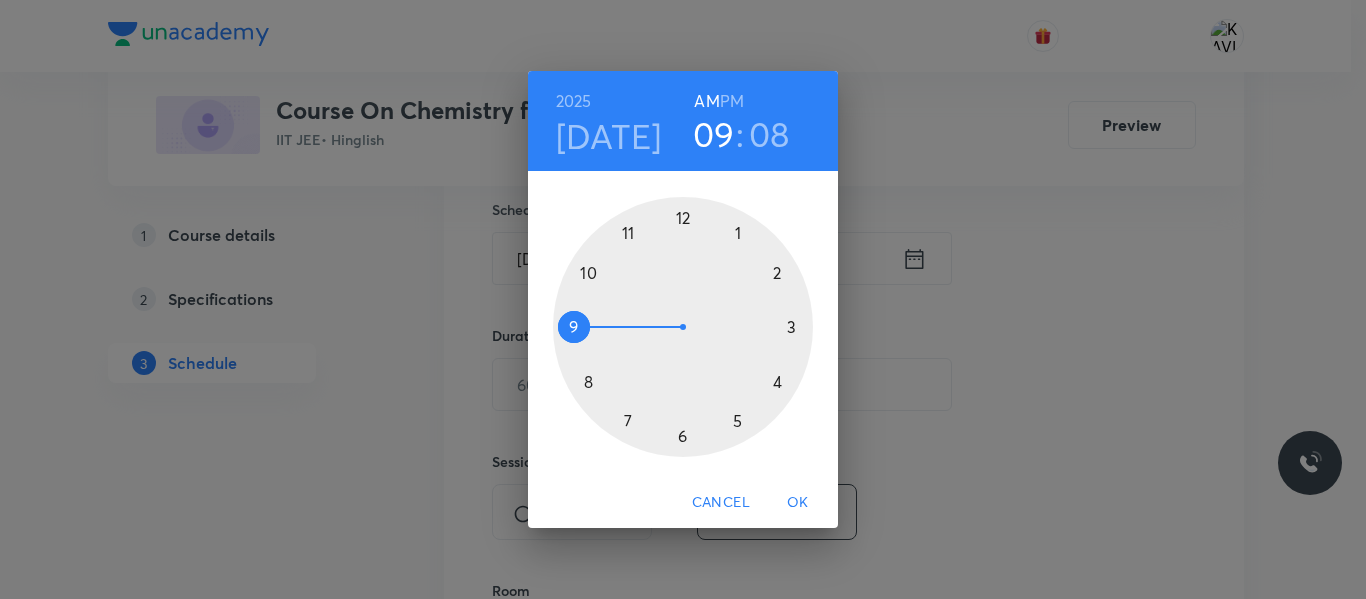 click at bounding box center [683, 327] 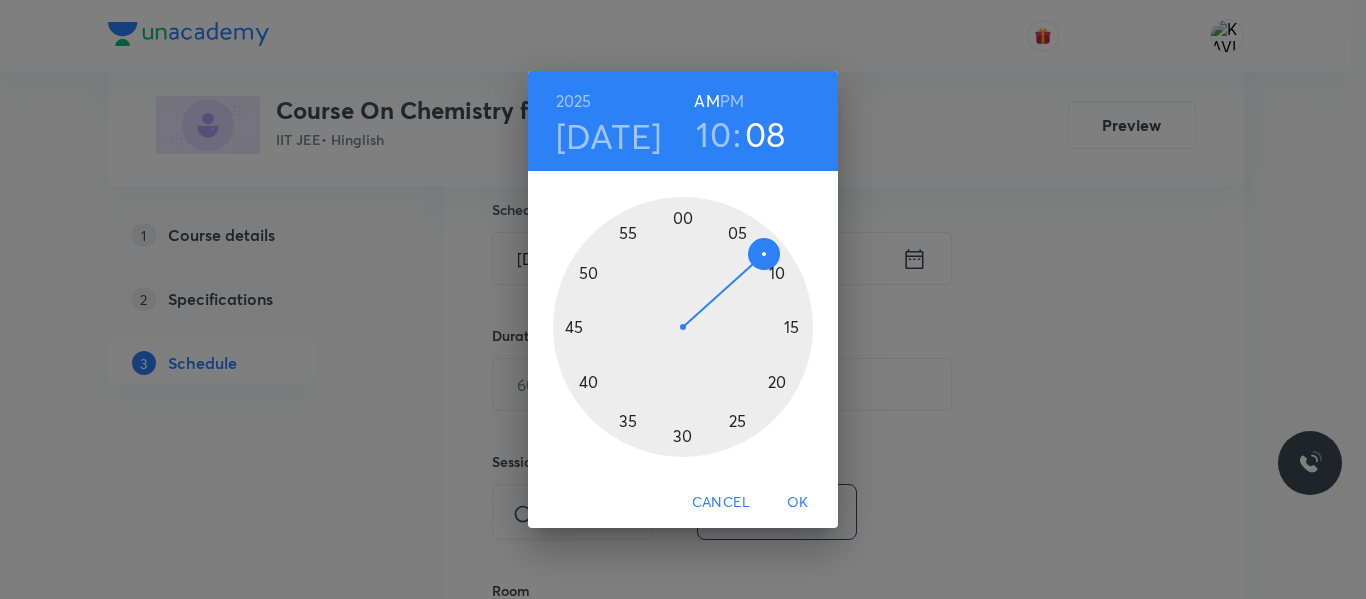 click at bounding box center [683, 327] 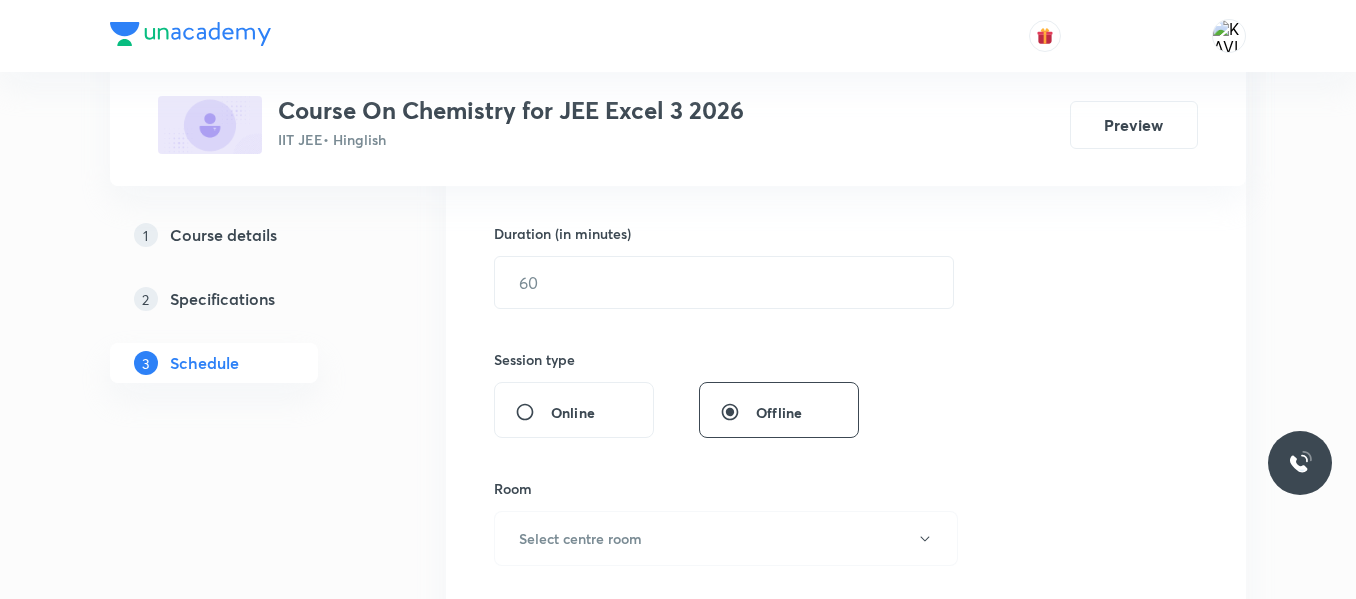 scroll, scrollTop: 597, scrollLeft: 0, axis: vertical 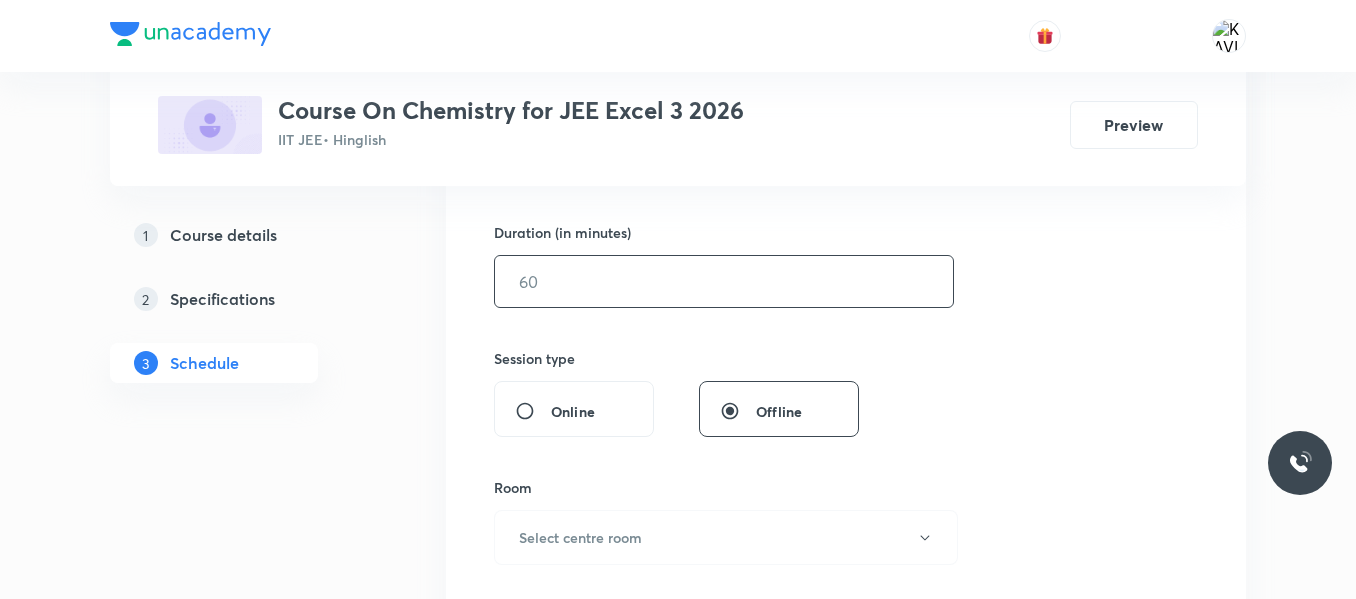 click at bounding box center [724, 281] 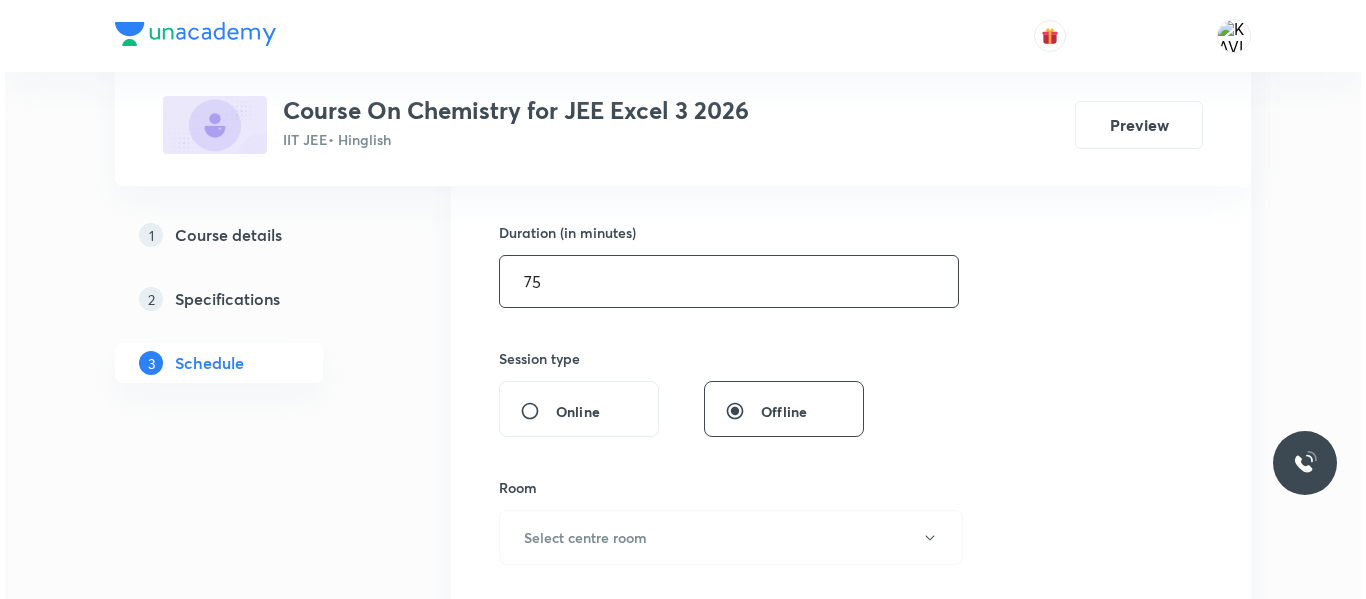 scroll, scrollTop: 830, scrollLeft: 0, axis: vertical 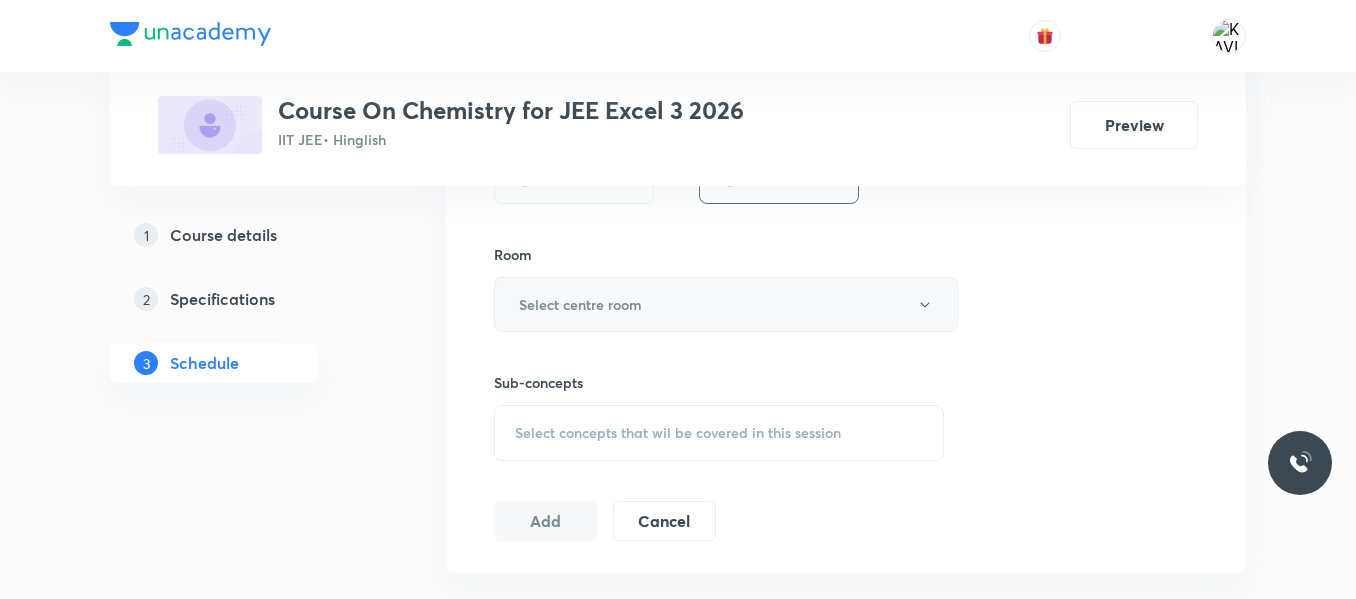 type on "75" 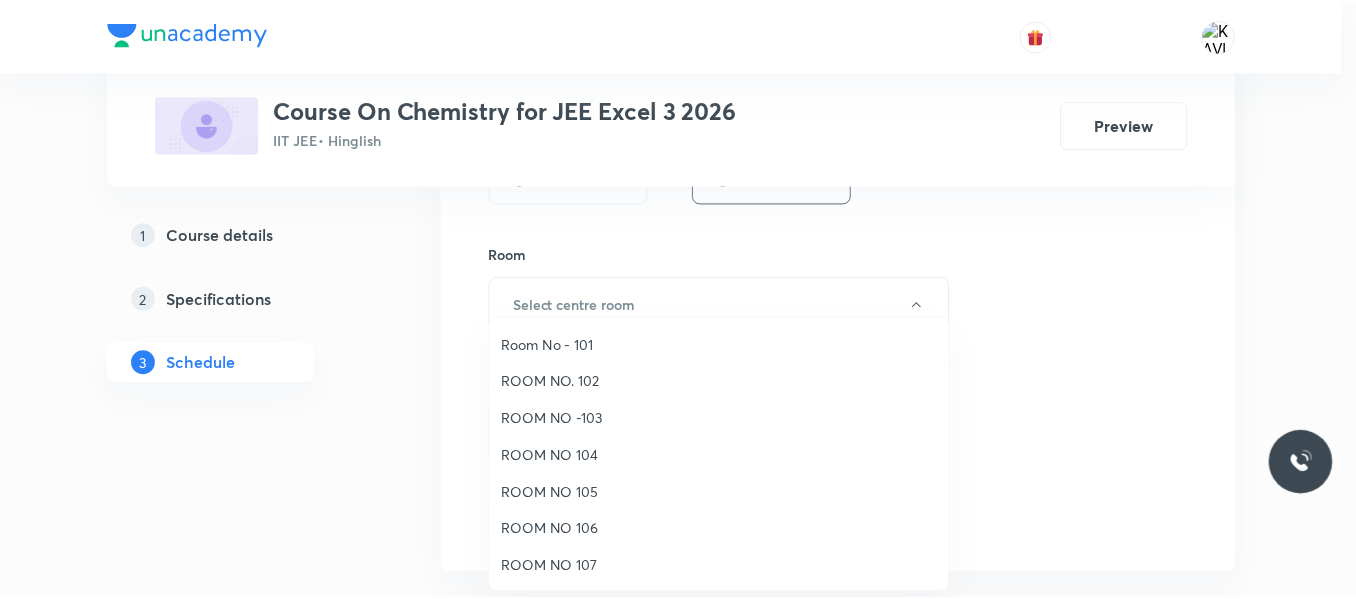 scroll, scrollTop: 223, scrollLeft: 0, axis: vertical 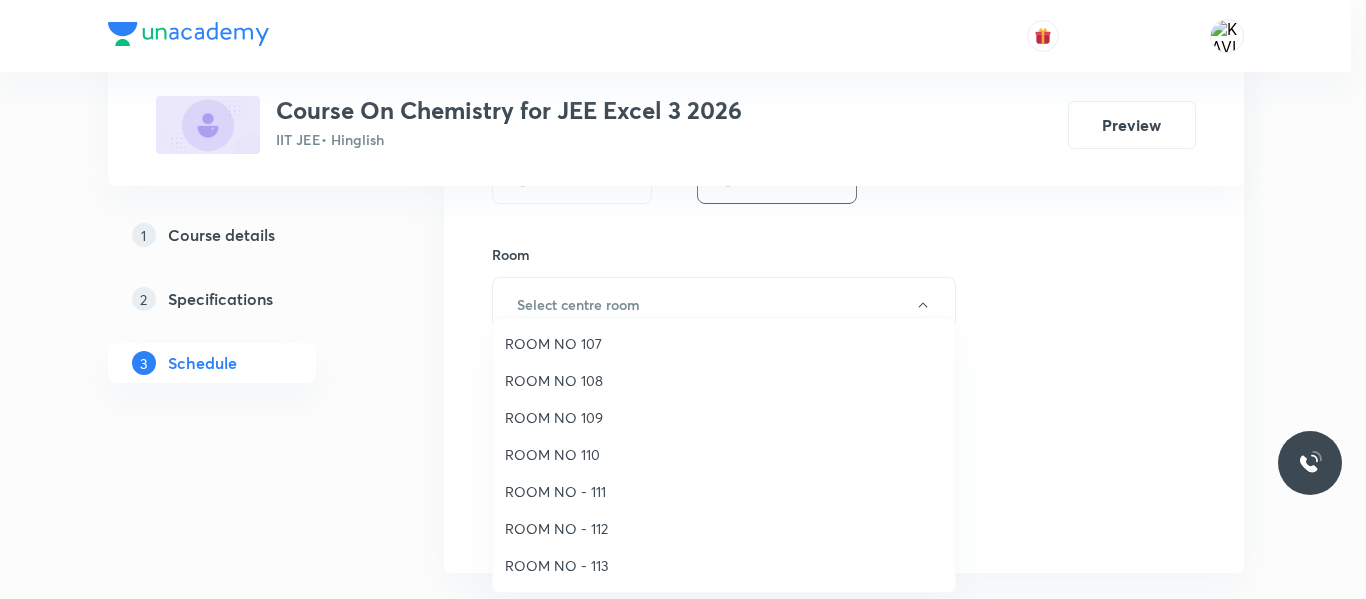click on "ROOM NO 110" at bounding box center (724, 454) 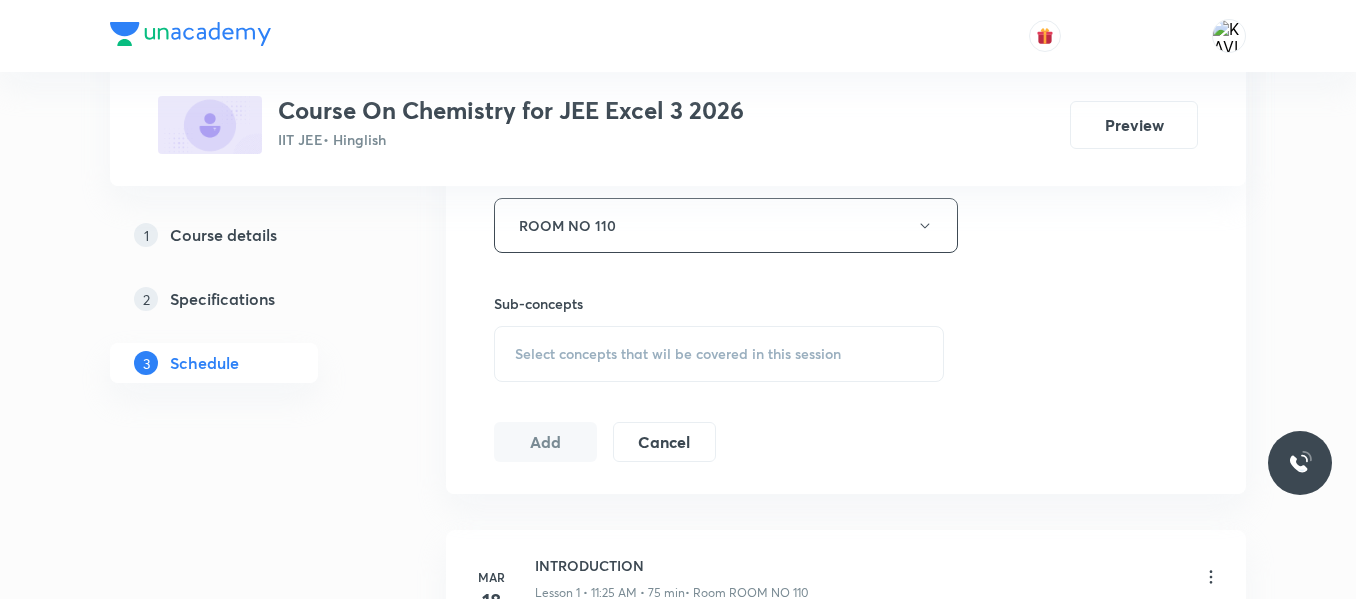 scroll, scrollTop: 911, scrollLeft: 0, axis: vertical 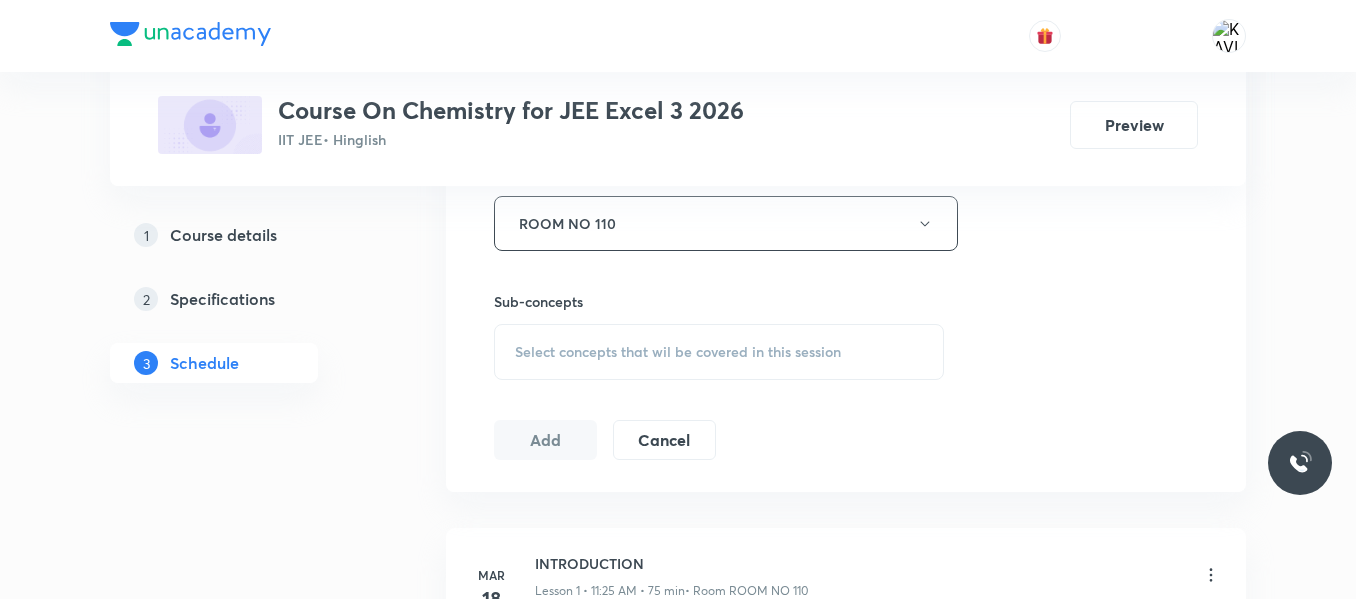 click on "Select concepts that wil be covered in this session" at bounding box center (678, 352) 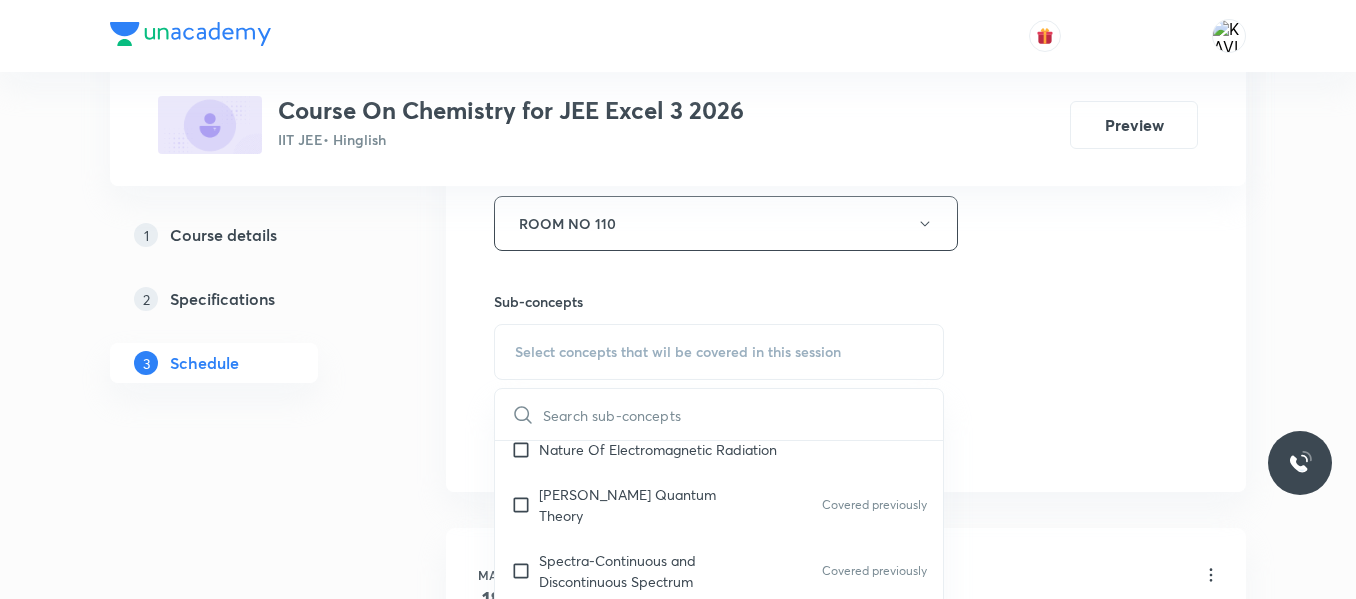 scroll, scrollTop: 1266, scrollLeft: 0, axis: vertical 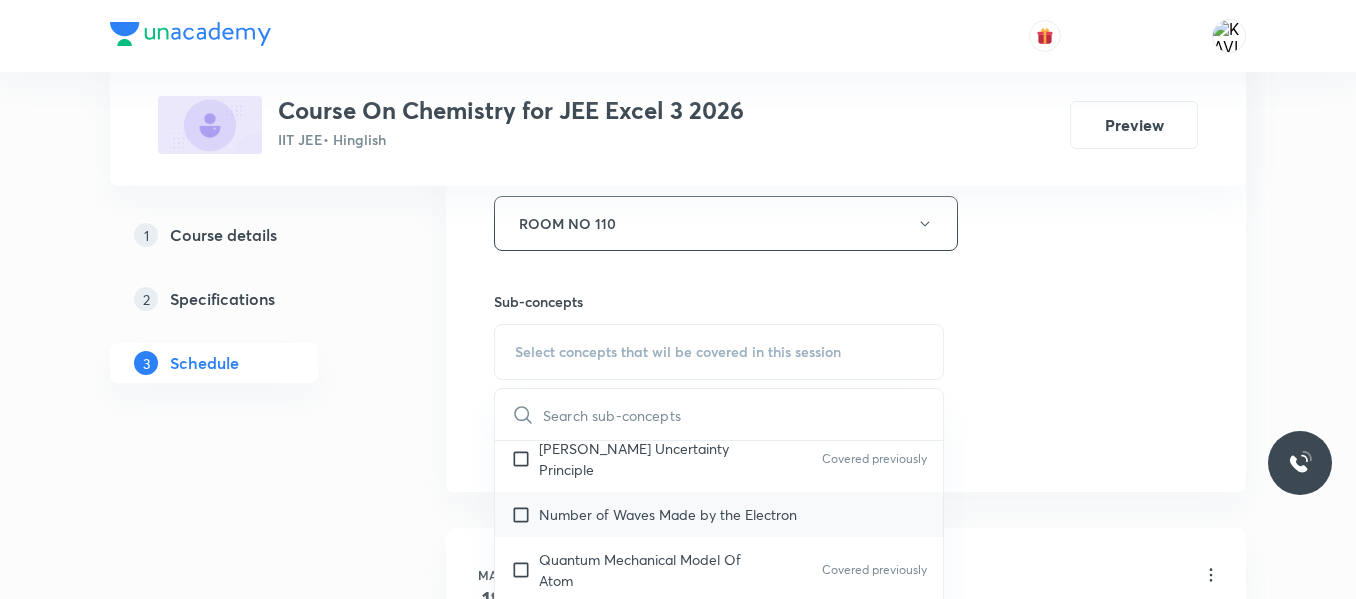 click on "Number of Waves Made by the Electron" at bounding box center (668, 514) 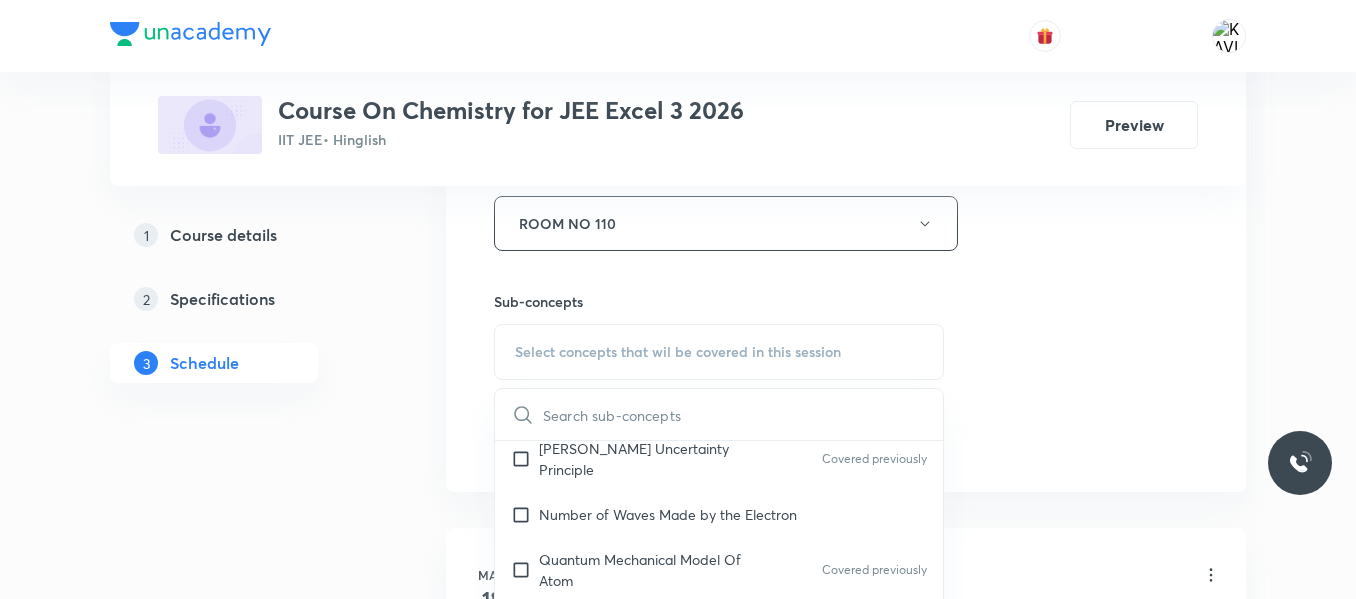 checkbox on "true" 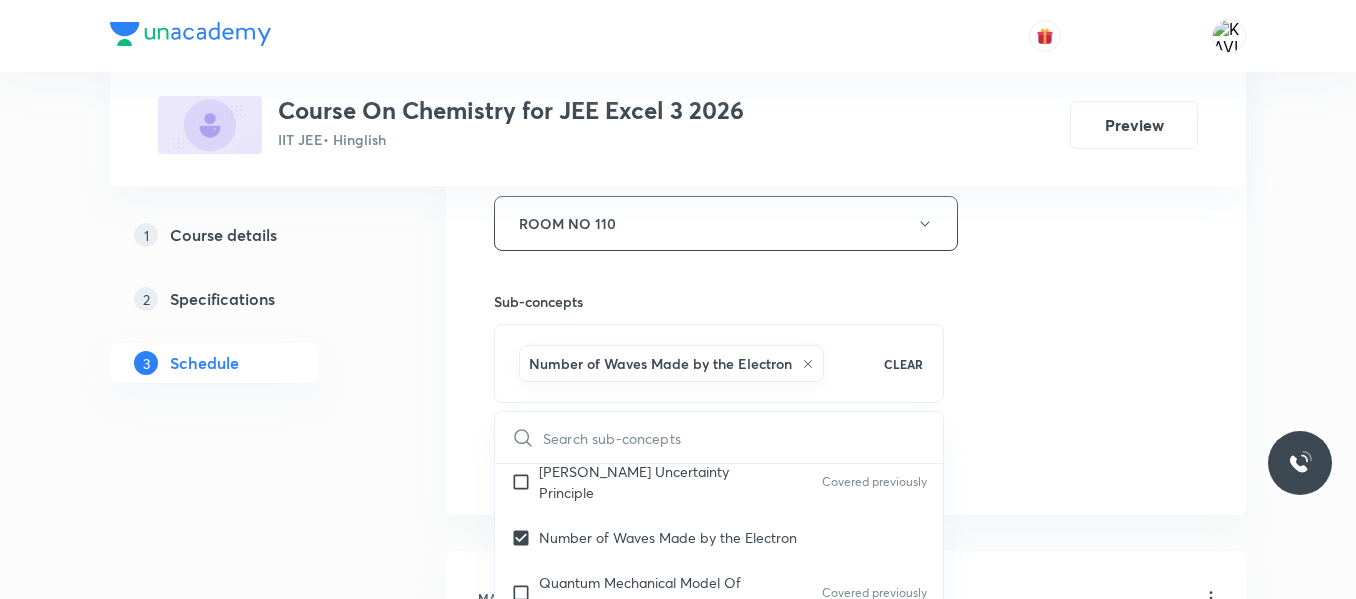 click on "Session  60 Live class Session title 23/99 D& F Block Elements -02 ​ Schedule for Jul 10, 2025, 10:00 AM ​ Duration (in minutes) 75 ​   Session type Online Offline Room ROOM NO 110 Sub-concepts Number of Waves Made by the Electron CLEAR ​ General Topics & Mole Concept Basic Concepts Covered previously Basic Introduction Covered previously Percentage Composition Covered previously Stoichiometry Covered previously Principle of Atom Conservation (POAC) Covered previously Relation between Stoichiometric Quantities Application of Mole Concept: Gravimetric Analysis Different Laws Formula and Composition Covered previously Concentration Terms Some basic concepts of Chemistry Atomic Structure Discovery Of Electron Covered previously Some Prerequisites of Physics Covered previously Discovery Of Protons And Neutrons Covered previously Atomic Models and Theories  Covered previously Representation Of Atom With Electrons And Neutrons Covered previously Nature of Waves Covered previously Planck’S Quantum Theory" at bounding box center [846, 2] 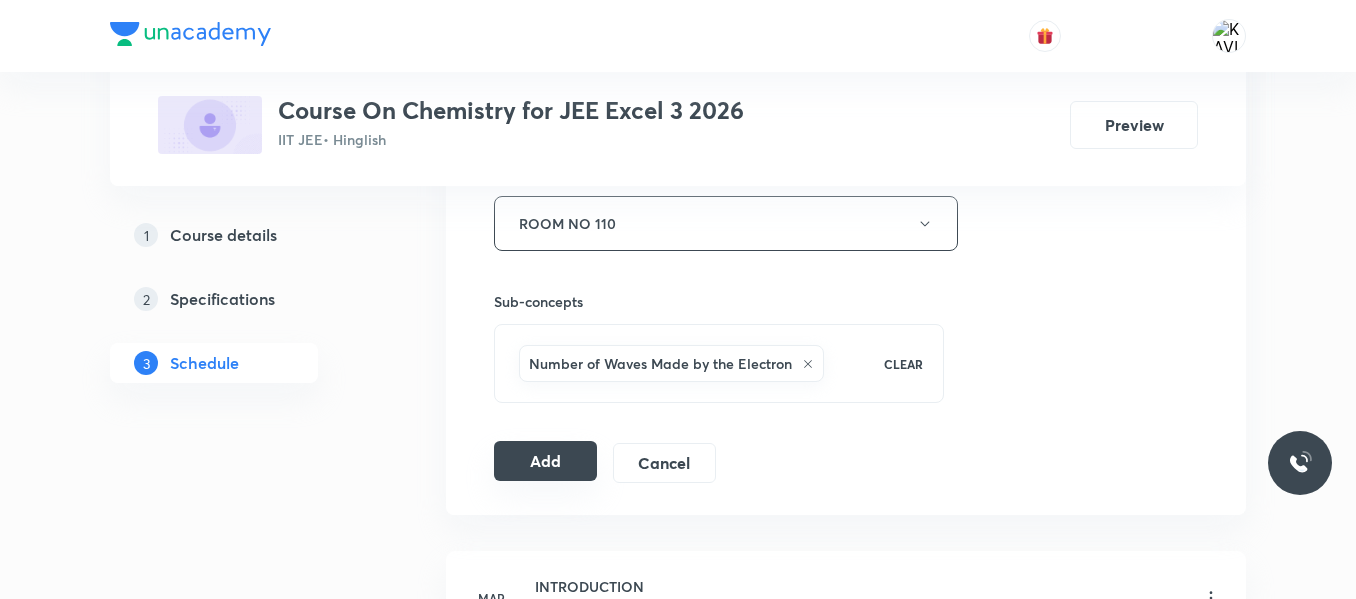 click on "Add" at bounding box center (545, 461) 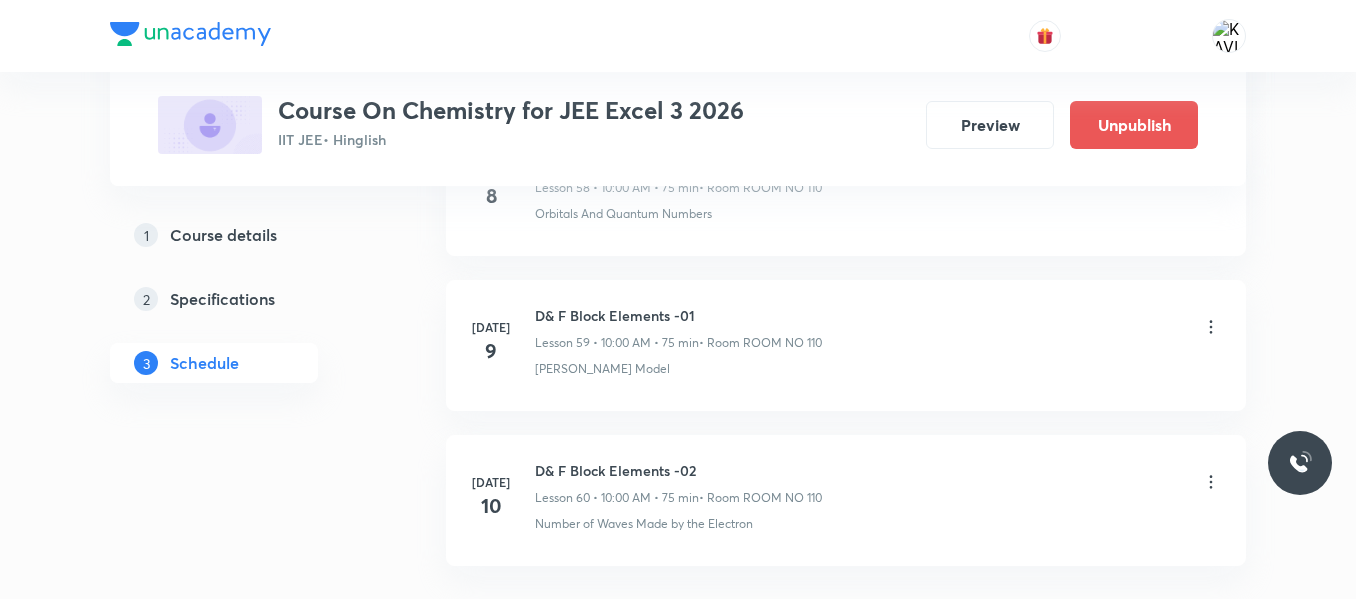 scroll, scrollTop: 9385, scrollLeft: 0, axis: vertical 